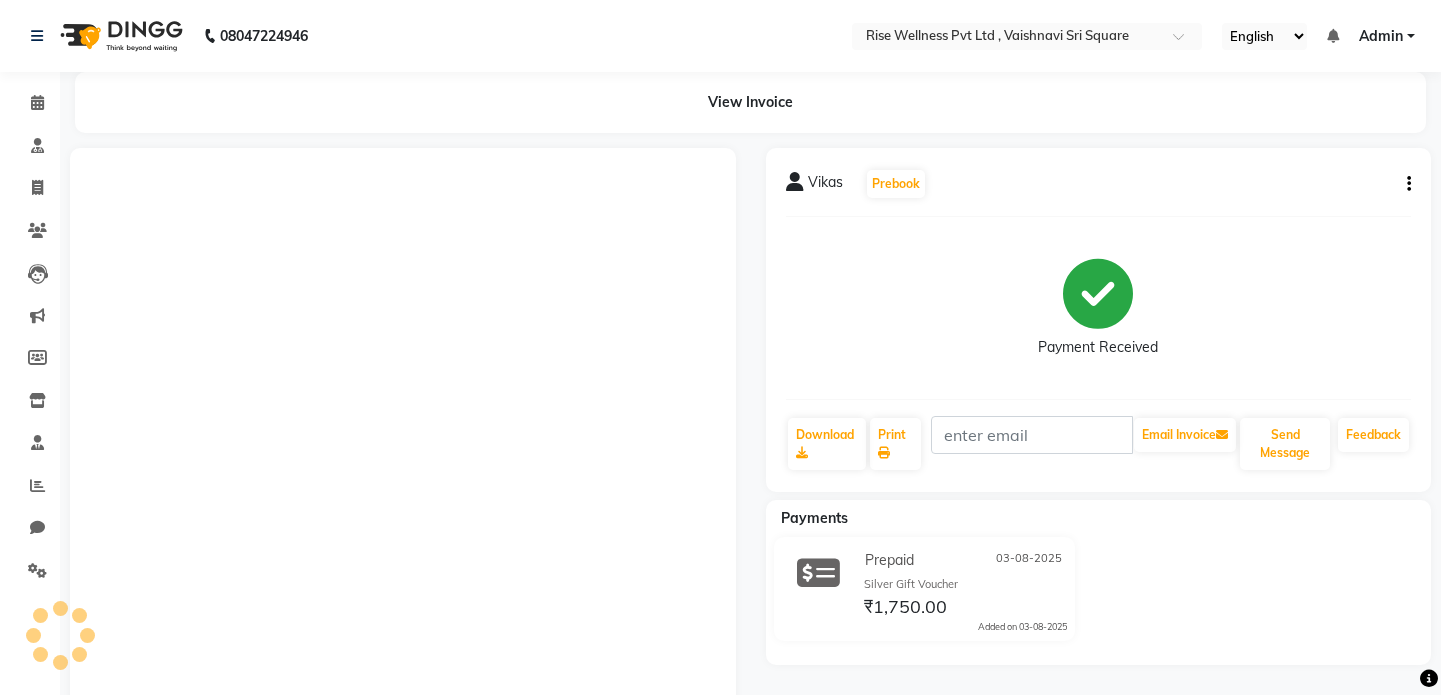 scroll, scrollTop: 0, scrollLeft: 0, axis: both 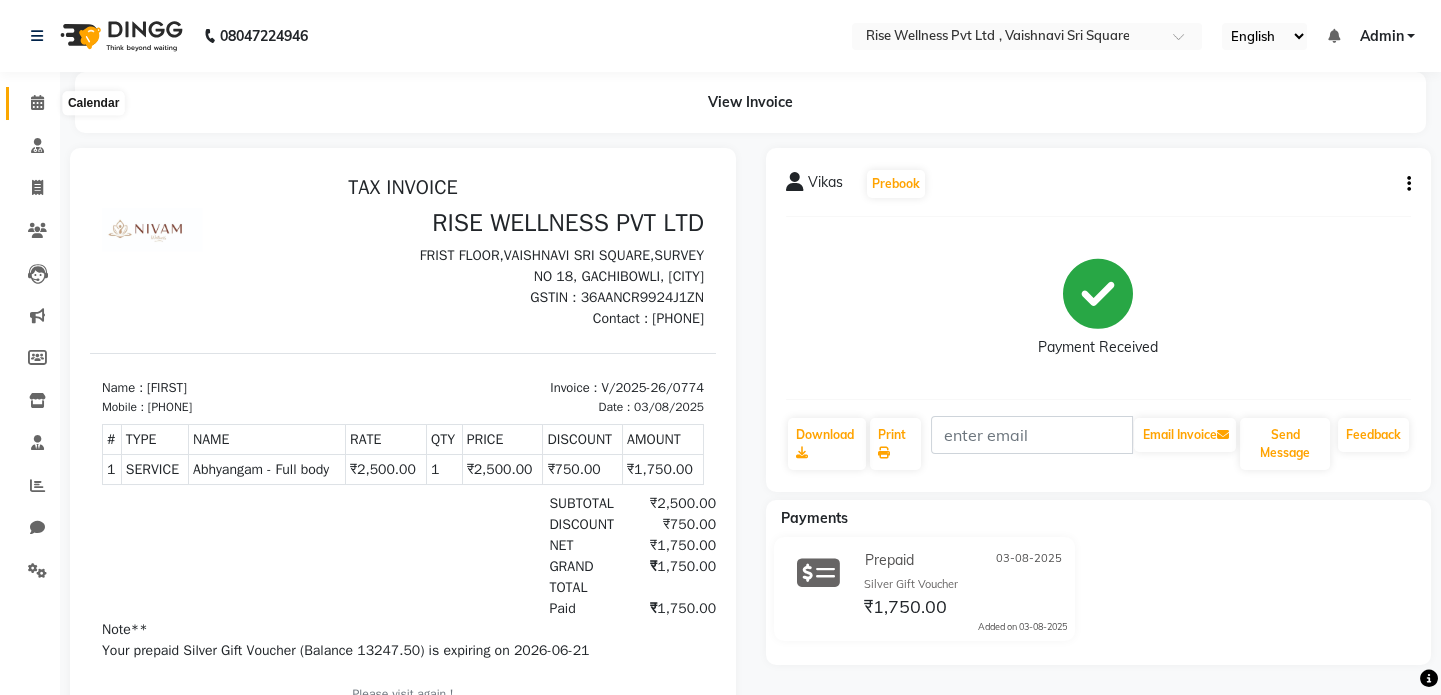 click 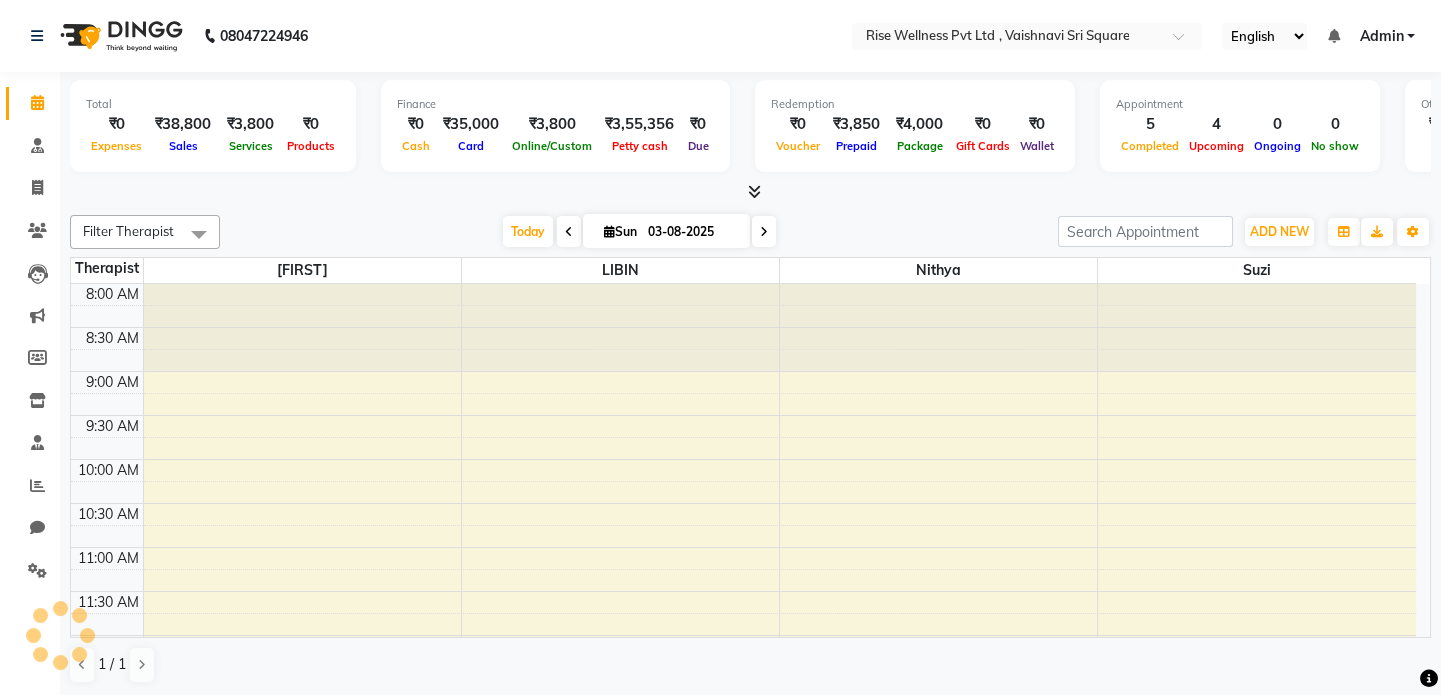 scroll, scrollTop: 0, scrollLeft: 0, axis: both 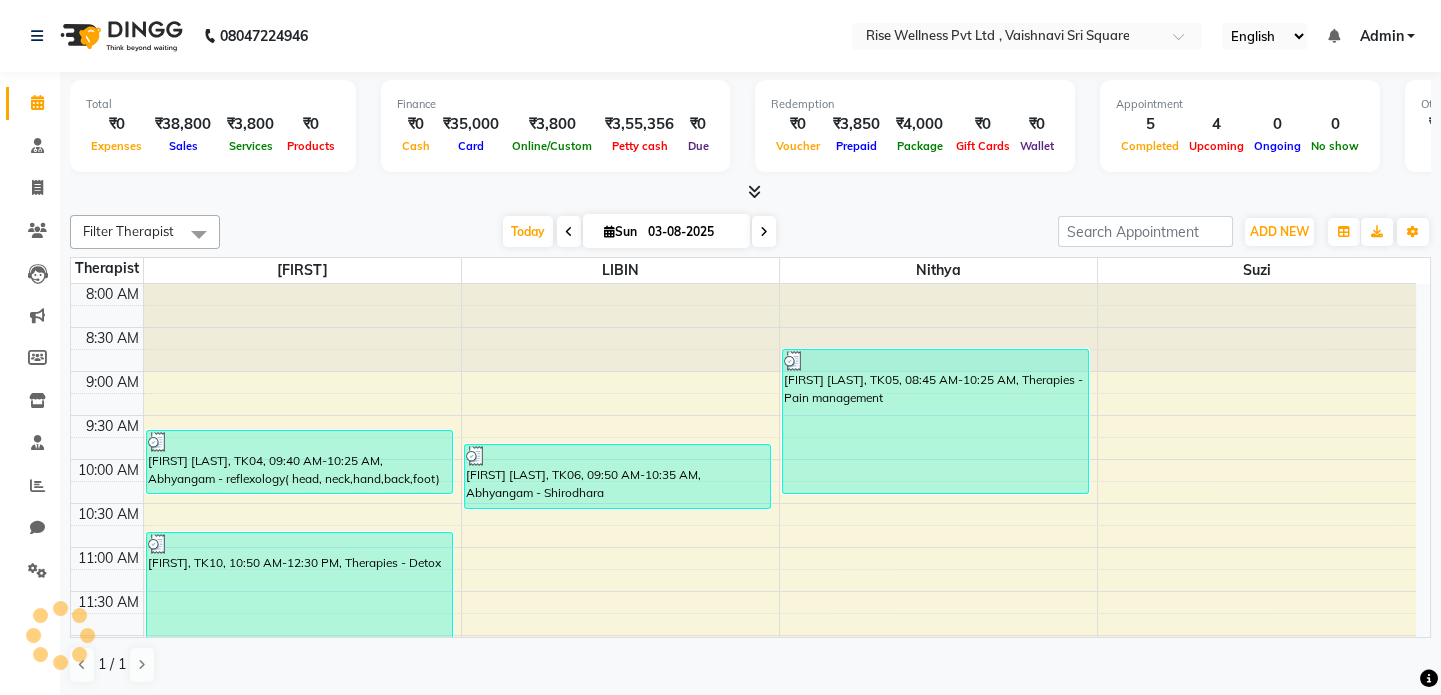 click at bounding box center [764, 232] 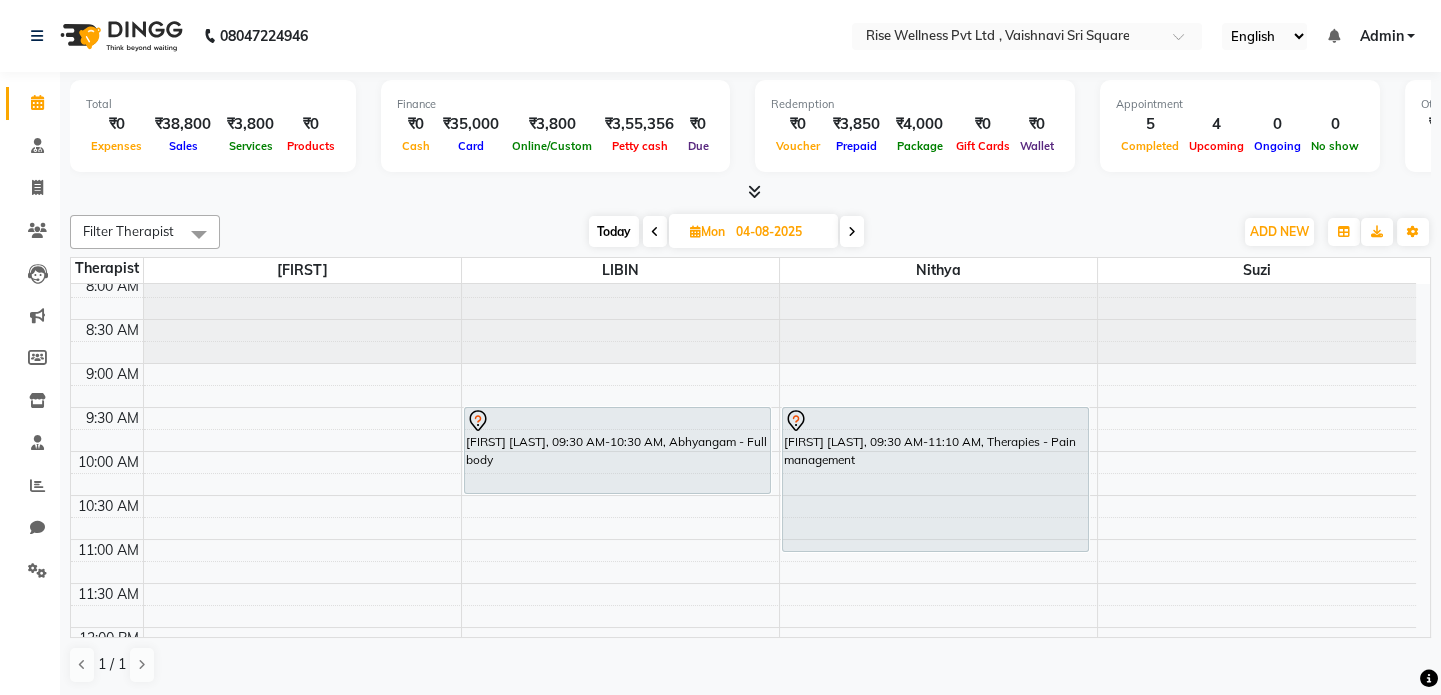 scroll, scrollTop: 0, scrollLeft: 0, axis: both 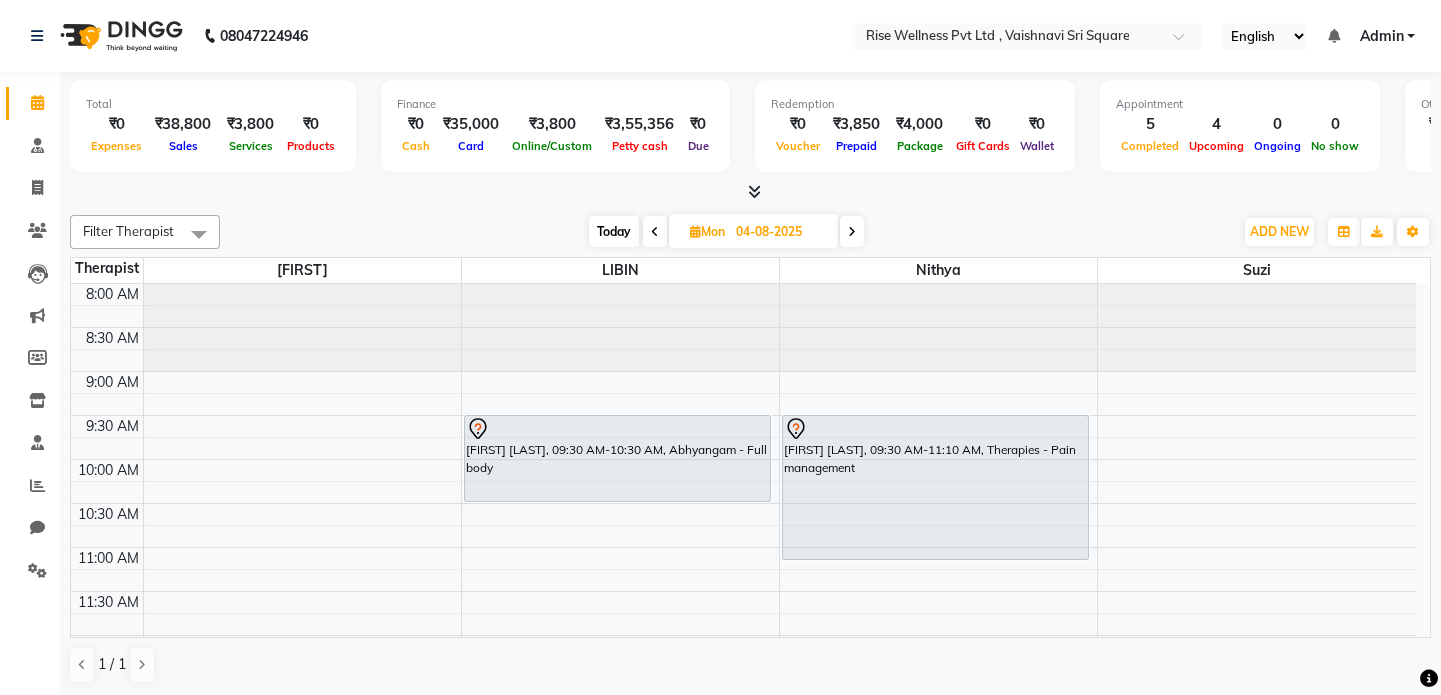 click on "8:00 AM 8:30 AM 9:00 AM 9:30 AM 10:00 AM 10:30 AM 11:00 AM 11:30 AM 12:00 PM 12:30 PM 1:00 PM 1:30 PM 2:00 PM 2:30 PM 3:00 PM 3:30 PM 4:00 PM 4:30 PM 5:00 PM 5:30 PM 6:00 PM 6:30 PM 7:00 PM 7:30 PM 8:00 PM 8:30 PM             [LAST], 11:00 AM-12:00 PM, Abhyangam - Full body  imp              [FIRST] [LAST], 09:30 AM-10:30 AM, Abhyangam - Full body             [FIRST] [LAST], 09:30 AM-11:10 AM, Therapies - Pain management" at bounding box center [743, 855] 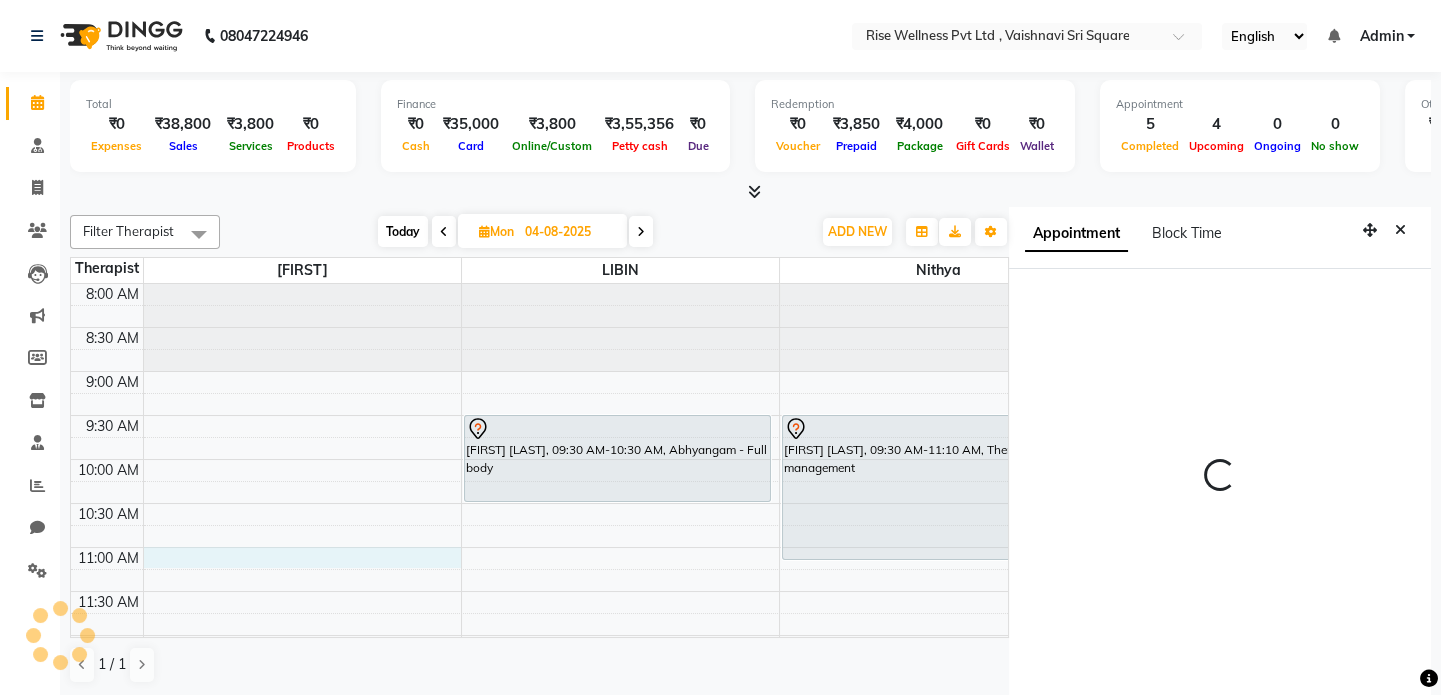 select on "67714" 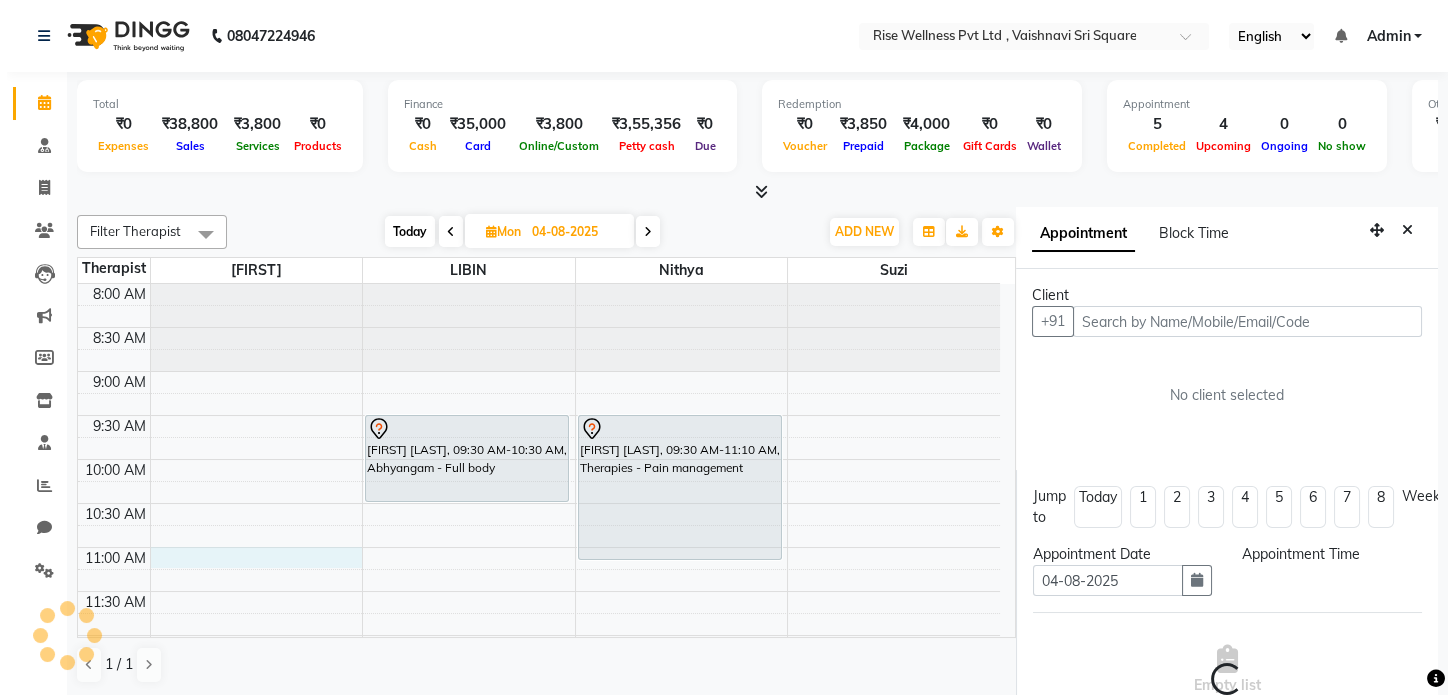 scroll, scrollTop: 8, scrollLeft: 0, axis: vertical 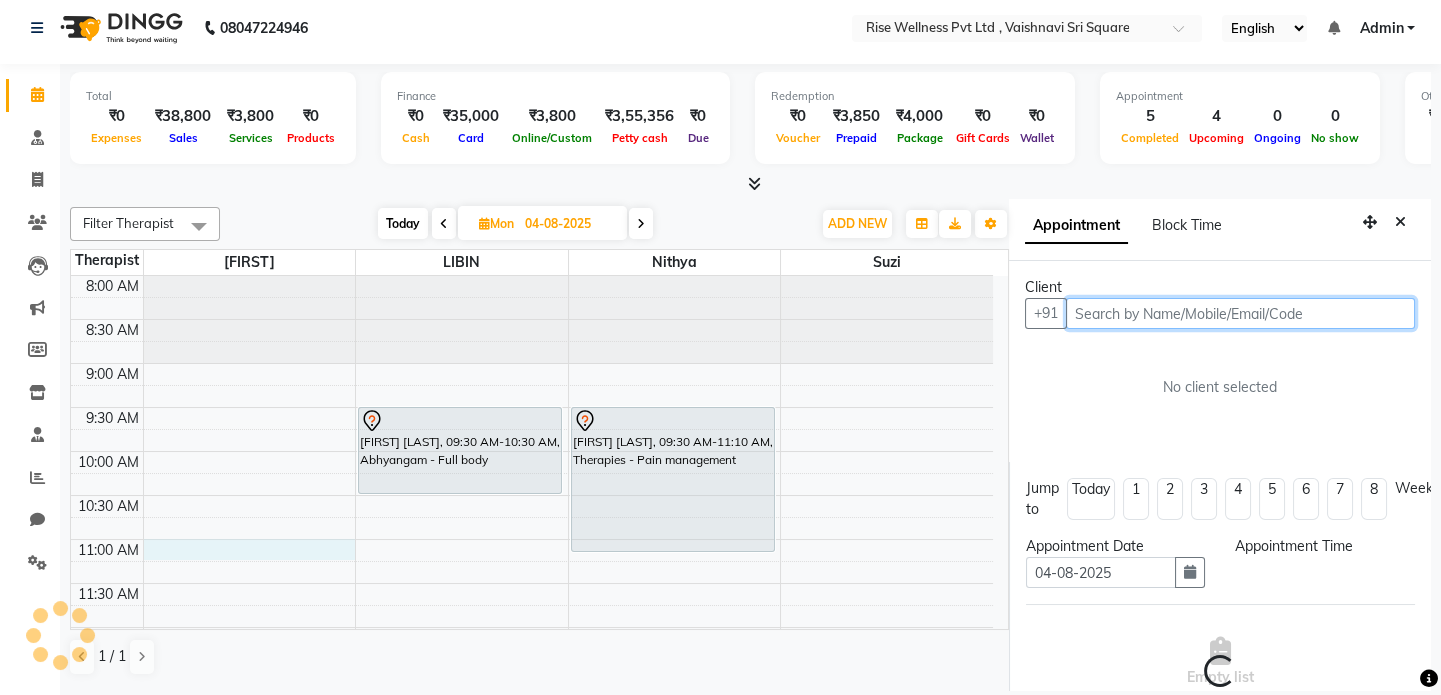 select on "660" 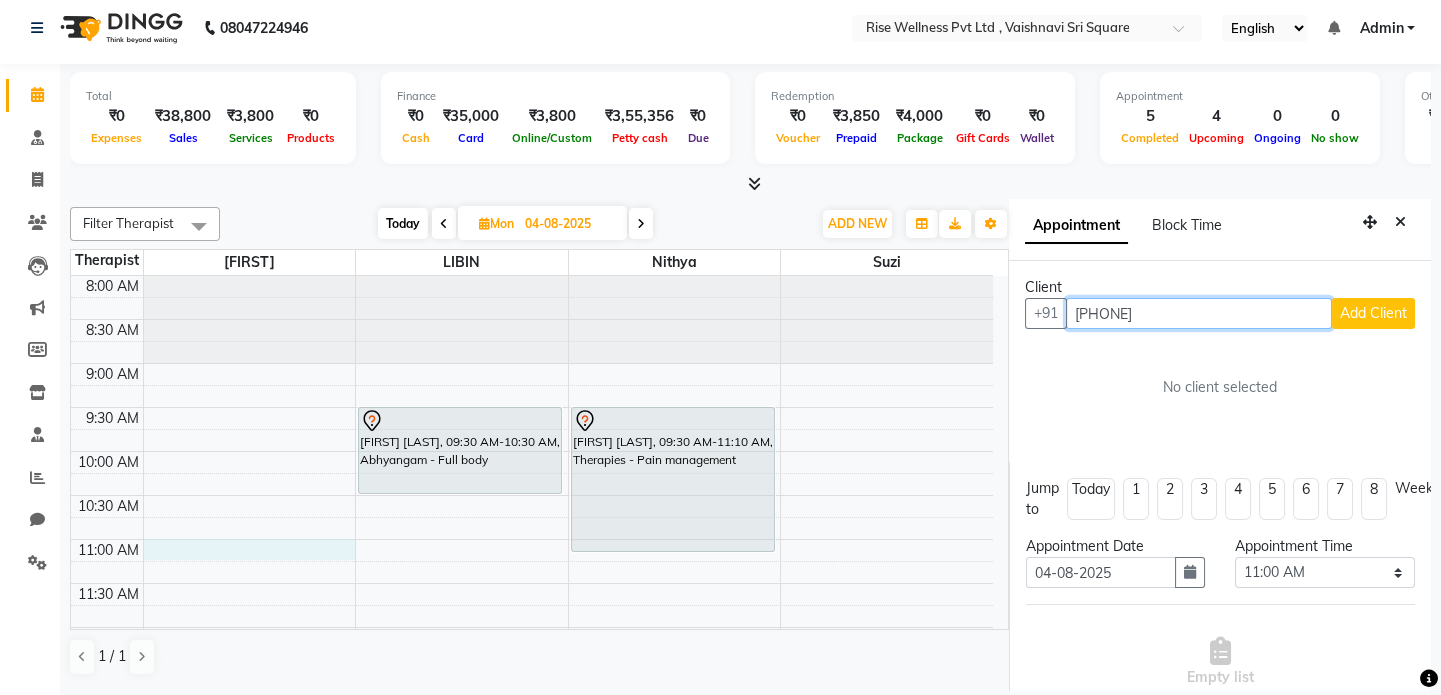type on "[PHONE]" 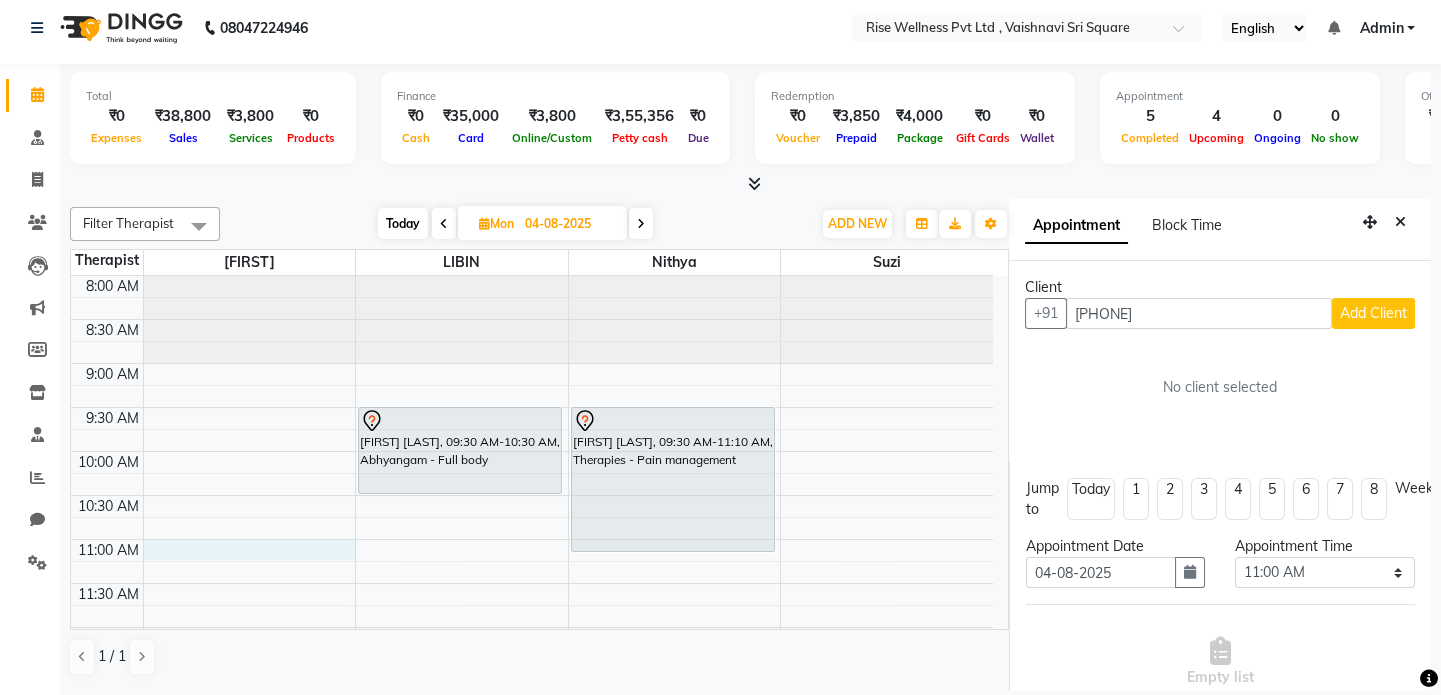 click on "Add Client" at bounding box center [1373, 313] 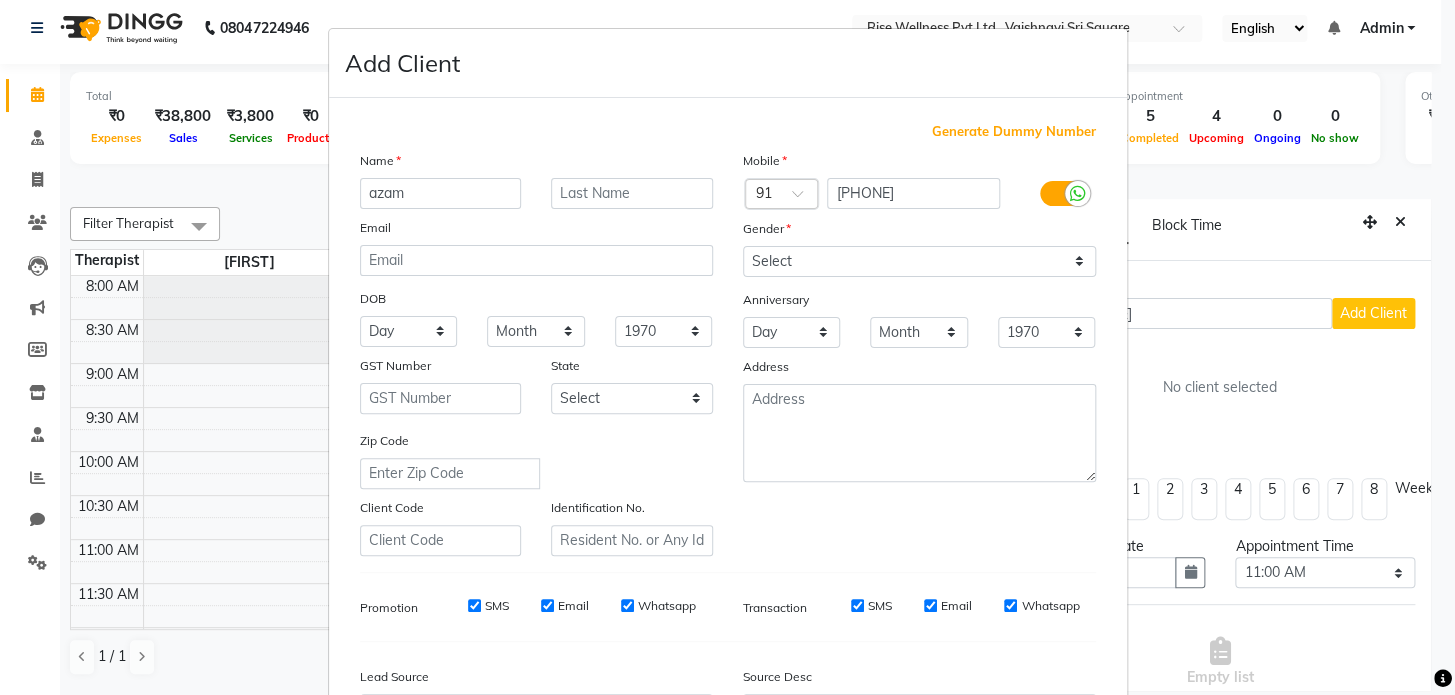 type on "azam" 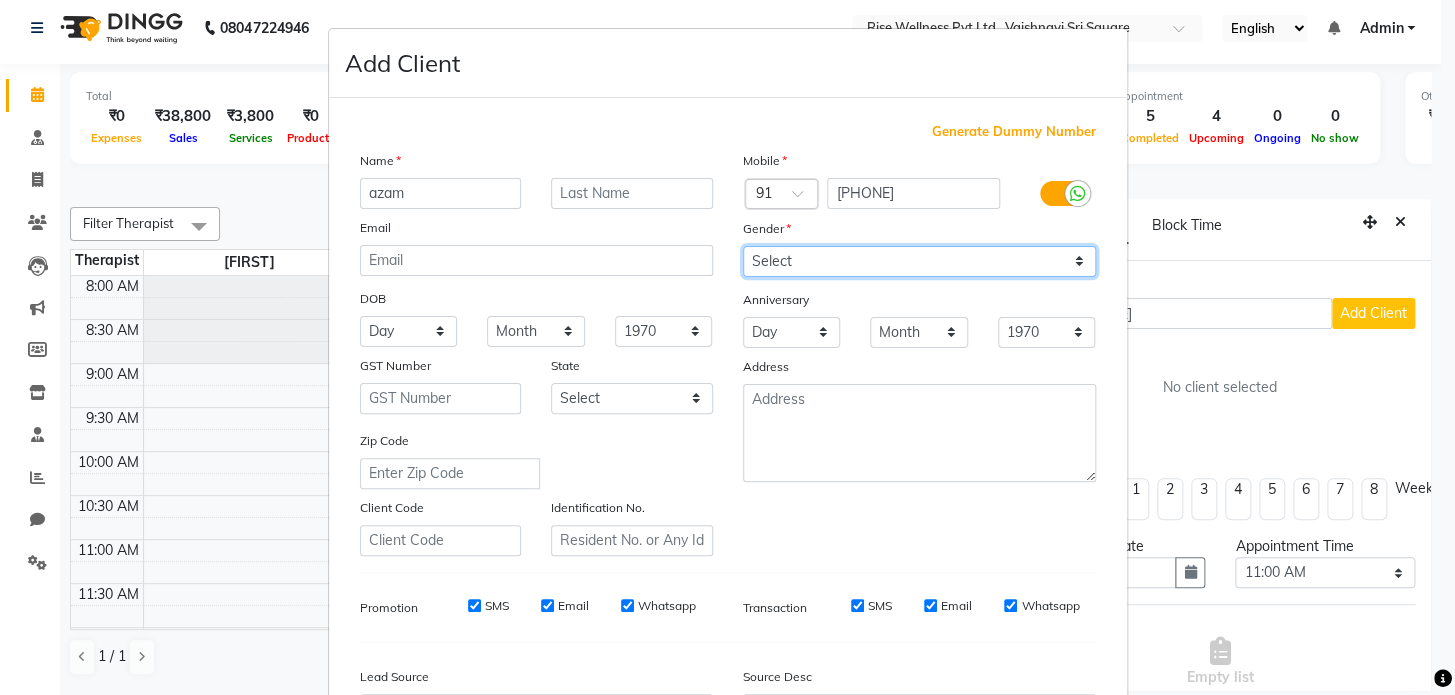 click on "Select Male Female Other Prefer Not To Say" at bounding box center [919, 261] 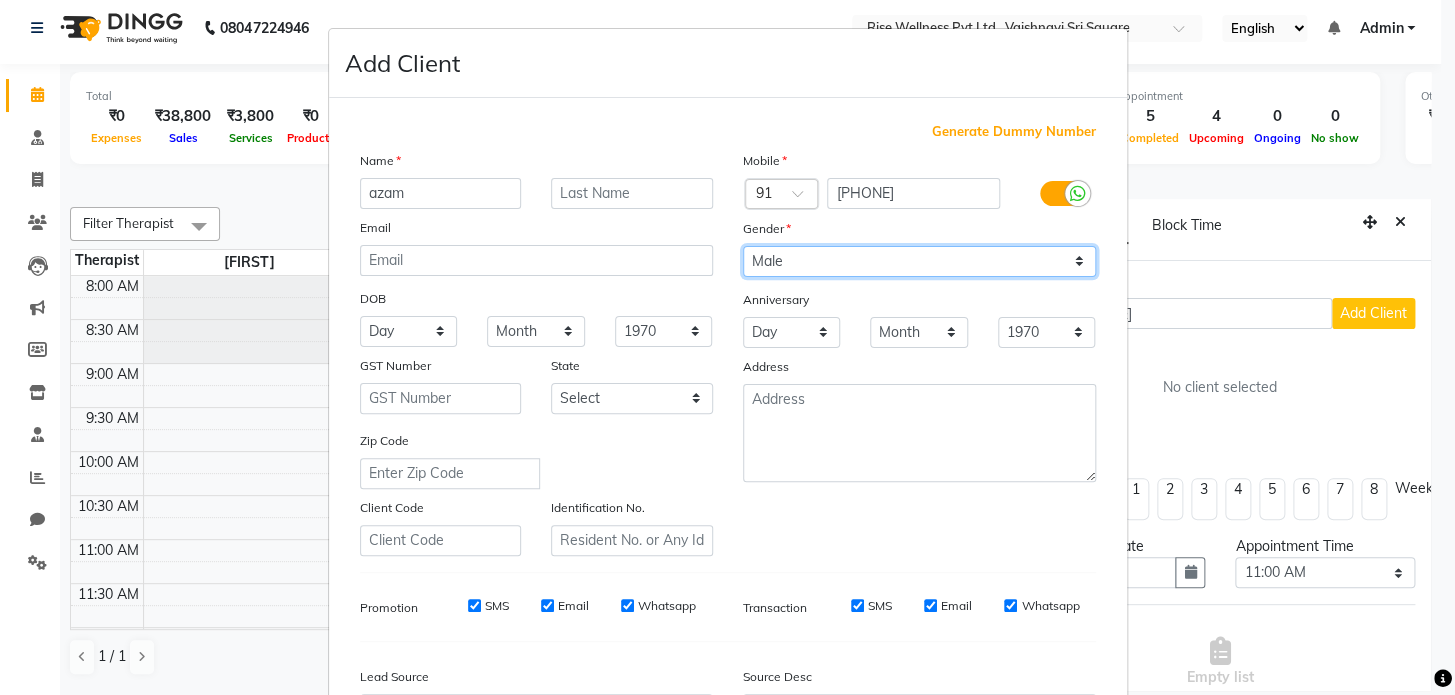 click on "Select Male Female Other Prefer Not To Say" at bounding box center (919, 261) 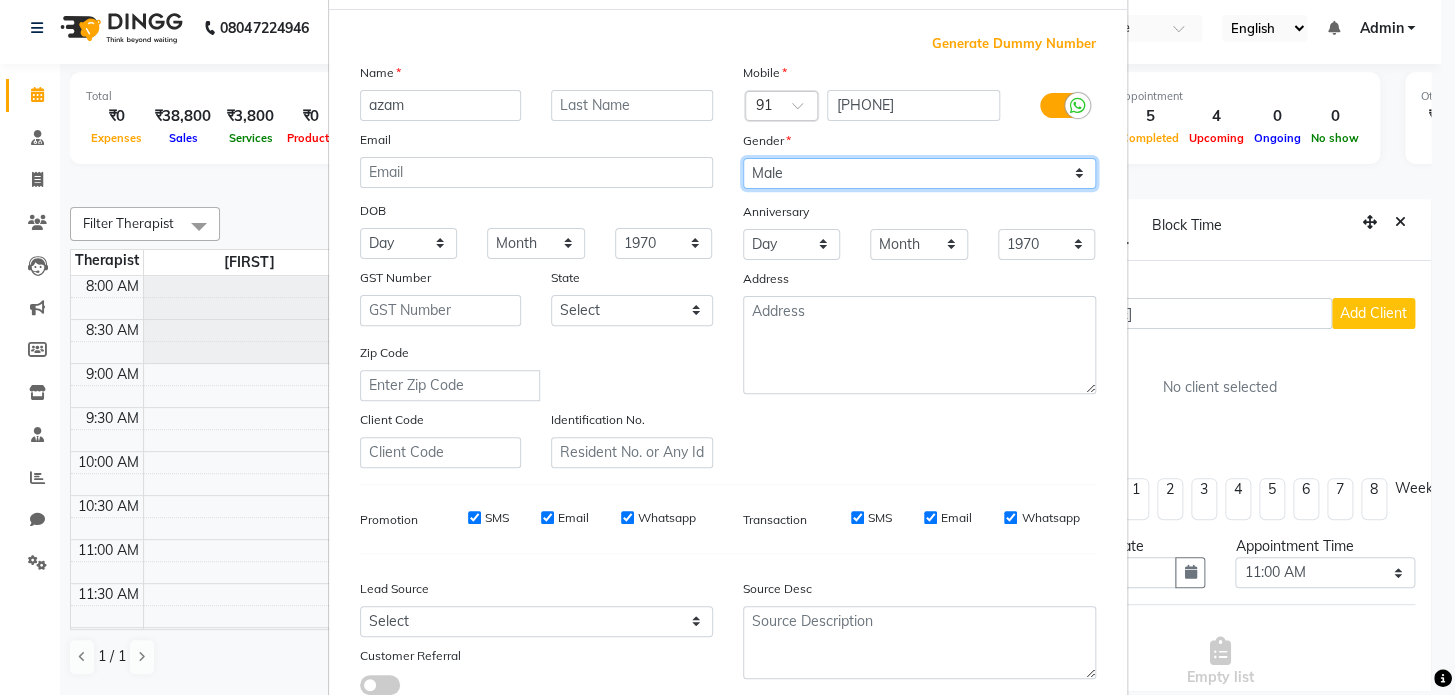 scroll, scrollTop: 181, scrollLeft: 0, axis: vertical 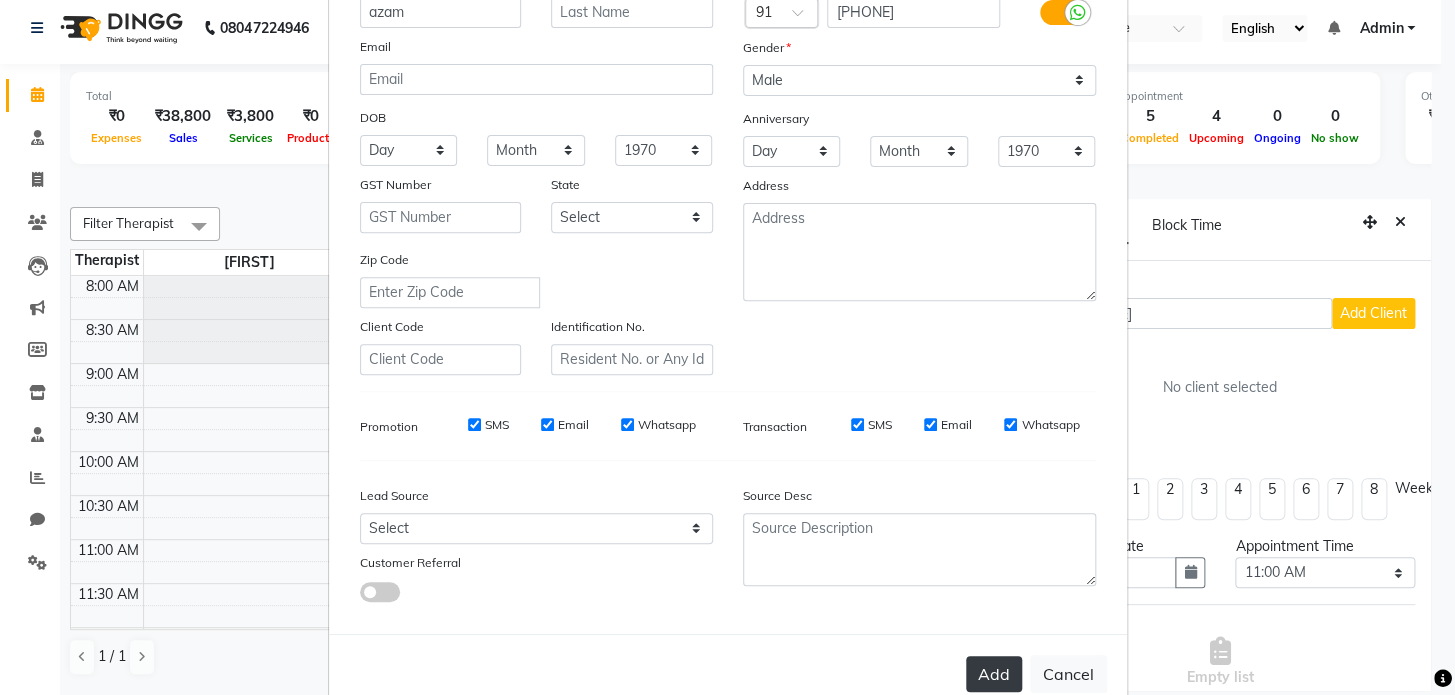 click on "Add" at bounding box center (994, 674) 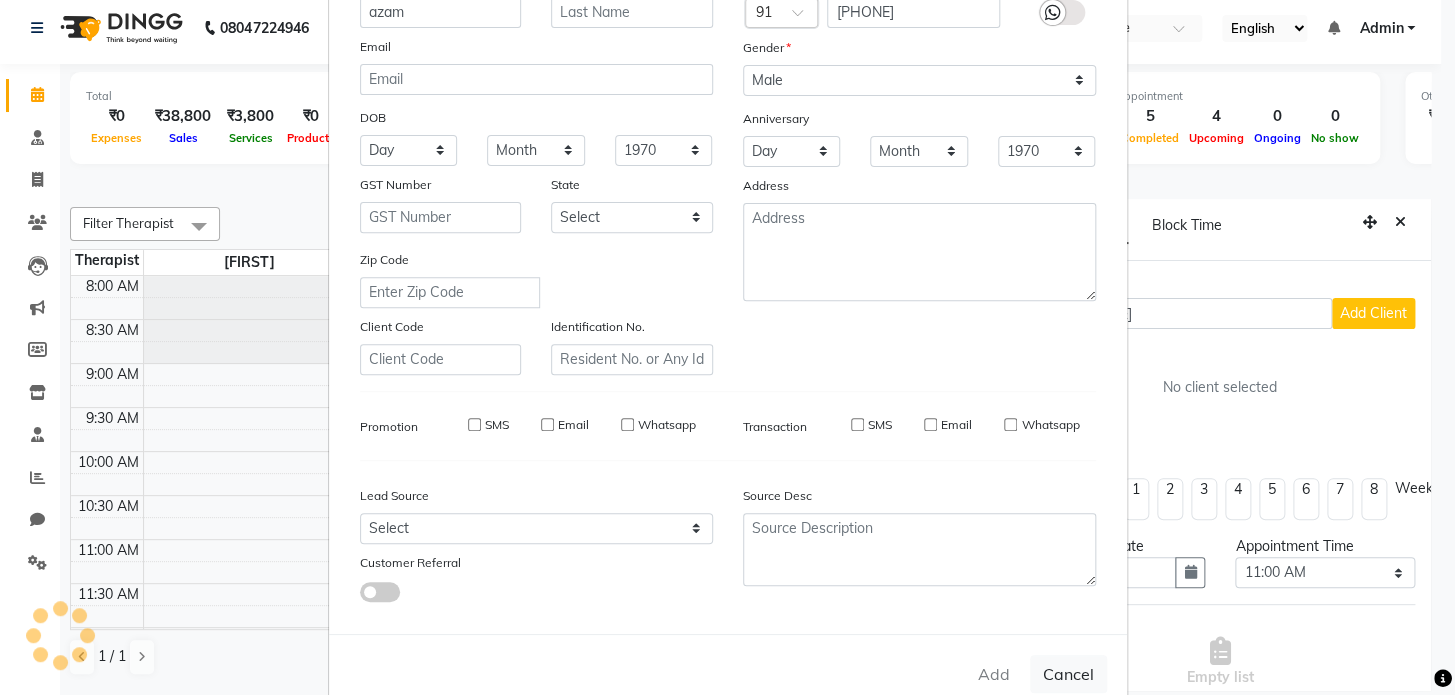 type 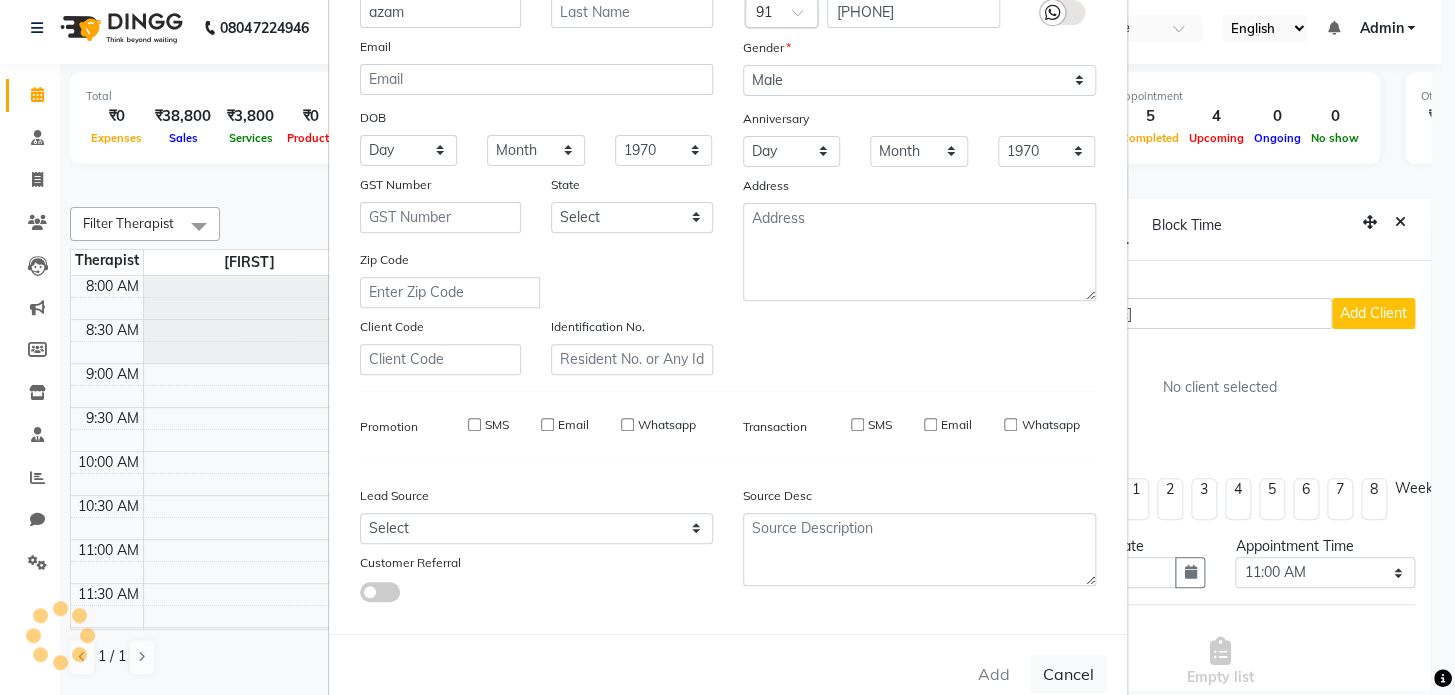 select 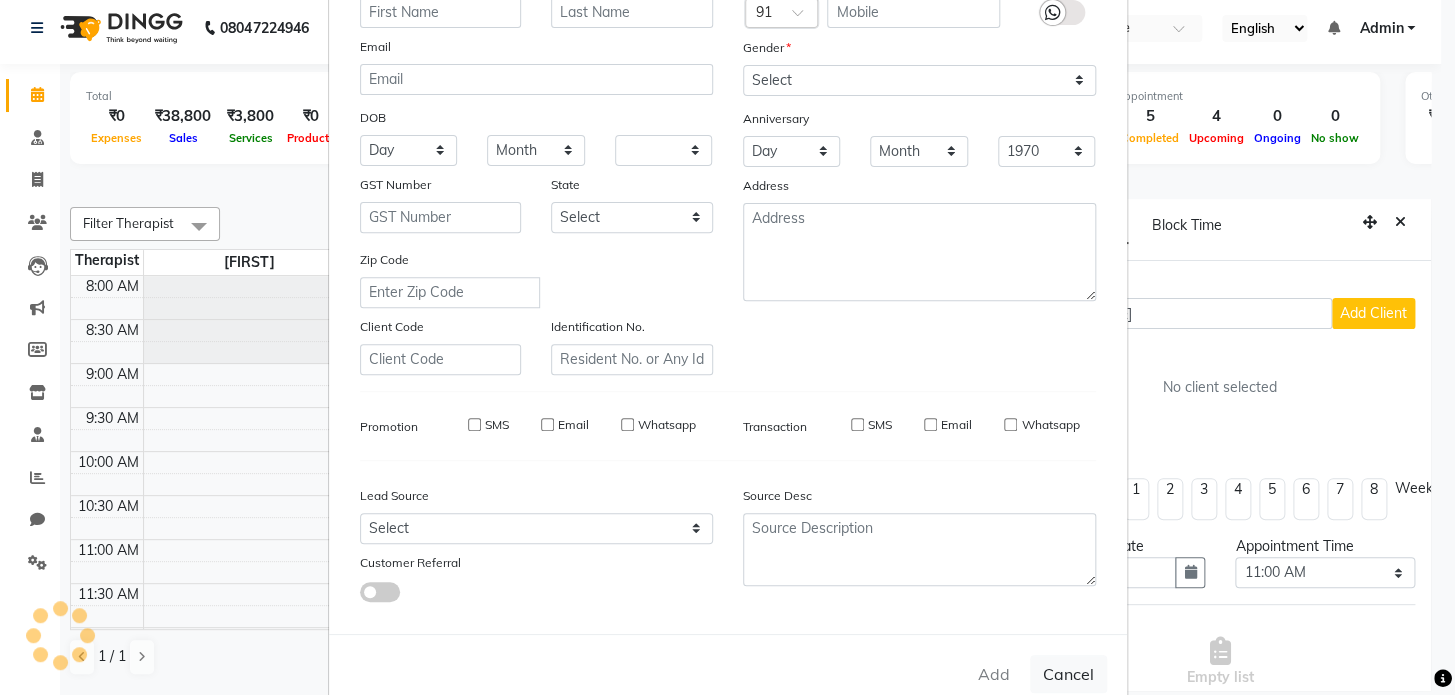 select 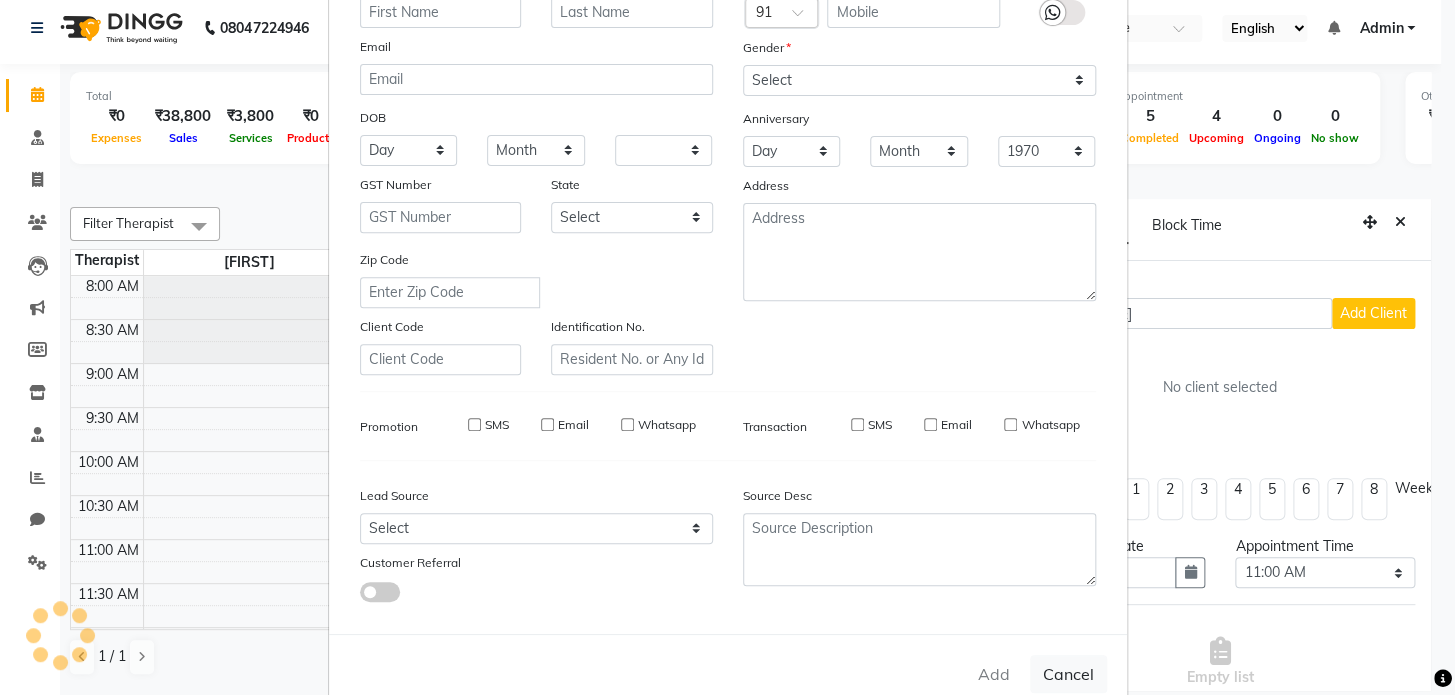 select 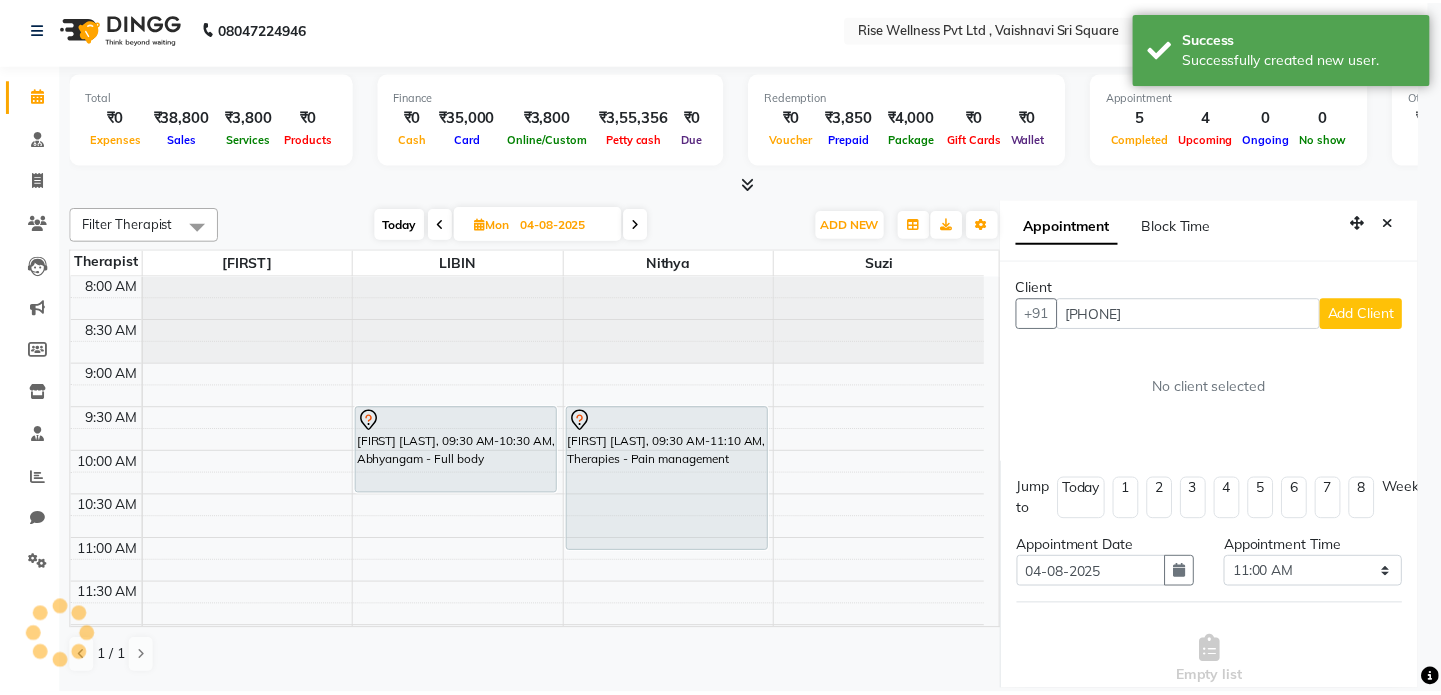 scroll, scrollTop: 0, scrollLeft: 0, axis: both 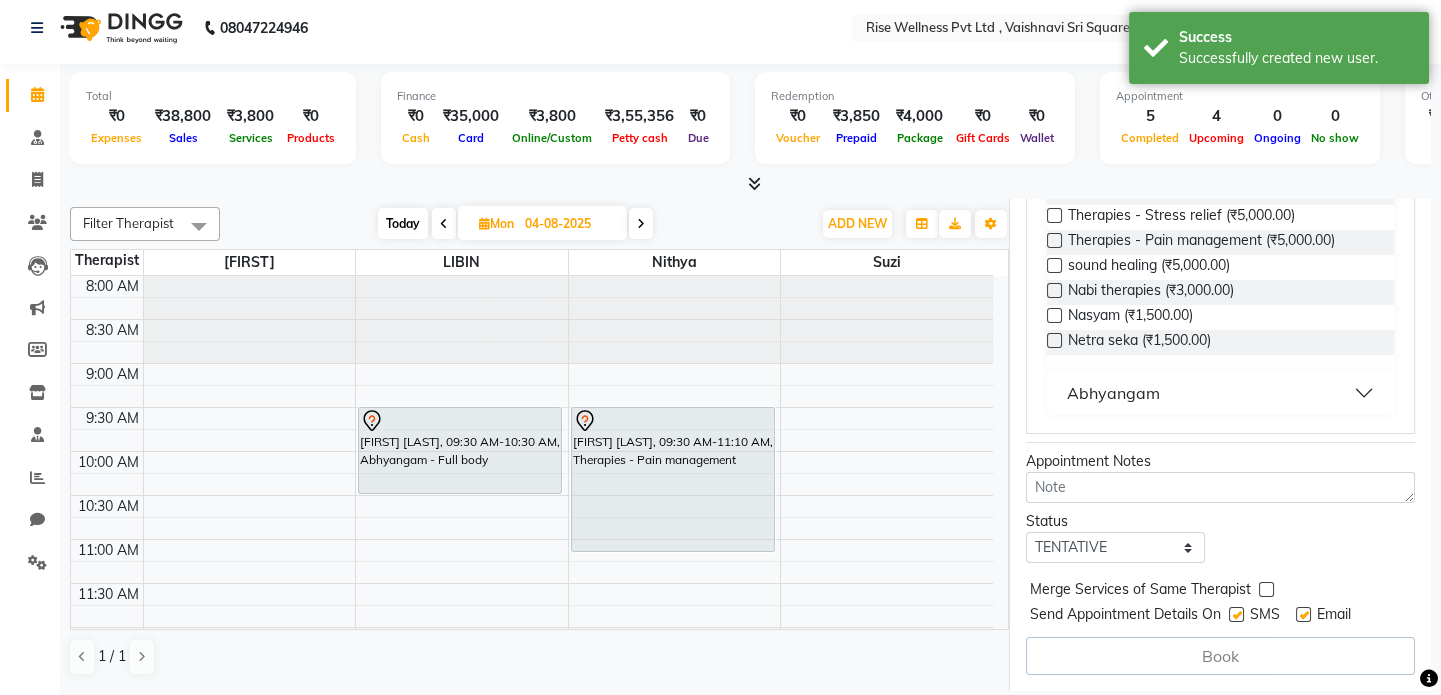 click on "Abhyangam" at bounding box center [1220, 393] 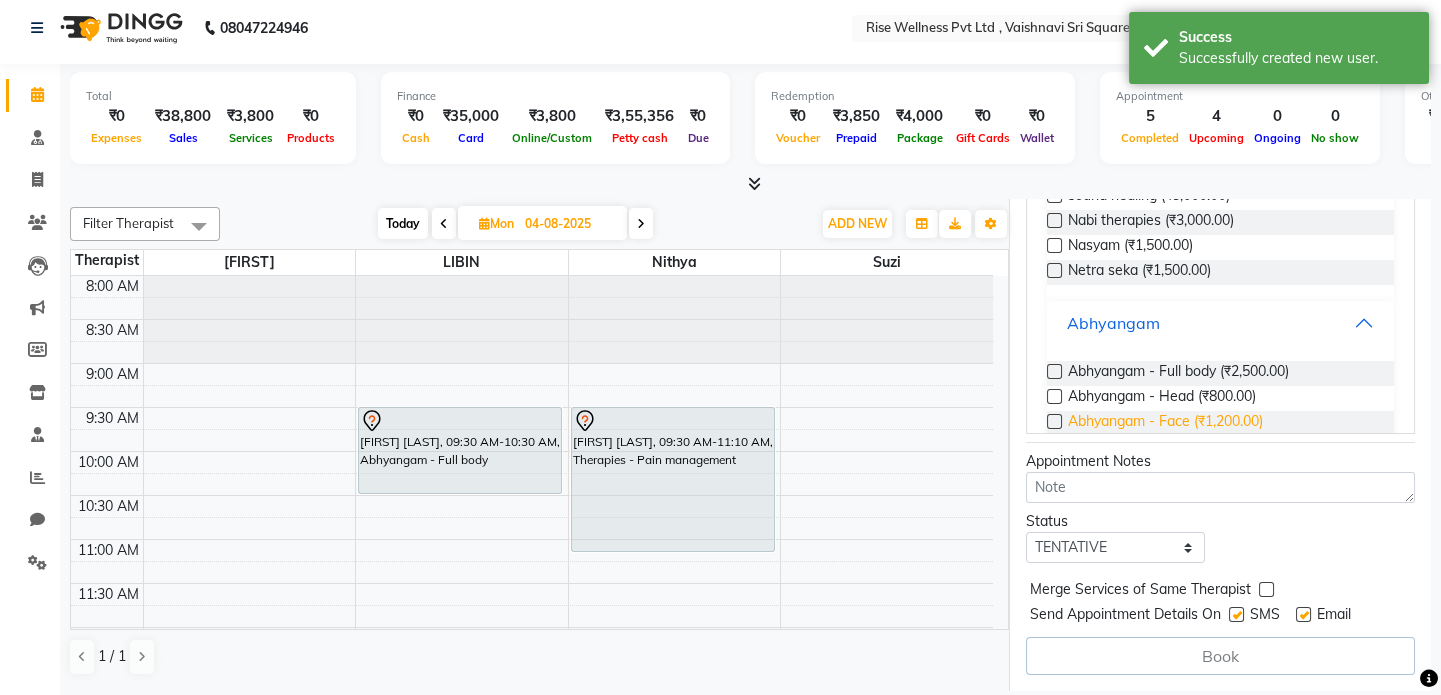 scroll, scrollTop: 381, scrollLeft: 0, axis: vertical 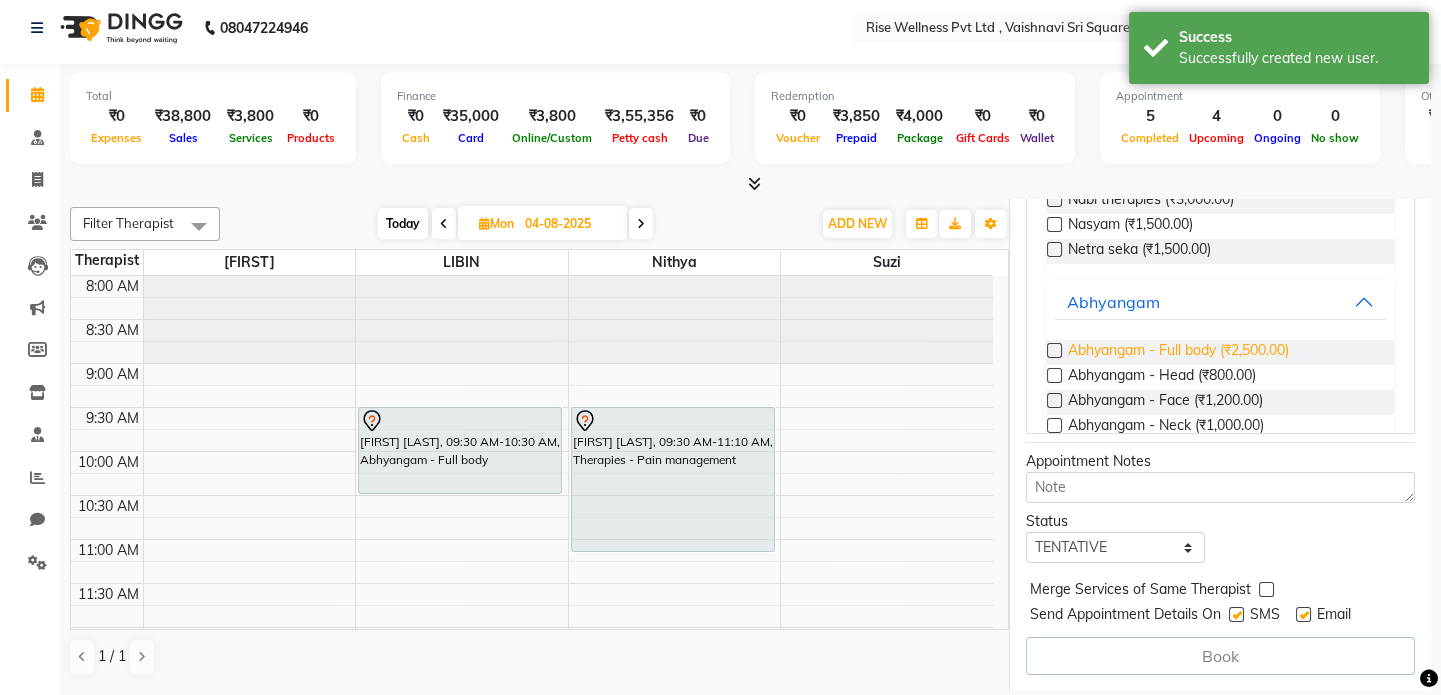 click on "Abhyangam - Full body (₹2,500.00)" at bounding box center (1178, 352) 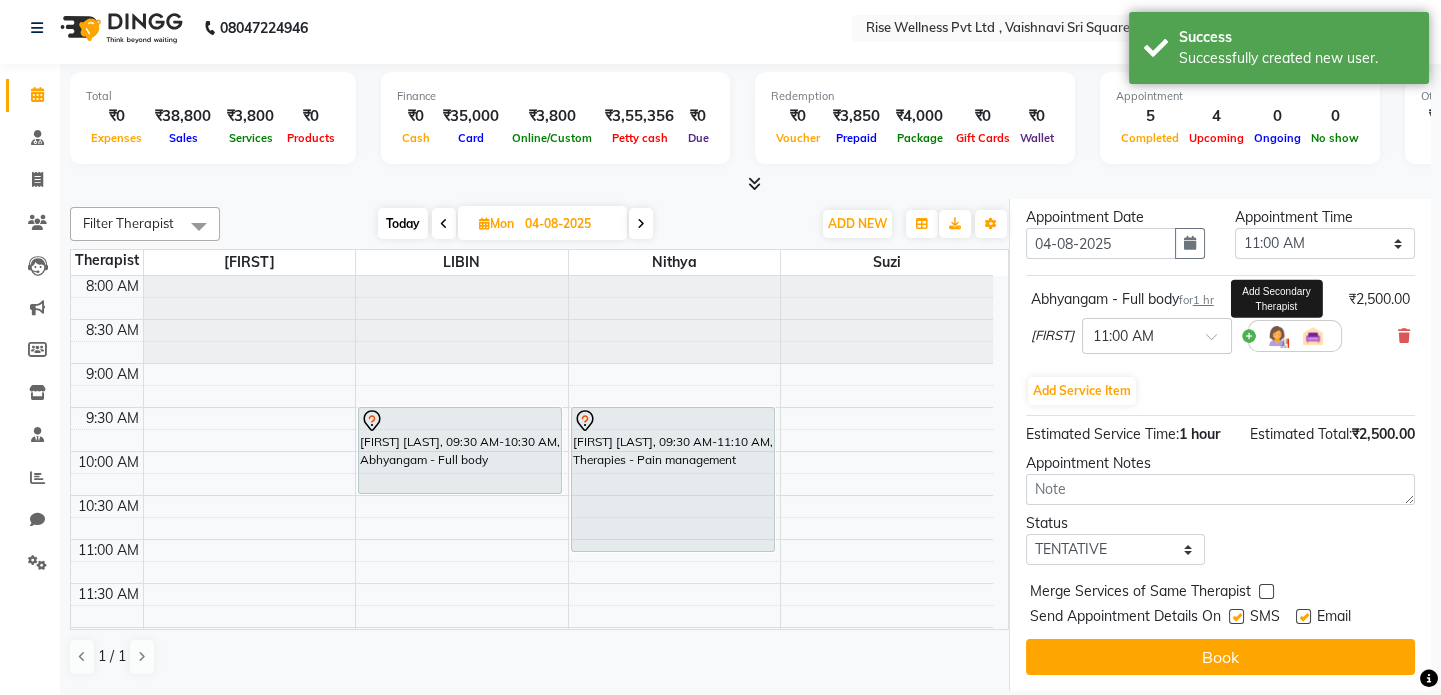 scroll, scrollTop: 375, scrollLeft: 0, axis: vertical 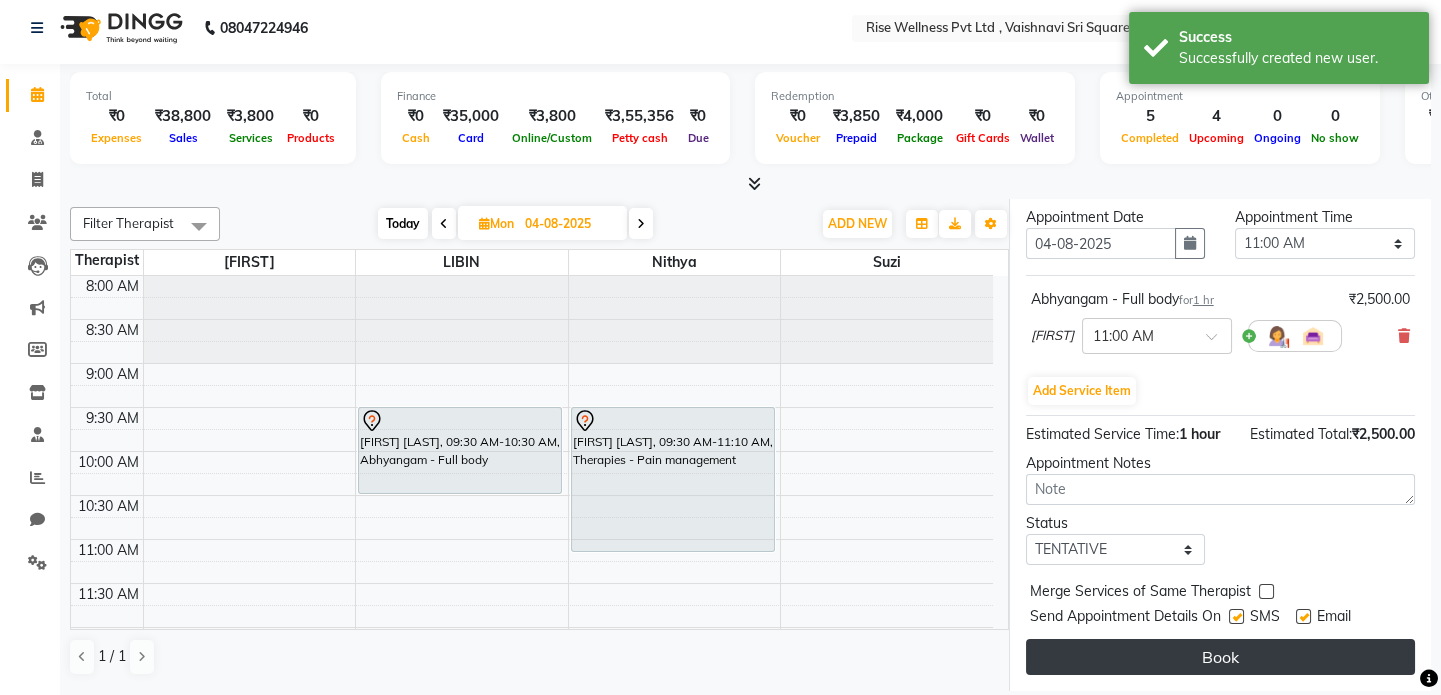 click on "Book" at bounding box center (1220, 657) 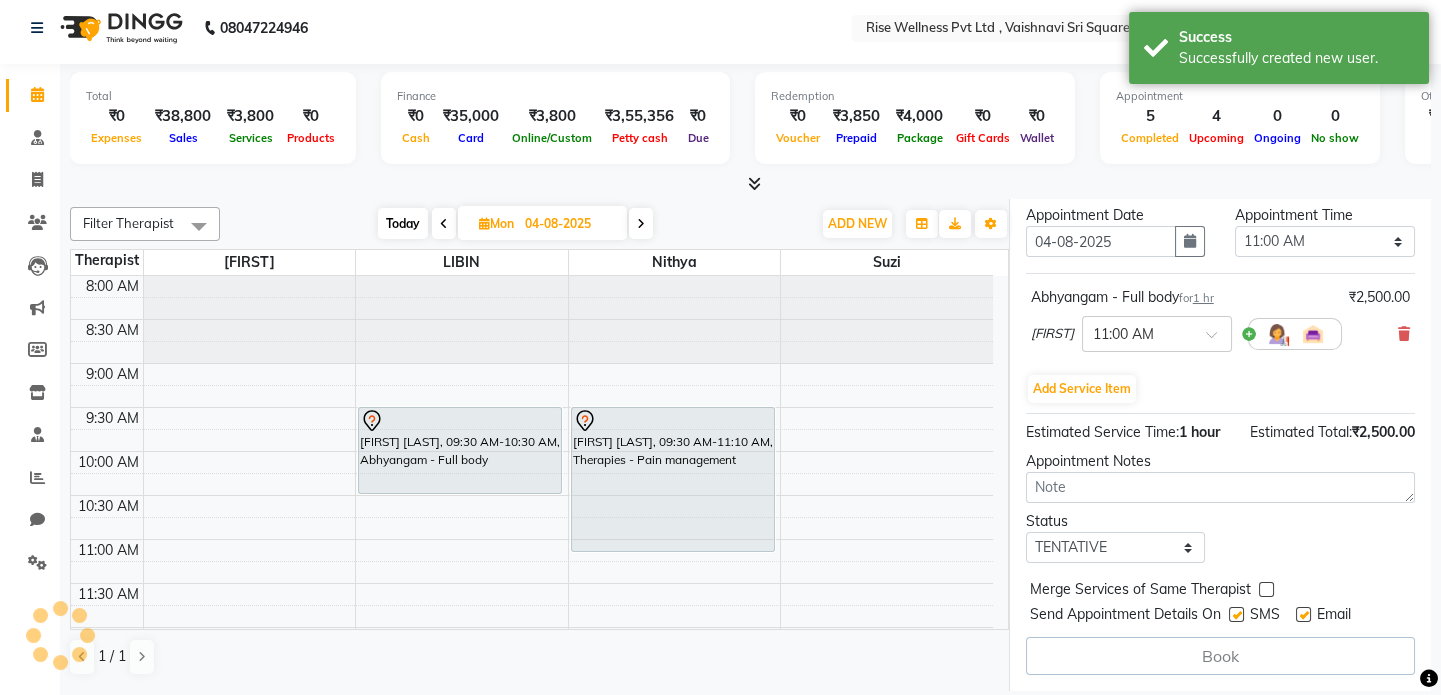 select on "67714" 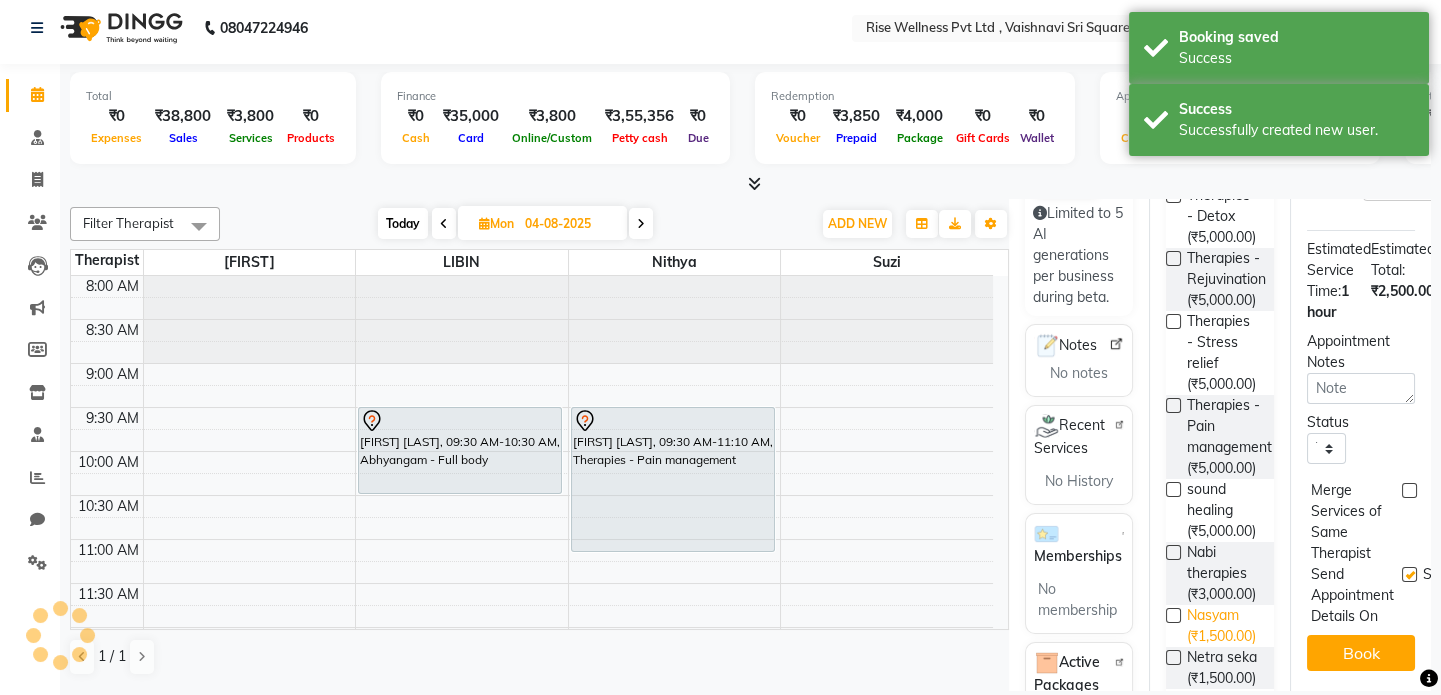 scroll, scrollTop: 0, scrollLeft: 0, axis: both 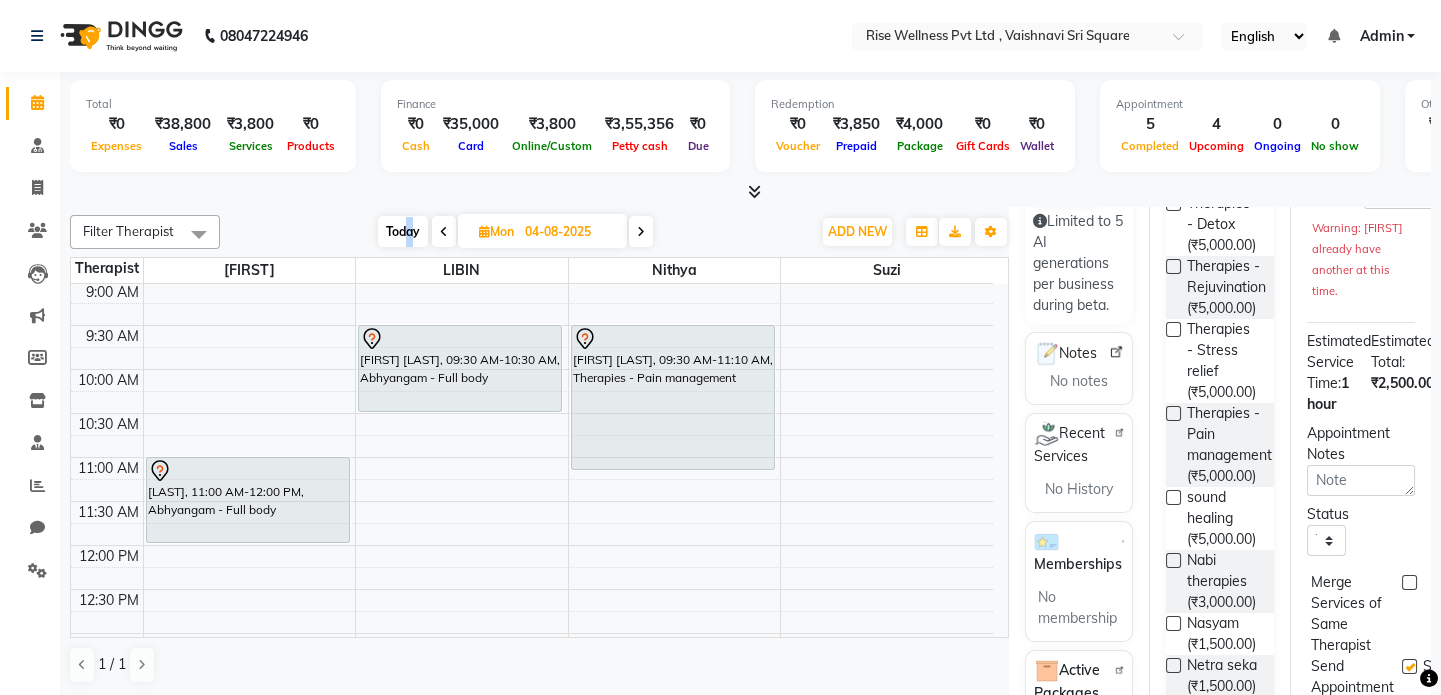 click on "Today" at bounding box center (403, 231) 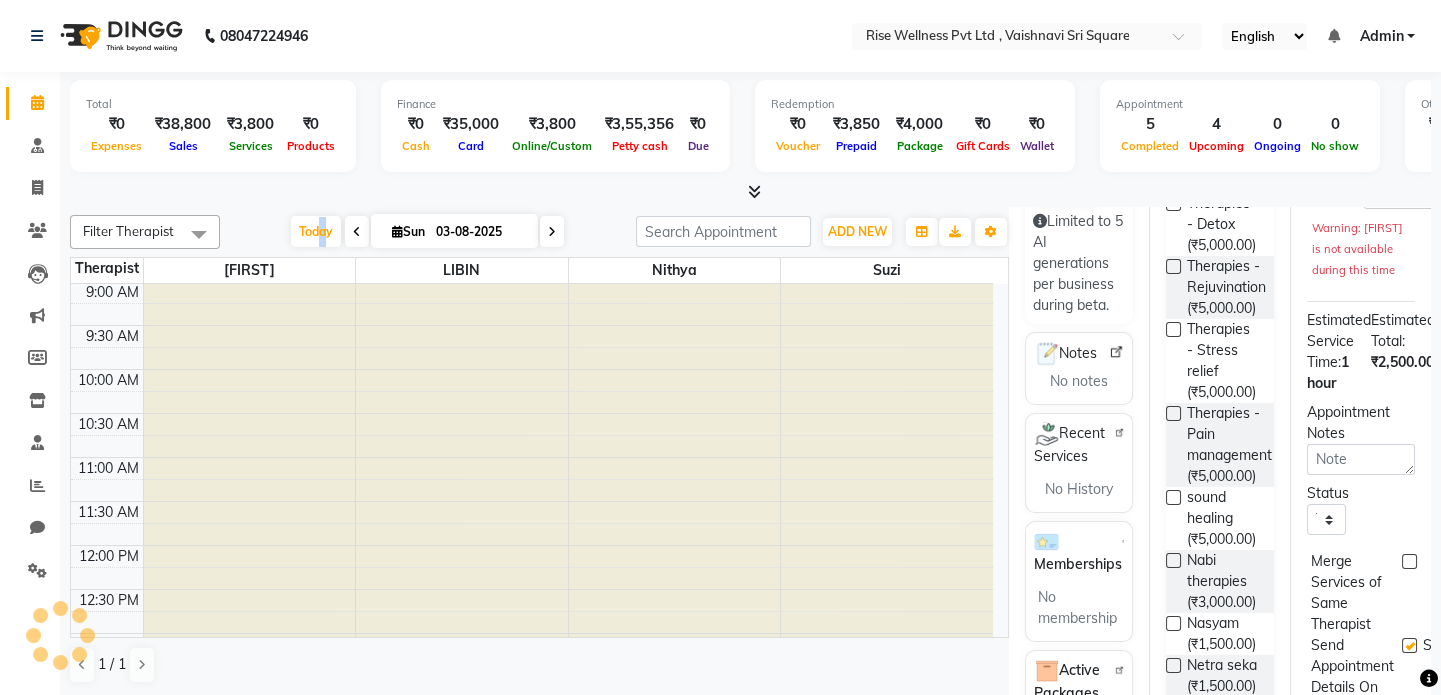 scroll, scrollTop: 527, scrollLeft: 0, axis: vertical 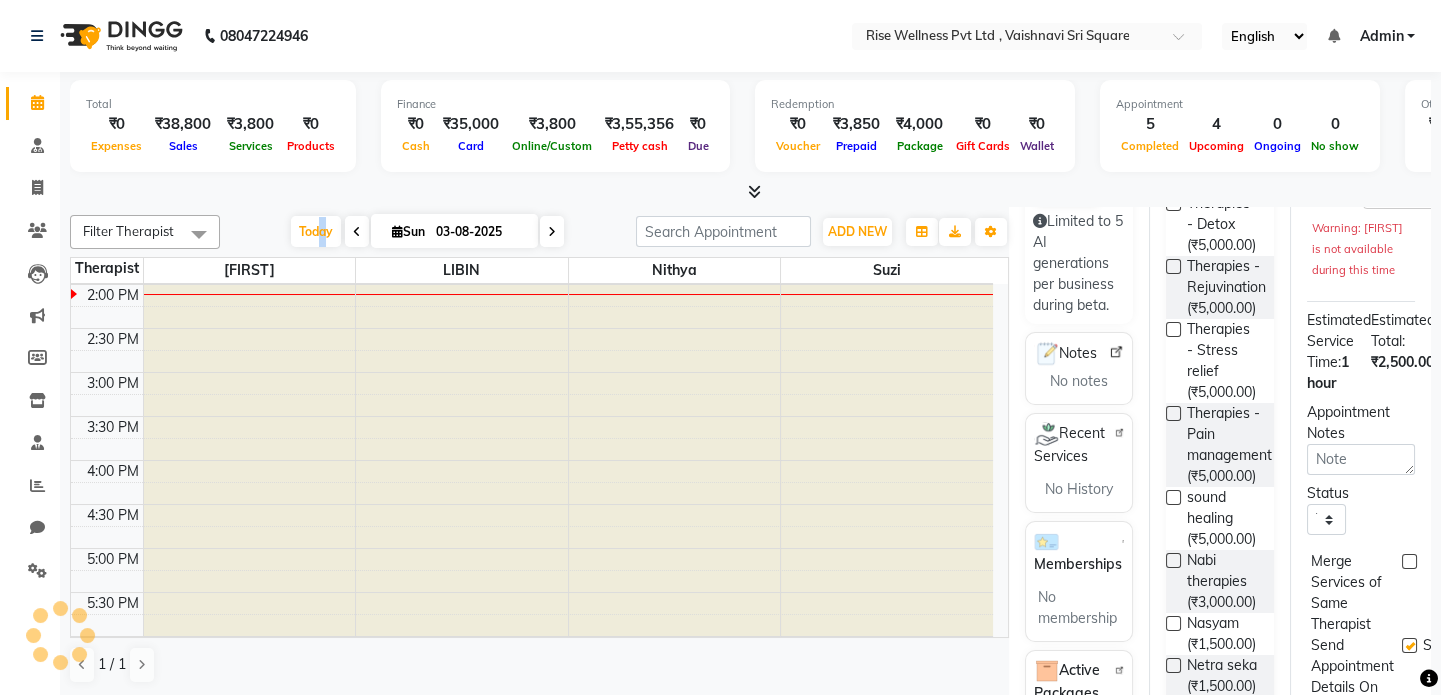 select on "660" 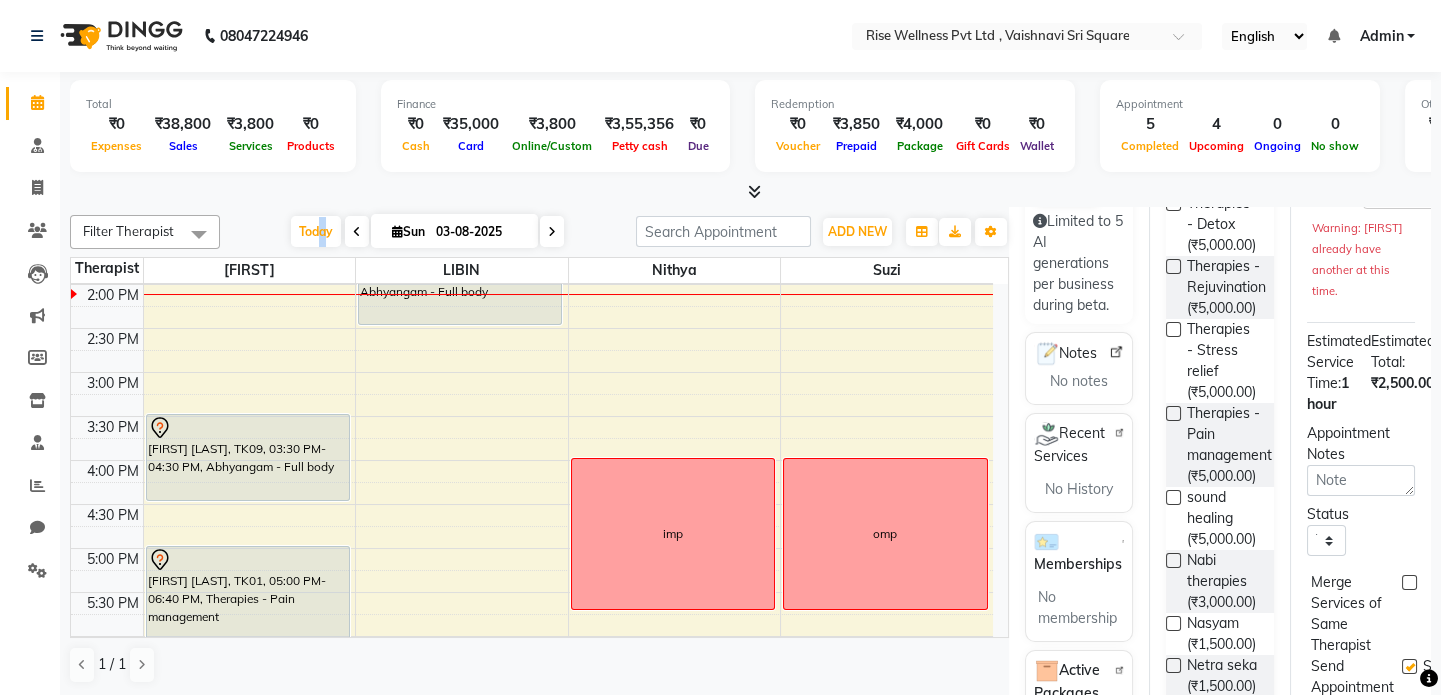 scroll, scrollTop: 436, scrollLeft: 0, axis: vertical 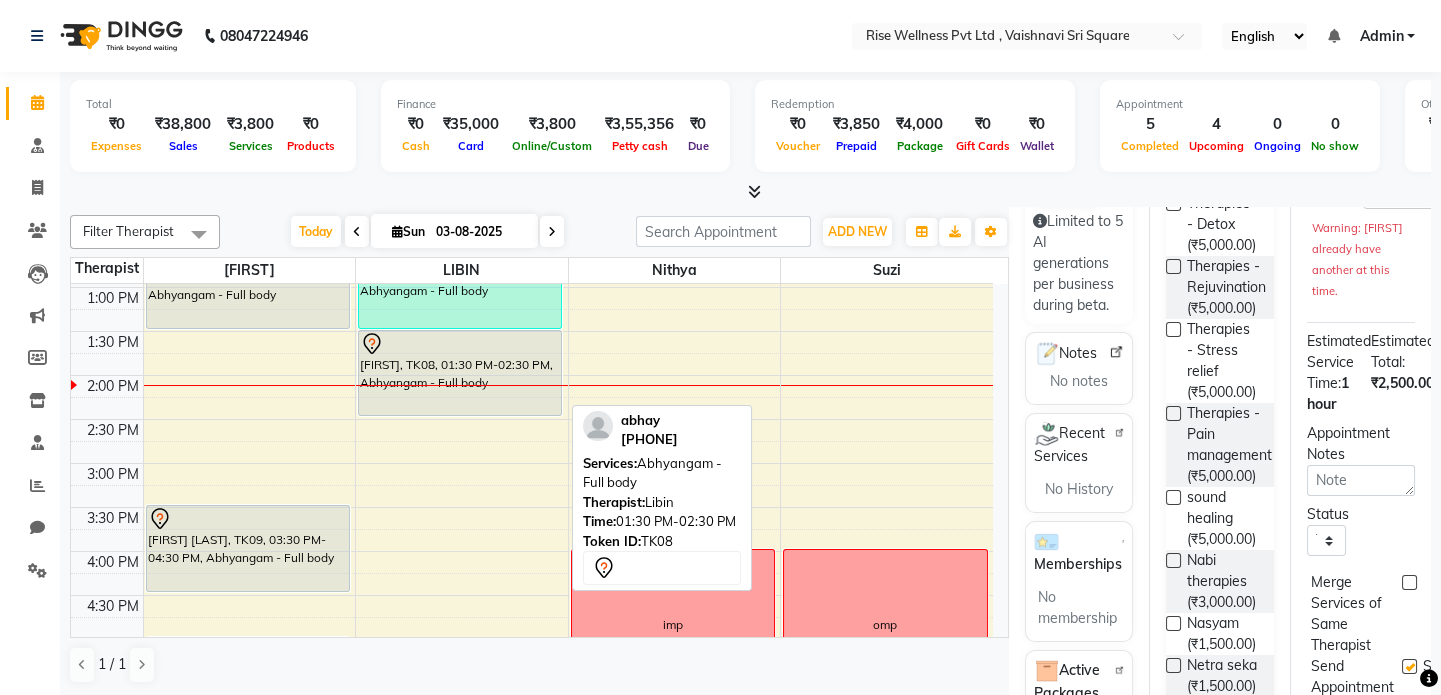 click on "[FIRST], TK08, 01:30 PM-02:30 PM, Abhyangam - Full body" at bounding box center (460, 373) 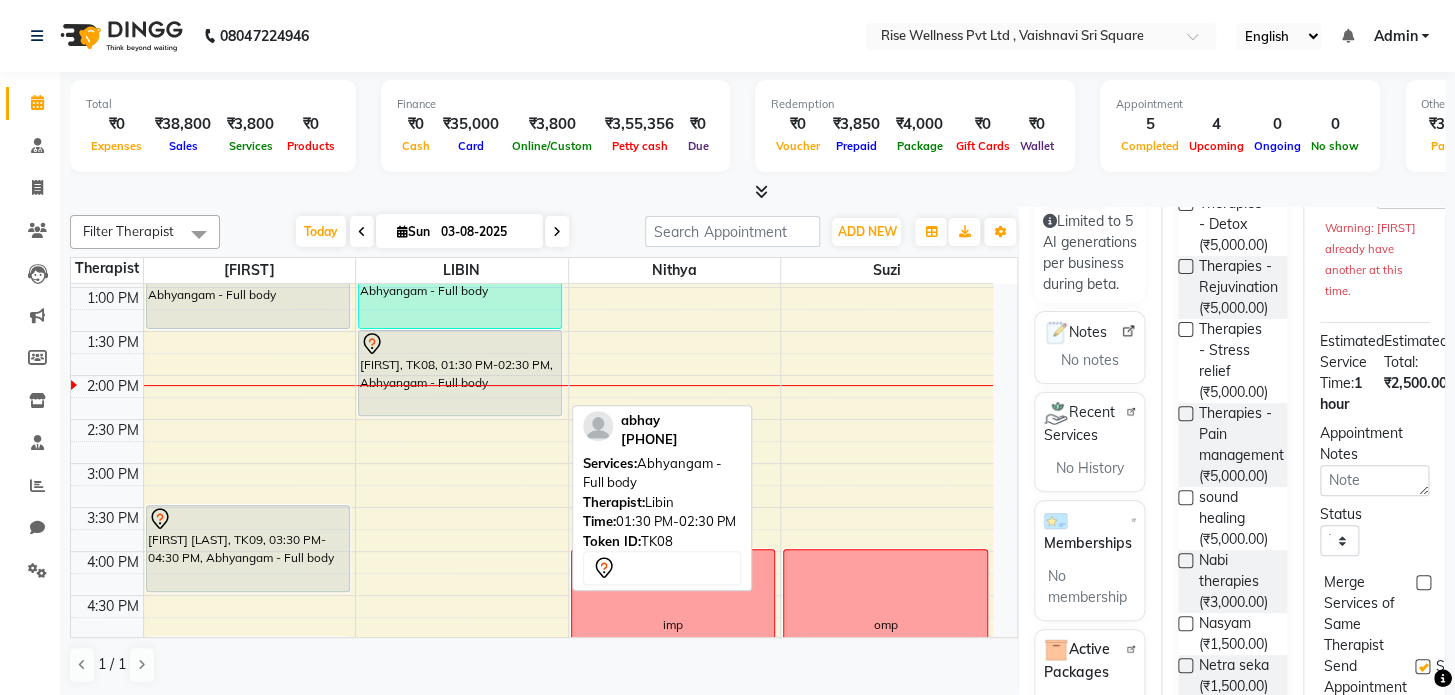 select on "7" 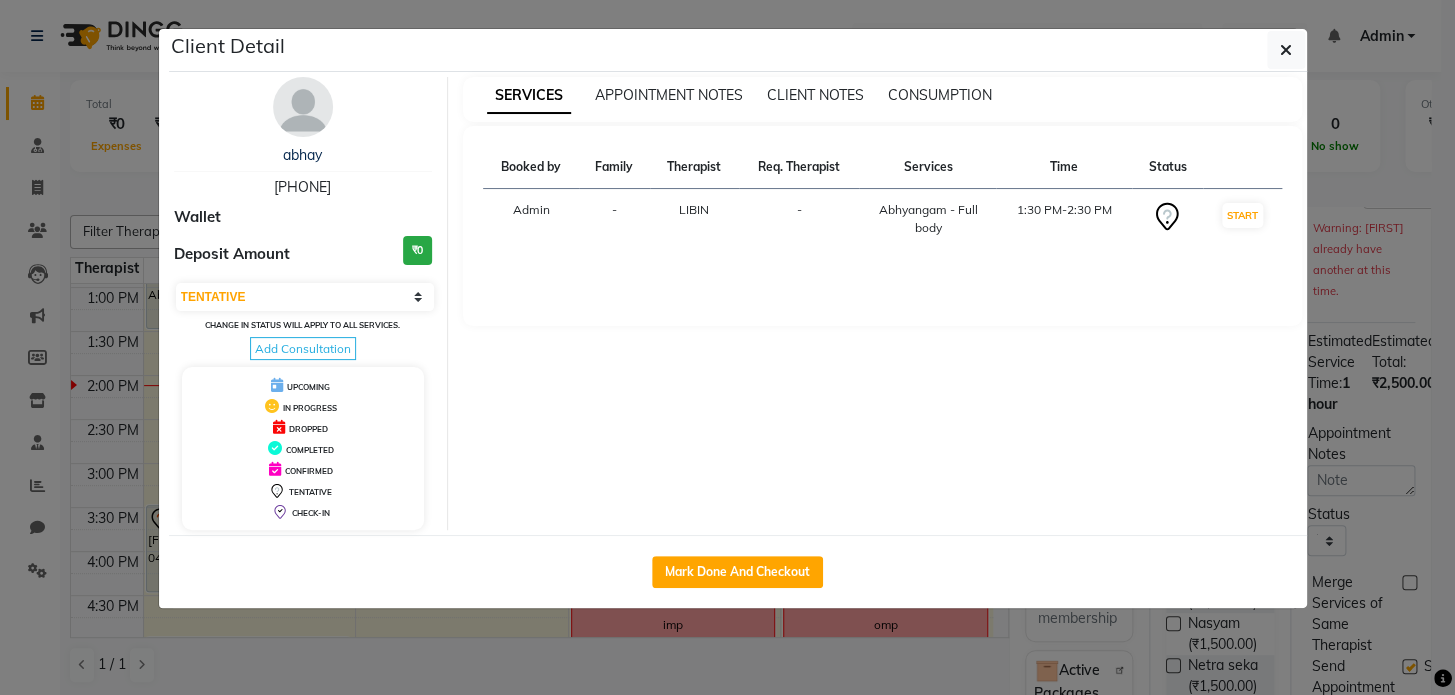 click on "Mark Done And Checkout" 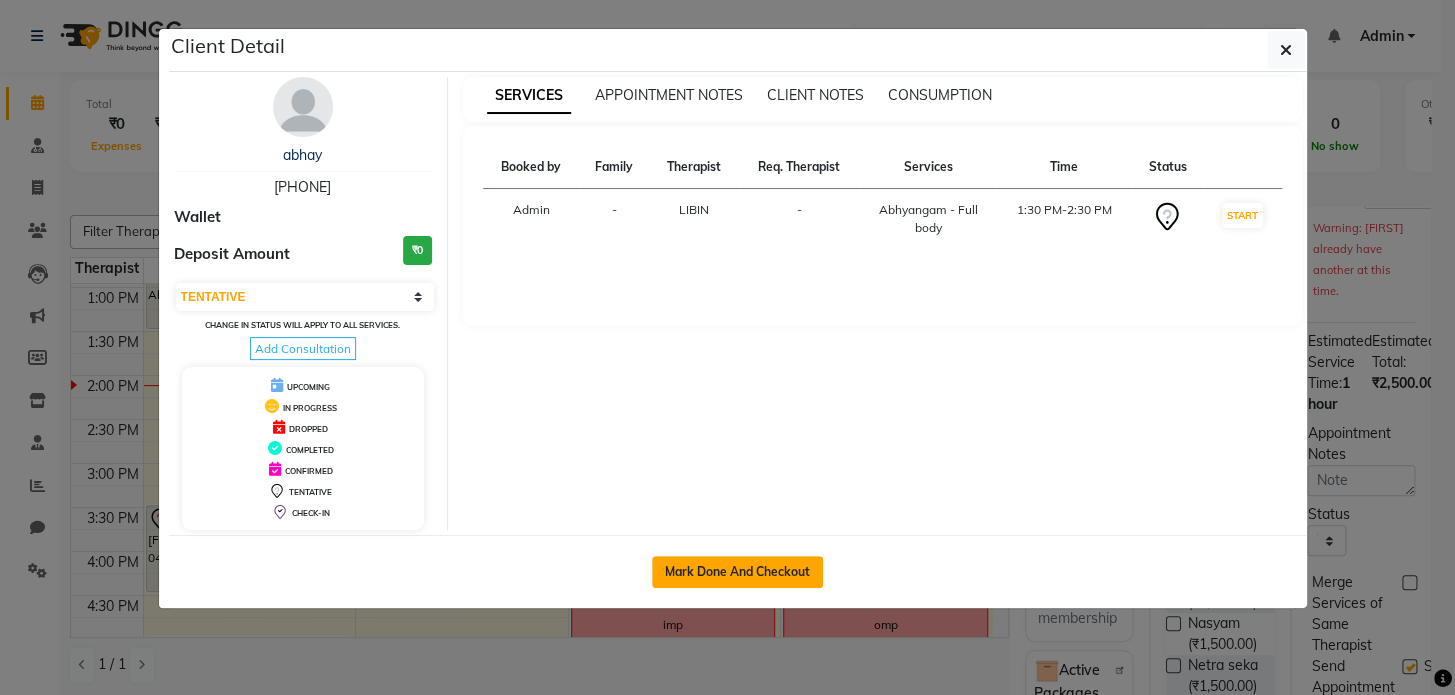 click on "Mark Done And Checkout" 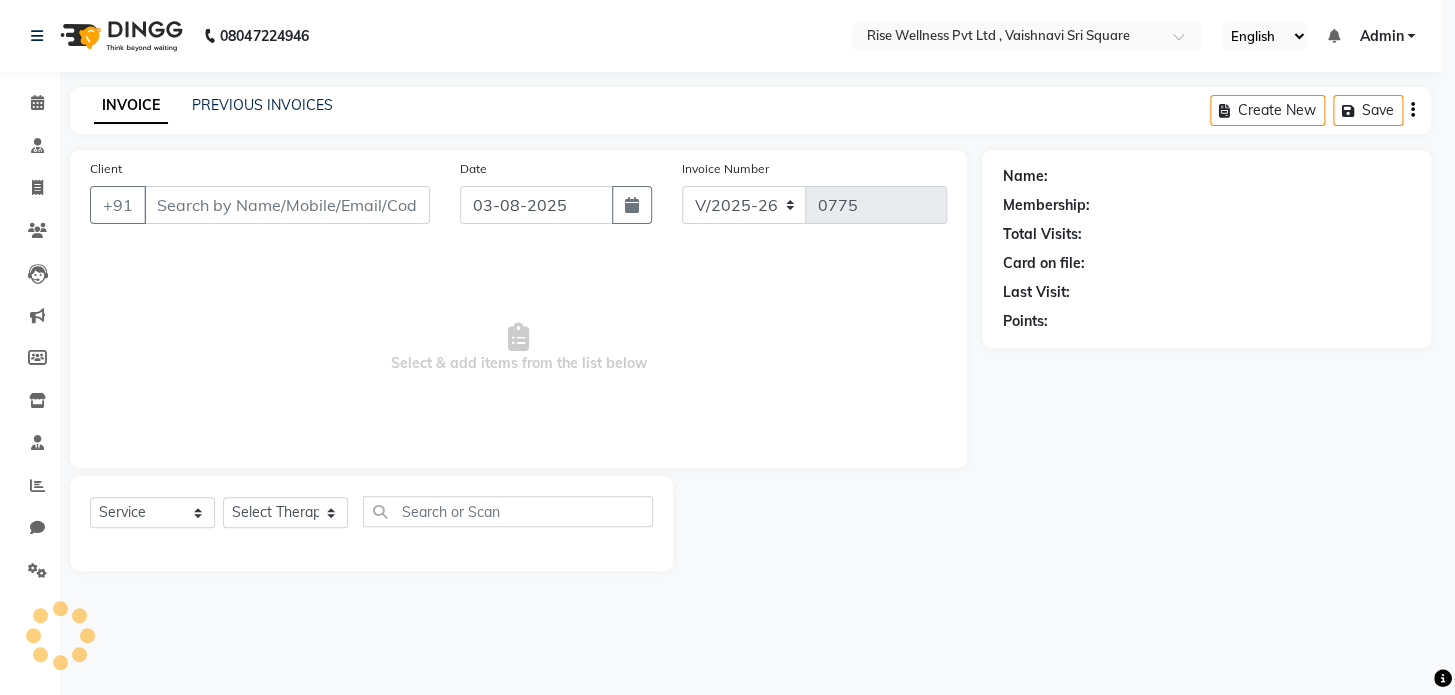 select on "3" 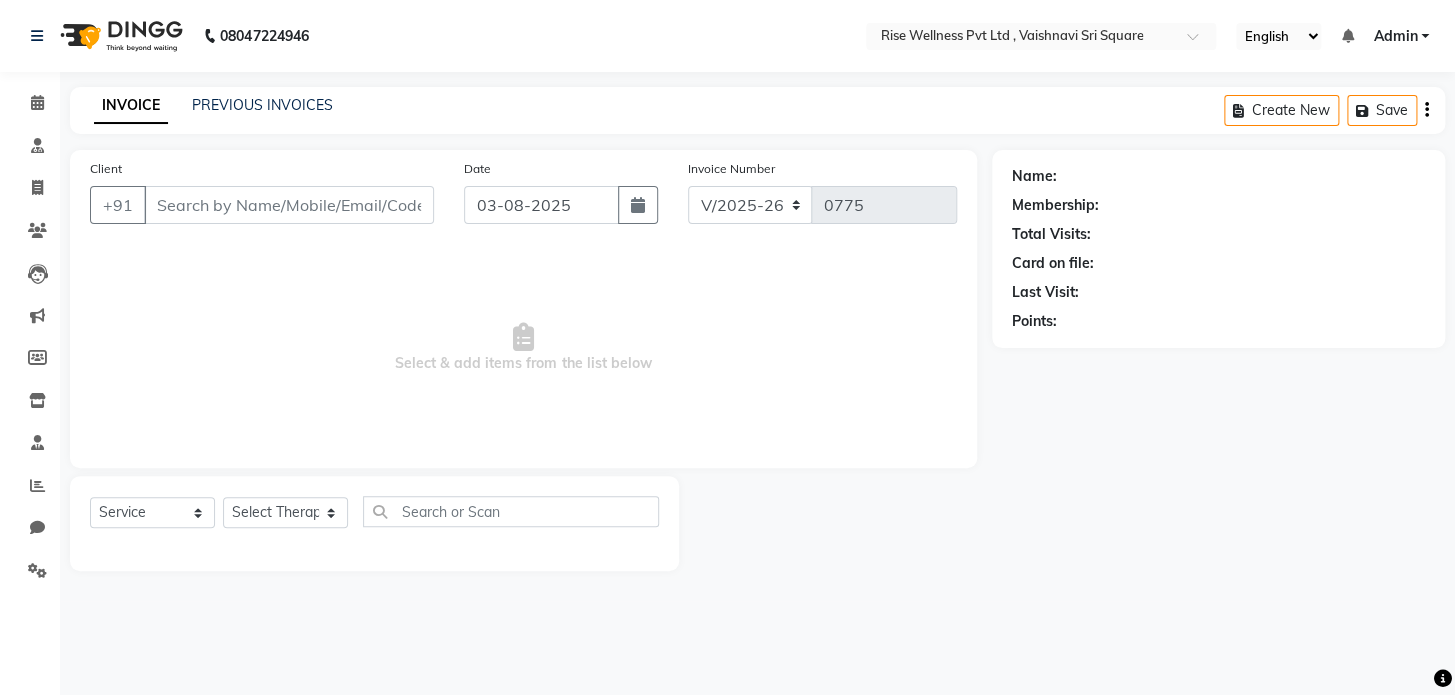 select on "V" 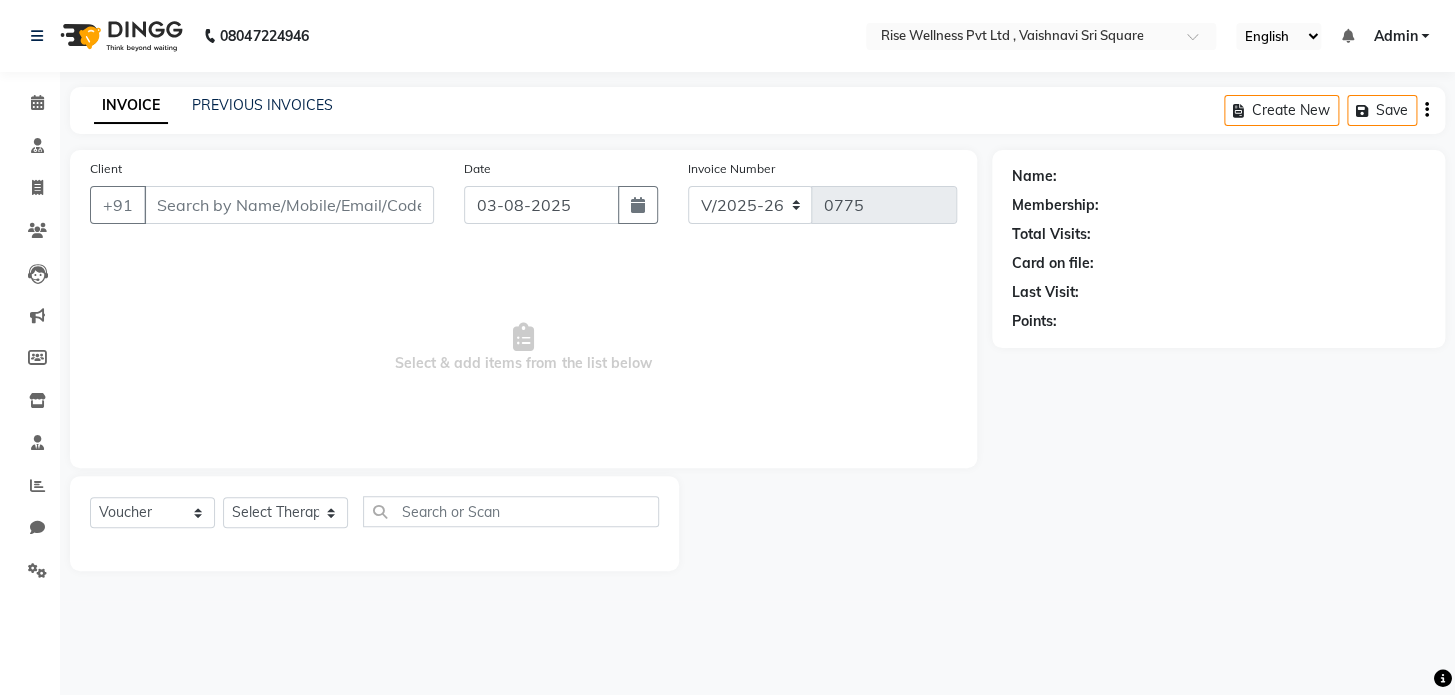 type on "[PHONE]" 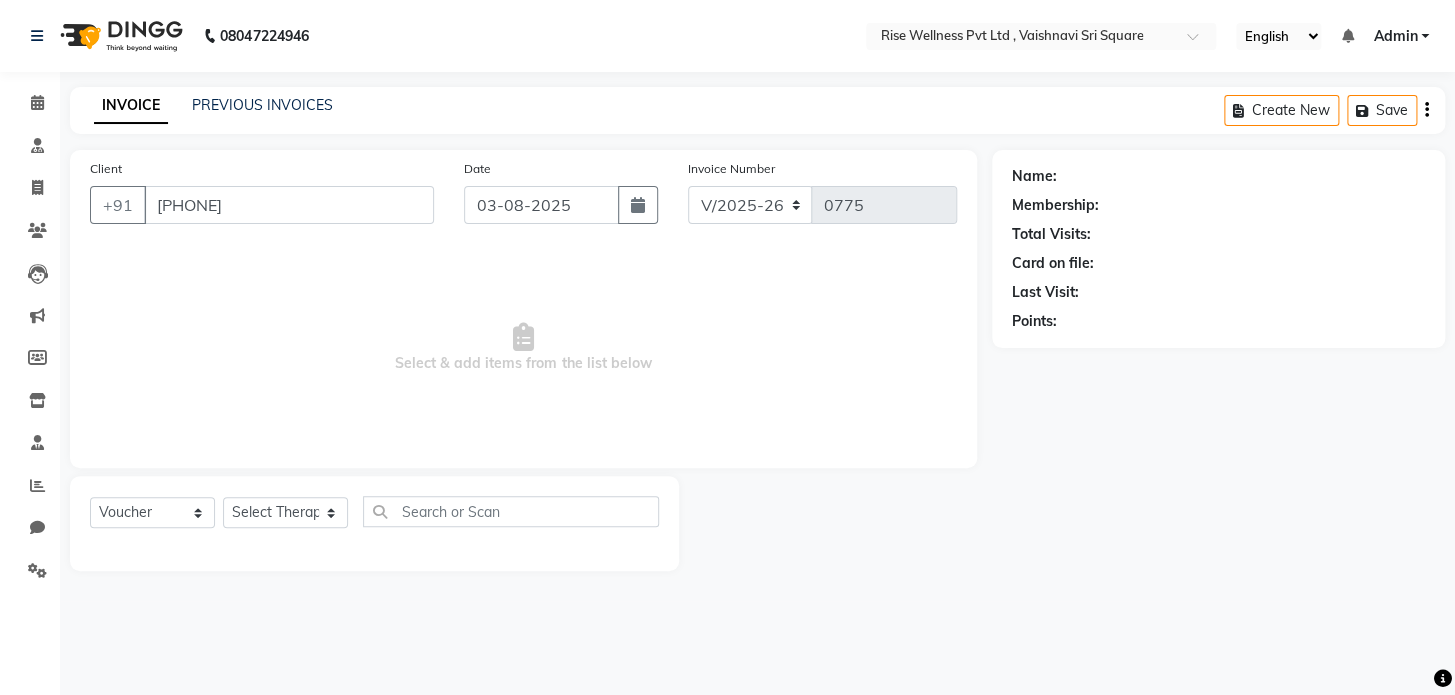 select on "69785" 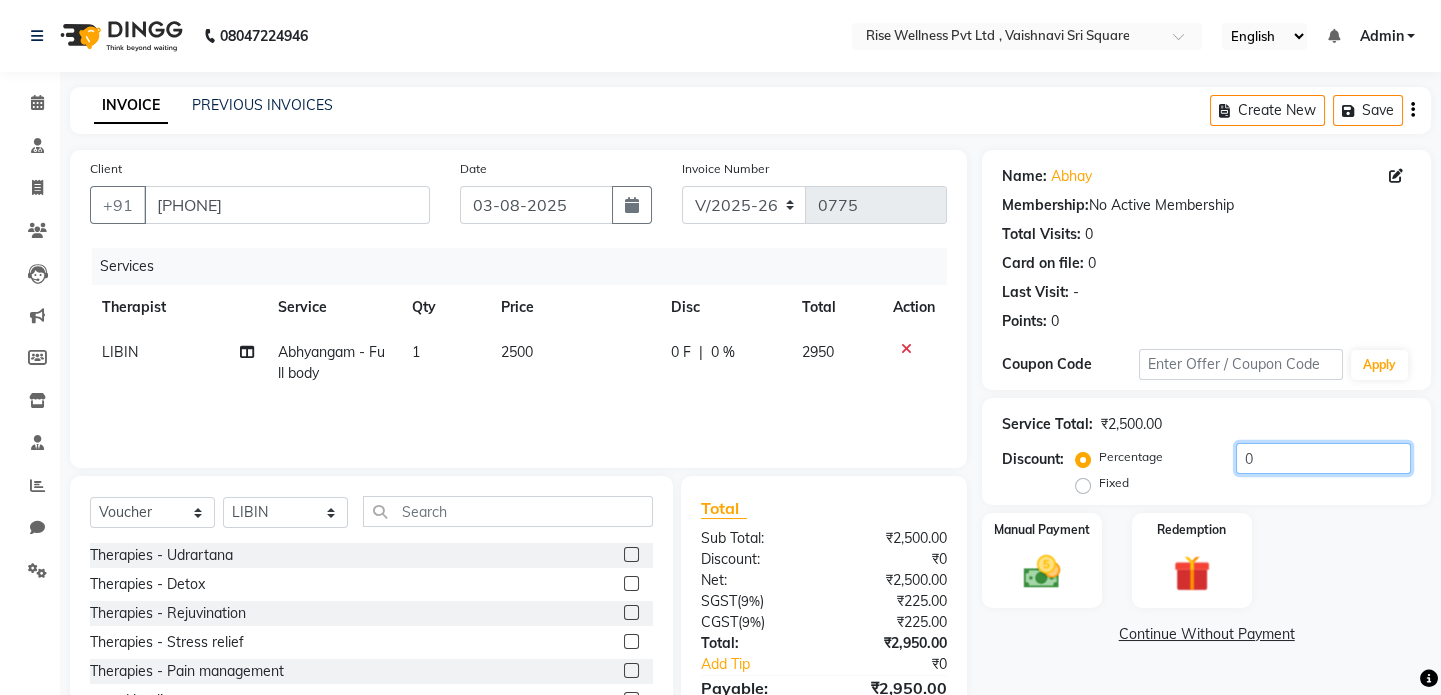 click on "0" 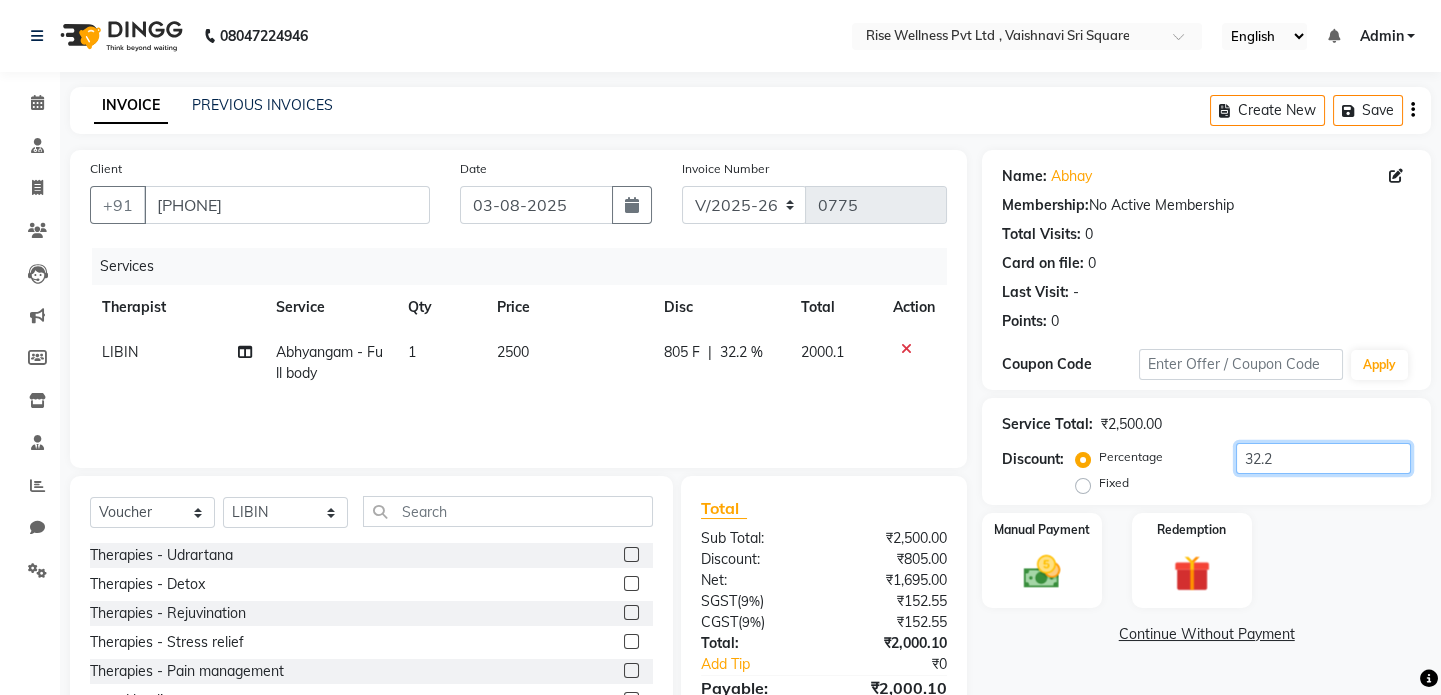 type on "32.2" 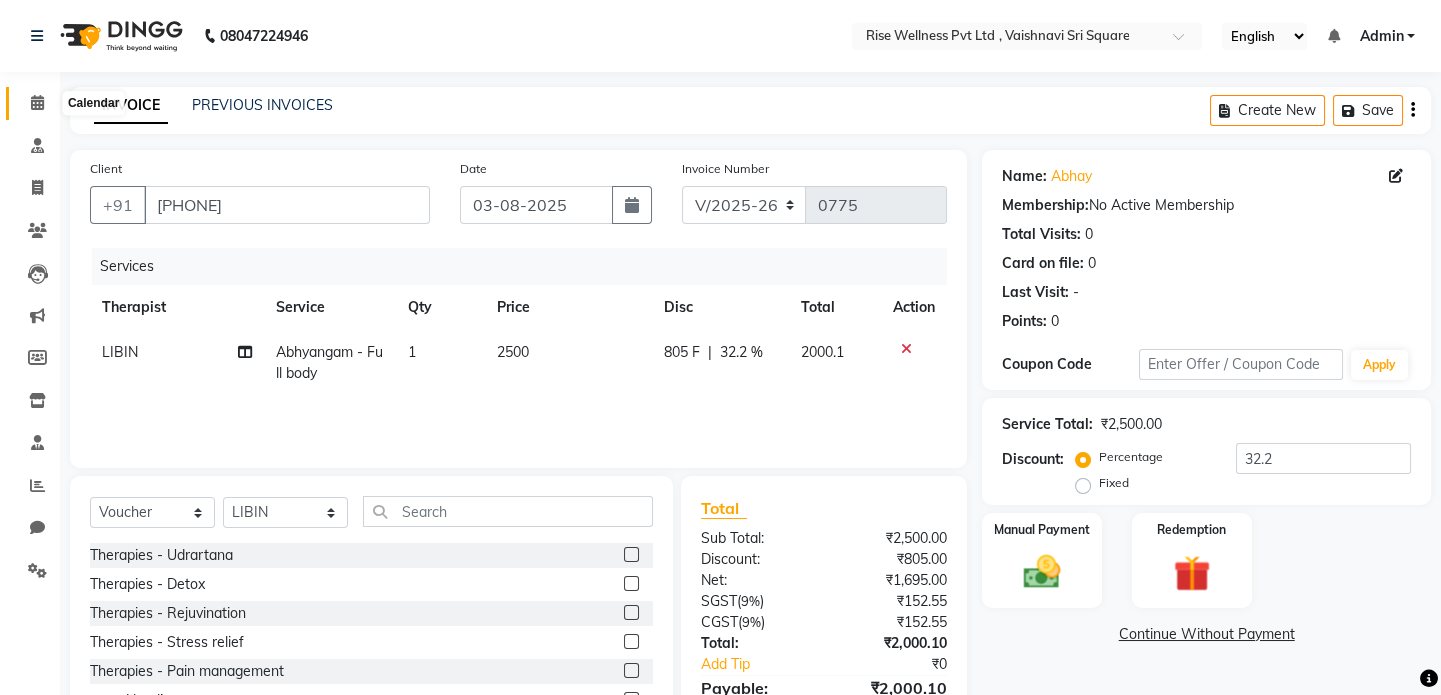 click 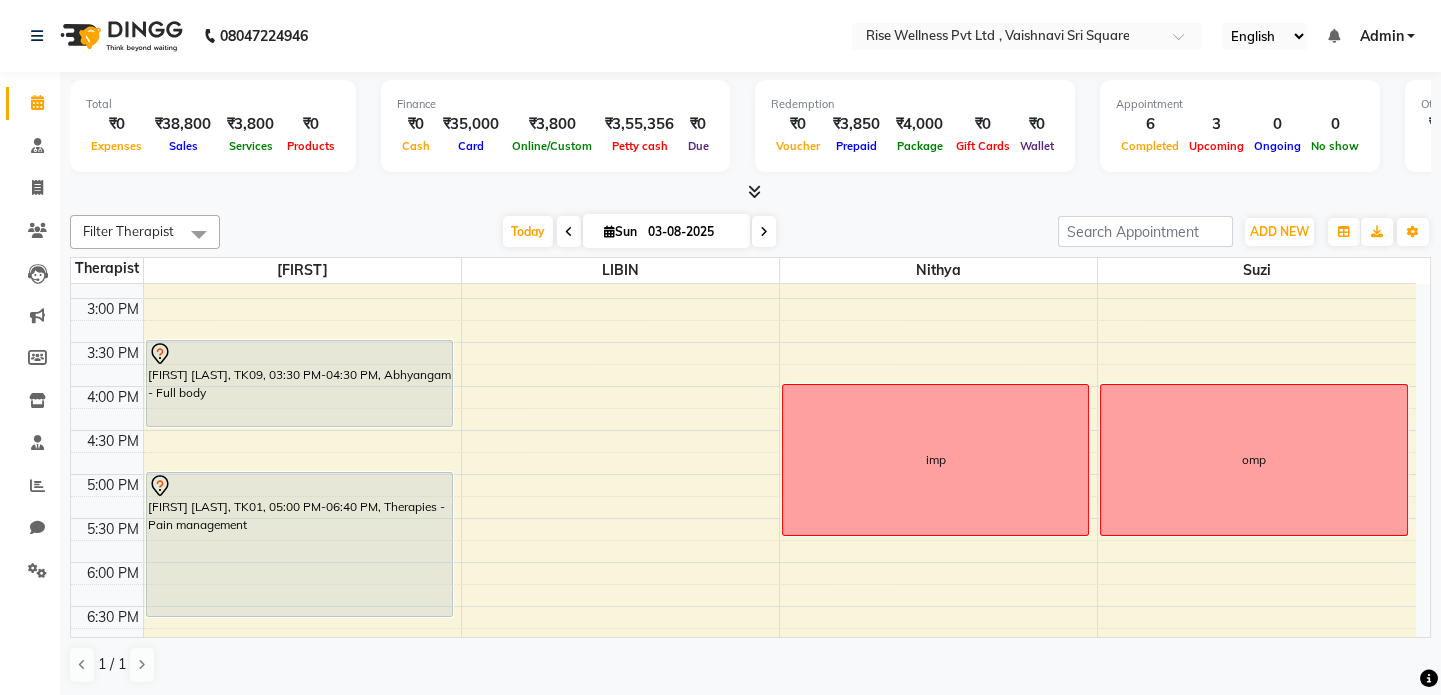 scroll, scrollTop: 636, scrollLeft: 0, axis: vertical 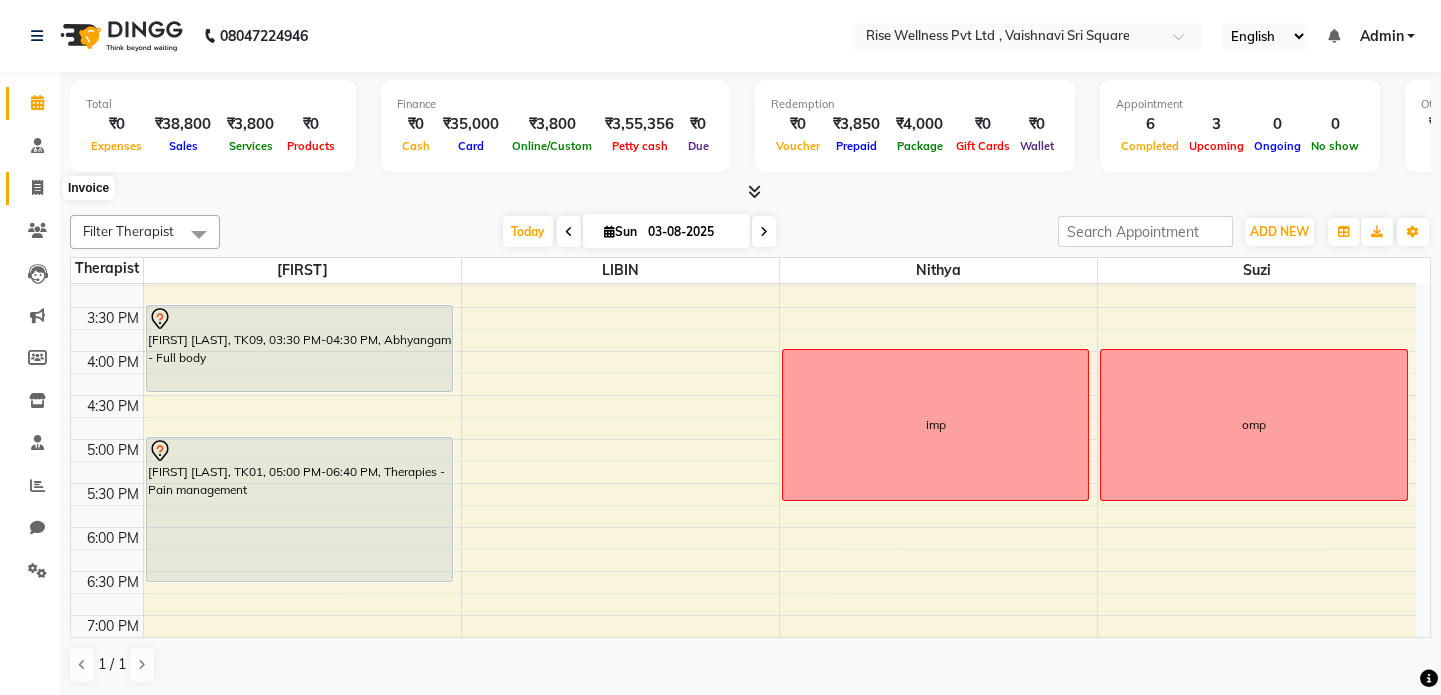 click 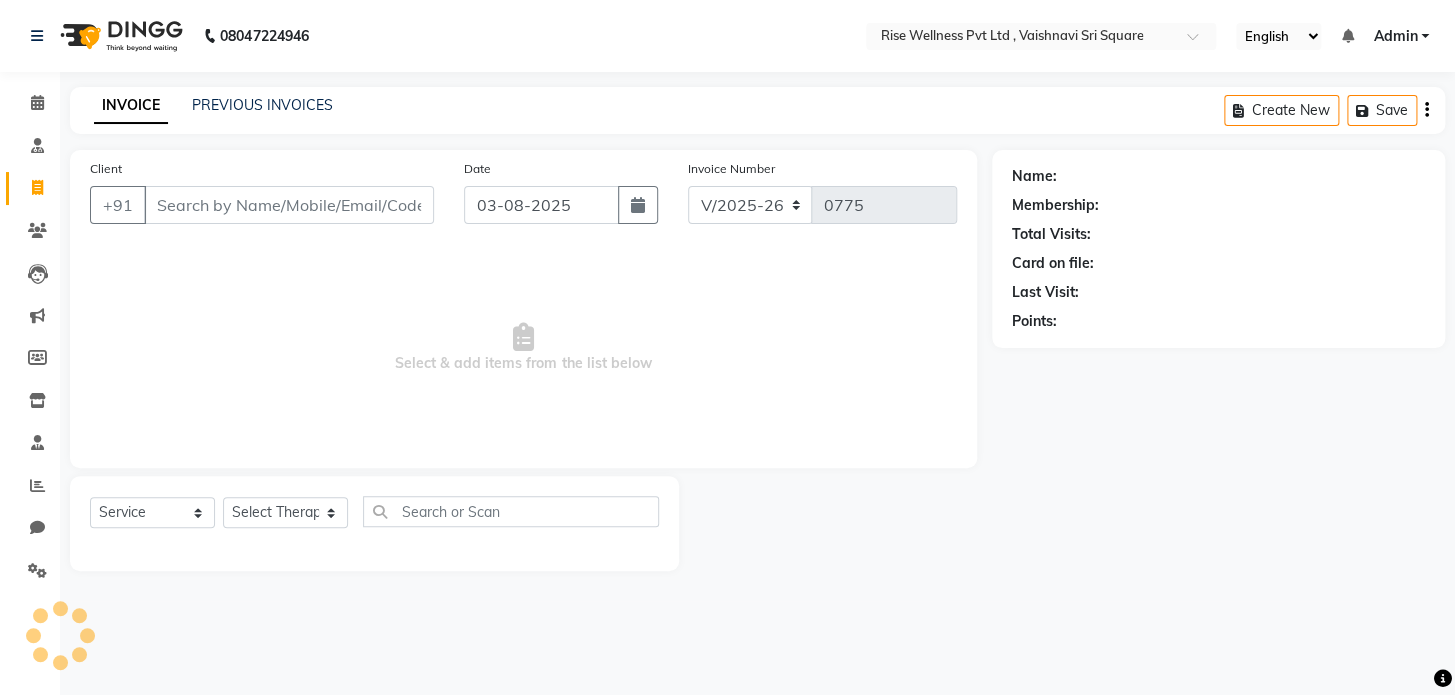 select on "V" 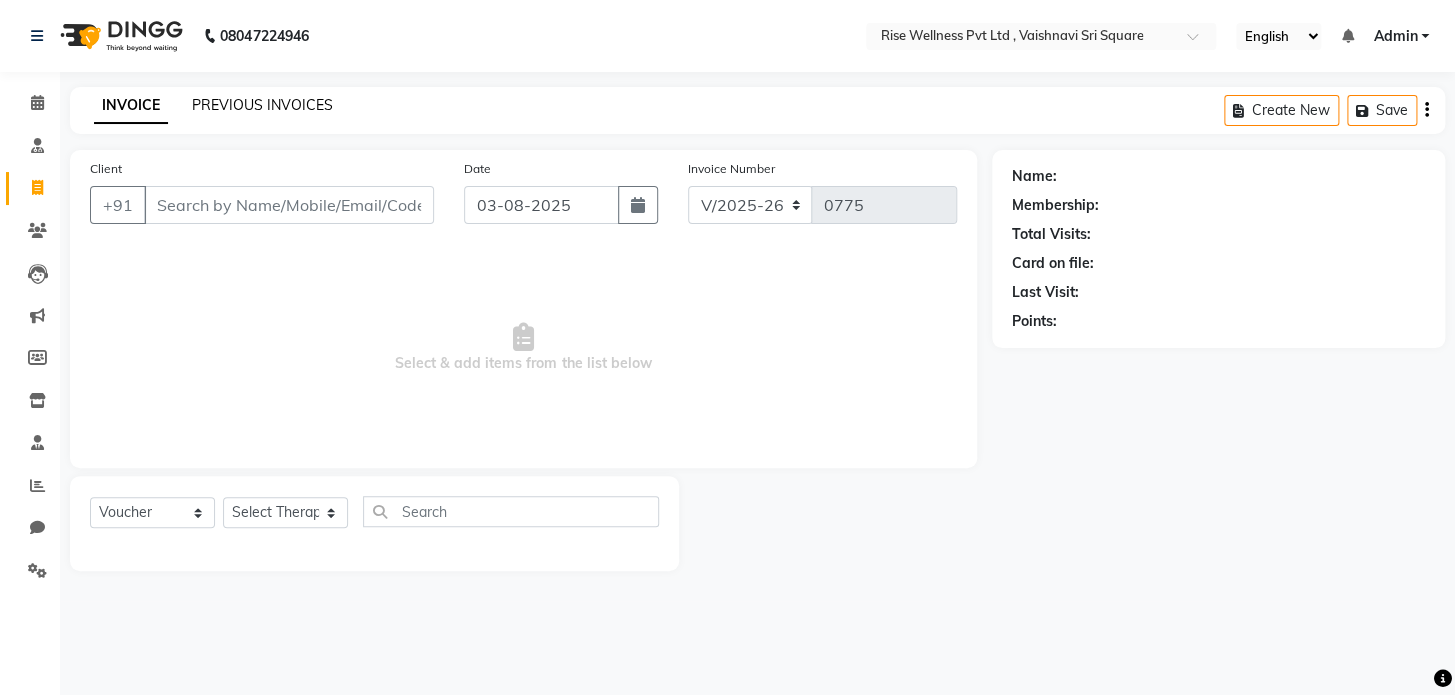 click on "PREVIOUS INVOICES" 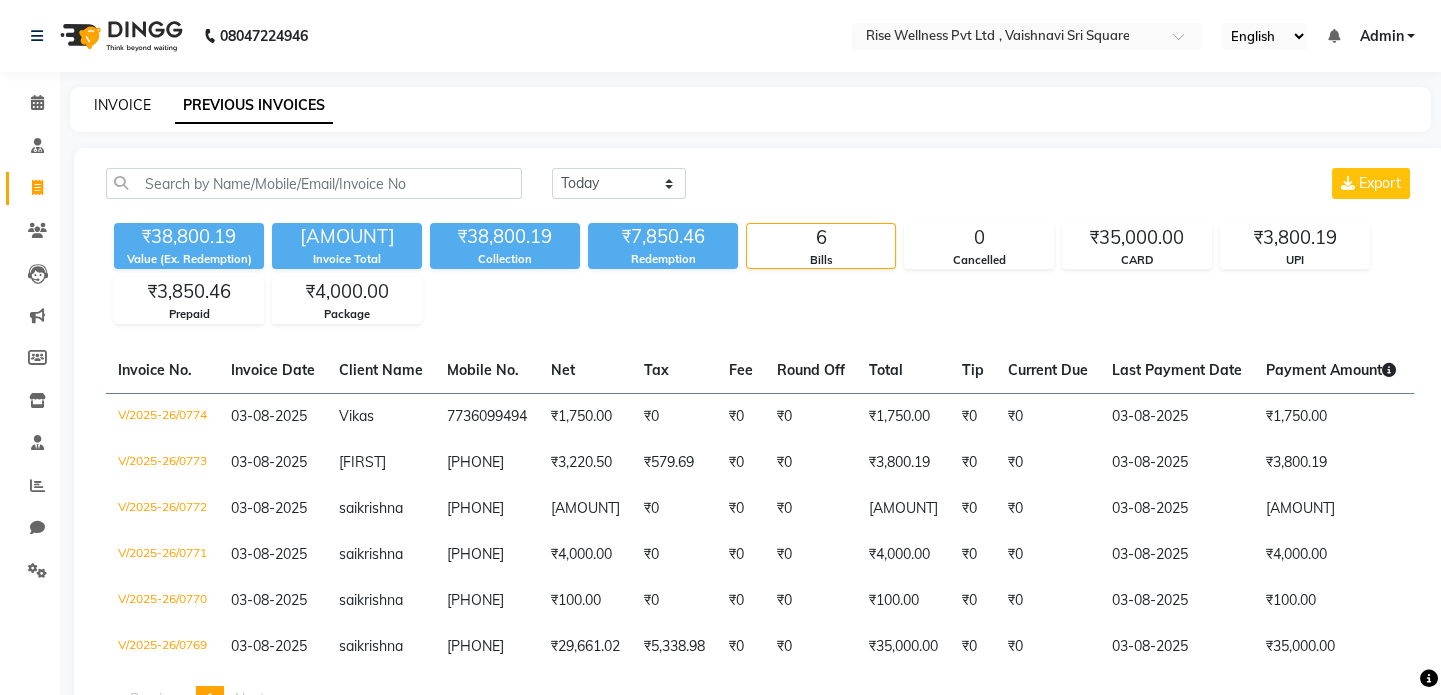 click on "INVOICE" 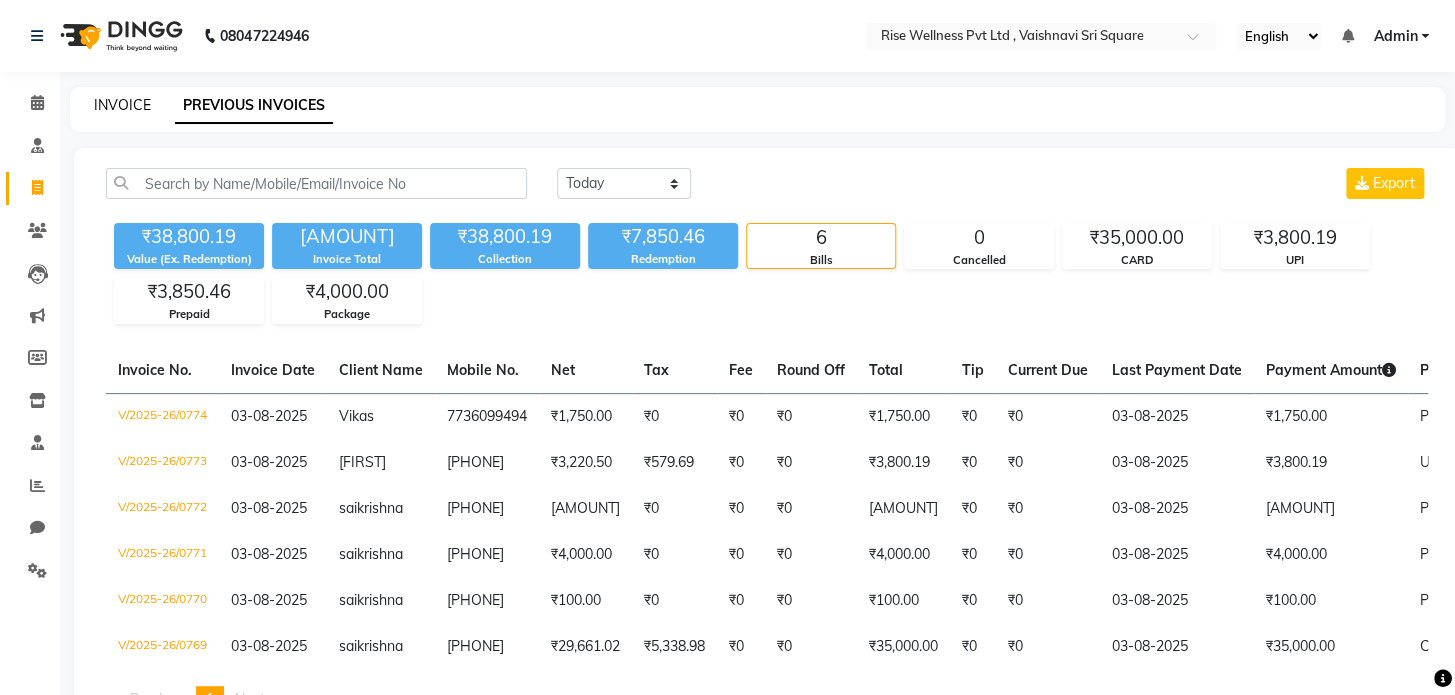 select on "7497" 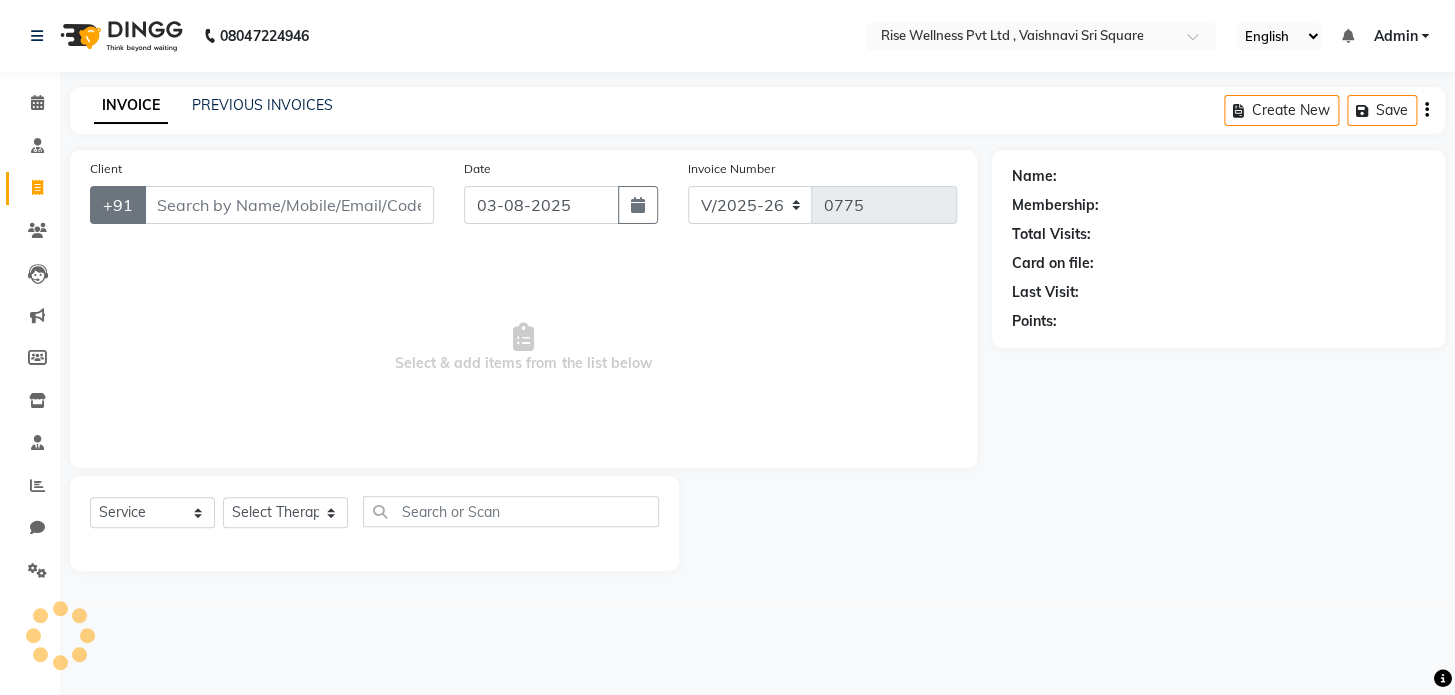 select on "V" 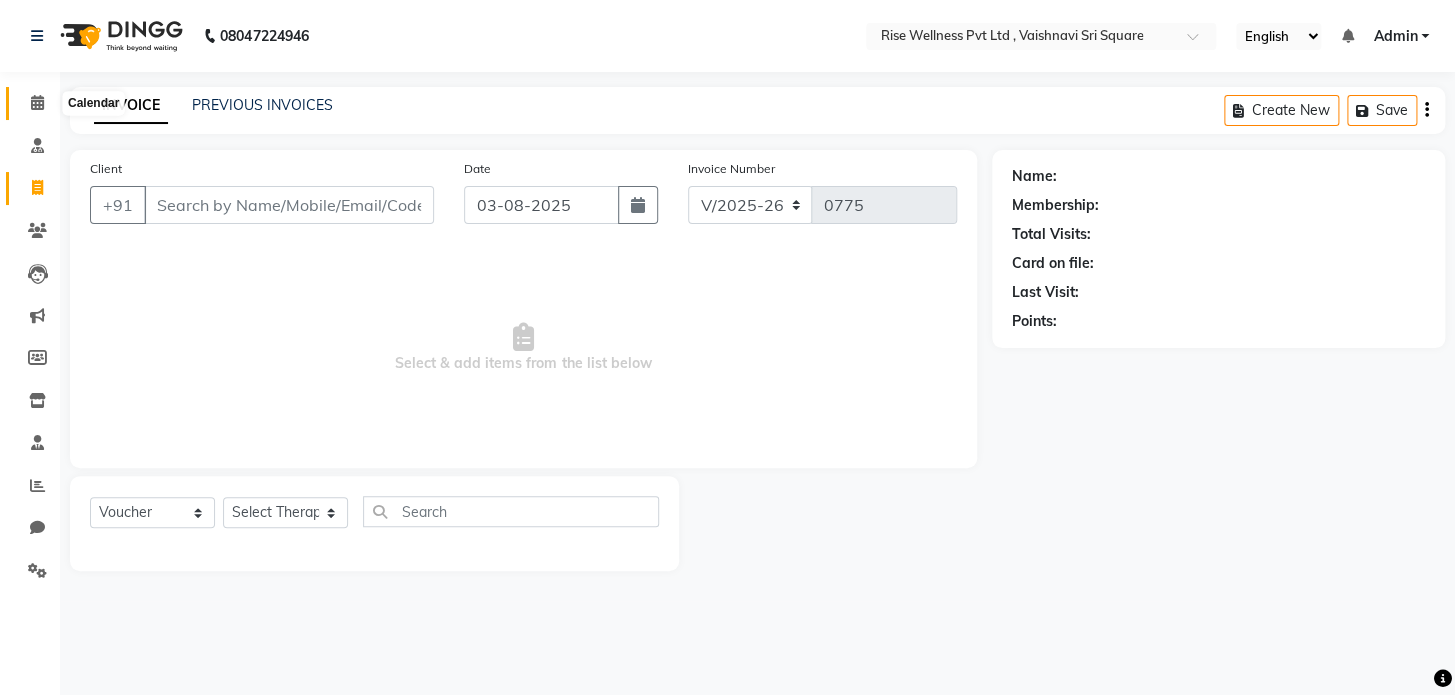 click 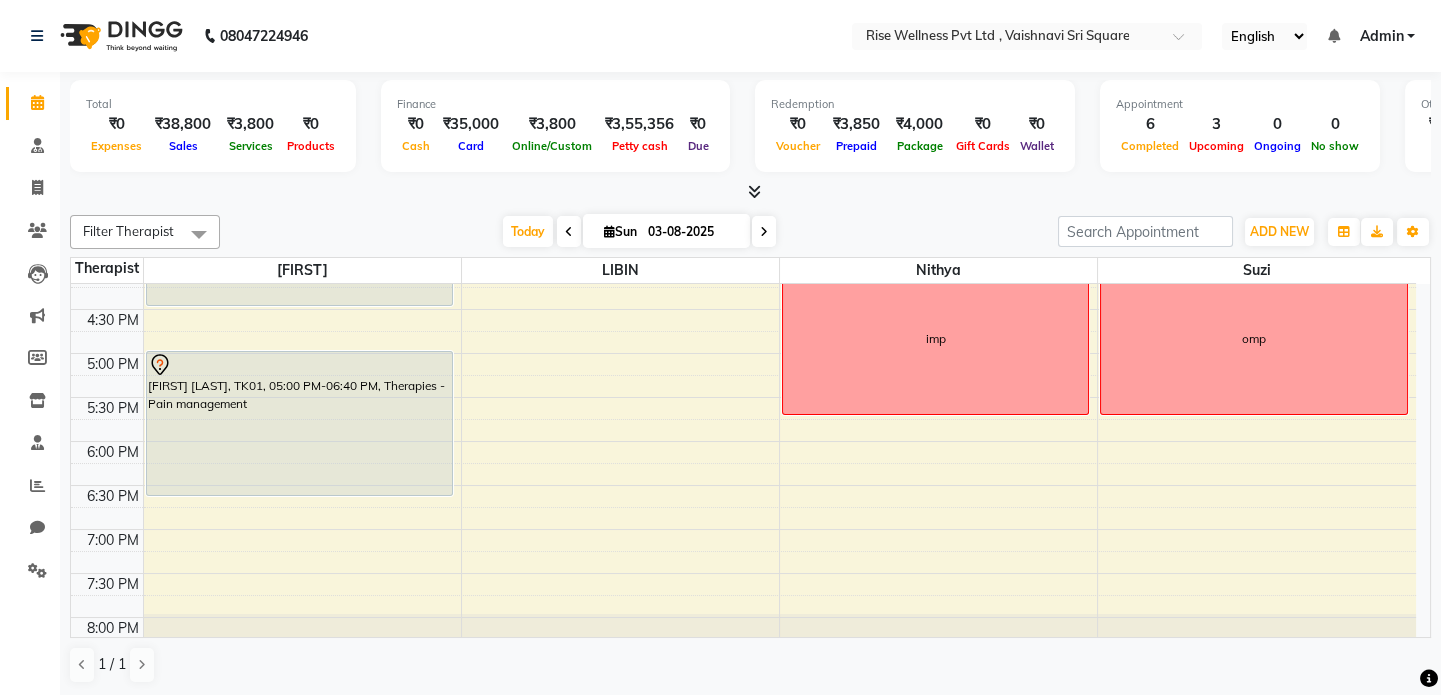 scroll, scrollTop: 785, scrollLeft: 0, axis: vertical 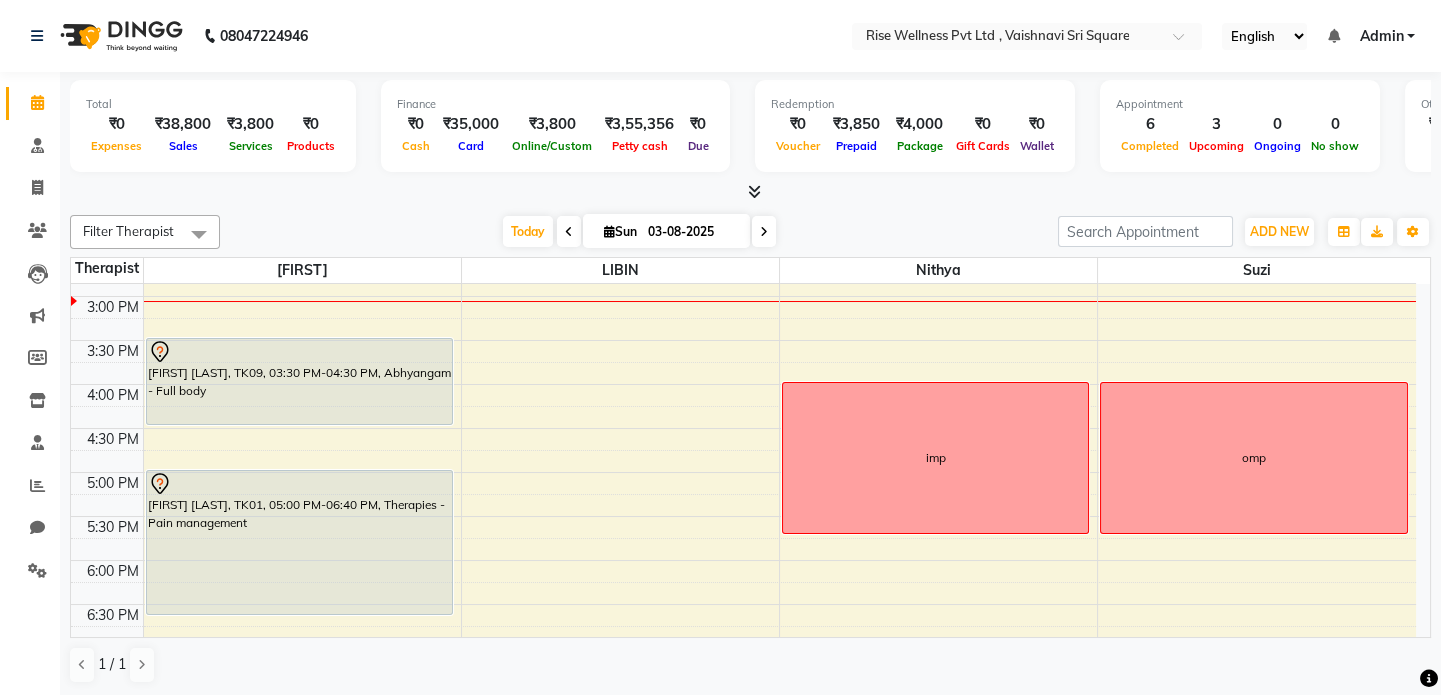 click on "Clients" 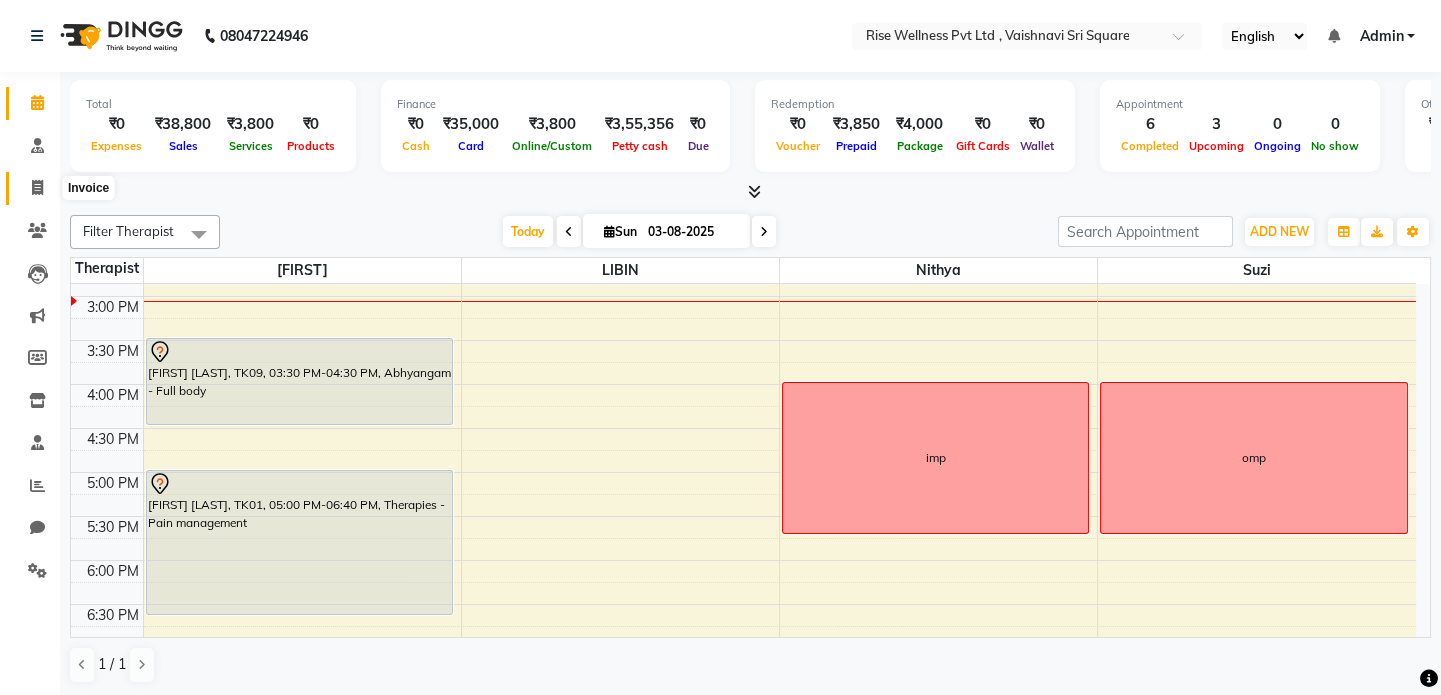 click 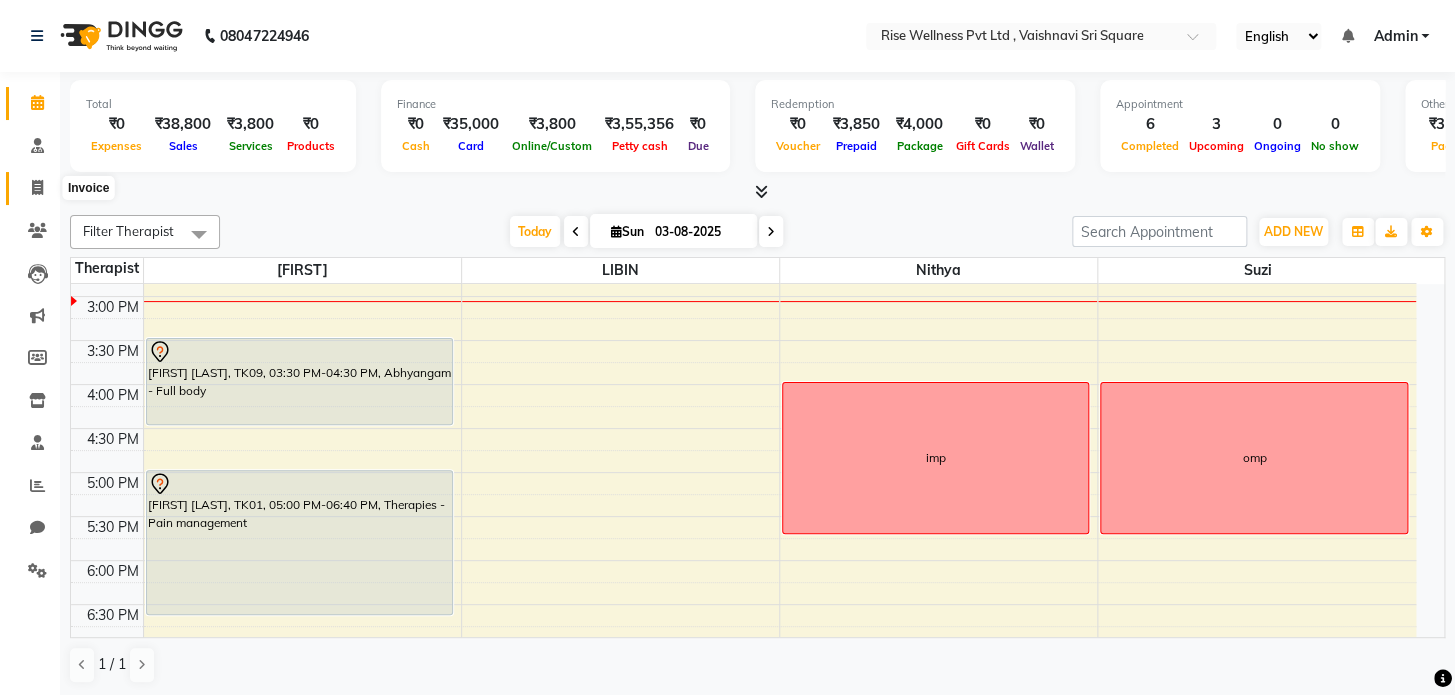 select on "7497" 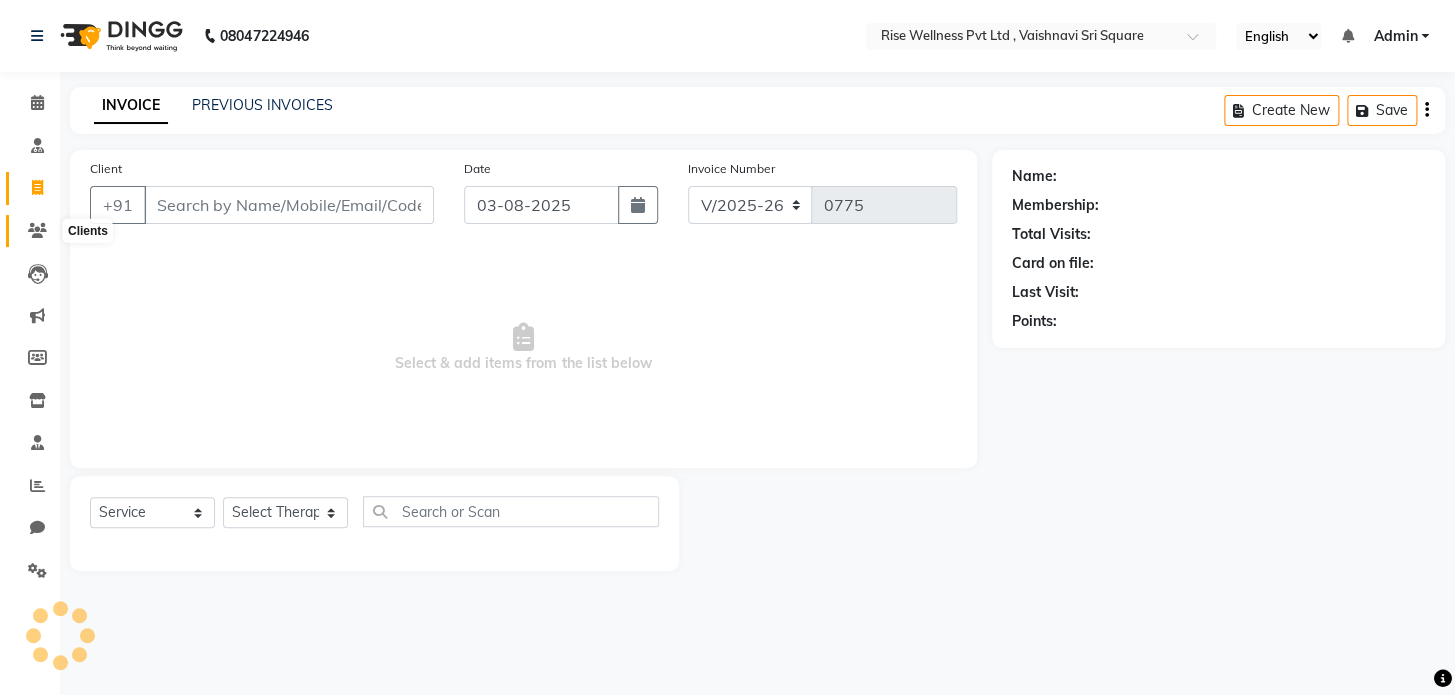 click 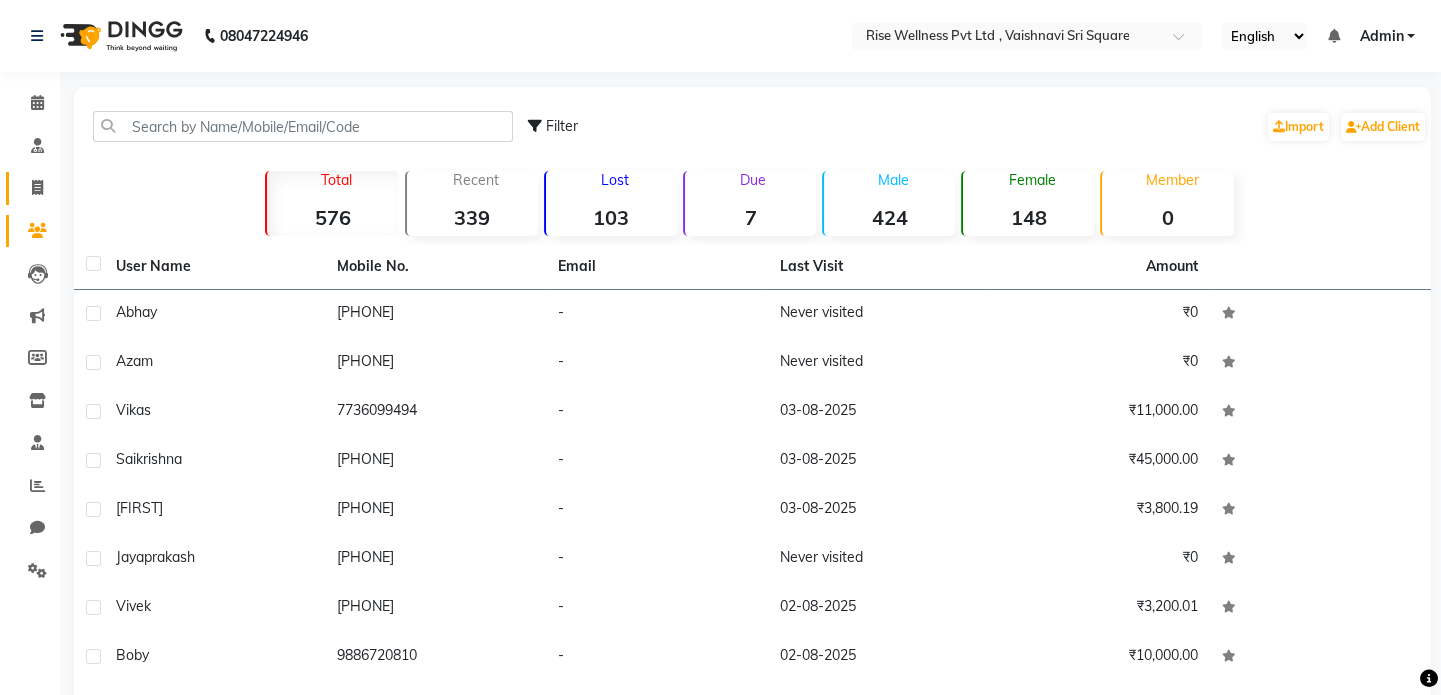 click on "Invoice" 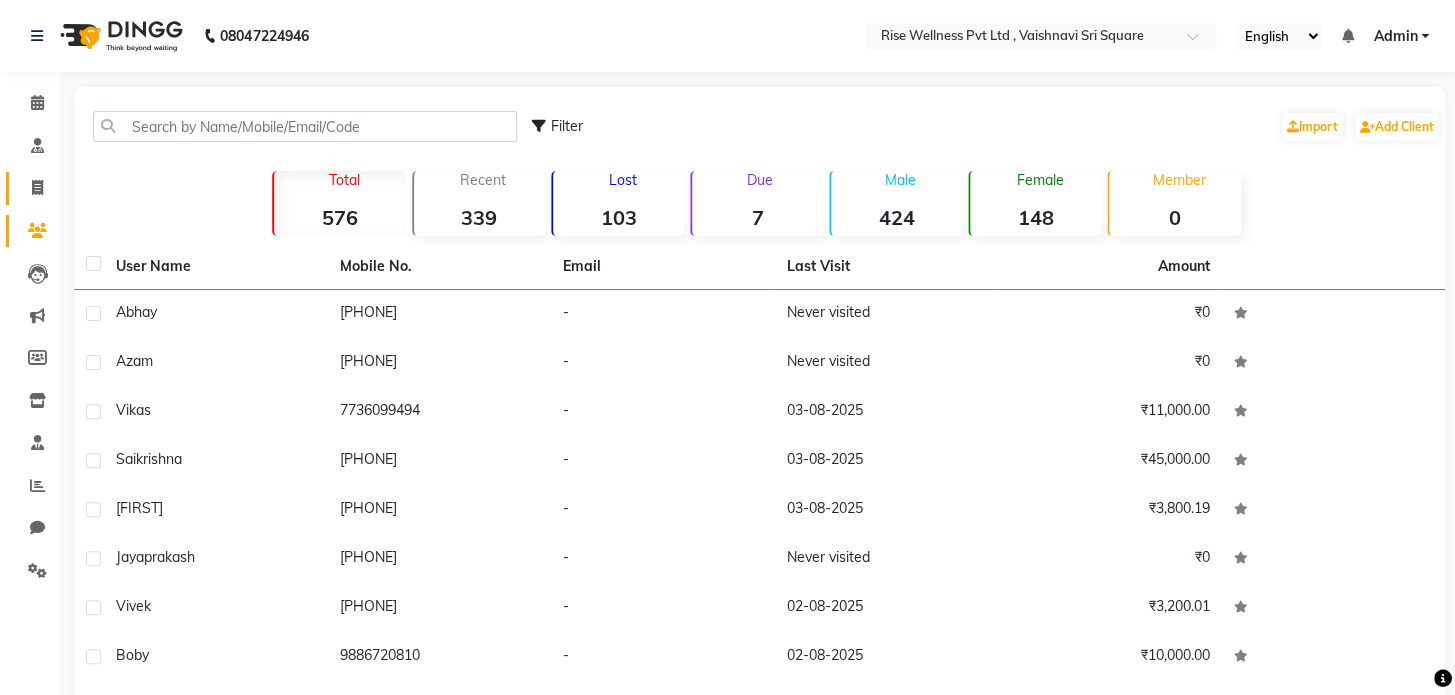 select on "7497" 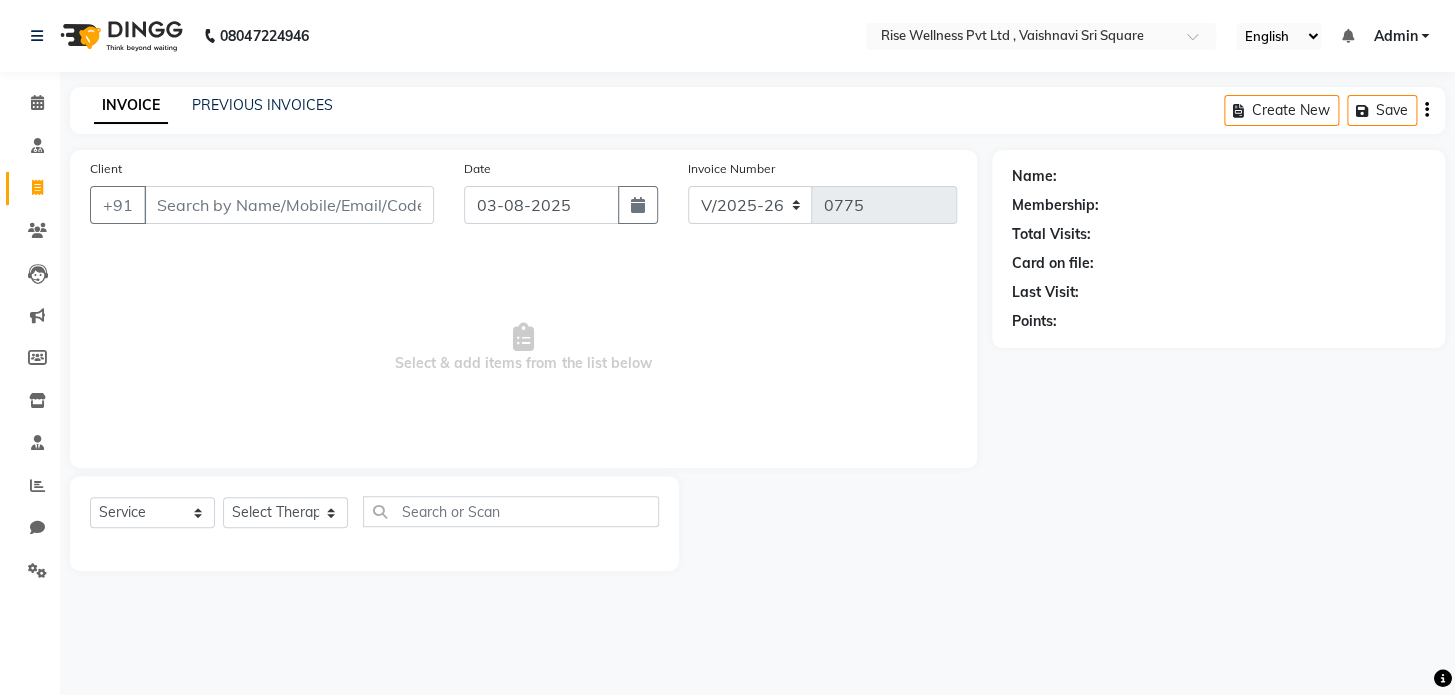 select on "V" 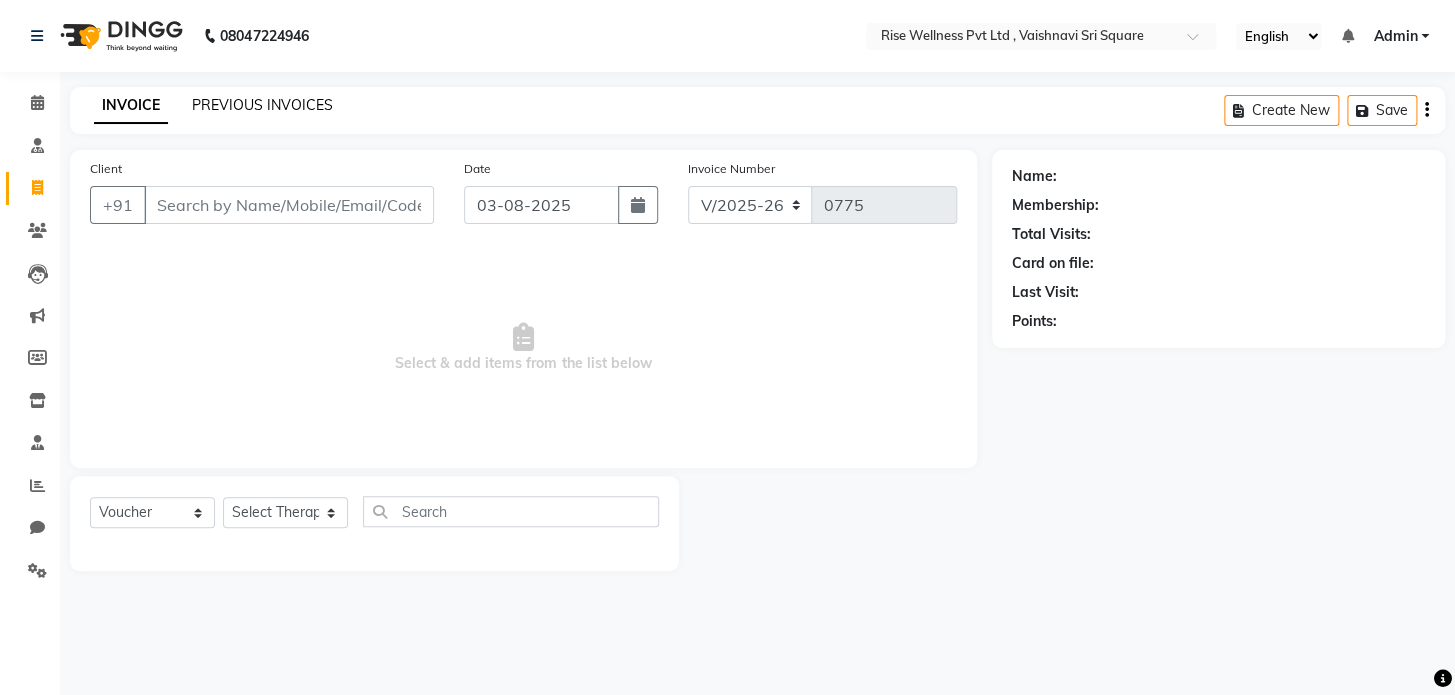 click on "PREVIOUS INVOICES" 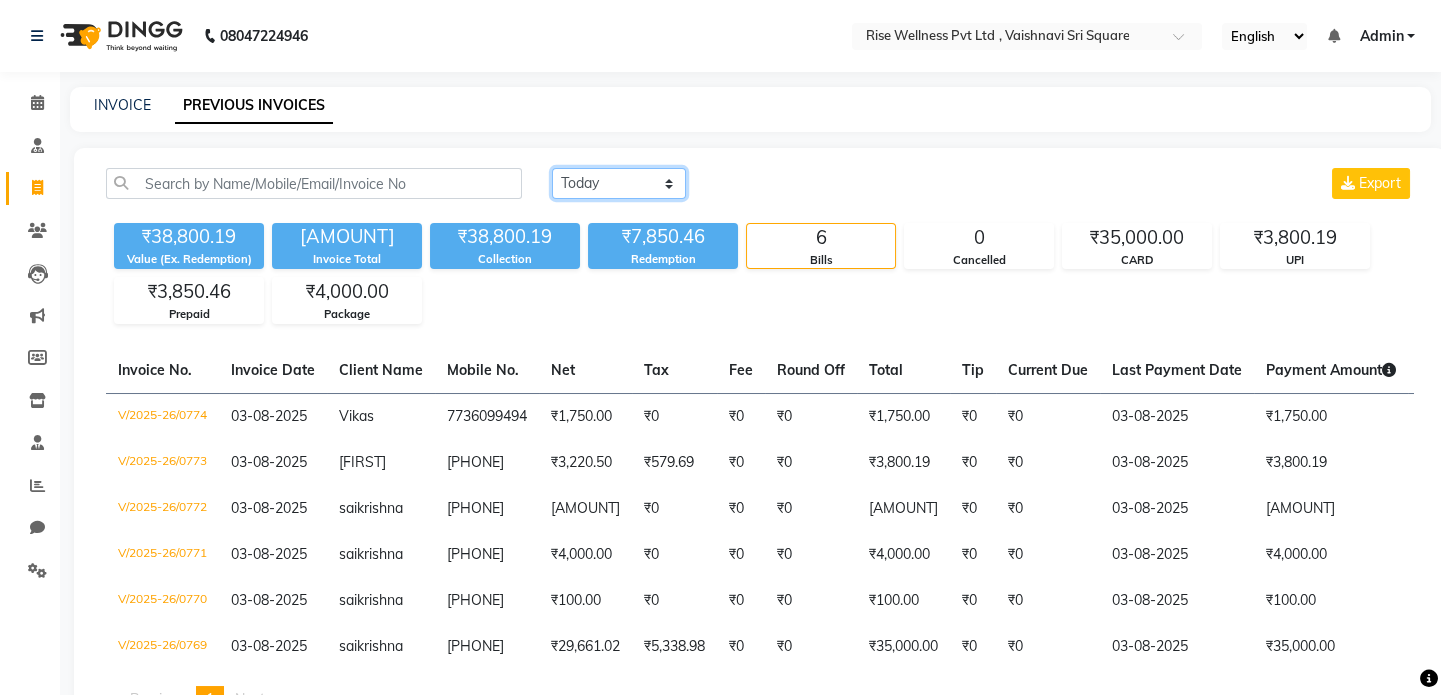 click on "Today Yesterday Custom Range" 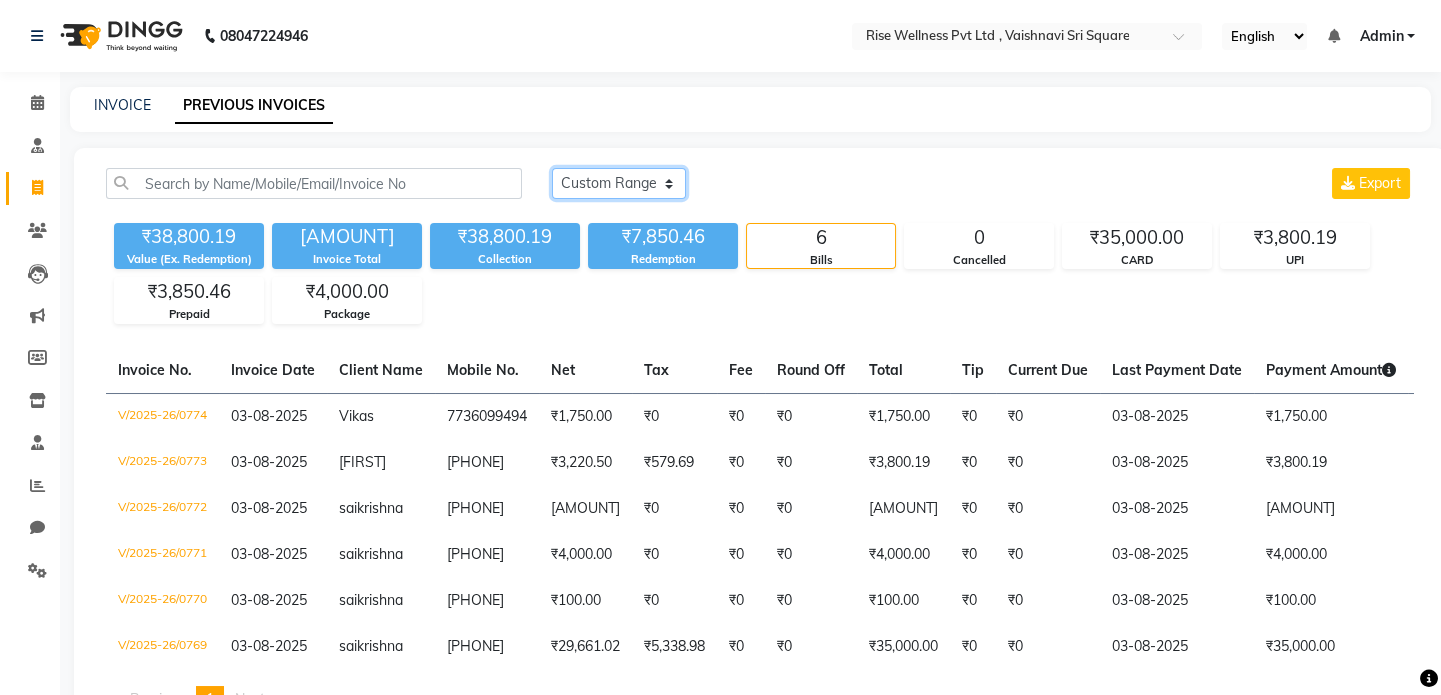 click on "Today Yesterday Custom Range" 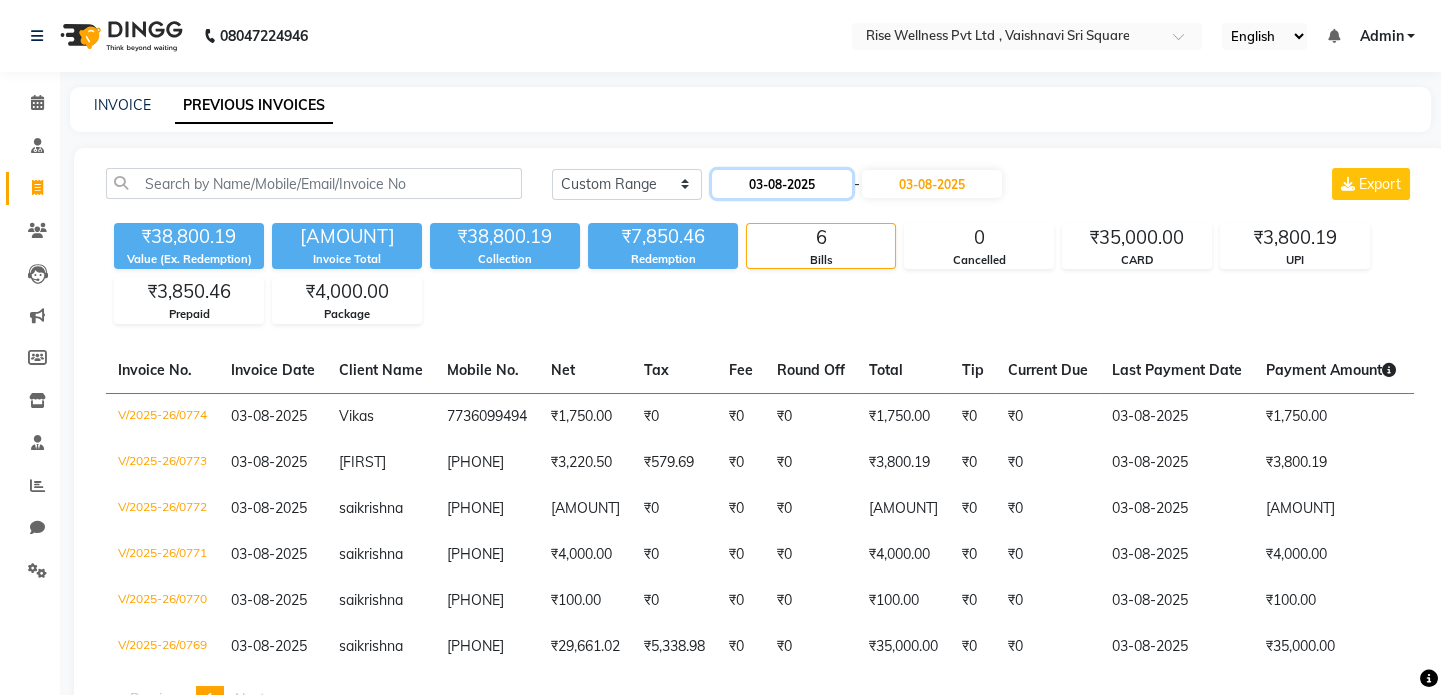 click on "03-08-2025" 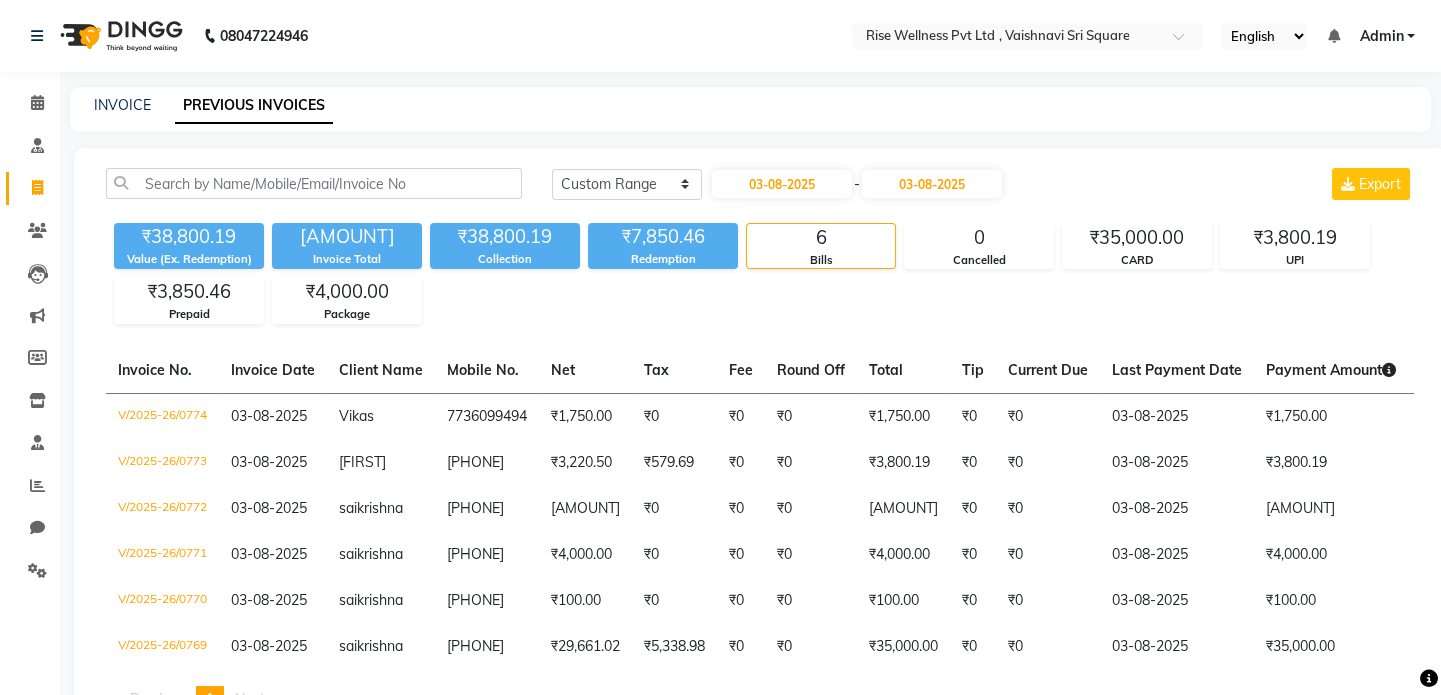 select on "8" 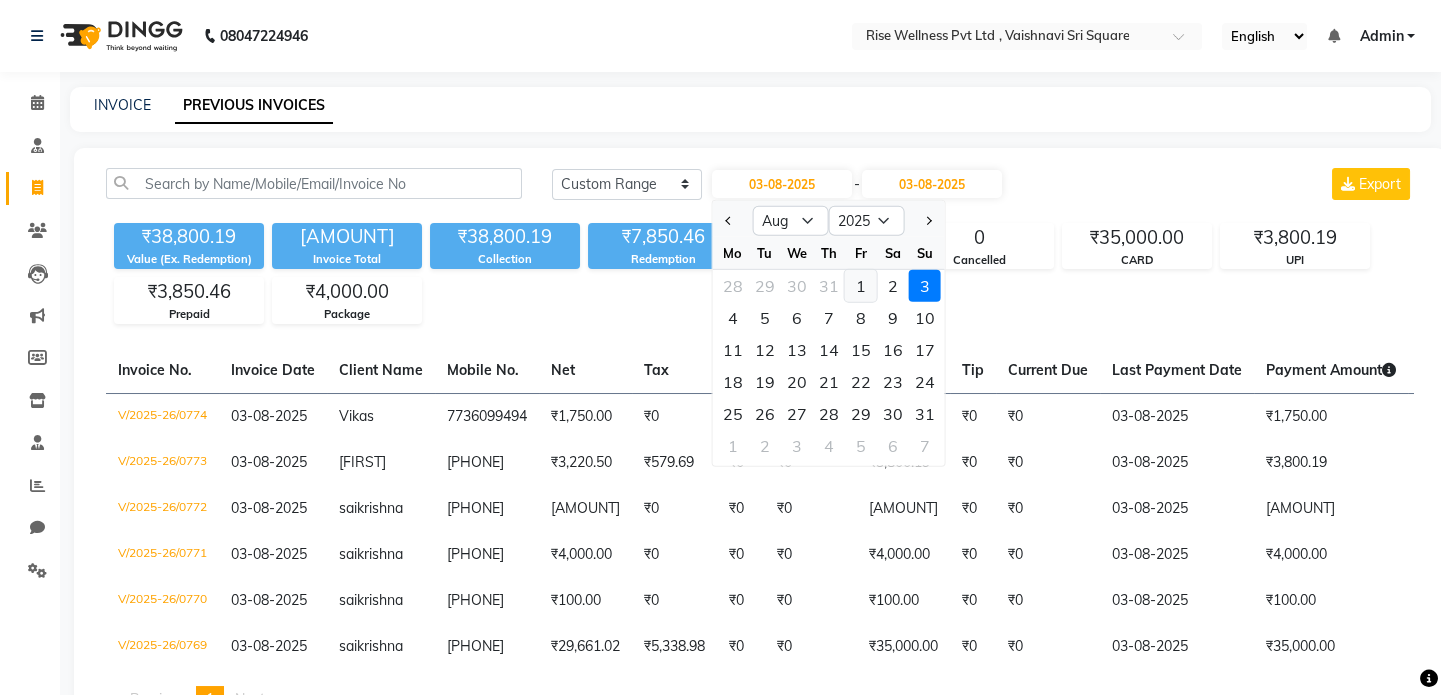 click on "1" 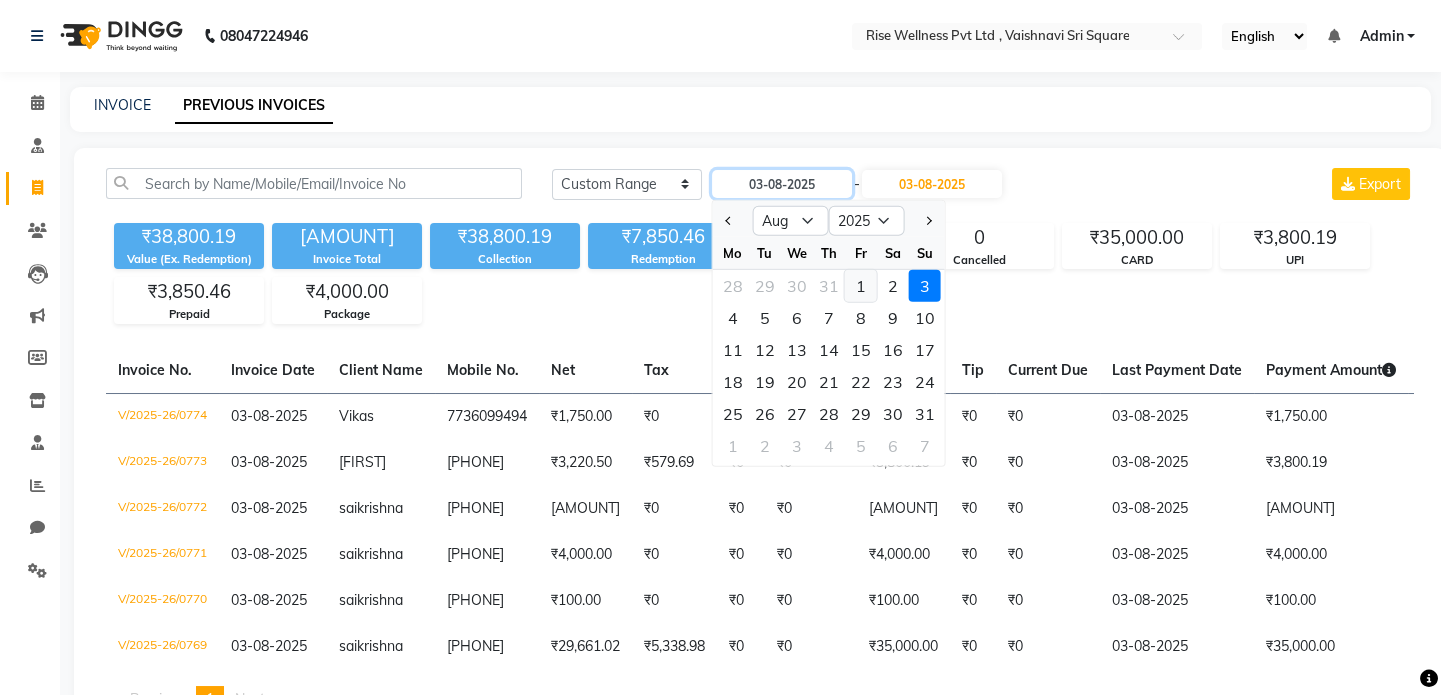type on "01-08-2025" 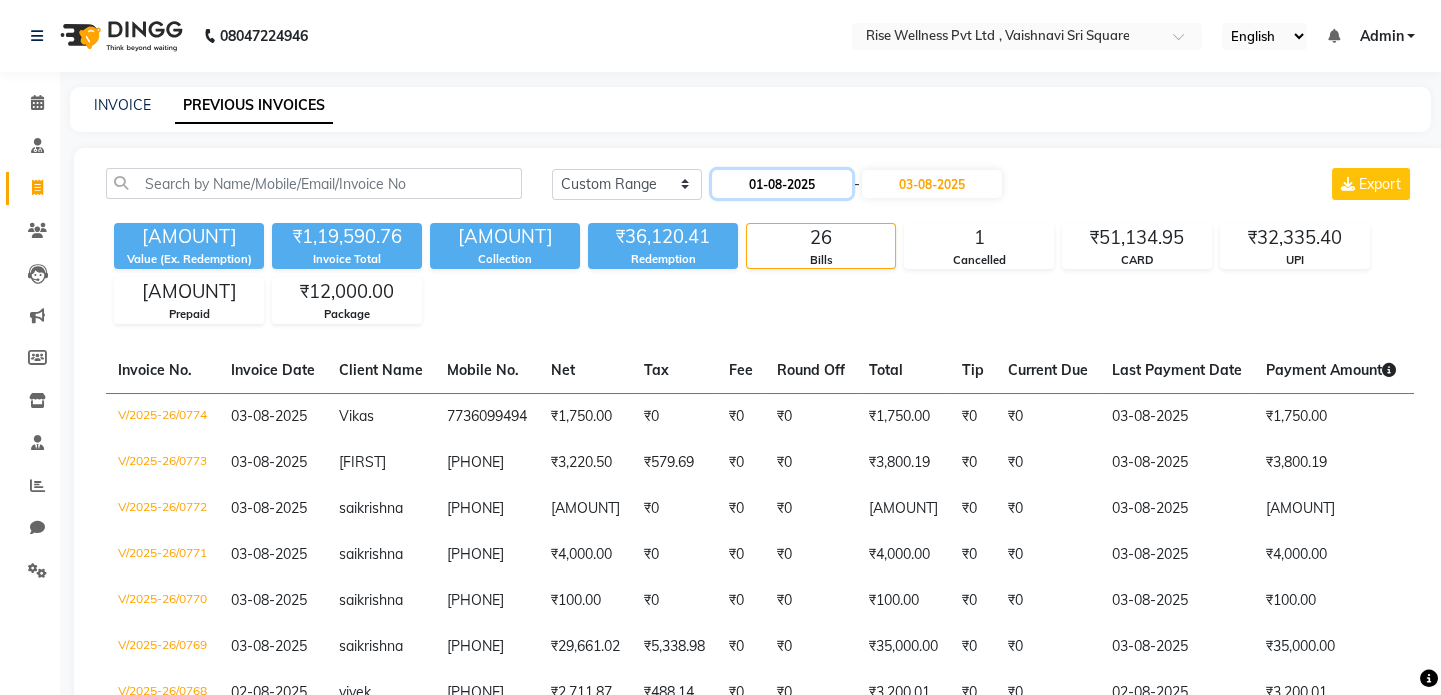 click on "01-08-2025" 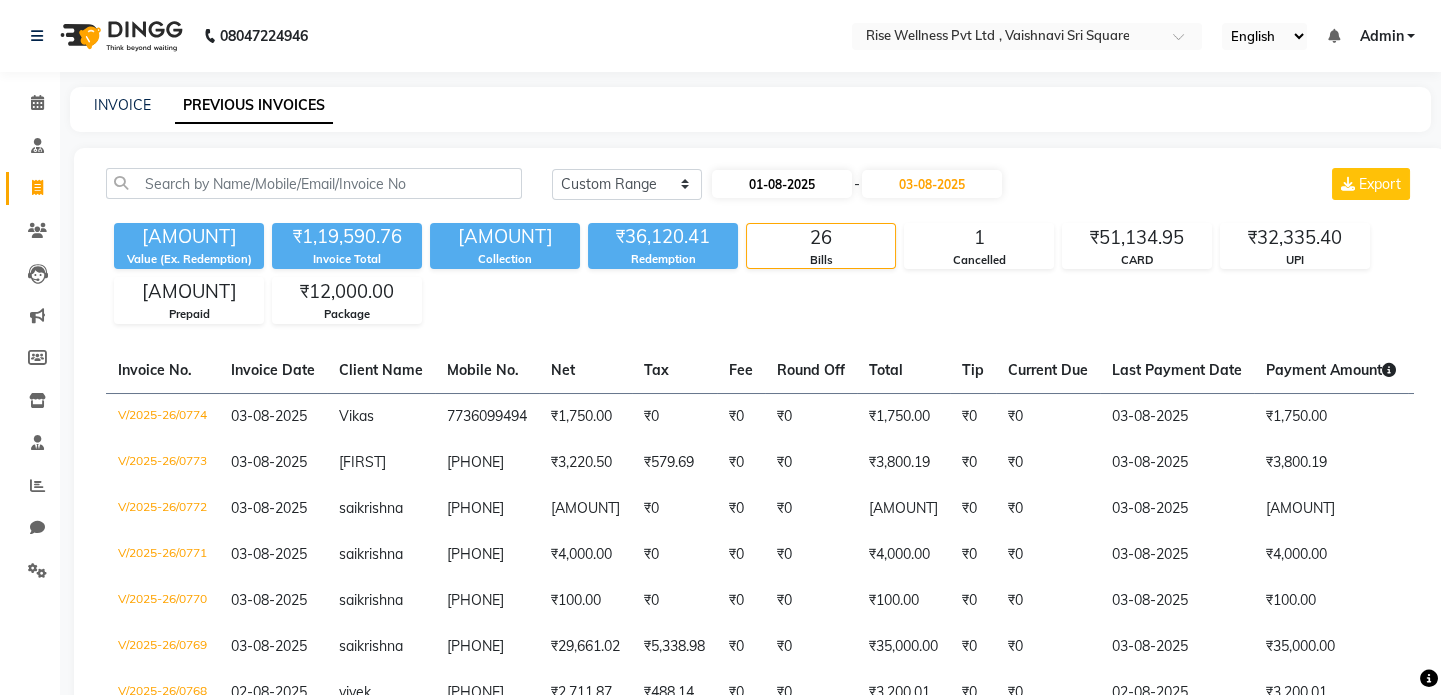 select on "8" 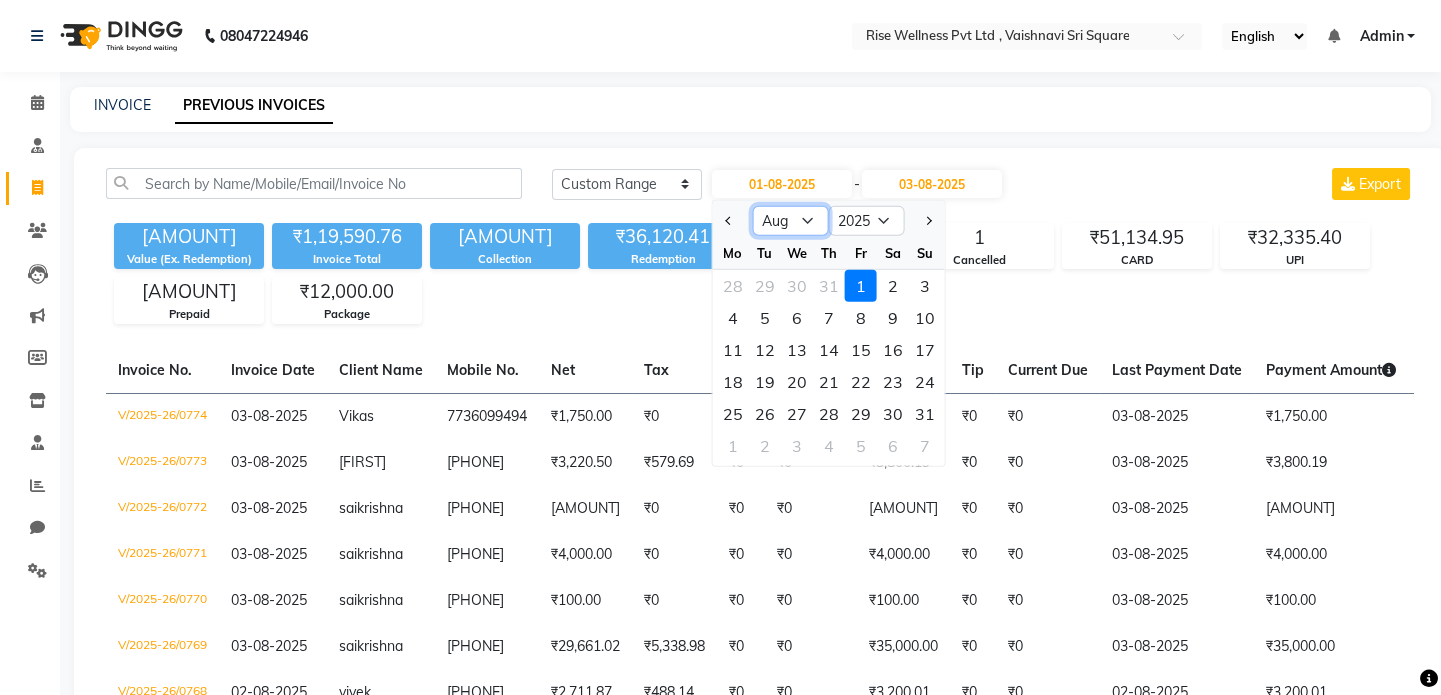 click on "Jan Feb Mar Apr May Jun Jul Aug Sep Oct Nov Dec" 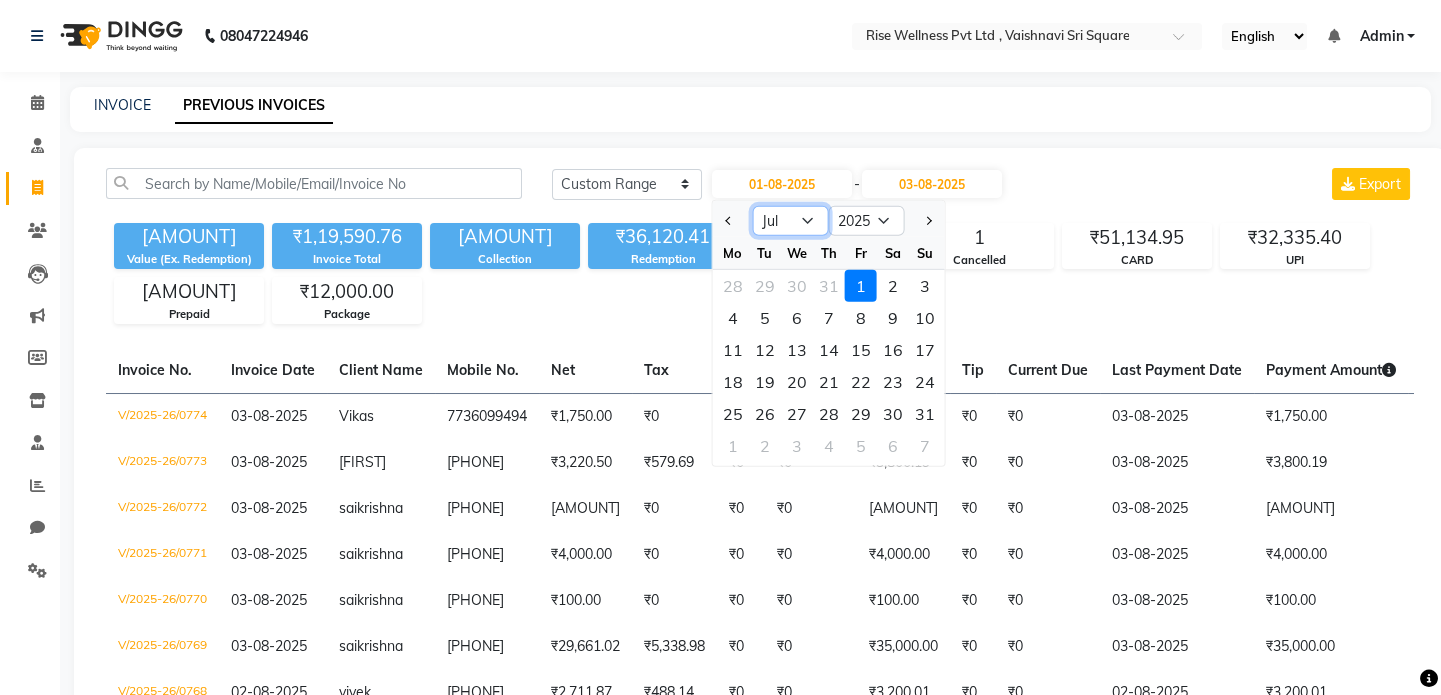 click on "Jan Feb Mar Apr May Jun Jul Aug Sep Oct Nov Dec" 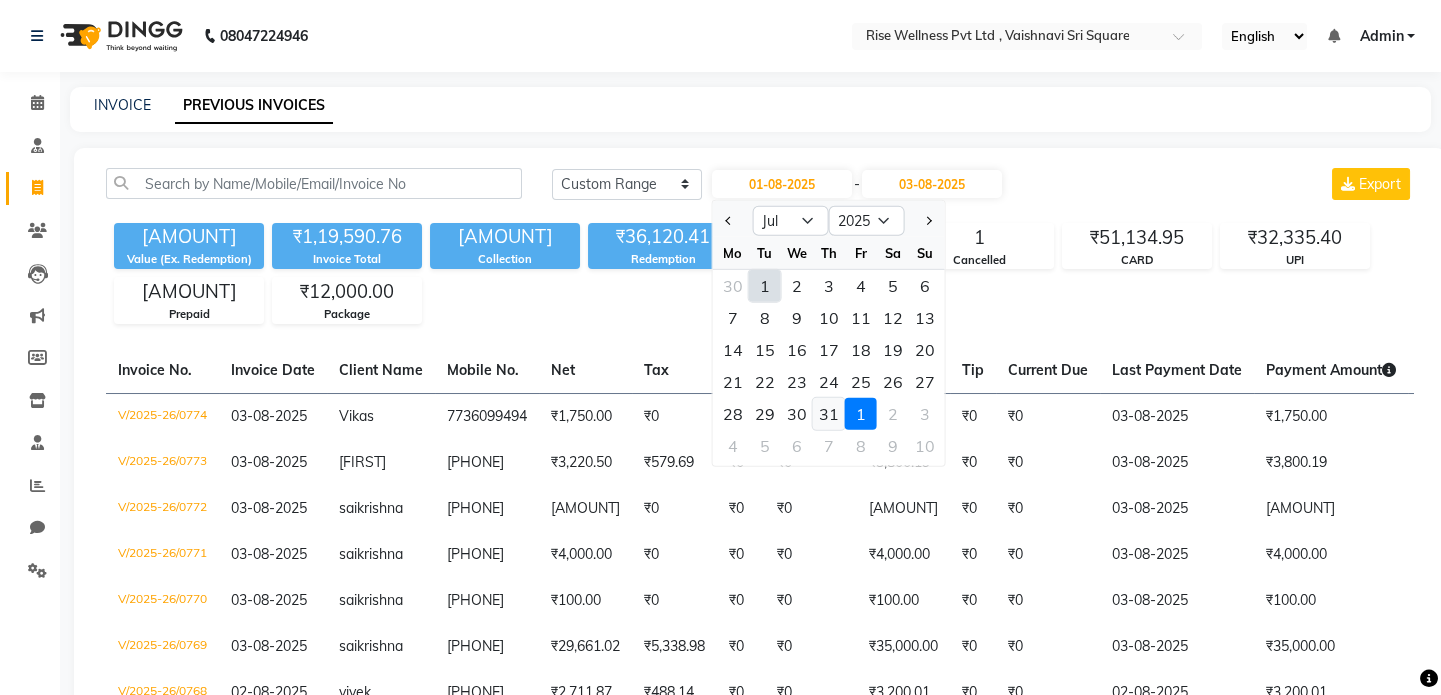 click on "31" 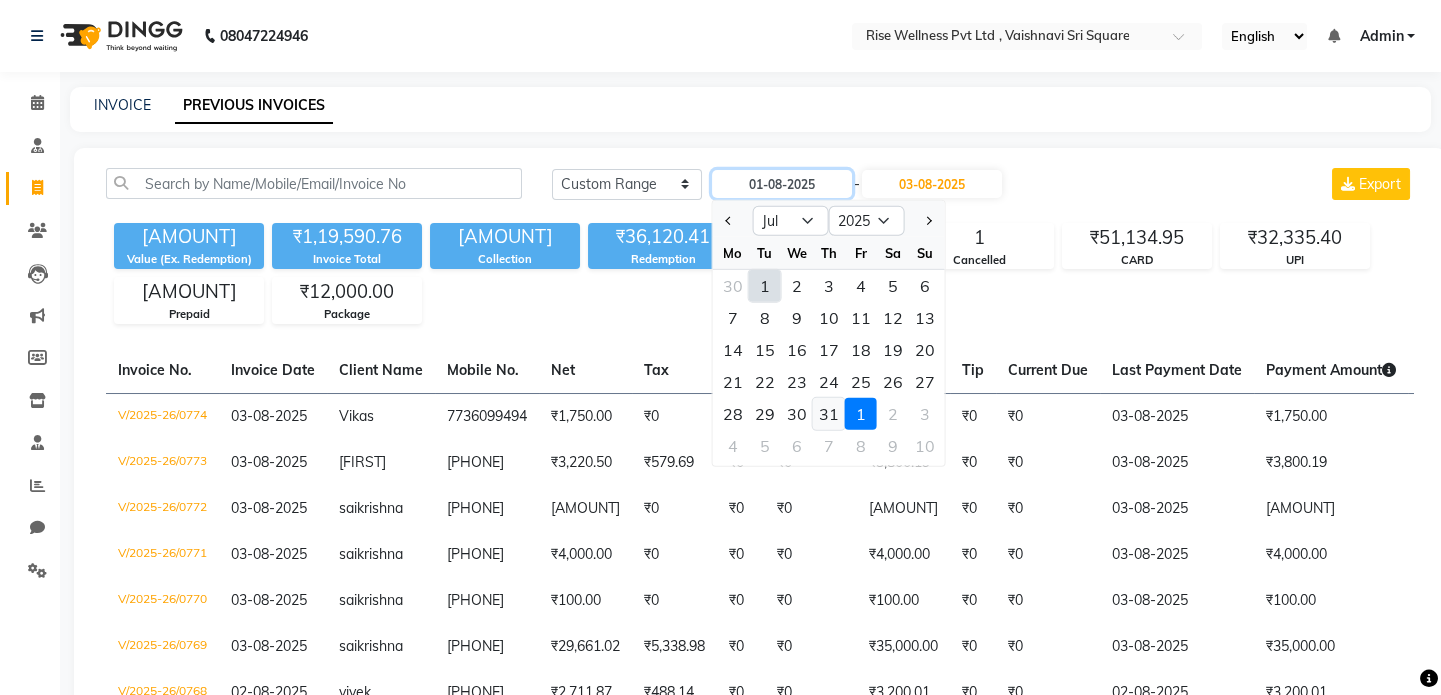 type on "31-07-2025" 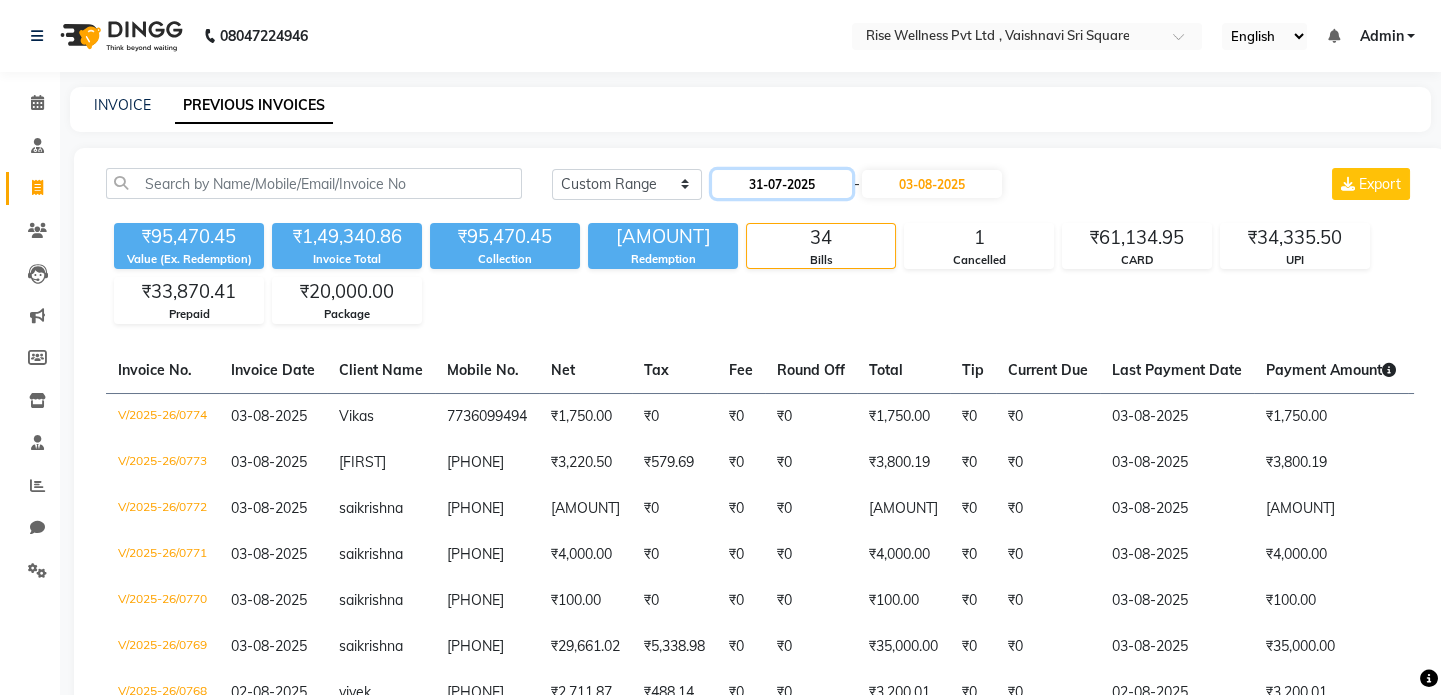 click on "31-07-2025" 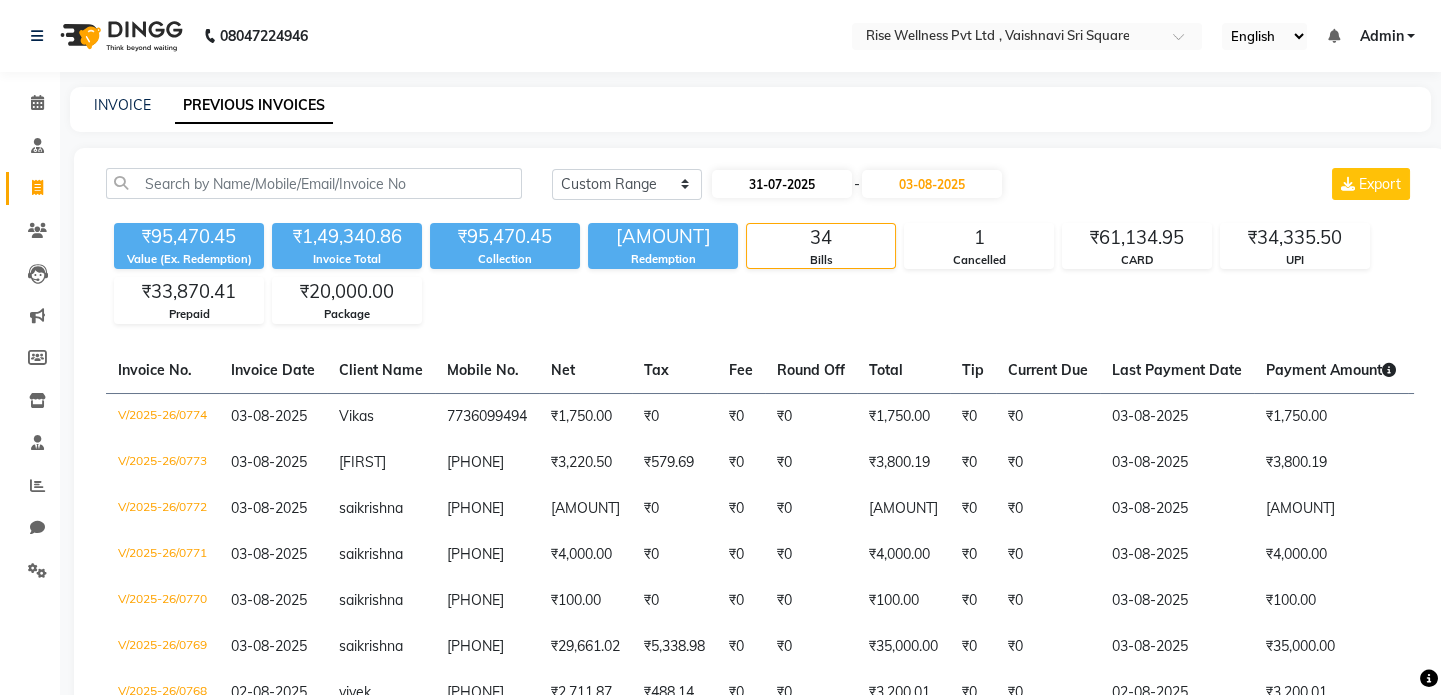 select on "7" 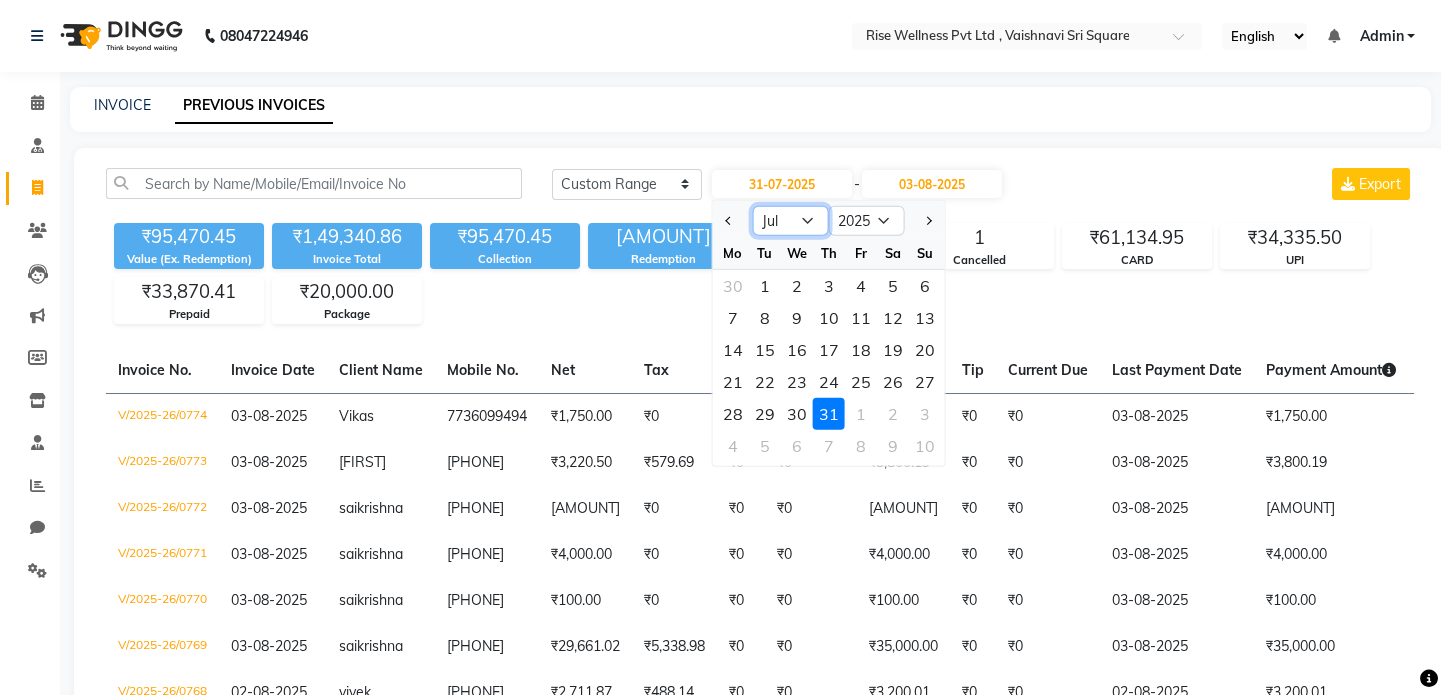 click on "Jan Feb Mar Apr May Jun Jul Aug Sep Oct Nov Dec" 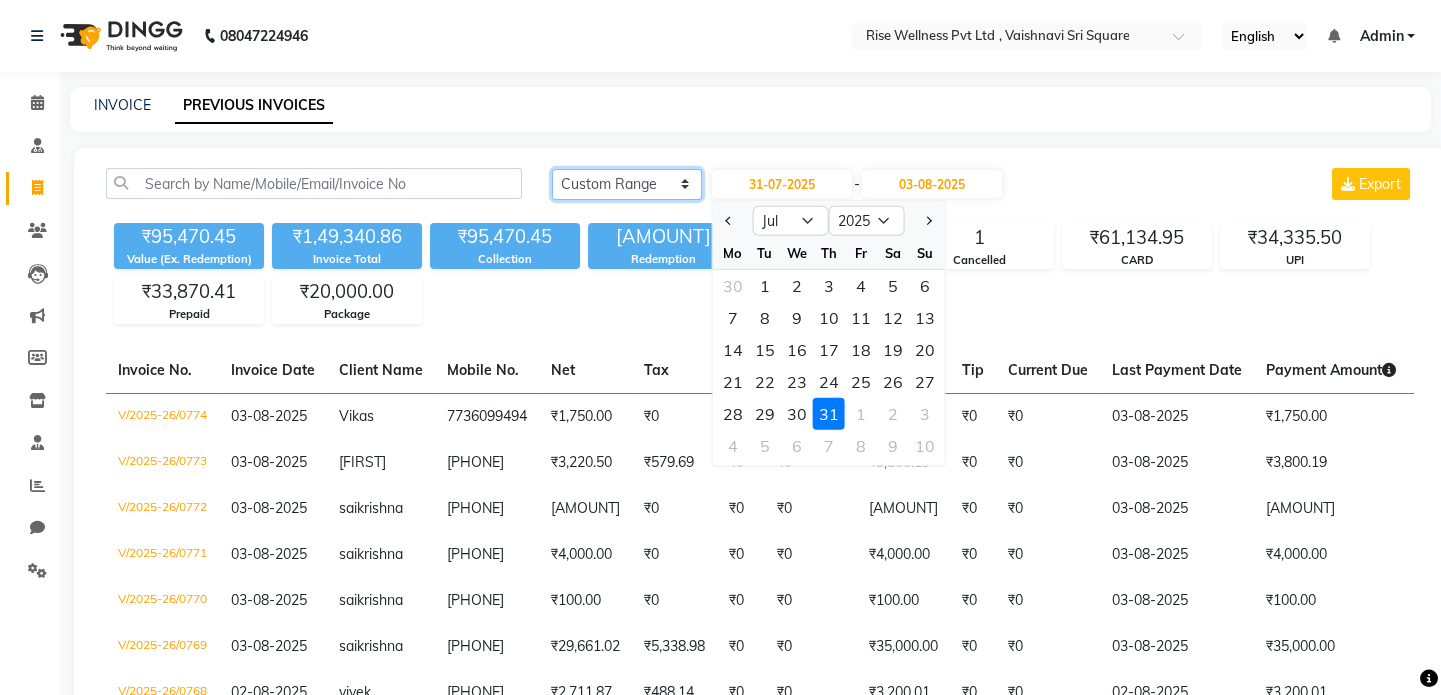 click on "Today Yesterday Custom Range" 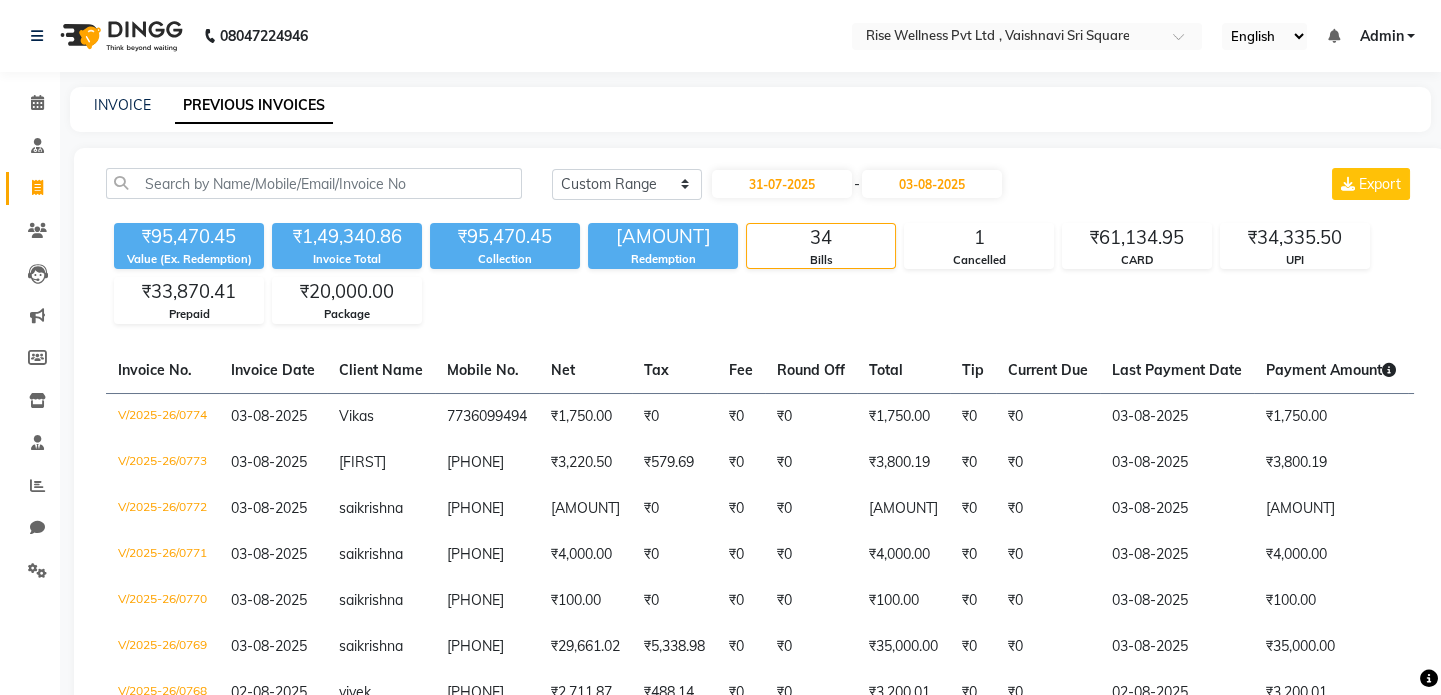 click on "Today Yesterday Custom Range 31-07-2025 - 03-08-2025 Export" 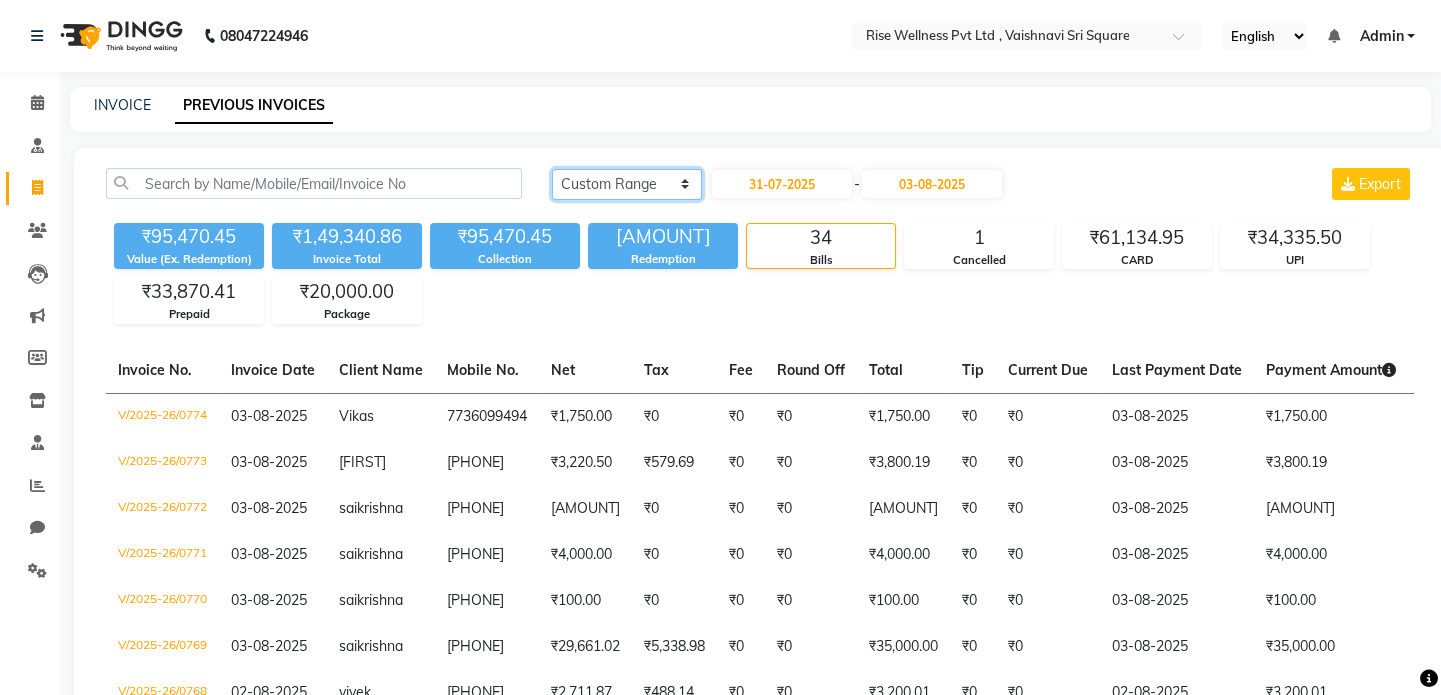 click on "Today Yesterday Custom Range" 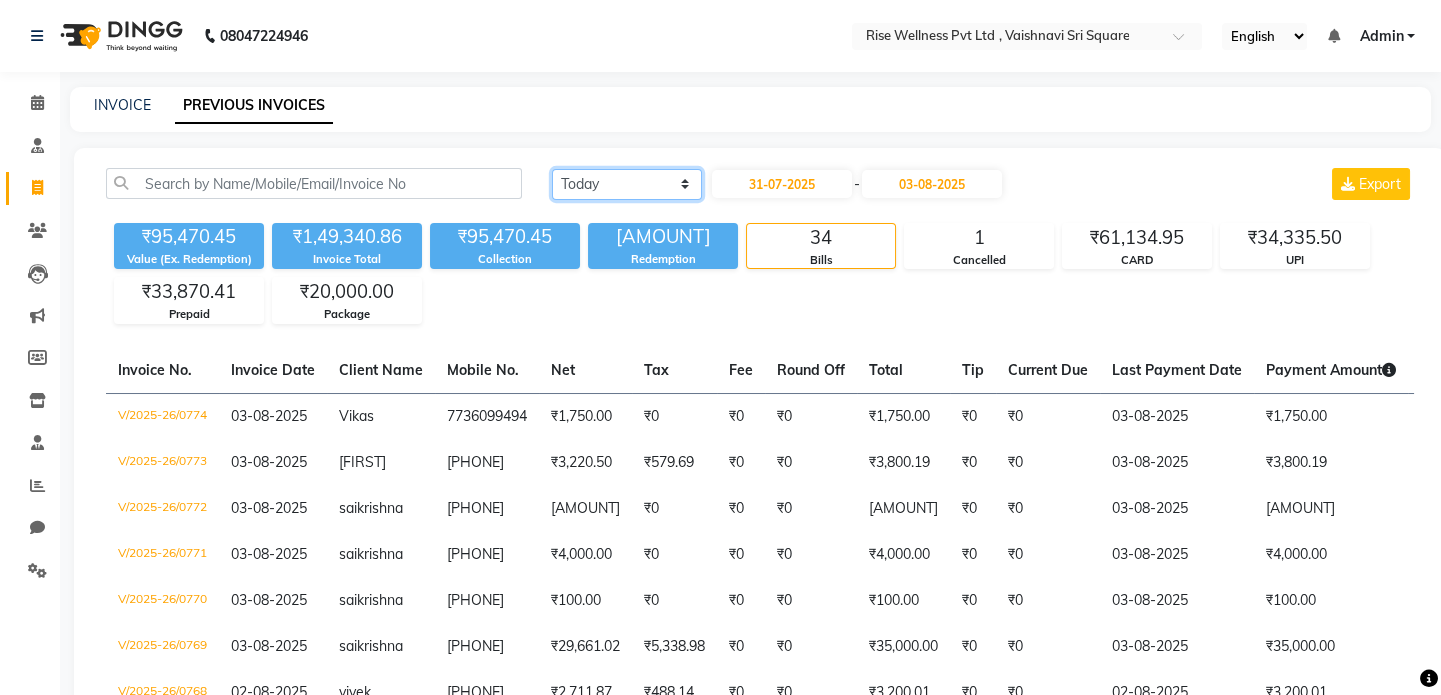 click on "Today Yesterday Custom Range" 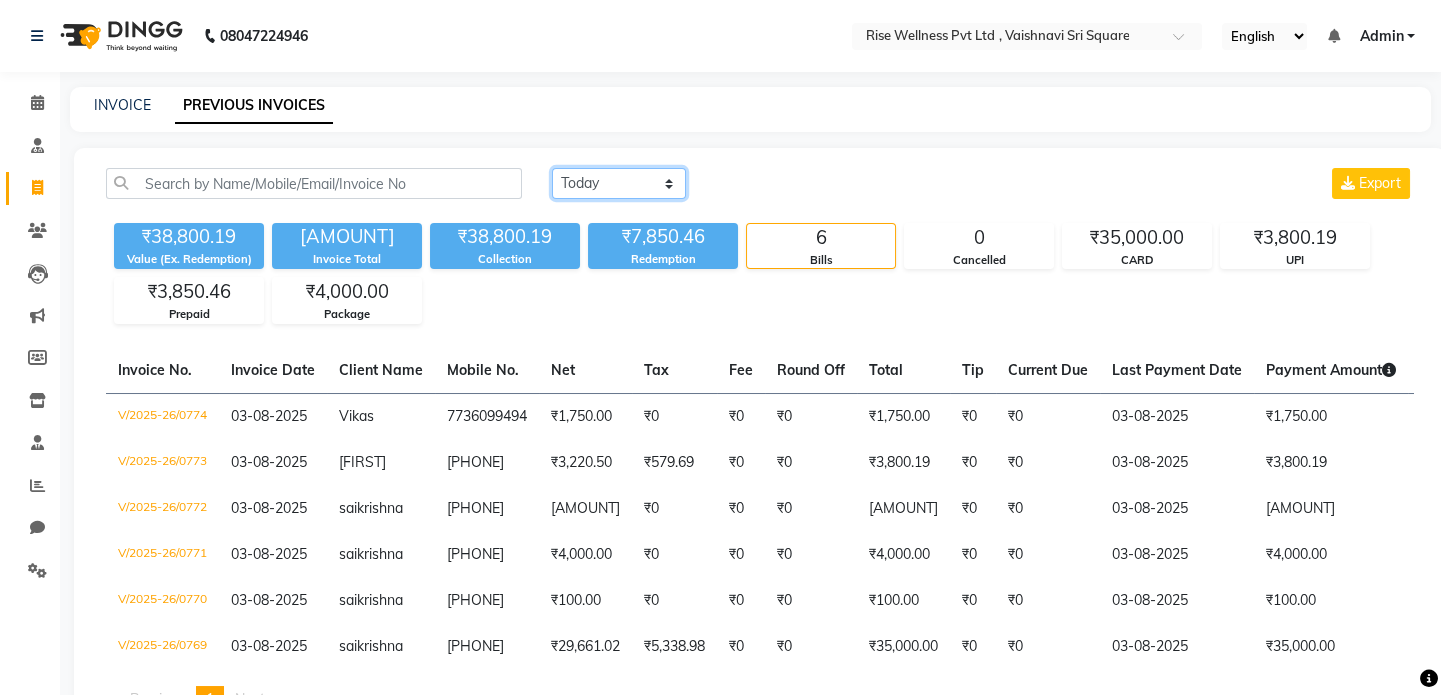 click on "Today Yesterday Custom Range" 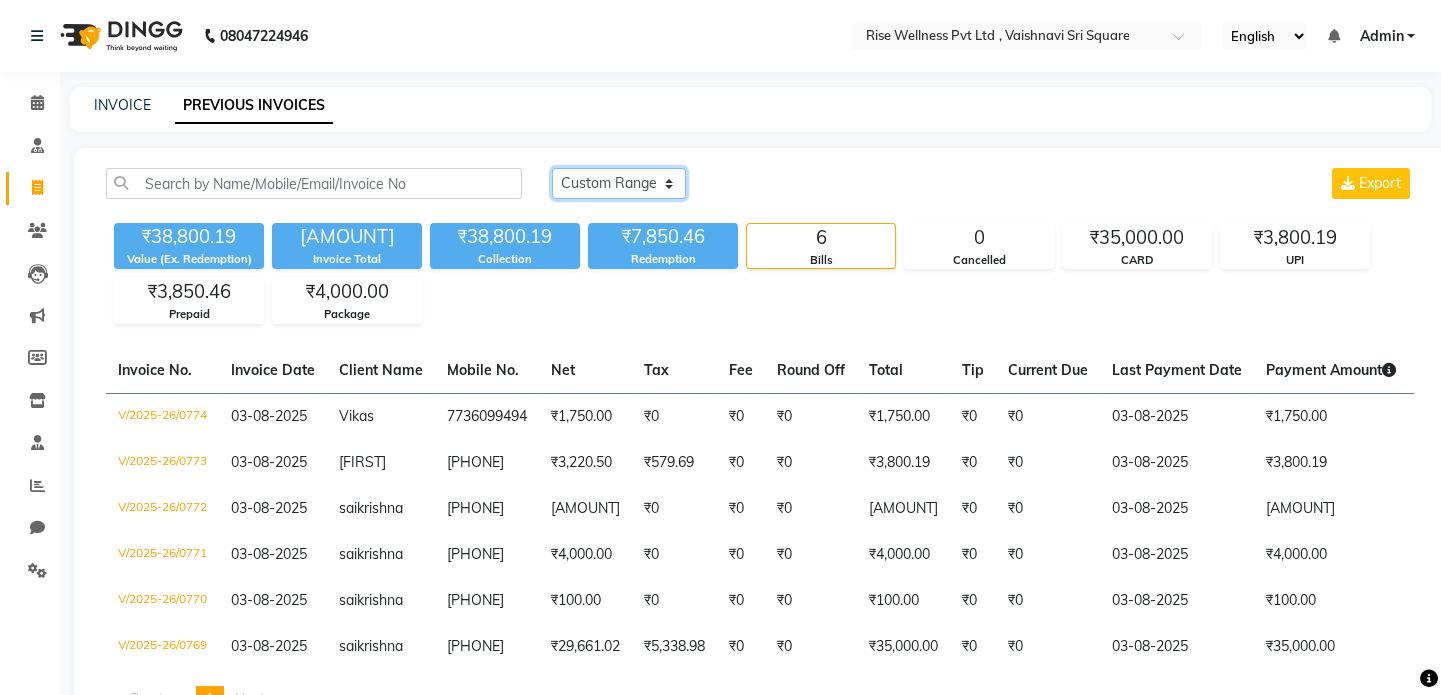 click on "Today Yesterday Custom Range" 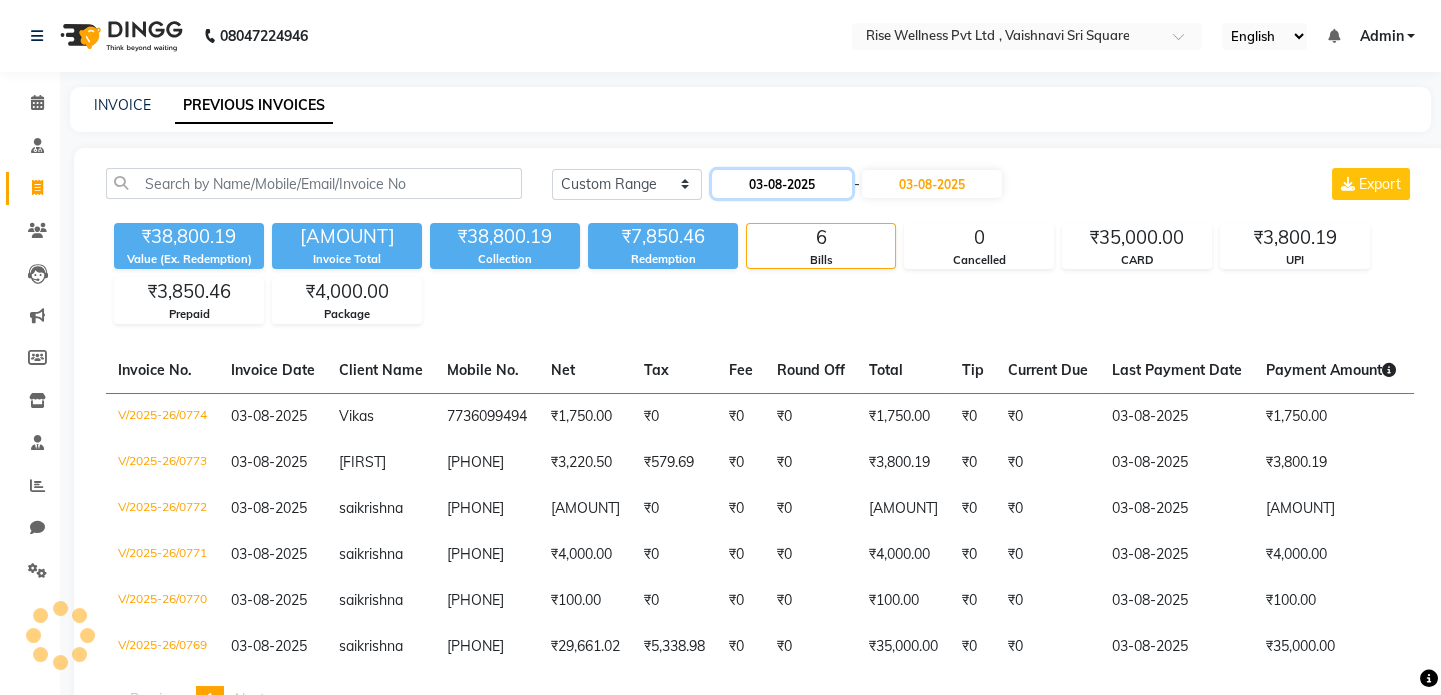 click on "03-08-2025" 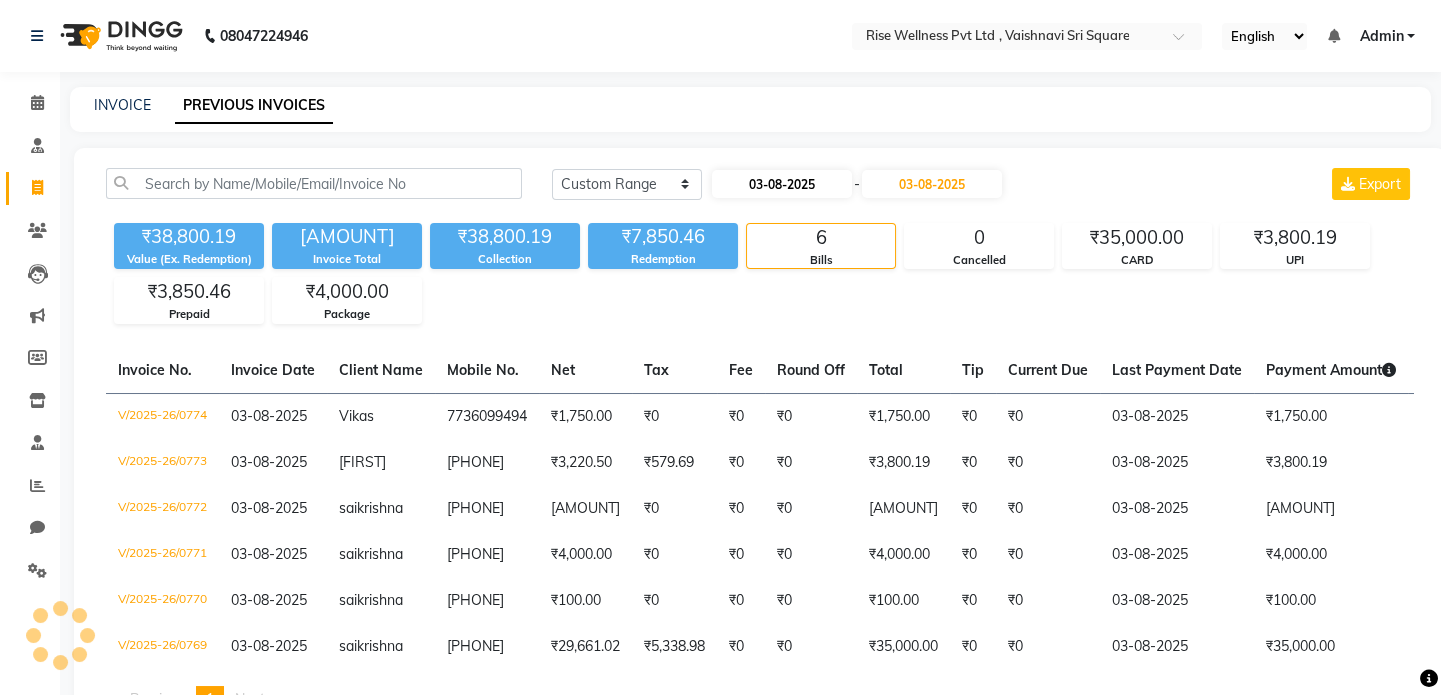 select on "8" 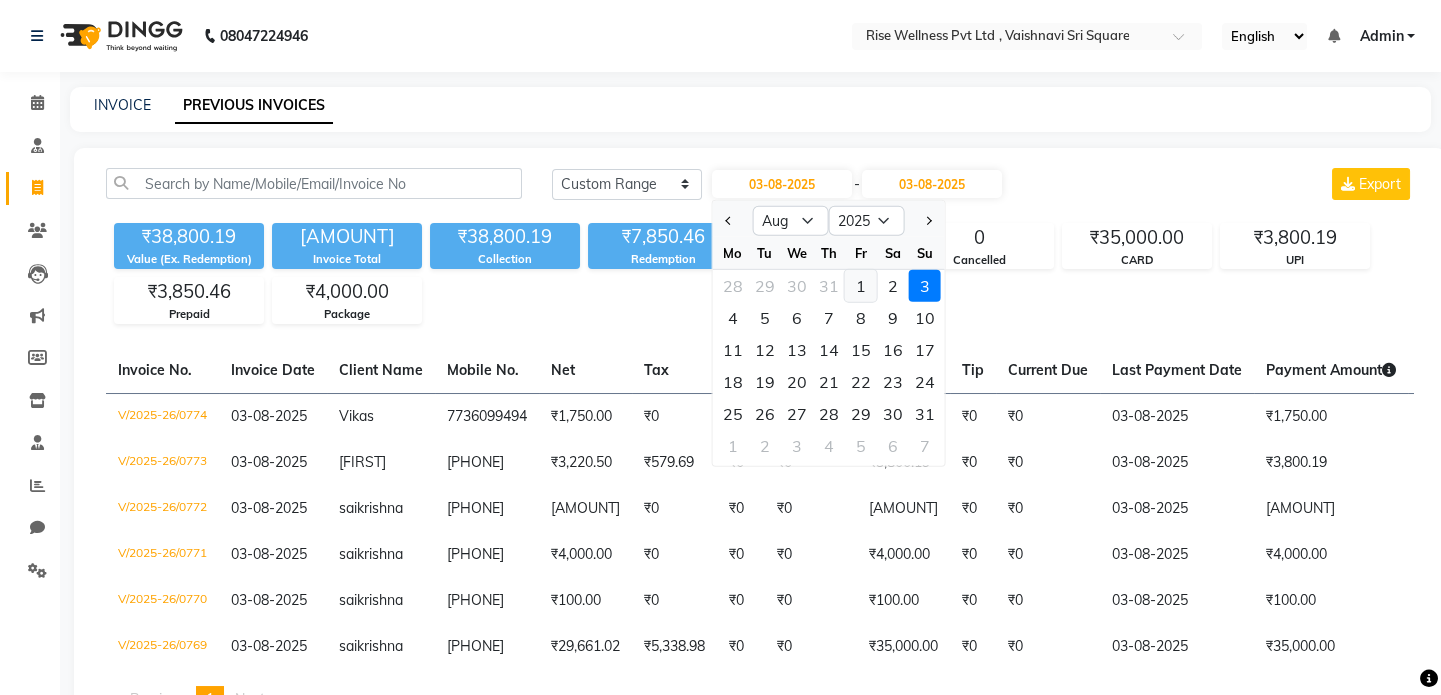 click on "1" 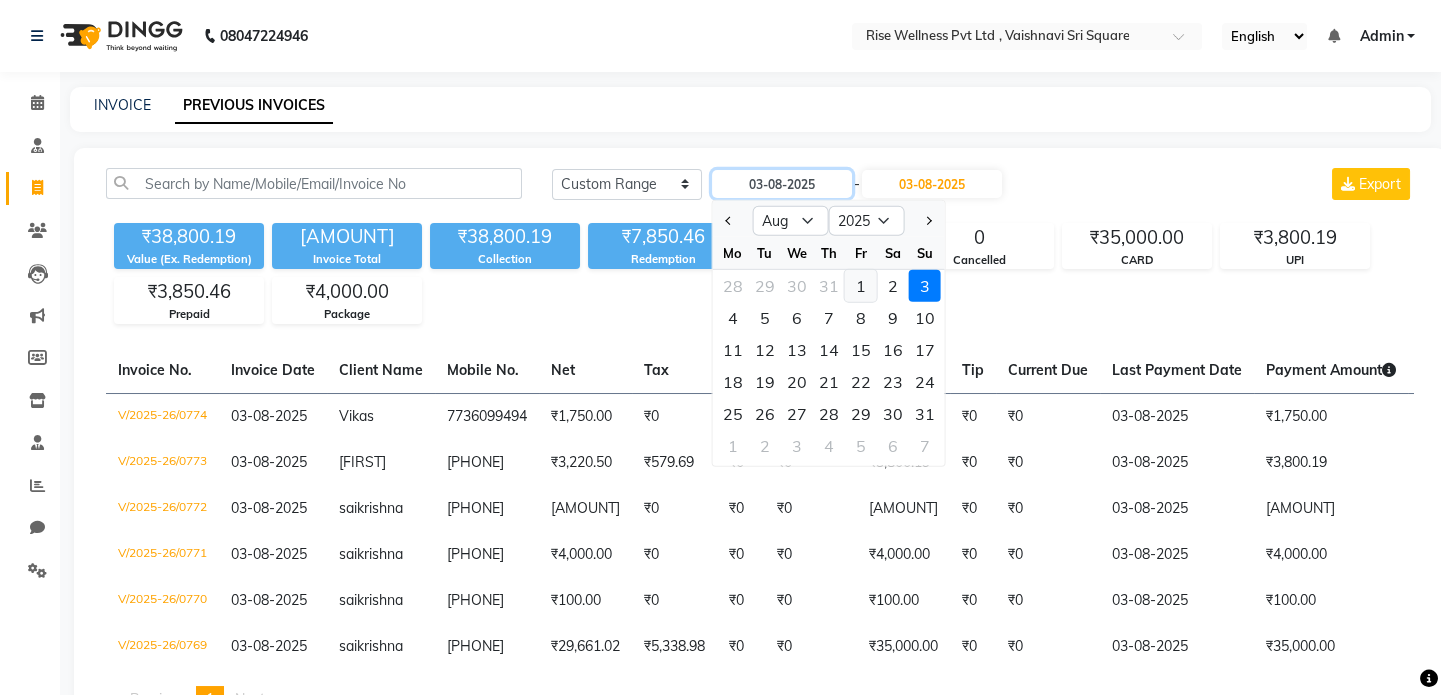 type on "01-08-2025" 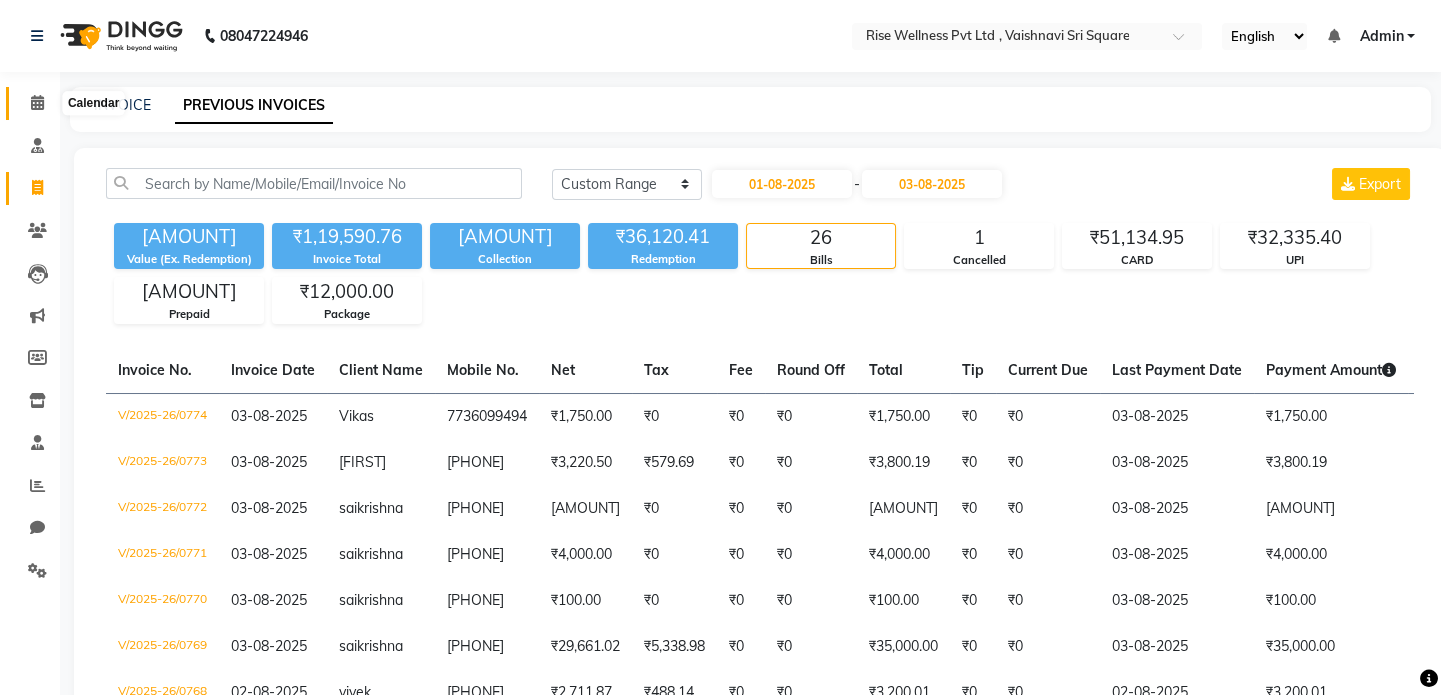 click 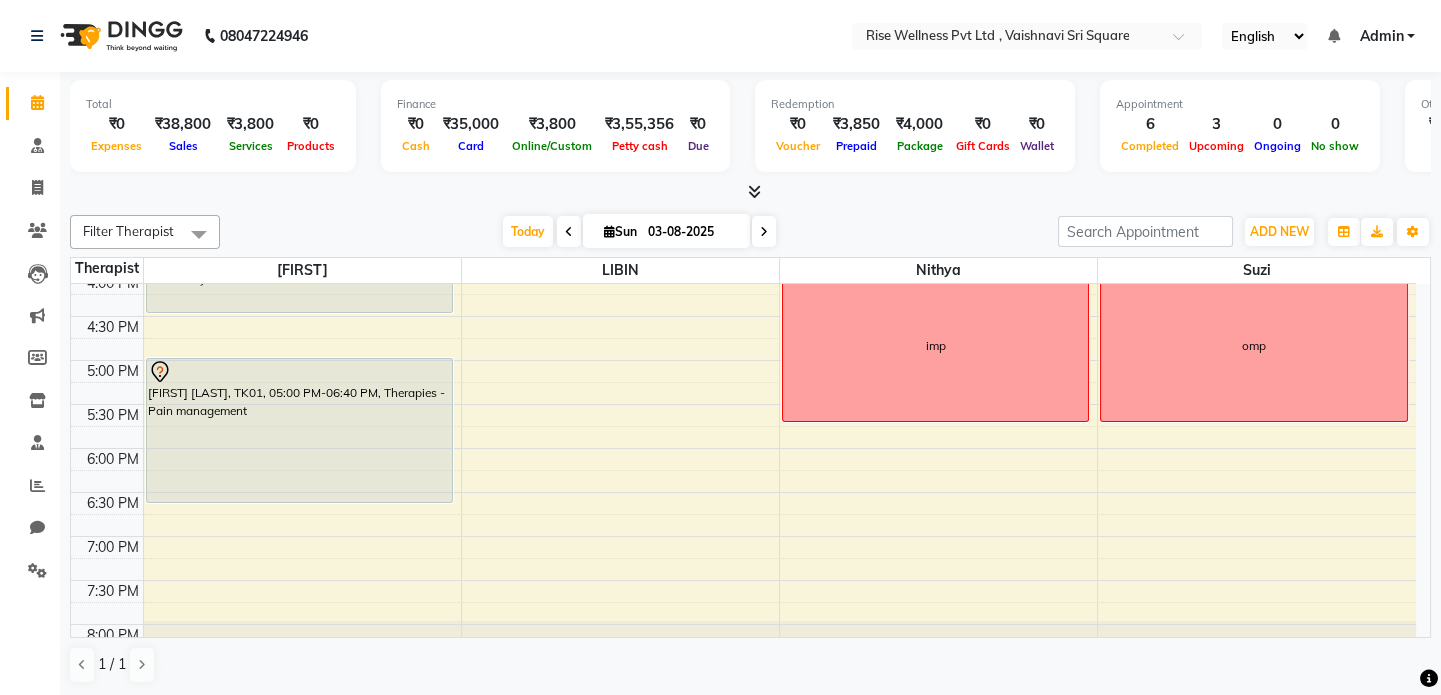 scroll, scrollTop: 727, scrollLeft: 0, axis: vertical 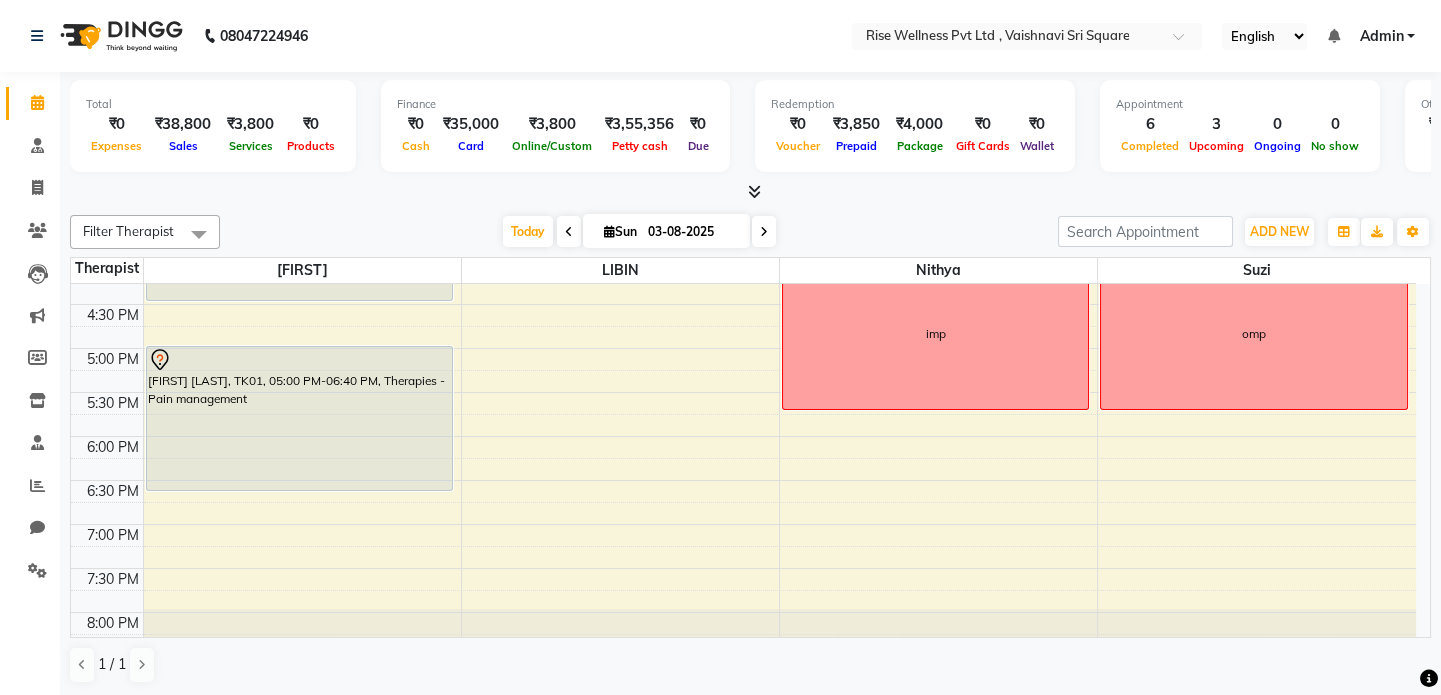 click at bounding box center [764, 232] 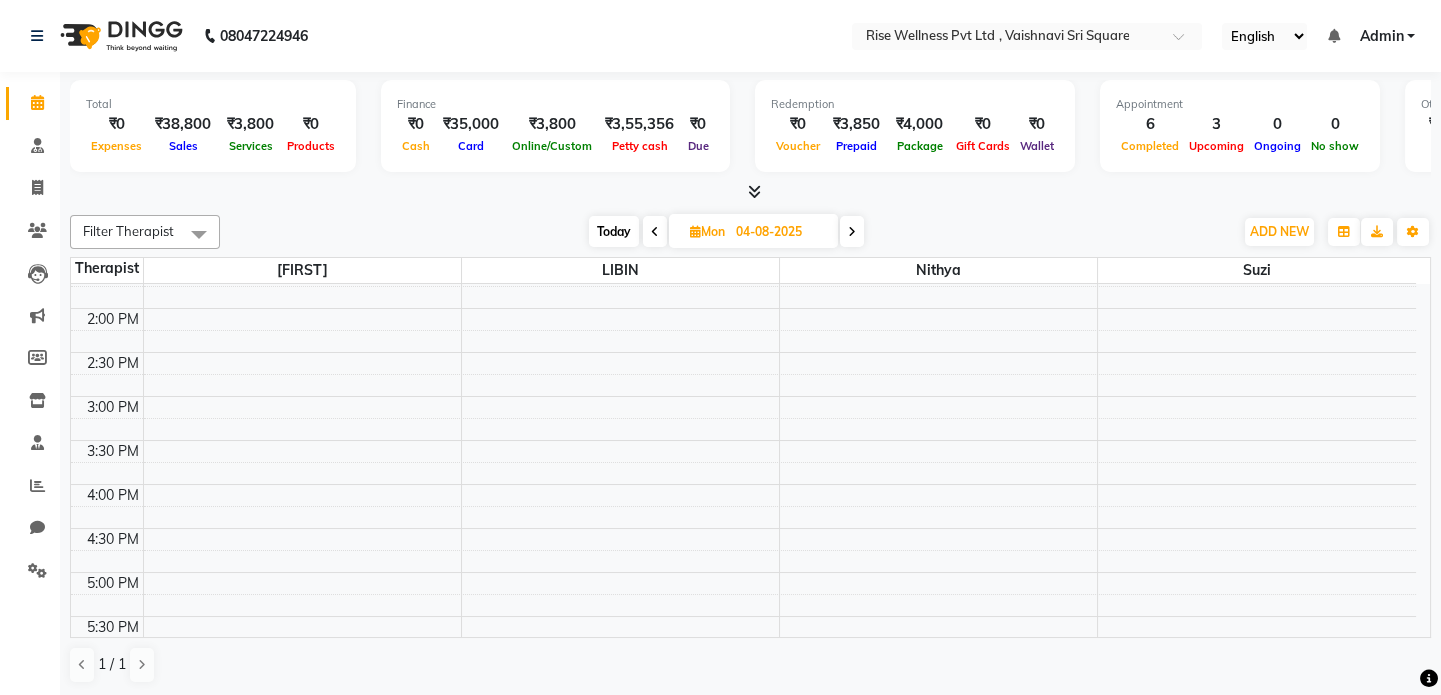 scroll, scrollTop: 545, scrollLeft: 0, axis: vertical 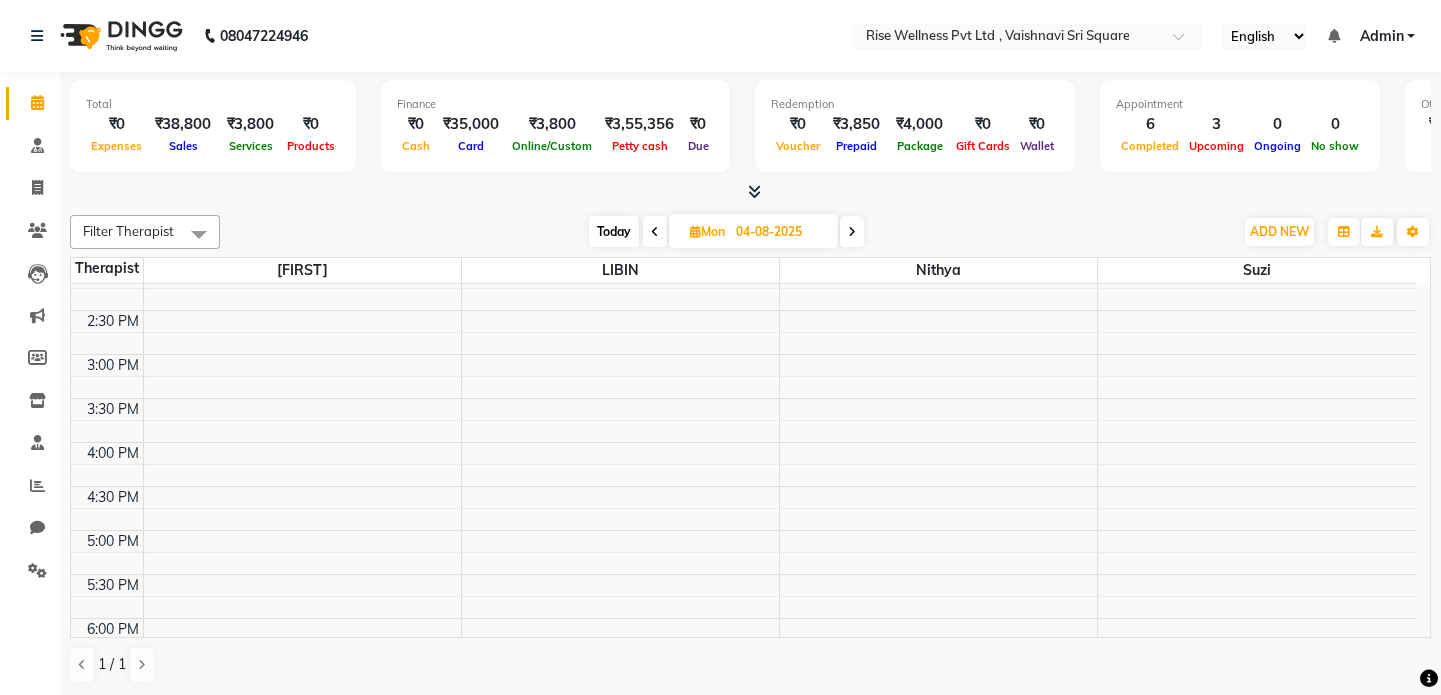 click at bounding box center (655, 232) 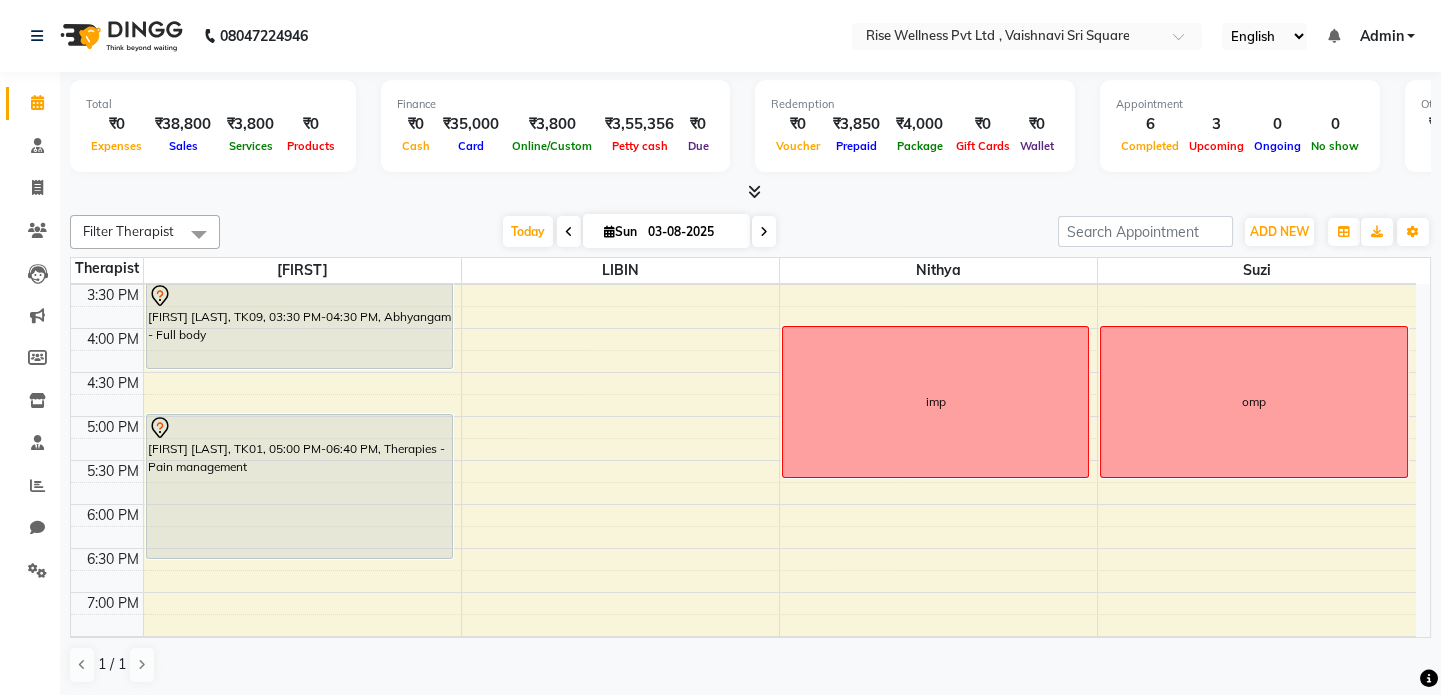 scroll, scrollTop: 603, scrollLeft: 0, axis: vertical 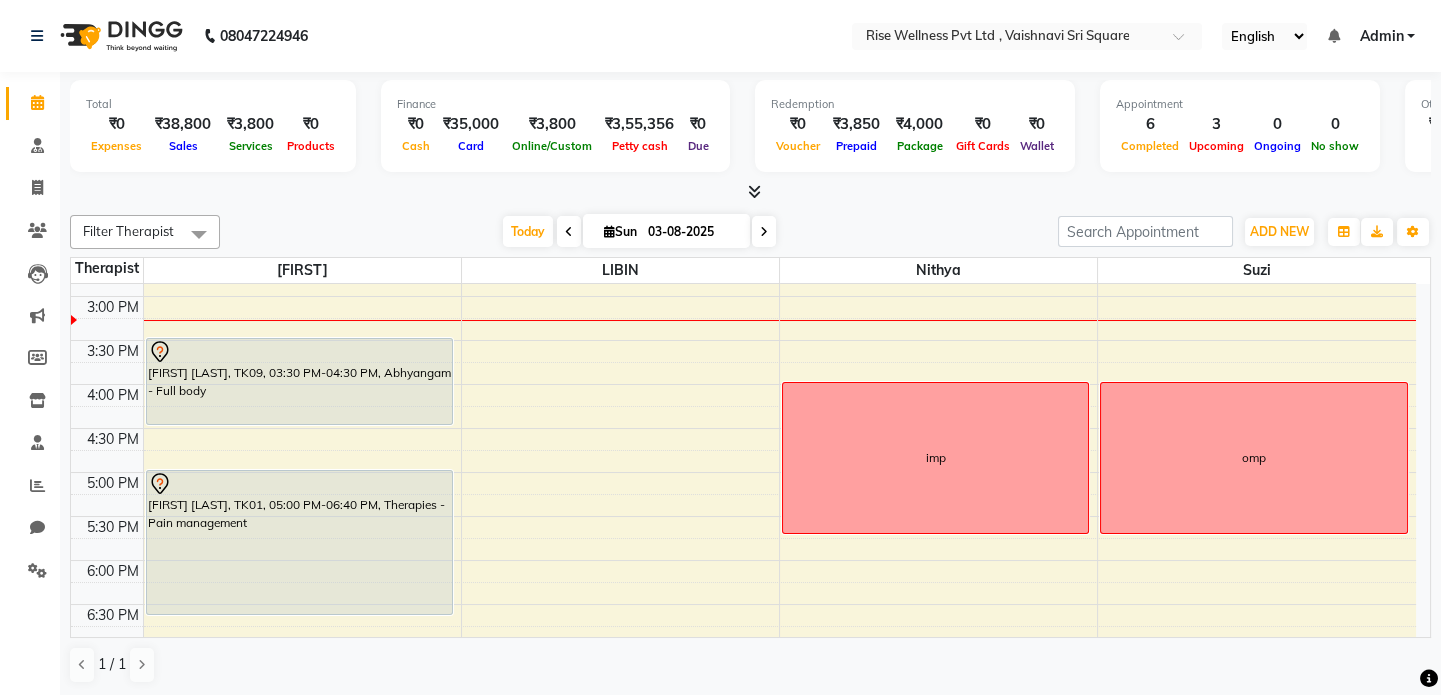 click at bounding box center (764, 232) 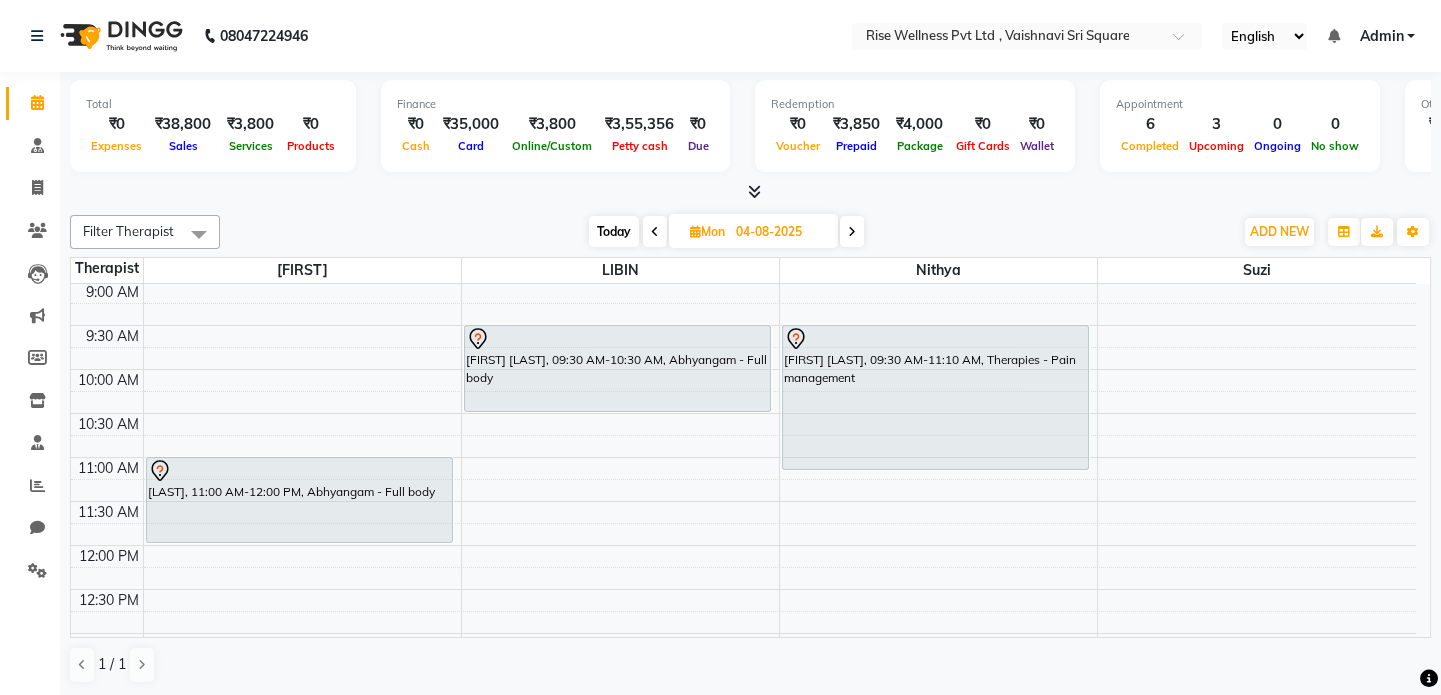 scroll, scrollTop: 90, scrollLeft: 0, axis: vertical 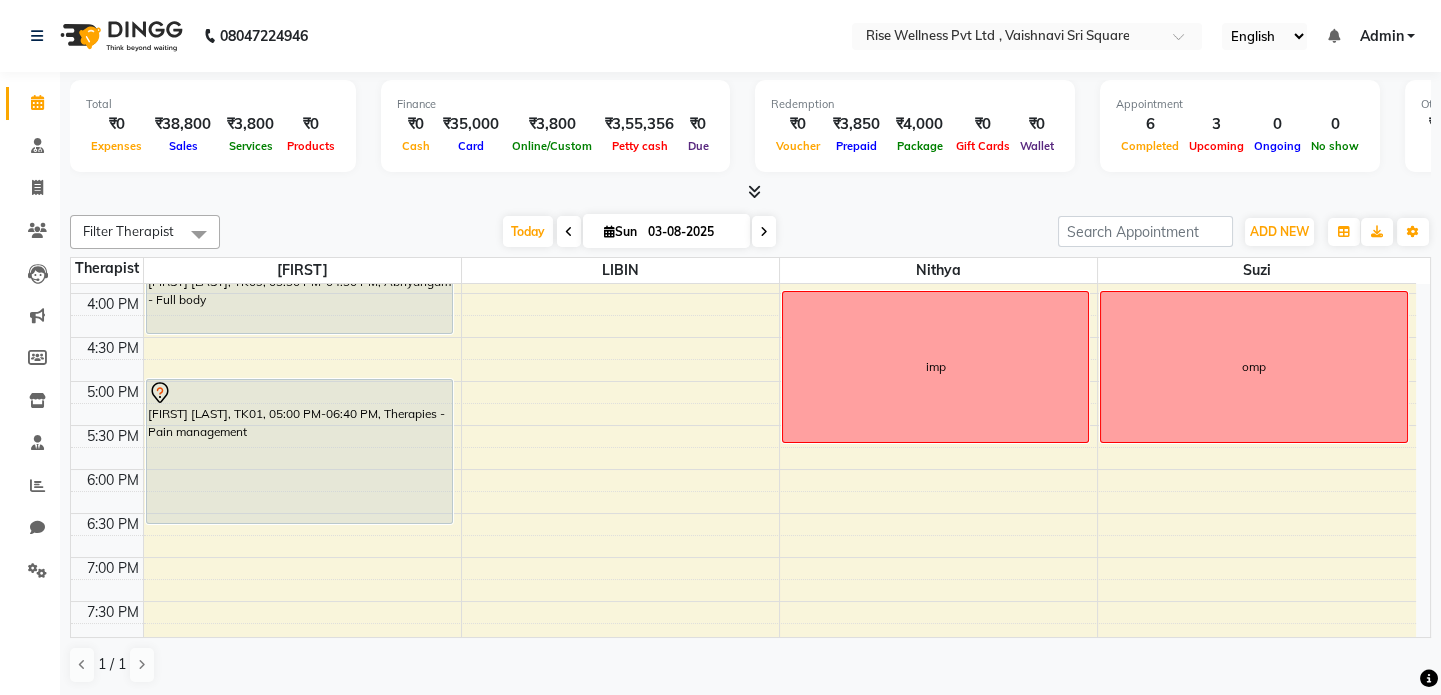 click at bounding box center [764, 232] 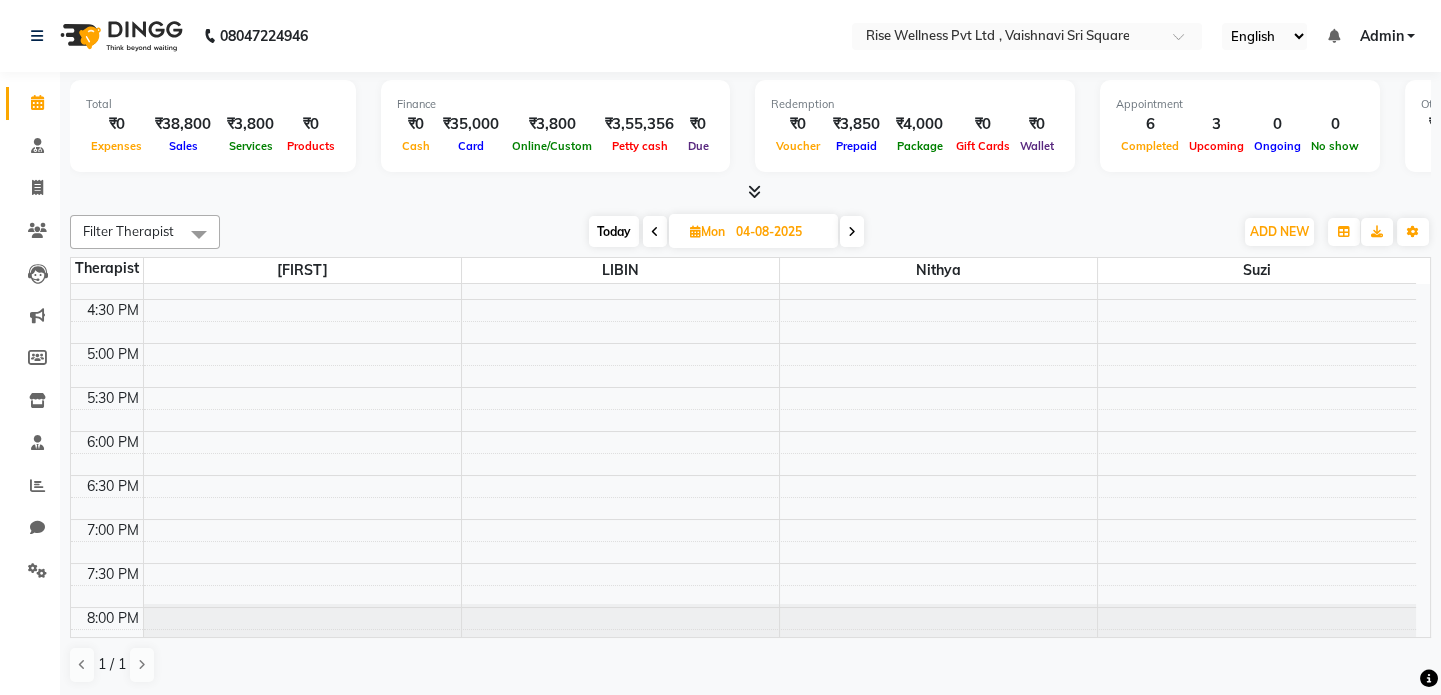 scroll, scrollTop: 785, scrollLeft: 0, axis: vertical 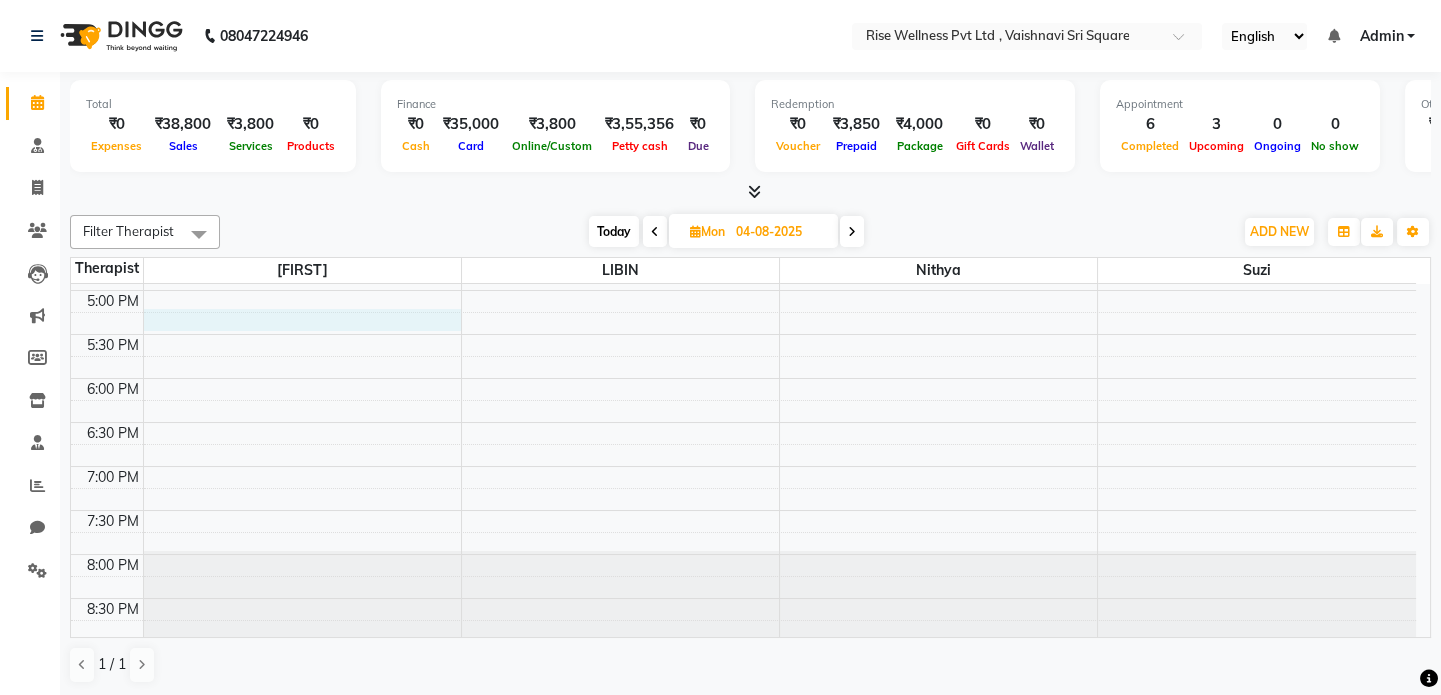 click on "8:00 AM 8:30 AM 9:00 AM 9:30 AM 10:00 AM 10:30 AM 11:00 AM 11:30 AM 12:00 PM 12:30 PM 1:00 PM 1:30 PM 2:00 PM 2:30 PM 3:00 PM 3:30 PM 4:00 PM 4:30 PM 5:00 PM 5:30 PM 6:00 PM 6:30 PM 7:00 PM 7:30 PM 8:00 PM 8:30 PM             azam, 11:00 AM-12:00 PM, Abhyangam - Full body             sai krishna, 09:30 AM-10:30 AM, Abhyangam - Full body             sai krishna, 09:30 AM-11:10 AM, Therapies - Pain management" at bounding box center [743, 70] 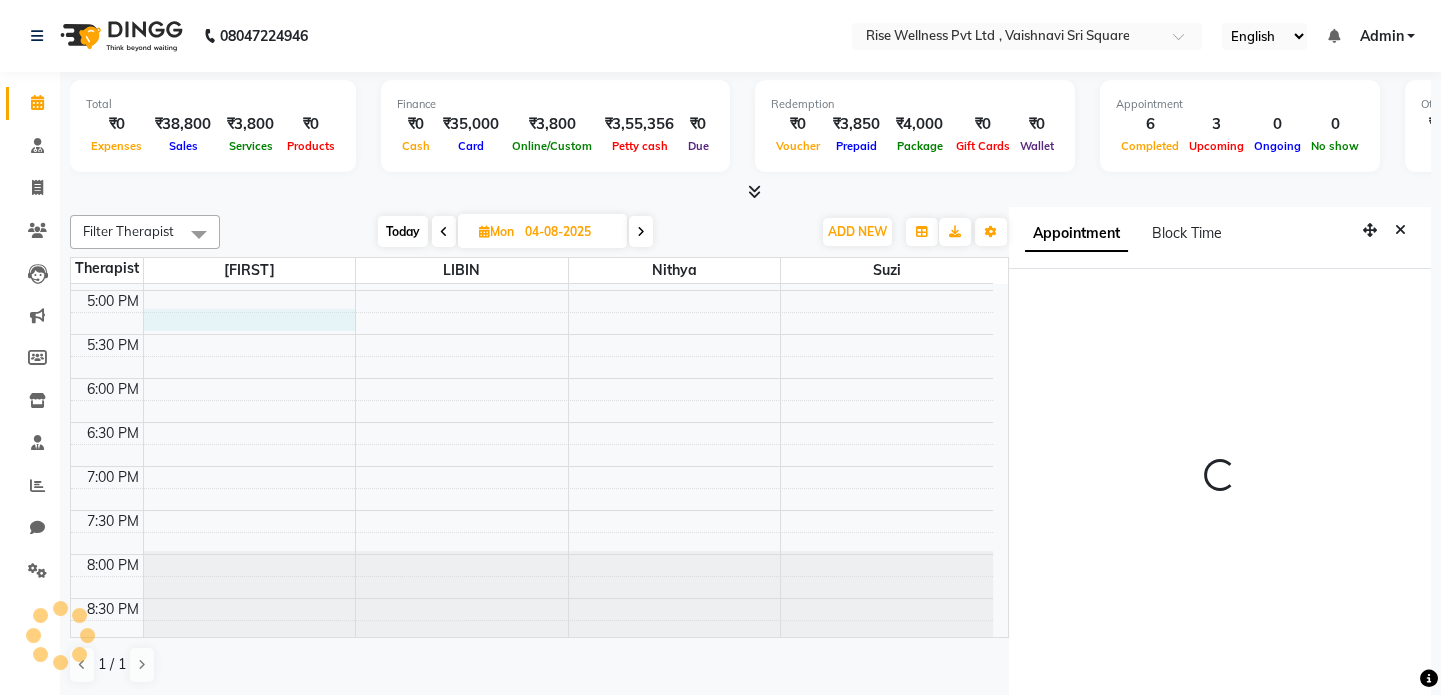 scroll, scrollTop: 8, scrollLeft: 0, axis: vertical 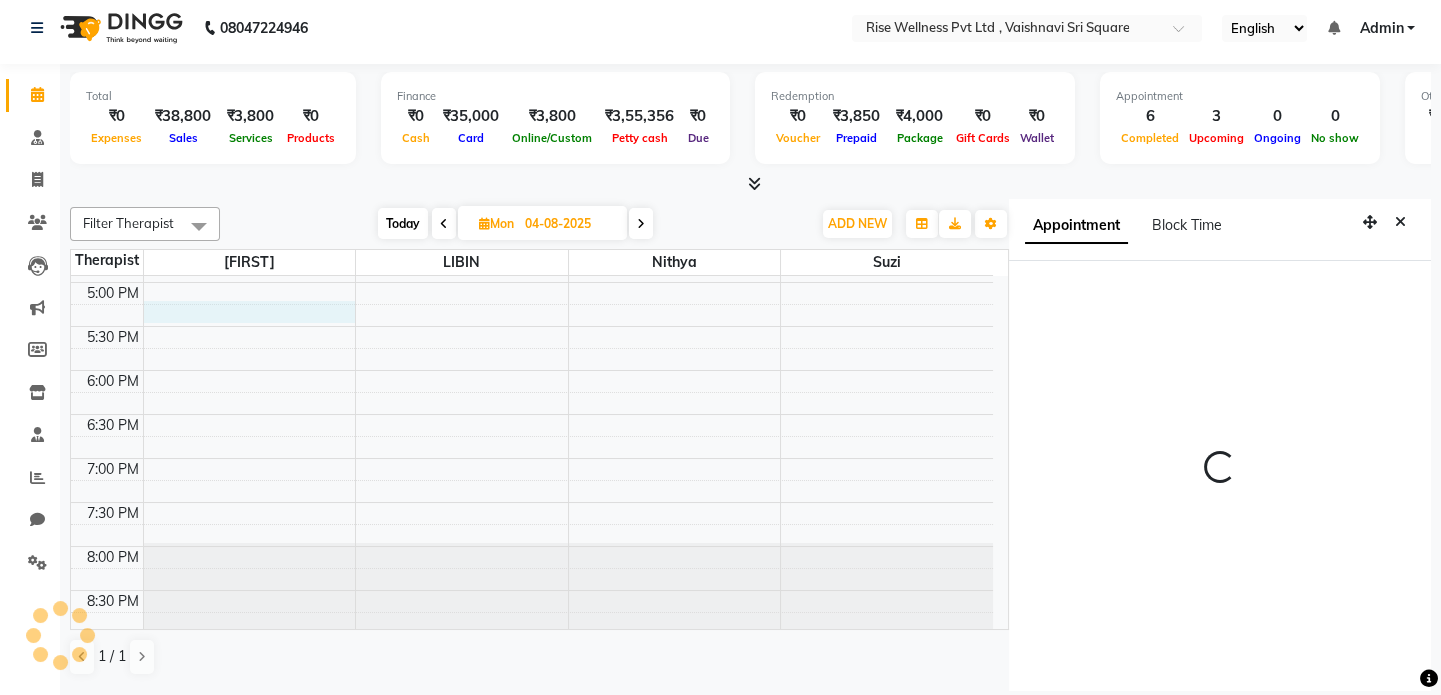 select on "1035" 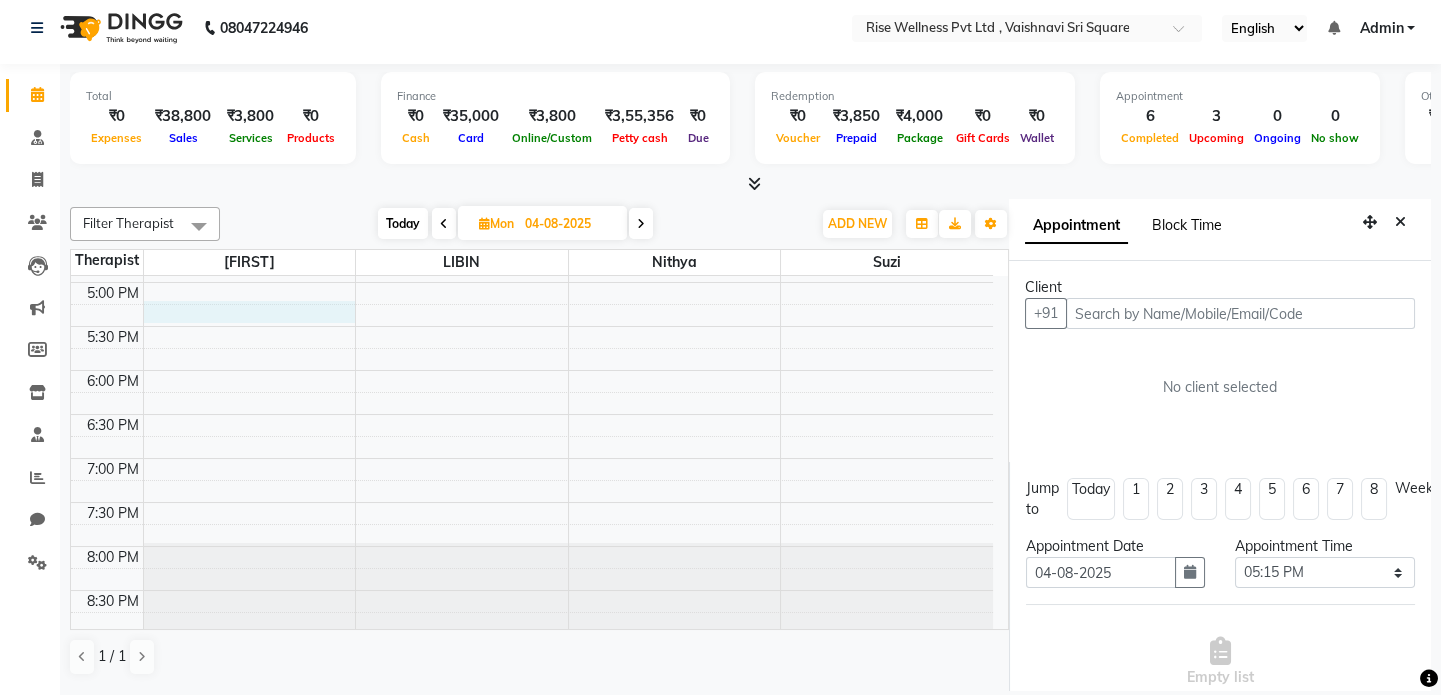 click on "Block Time" at bounding box center [1187, 225] 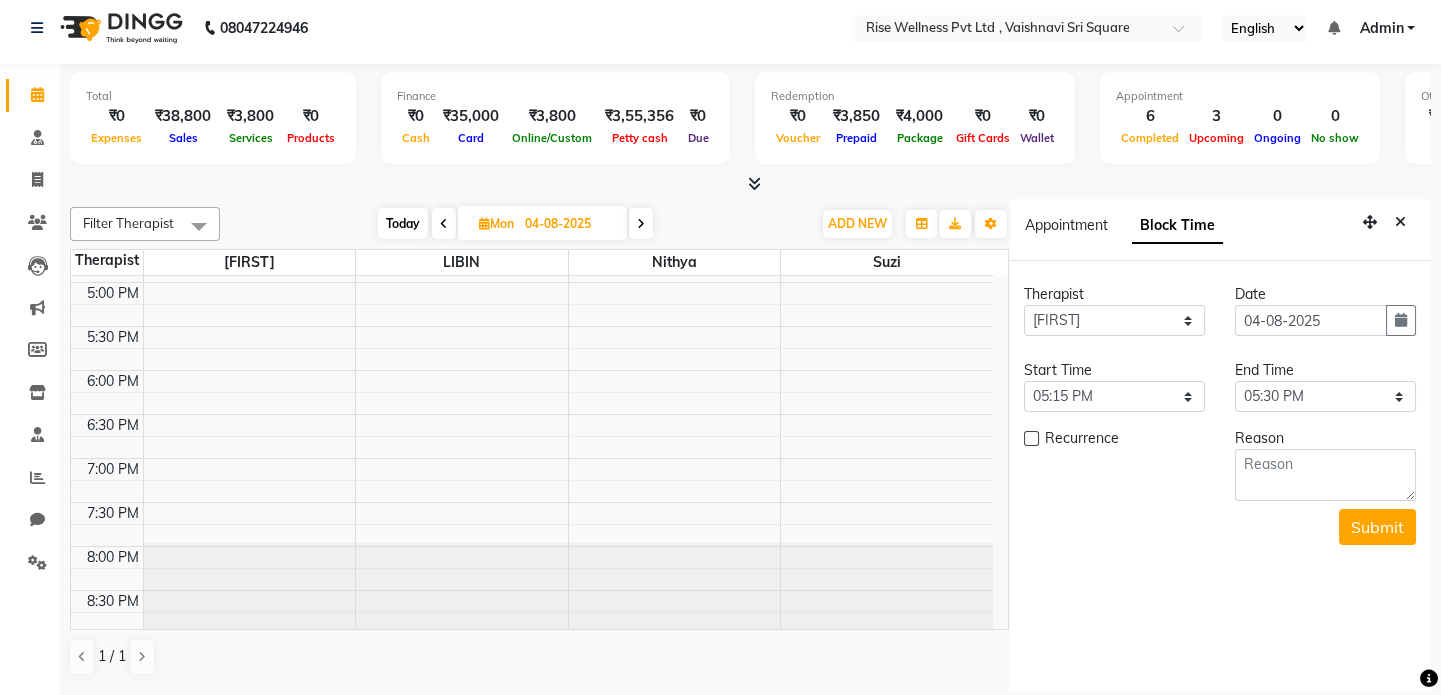 scroll, scrollTop: 615, scrollLeft: 0, axis: vertical 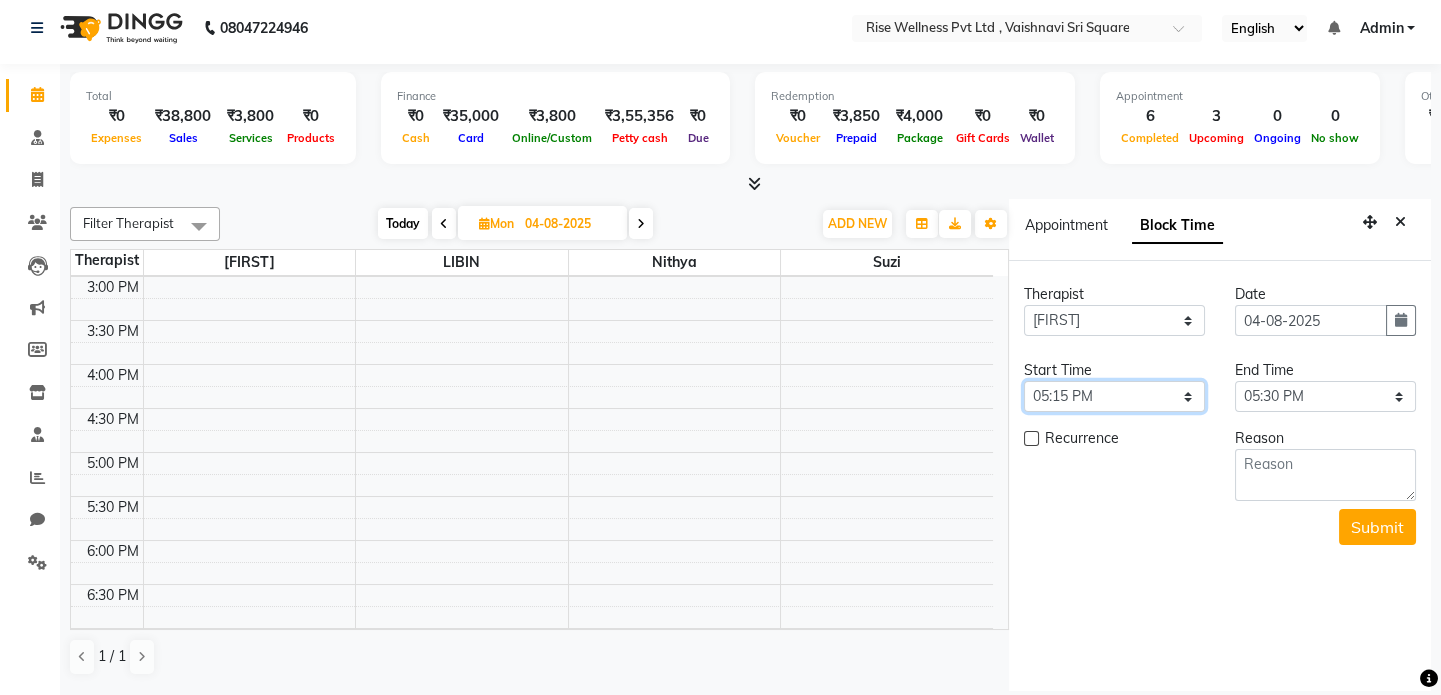 click on "Select 09:00 AM 09:15 AM 09:30 AM 09:45 AM 10:00 AM 10:15 AM 10:30 AM 10:45 AM 11:00 AM 11:15 AM 11:30 AM 11:45 AM 12:00 PM 12:15 PM 12:30 PM 12:45 PM 01:00 PM 01:15 PM 01:30 PM 01:45 PM 02:00 PM 02:15 PM 02:30 PM 02:45 PM 03:00 PM 03:15 PM 03:30 PM 03:45 PM 04:00 PM 04:15 PM 04:30 PM 04:45 PM 05:00 PM 05:15 PM 05:30 PM 05:45 PM 06:00 PM 06:15 PM 06:30 PM 06:45 PM 07:00 PM 07:15 PM 07:30 PM 07:45 PM 08:00 PM" at bounding box center [1114, 396] 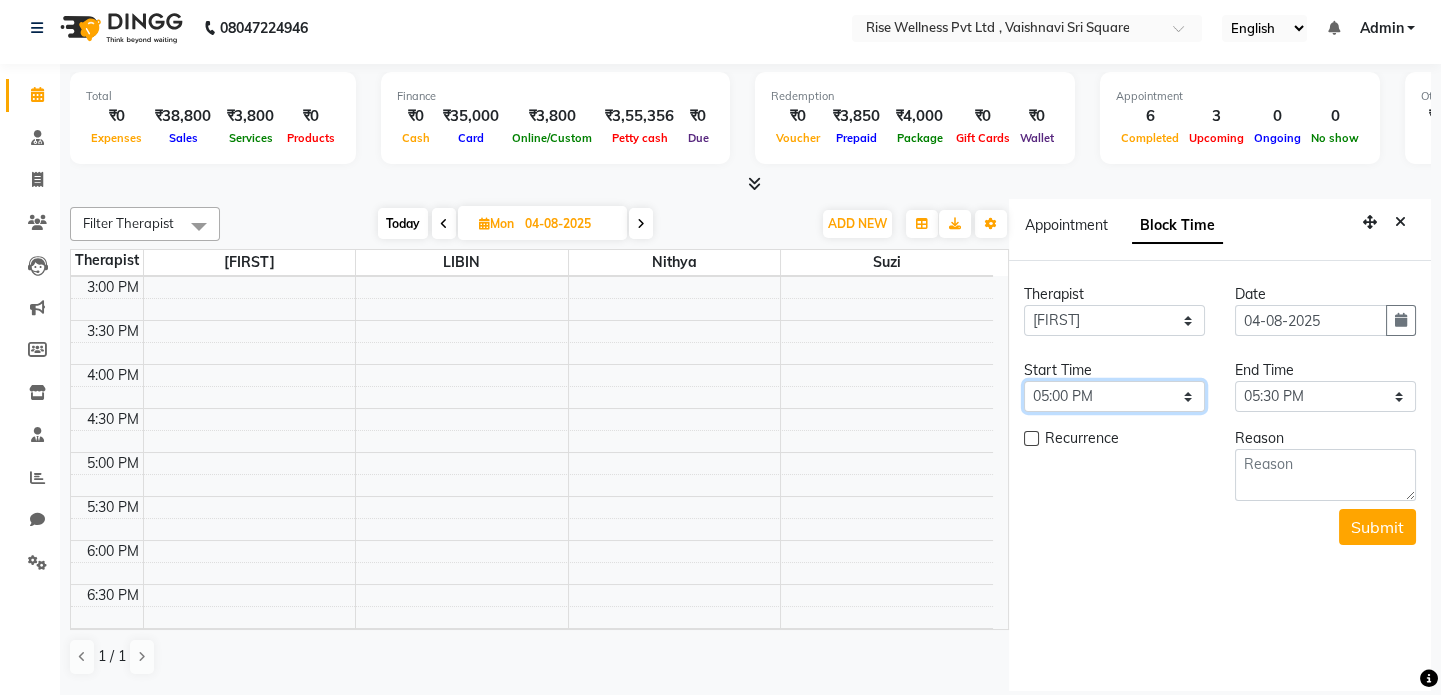 click on "Select 09:00 AM 09:15 AM 09:30 AM 09:45 AM 10:00 AM 10:15 AM 10:30 AM 10:45 AM 11:00 AM 11:15 AM 11:30 AM 11:45 AM 12:00 PM 12:15 PM 12:30 PM 12:45 PM 01:00 PM 01:15 PM 01:30 PM 01:45 PM 02:00 PM 02:15 PM 02:30 PM 02:45 PM 03:00 PM 03:15 PM 03:30 PM 03:45 PM 04:00 PM 04:15 PM 04:30 PM 04:45 PM 05:00 PM 05:15 PM 05:30 PM 05:45 PM 06:00 PM 06:15 PM 06:30 PM 06:45 PM 07:00 PM 07:15 PM 07:30 PM 07:45 PM 08:00 PM" at bounding box center [1114, 396] 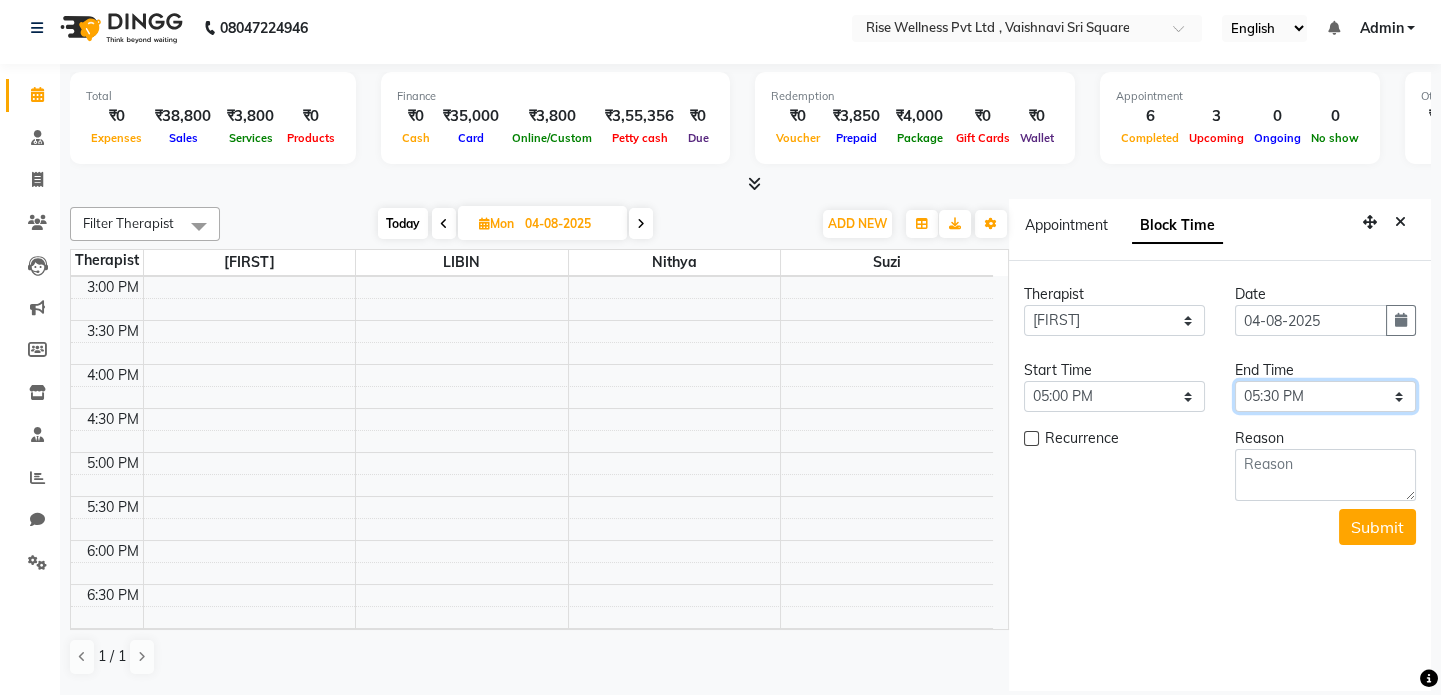 click on "Select 09:00 AM 09:15 AM 09:30 AM 09:45 AM 10:00 AM 10:15 AM 10:30 AM 10:45 AM 11:00 AM 11:15 AM 11:30 AM 11:45 AM 12:00 PM 12:15 PM 12:30 PM 12:45 PM 01:00 PM 01:15 PM 01:30 PM 01:45 PM 02:00 PM 02:15 PM 02:30 PM 02:45 PM 03:00 PM 03:15 PM 03:30 PM 03:45 PM 04:00 PM 04:15 PM 04:30 PM 04:45 PM 05:00 PM 05:15 PM 05:30 PM 05:45 PM 06:00 PM 06:15 PM 06:30 PM 06:45 PM 07:00 PM 07:15 PM 07:30 PM 07:45 PM 08:00 PM" at bounding box center (1325, 396) 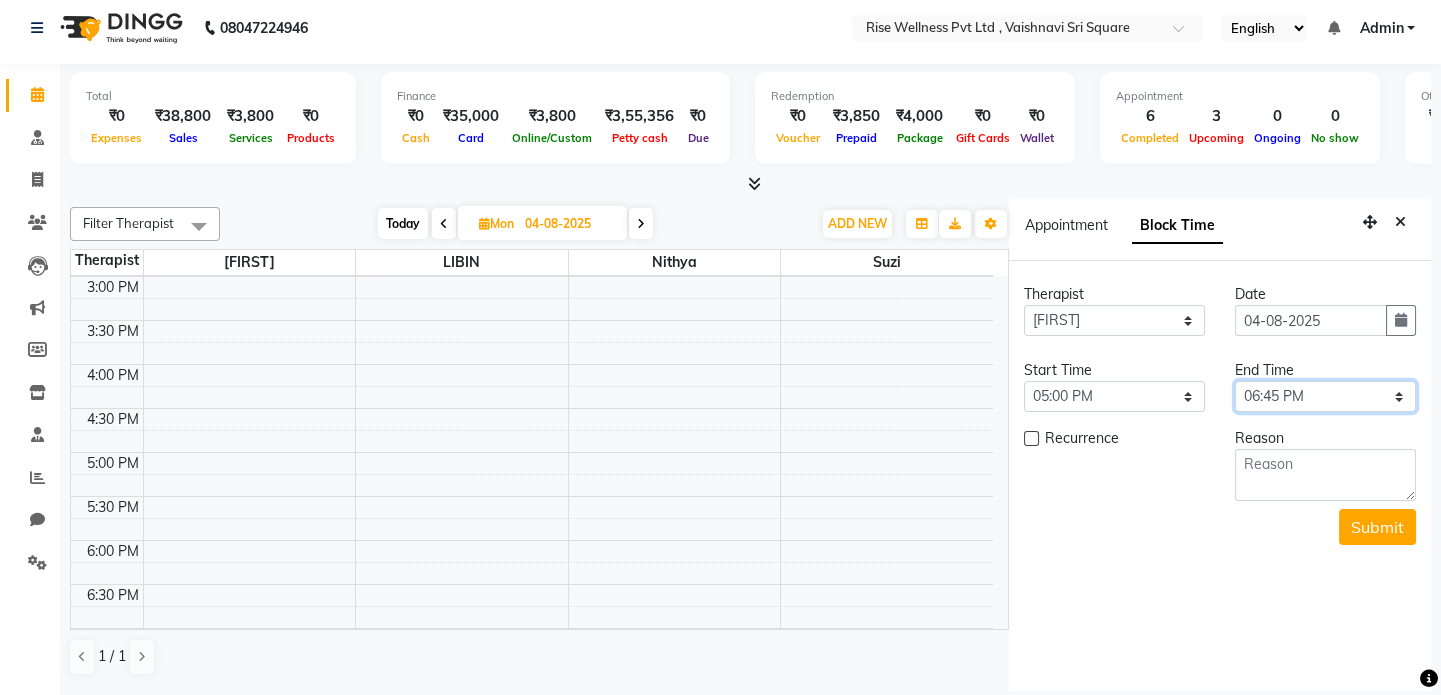 click on "Select 09:00 AM 09:15 AM 09:30 AM 09:45 AM 10:00 AM 10:15 AM 10:30 AM 10:45 AM 11:00 AM 11:15 AM 11:30 AM 11:45 AM 12:00 PM 12:15 PM 12:30 PM 12:45 PM 01:00 PM 01:15 PM 01:30 PM 01:45 PM 02:00 PM 02:15 PM 02:30 PM 02:45 PM 03:00 PM 03:15 PM 03:30 PM 03:45 PM 04:00 PM 04:15 PM 04:30 PM 04:45 PM 05:00 PM 05:15 PM 05:30 PM 05:45 PM 06:00 PM 06:15 PM 06:30 PM 06:45 PM 07:00 PM 07:15 PM 07:30 PM 07:45 PM 08:00 PM" at bounding box center (1325, 396) 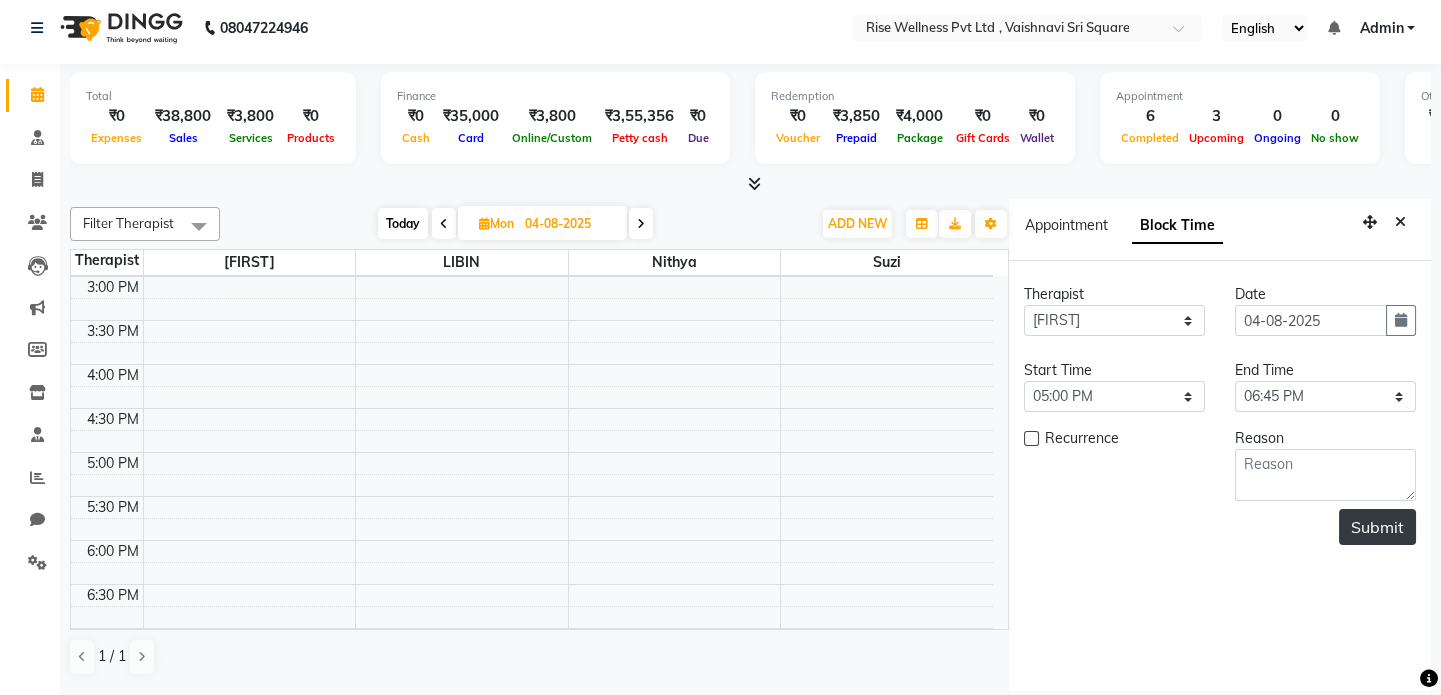 click on "Submit" at bounding box center (1377, 527) 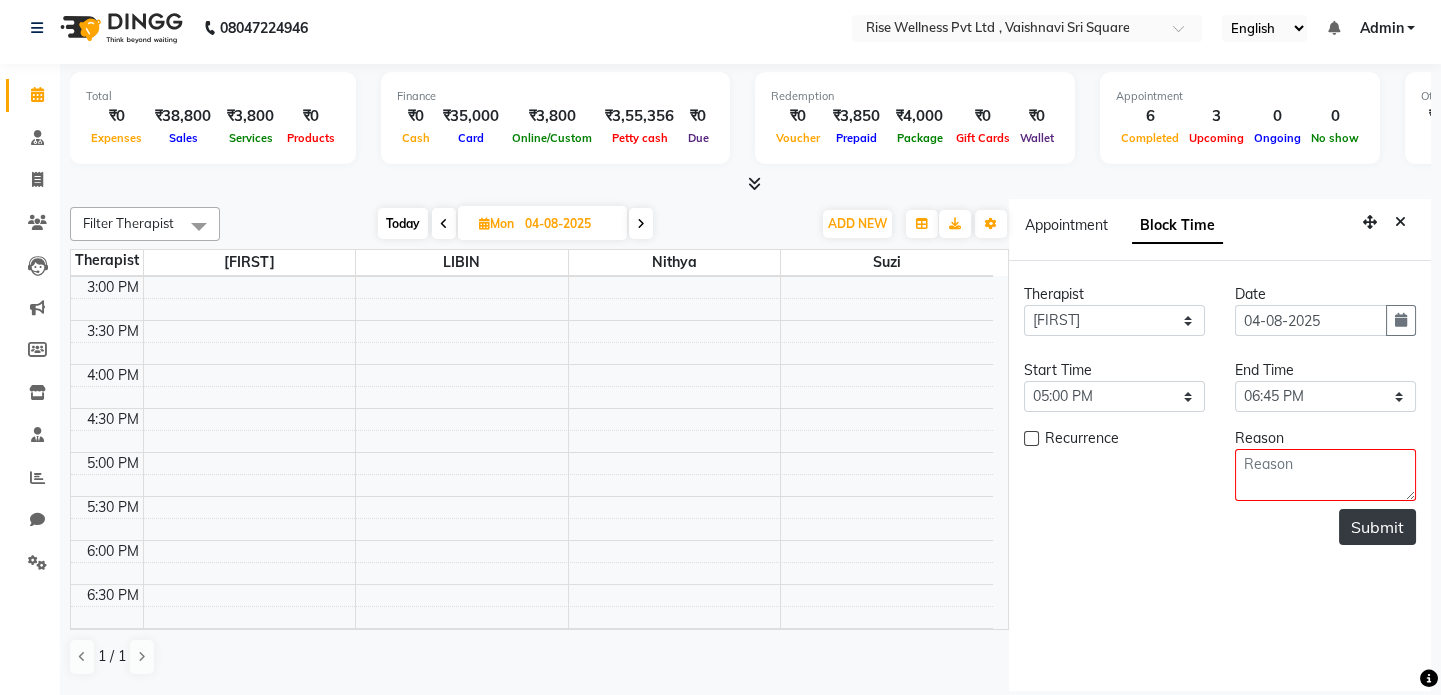 click on "Submit" at bounding box center [1377, 527] 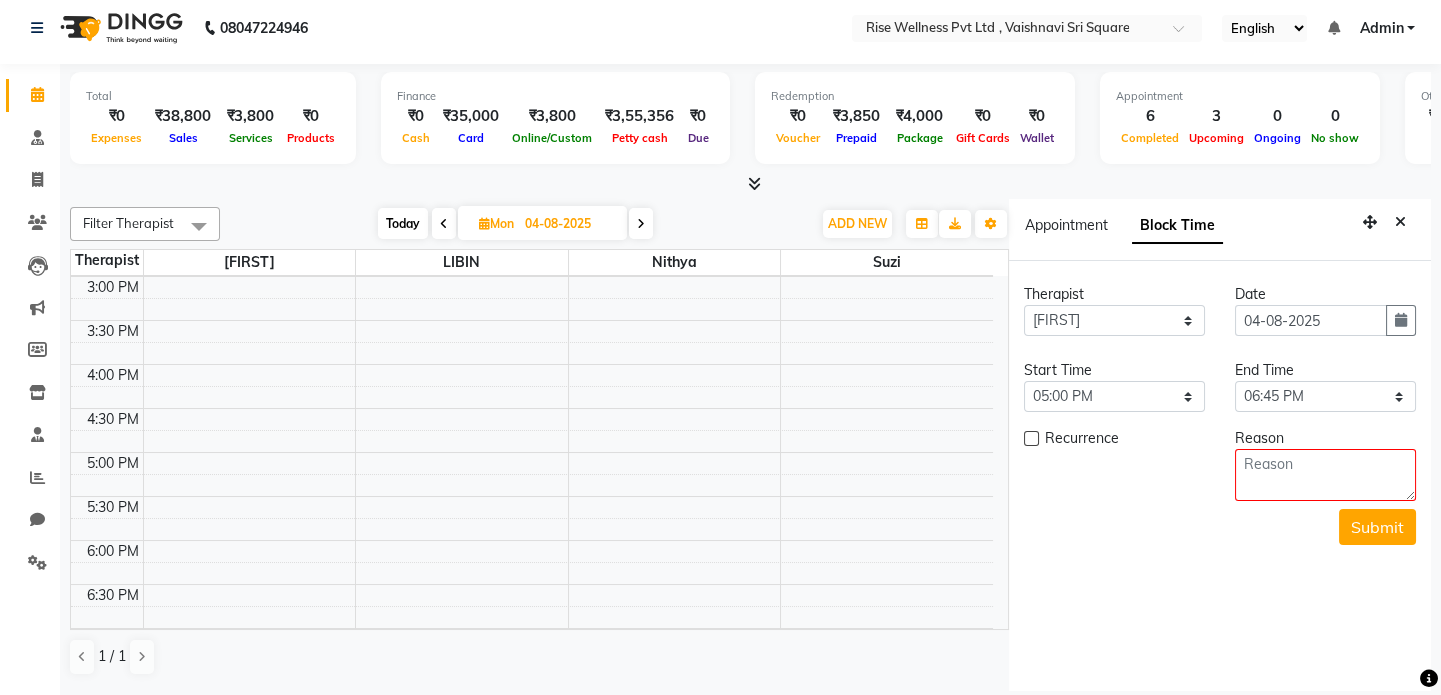 type 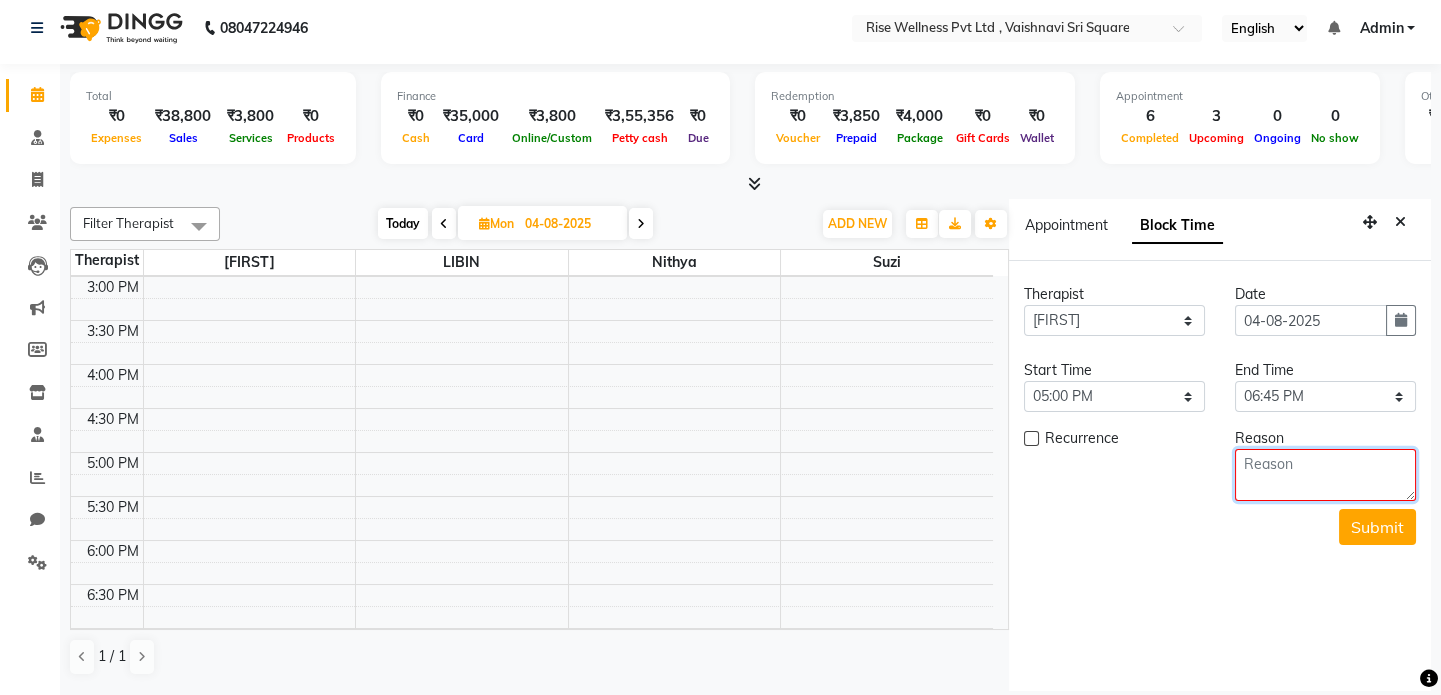 click at bounding box center (1325, 475) 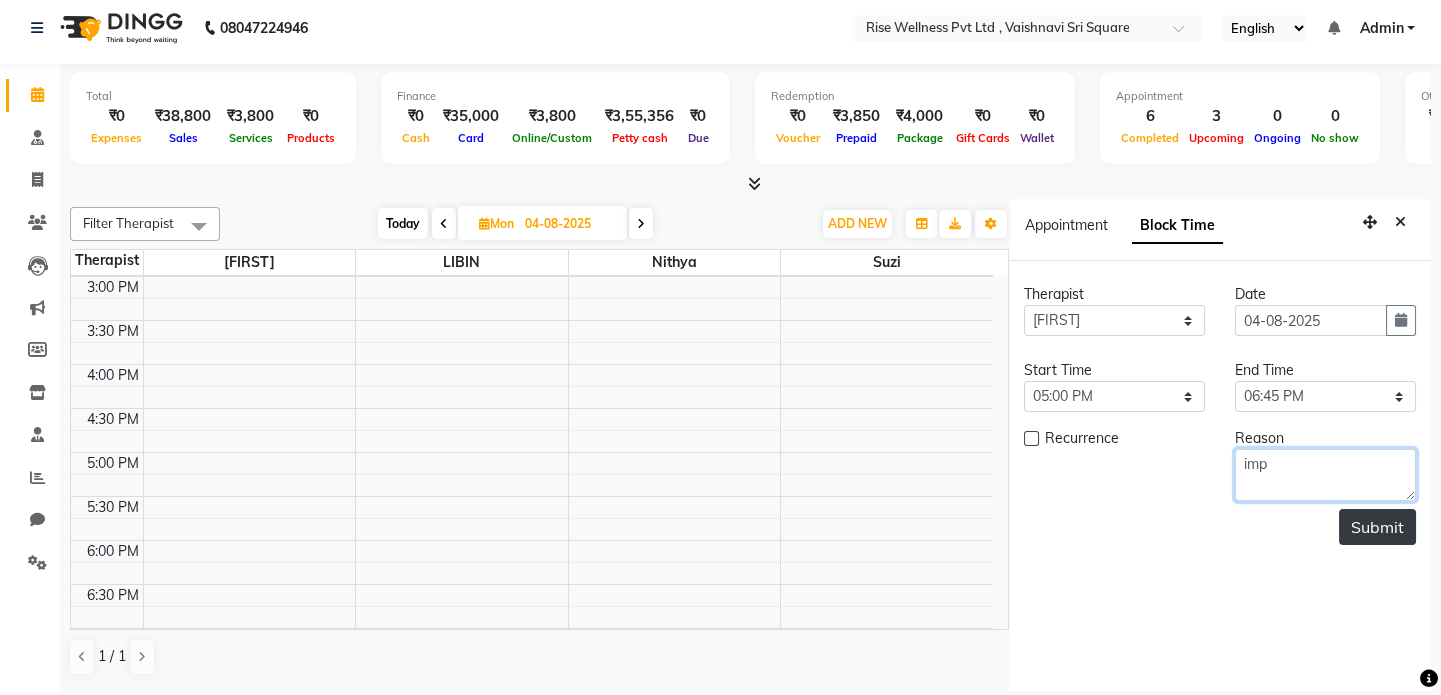 type on "imp" 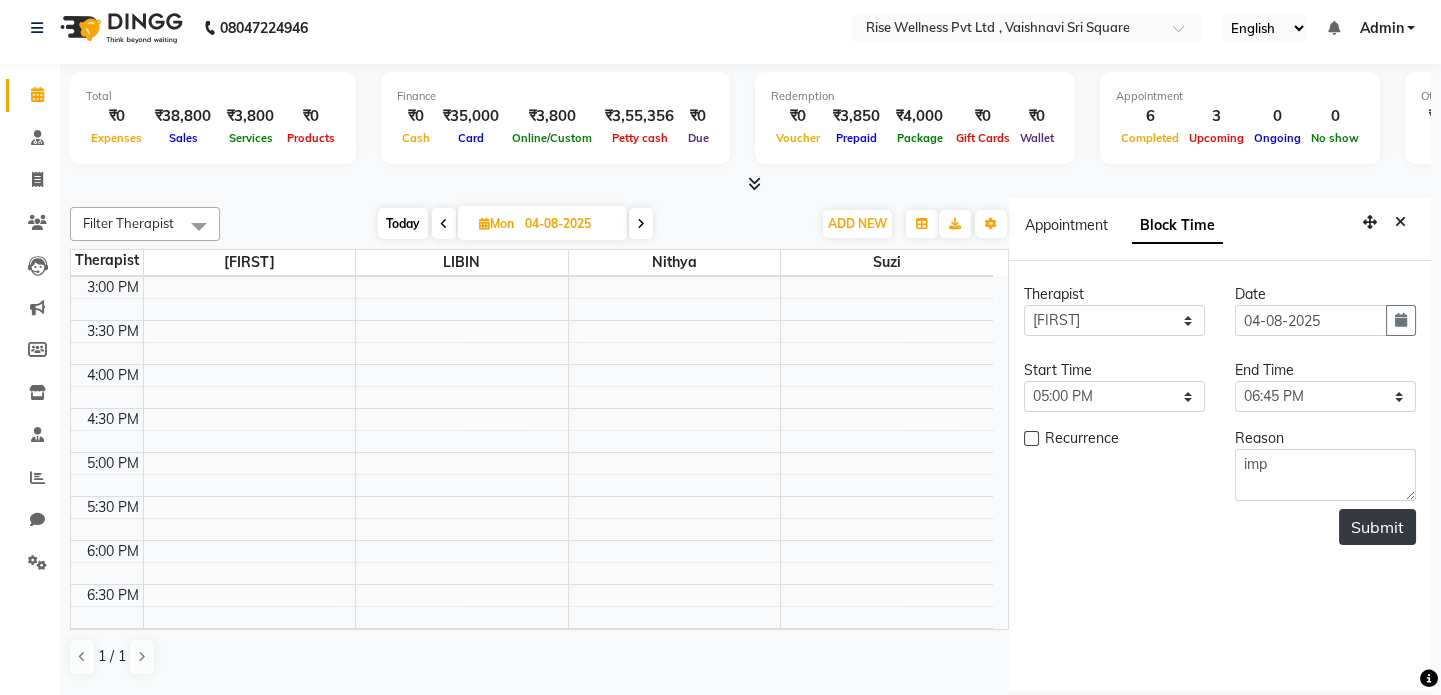 click on "Submit" at bounding box center [1377, 527] 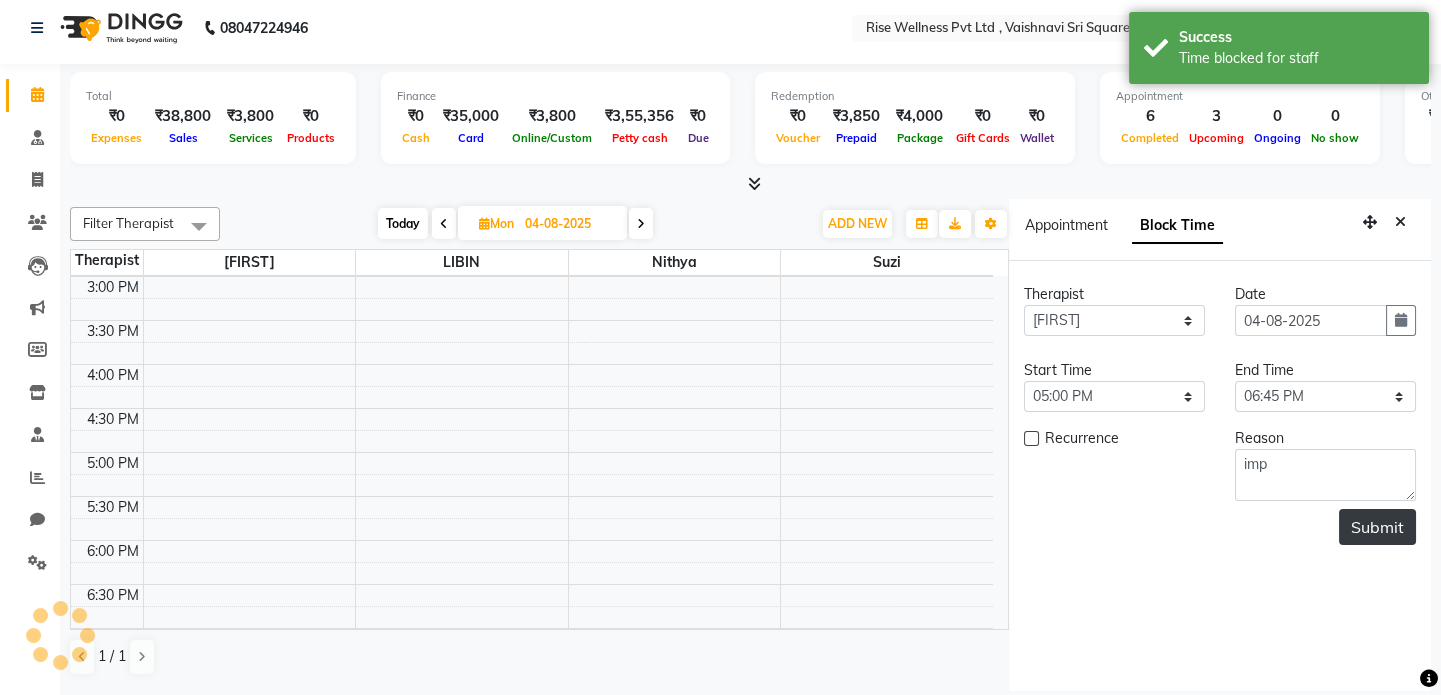 scroll, scrollTop: 0, scrollLeft: 0, axis: both 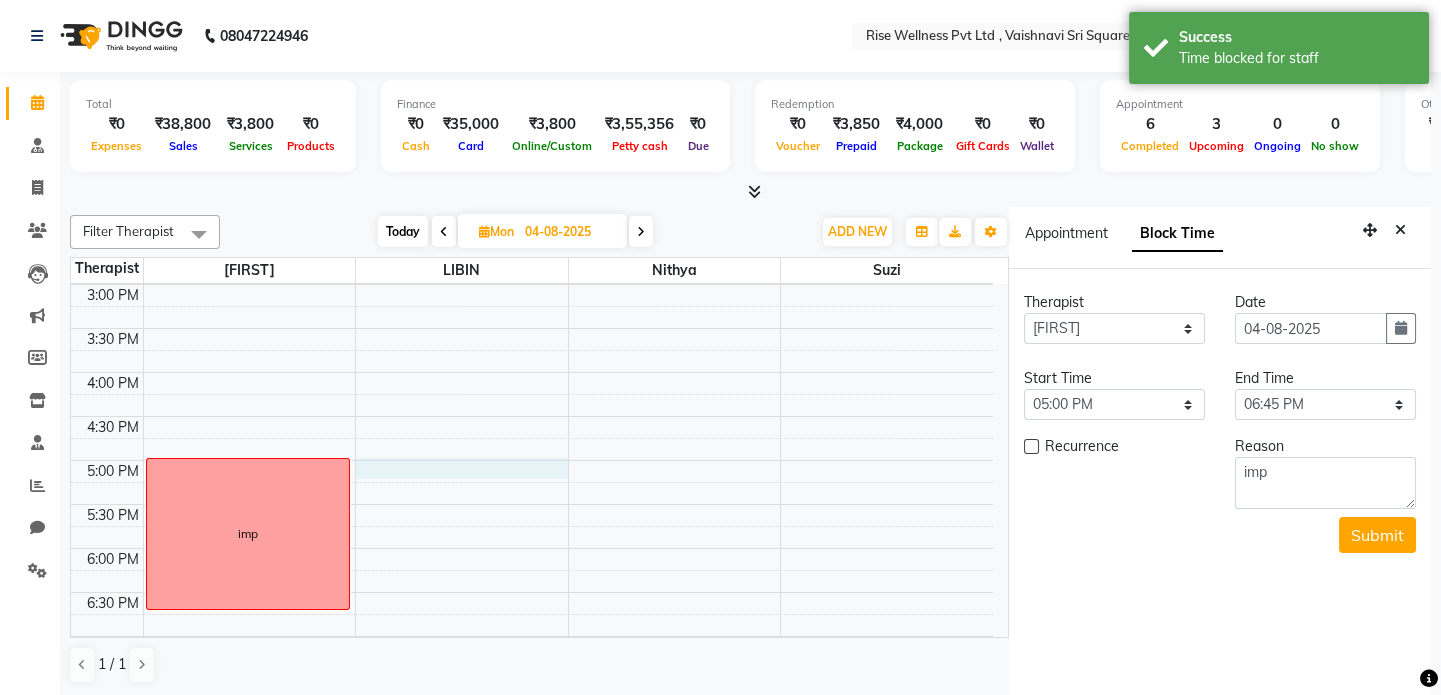 click on "8:00 AM 8:30 AM 9:00 AM 9:30 AM 10:00 AM 10:30 AM 11:00 AM 11:30 AM 12:00 PM 12:30 PM 1:00 PM 1:30 PM 2:00 PM 2:30 PM 3:00 PM 3:30 PM 4:00 PM 4:30 PM 5:00 PM 5:30 PM 6:00 PM 6:30 PM 7:00 PM 7:30 PM 8:00 PM 8:30 PM             azam, 11:00 AM-12:00 PM, Abhyangam - Full body  imp              sai krishna, 09:30 AM-10:30 AM, Abhyangam - Full body             sai krishna, 09:30 AM-11:10 AM, Therapies - Pain management" at bounding box center (532, 240) 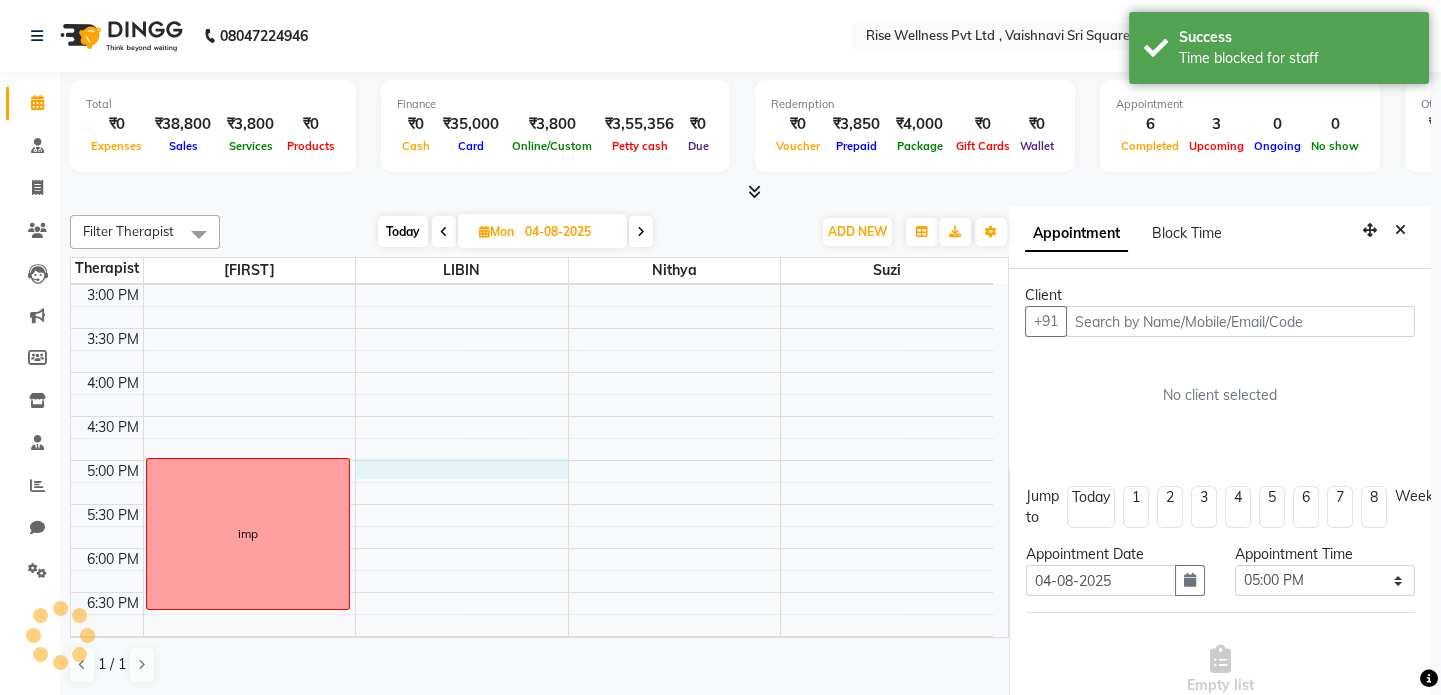 scroll, scrollTop: 8, scrollLeft: 0, axis: vertical 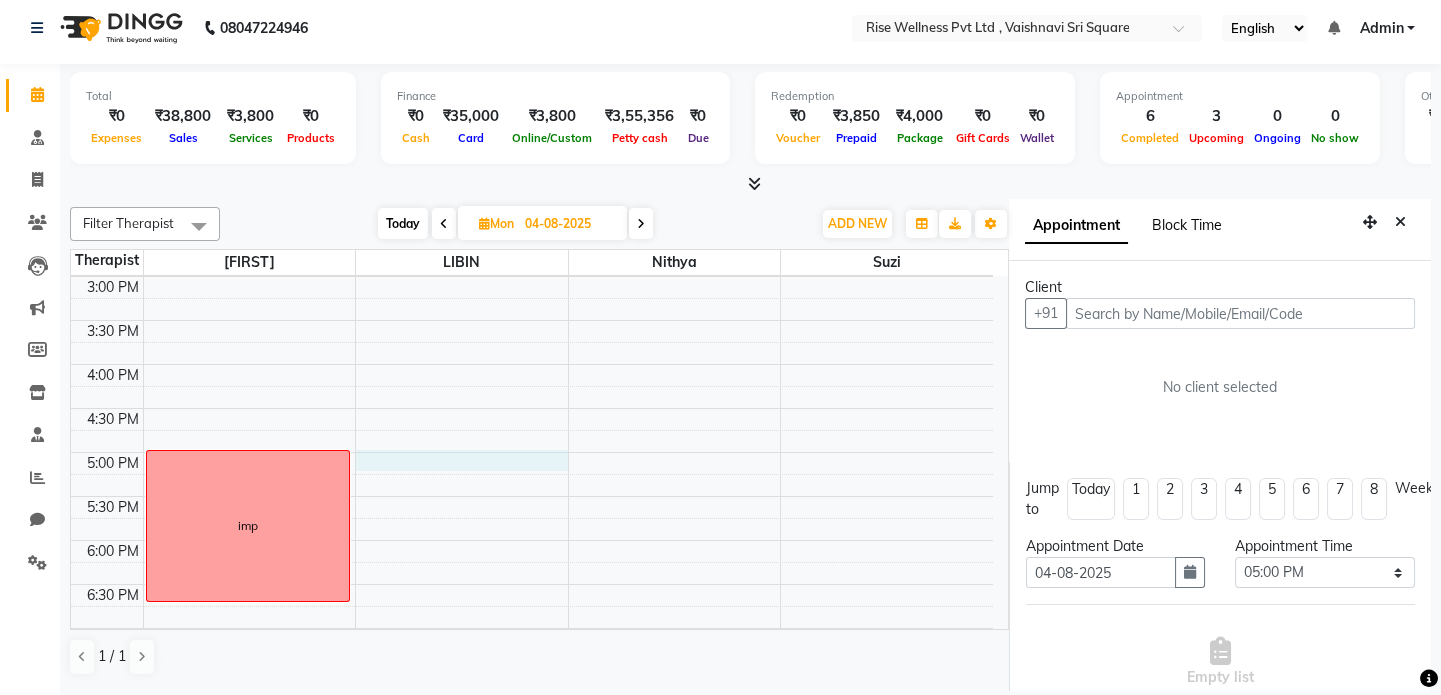 click on "Block Time" at bounding box center (1187, 225) 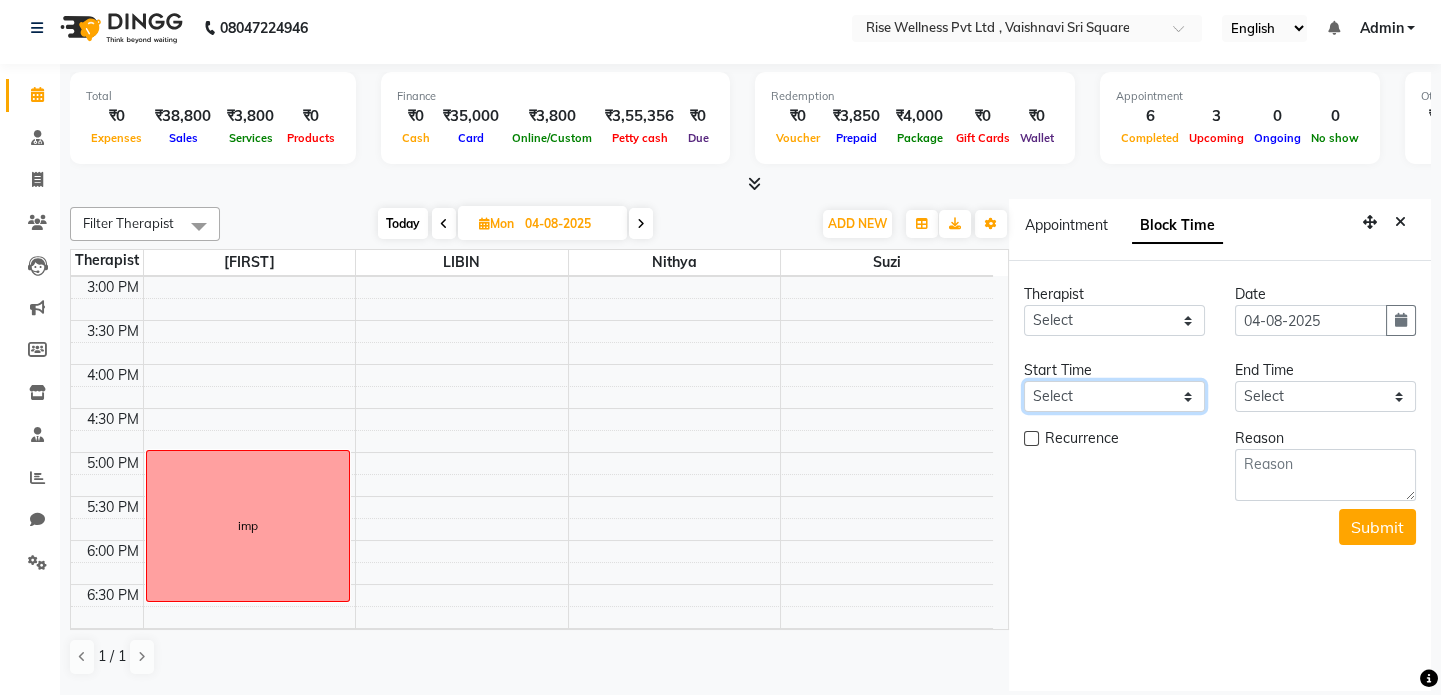 click on "Select" at bounding box center [1114, 396] 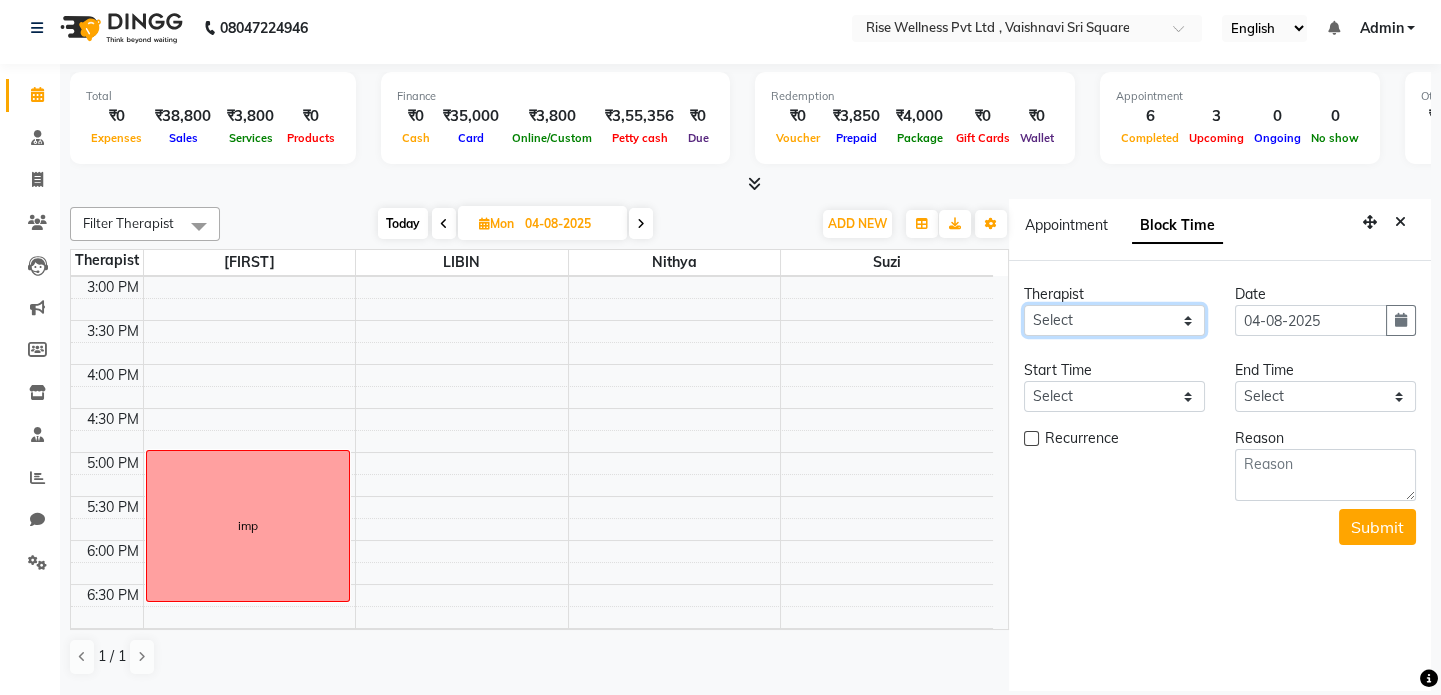 click on "Select LIBIN nithya sujith suzi" at bounding box center [1114, 320] 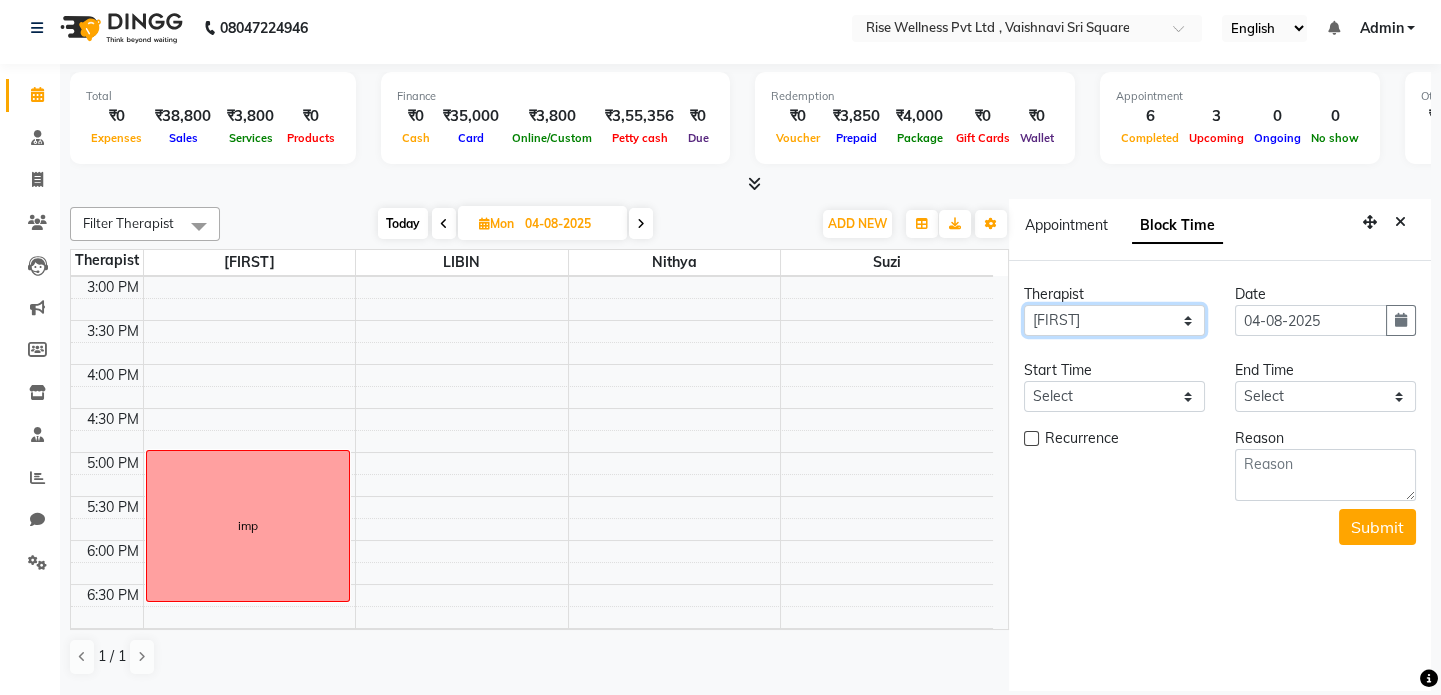 click on "Select LIBIN nithya sujith suzi" at bounding box center (1114, 320) 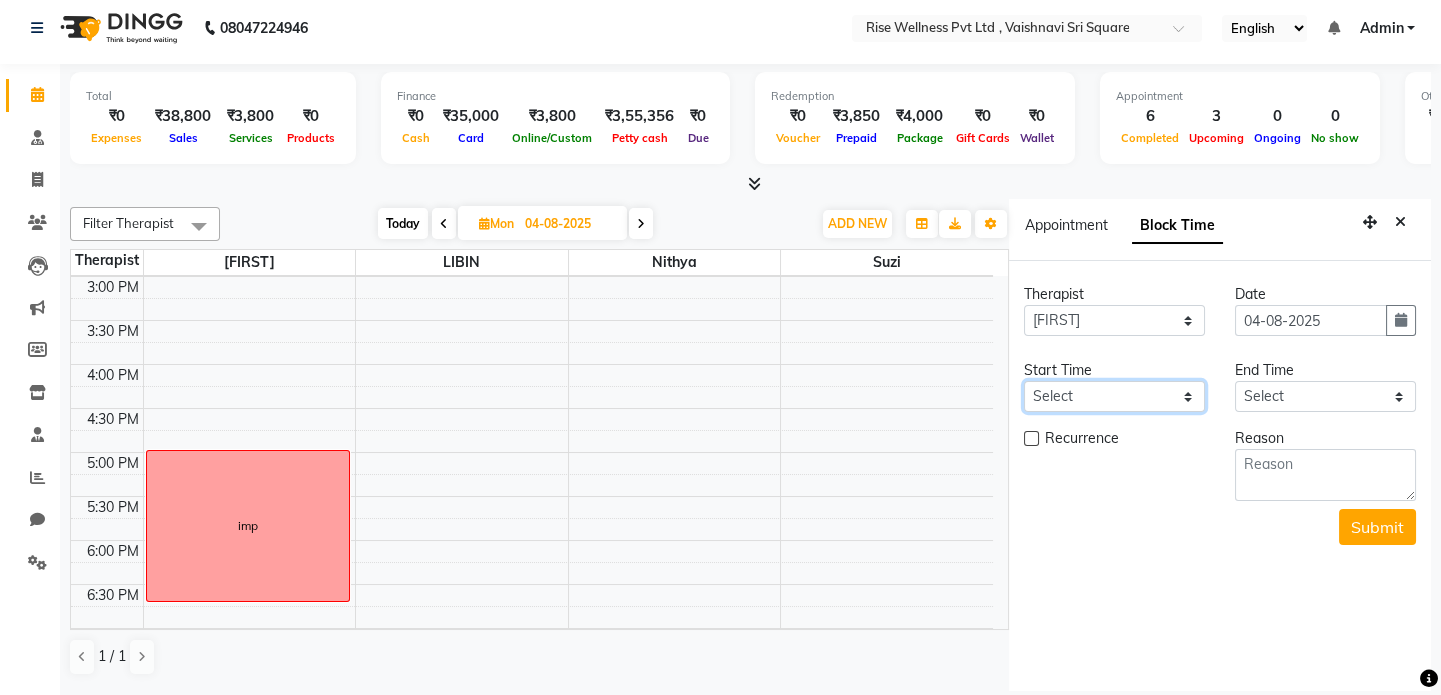 click on "Select" at bounding box center [1114, 396] 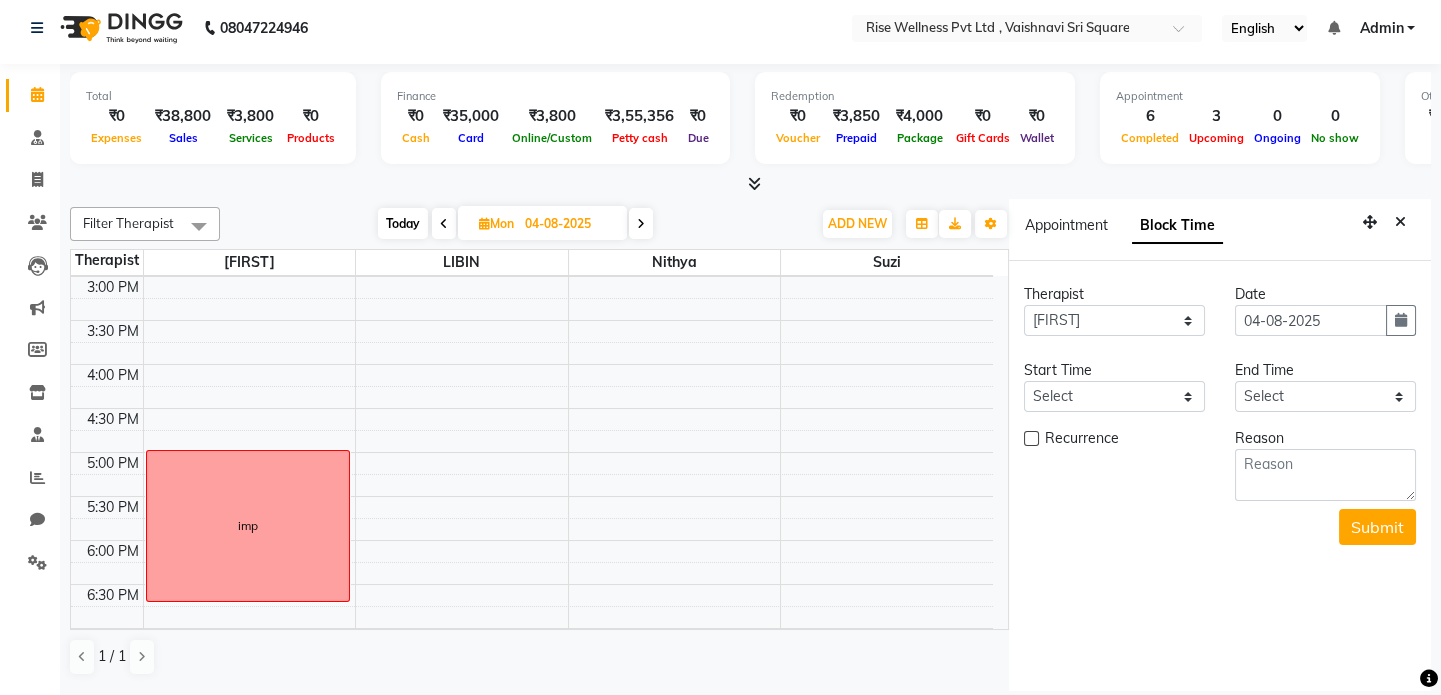 click at bounding box center [1031, 438] 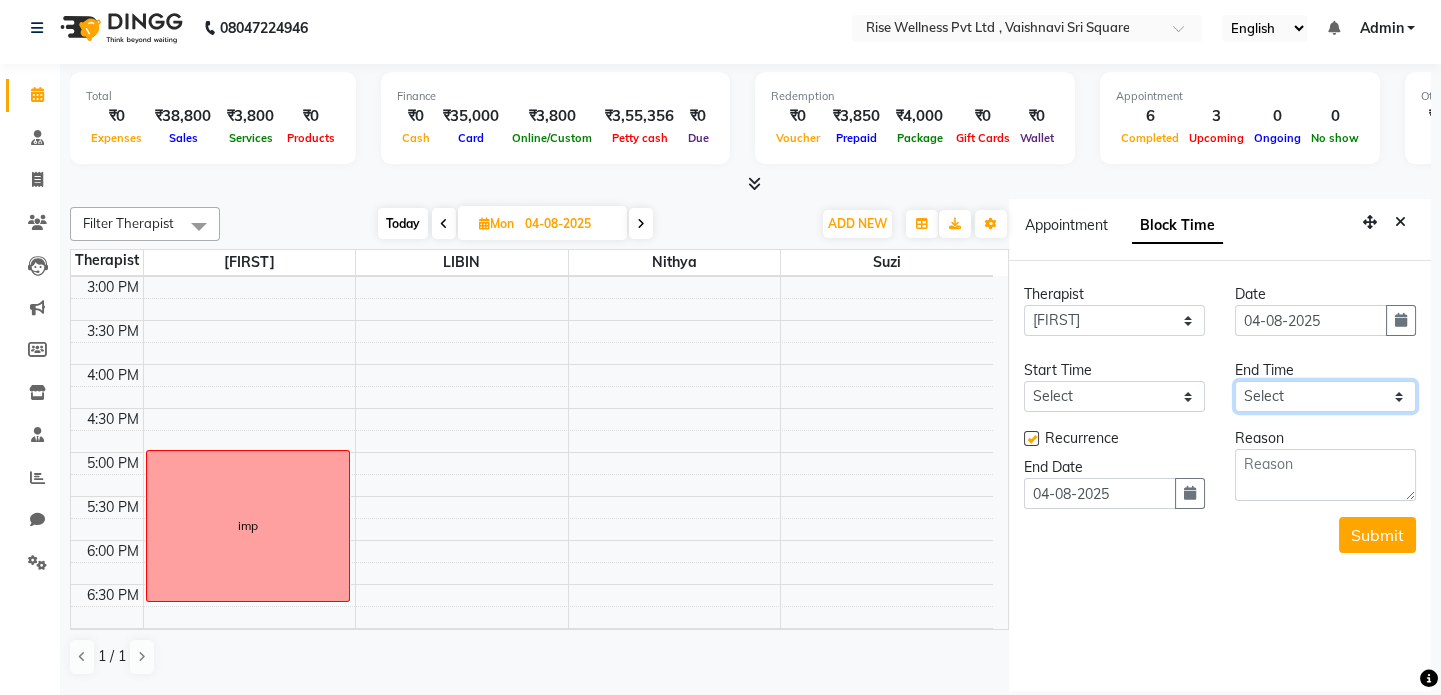 click on "Select" at bounding box center (1325, 396) 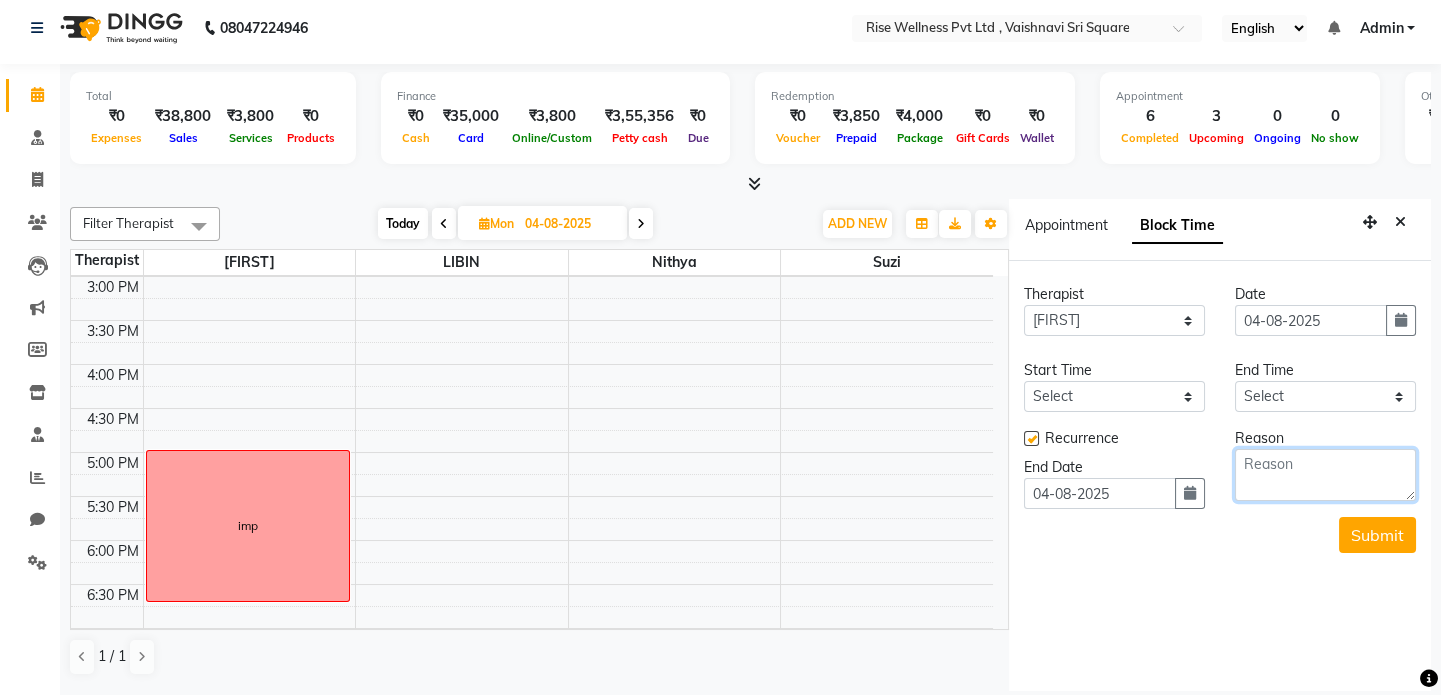 click at bounding box center (1325, 475) 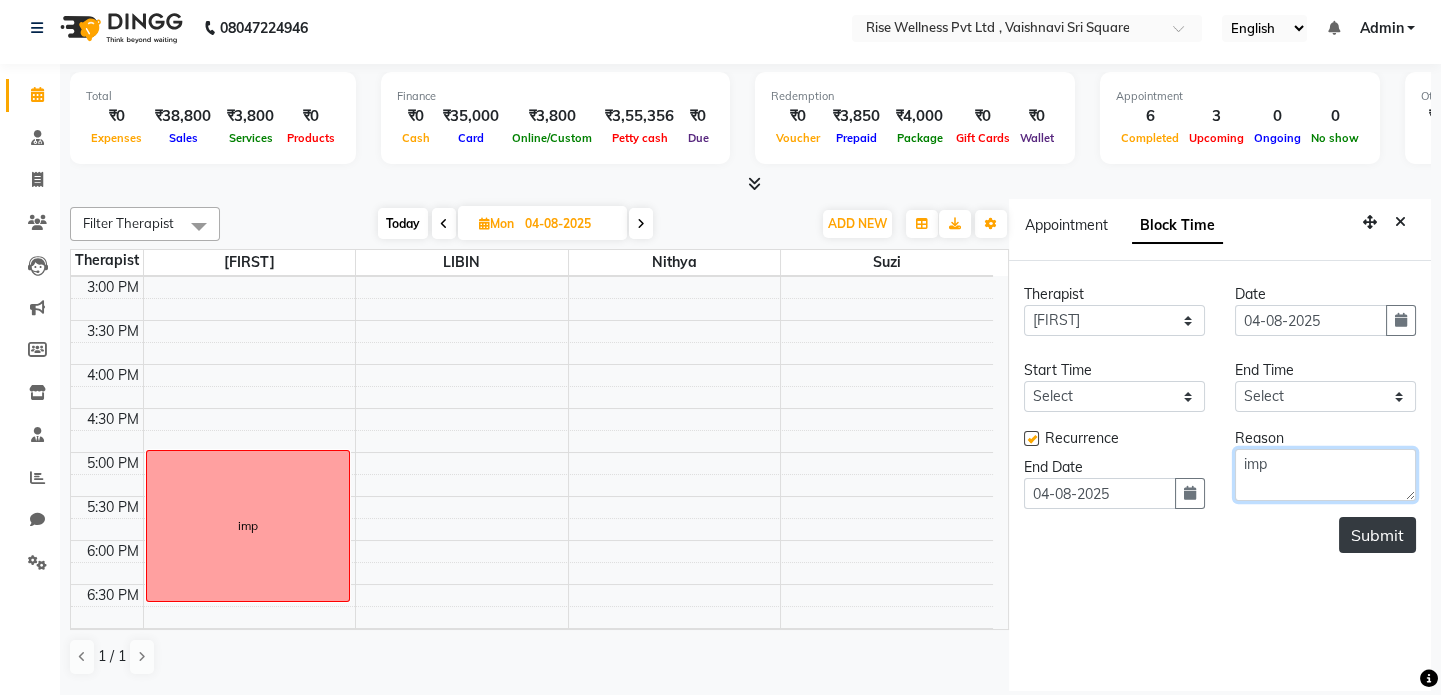 type on "imp" 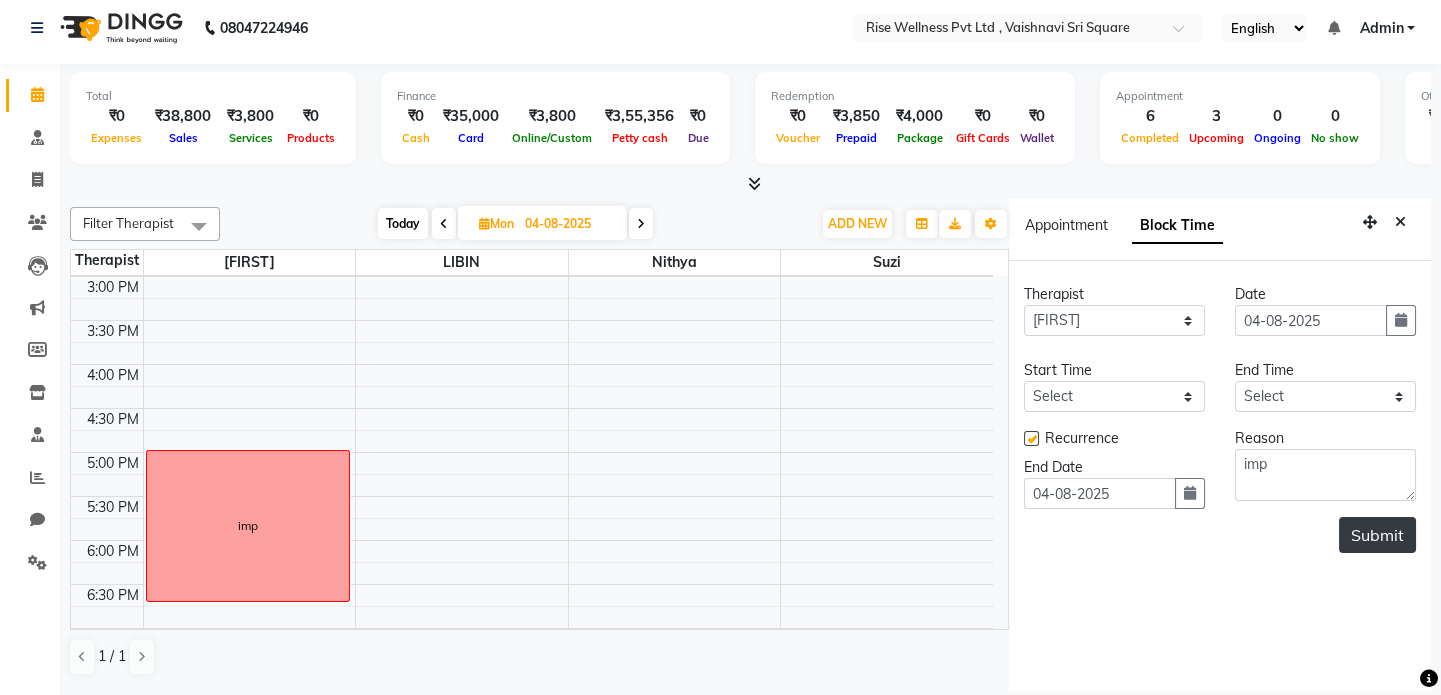 click on "Submit" at bounding box center [1377, 535] 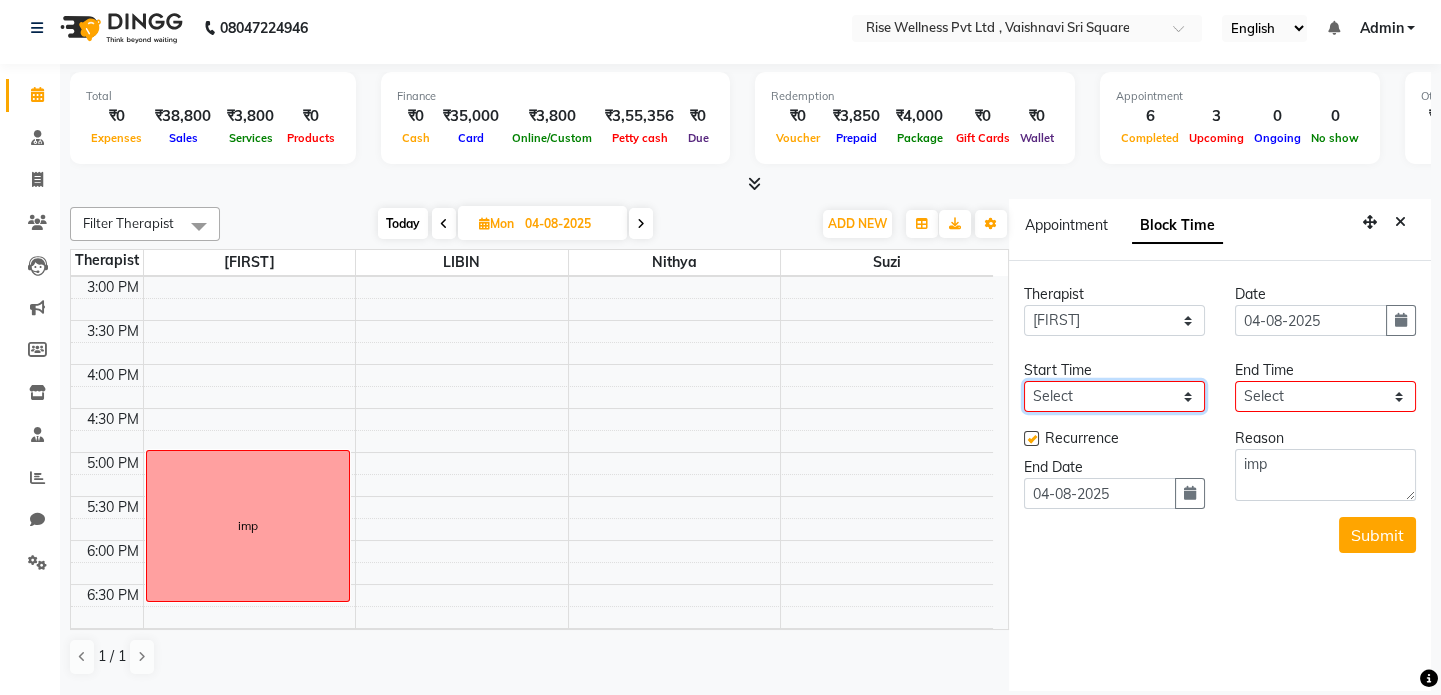 click on "Select" at bounding box center [1114, 396] 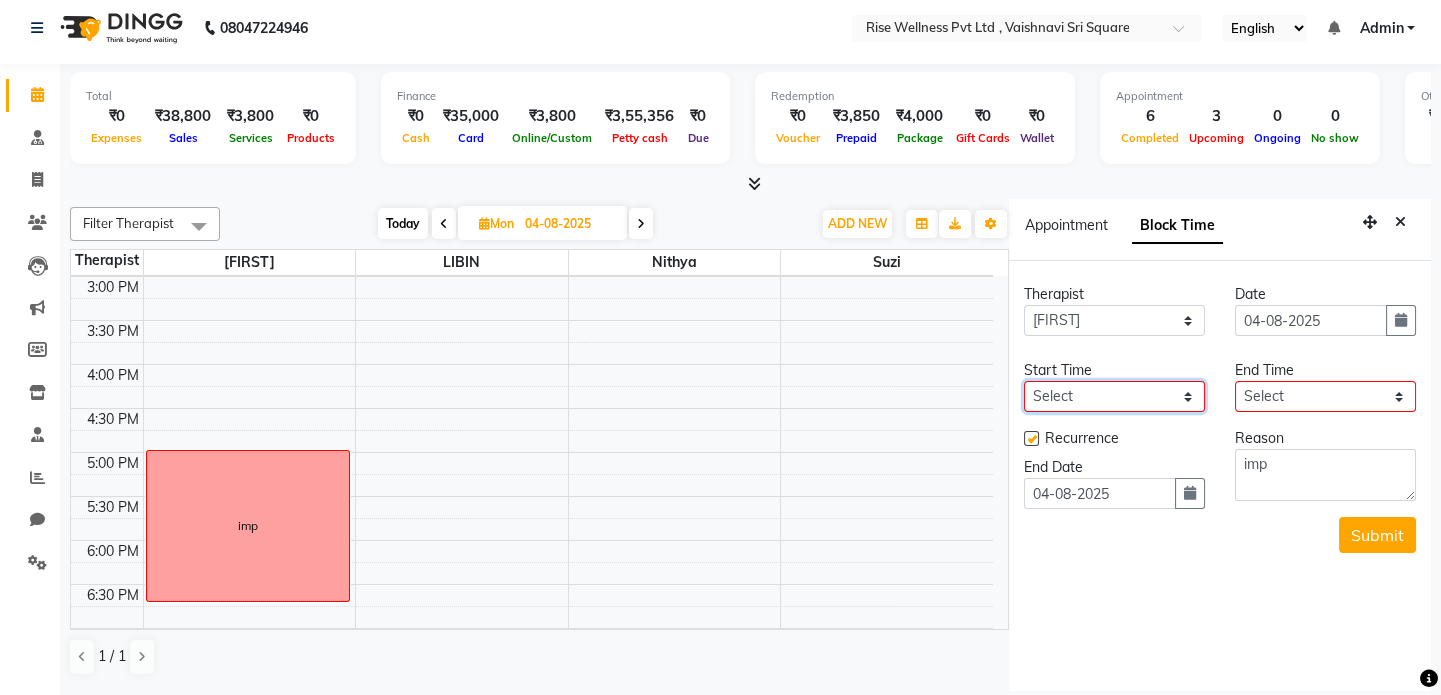 click on "Select" at bounding box center (1114, 396) 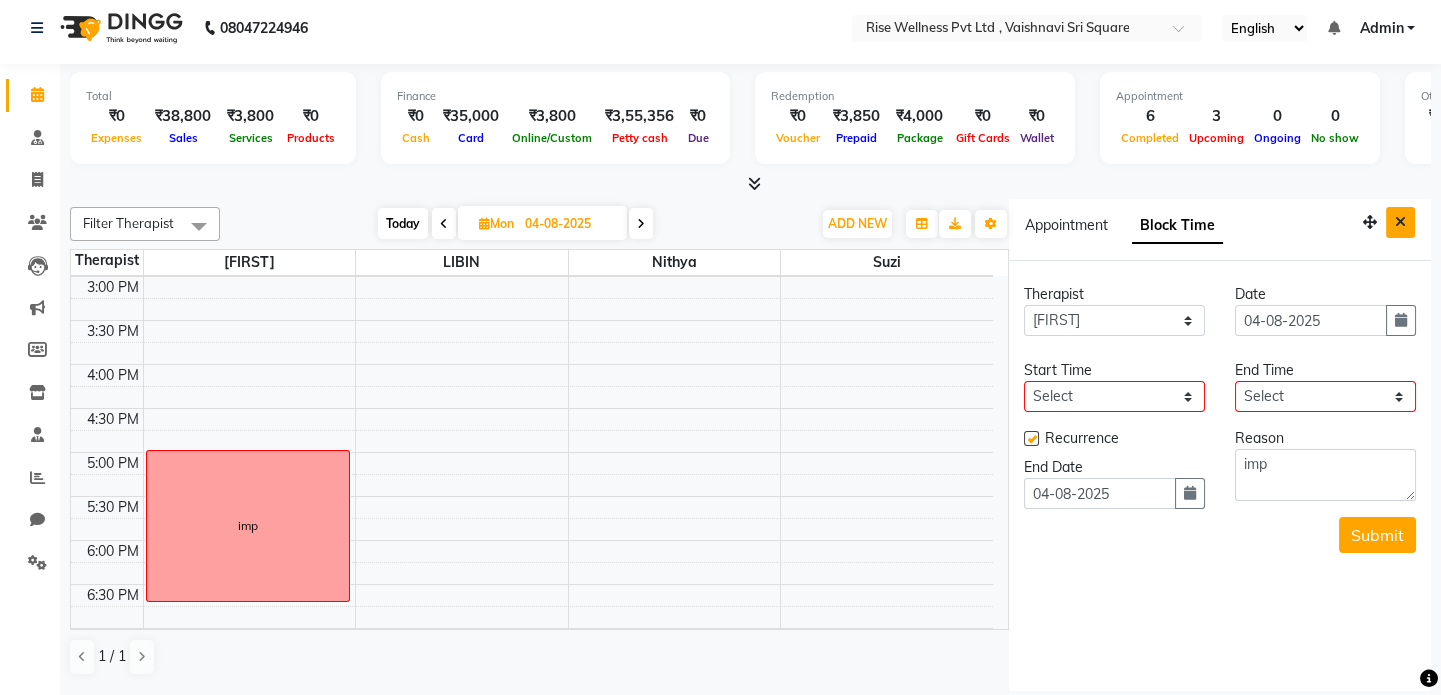 click at bounding box center (1400, 222) 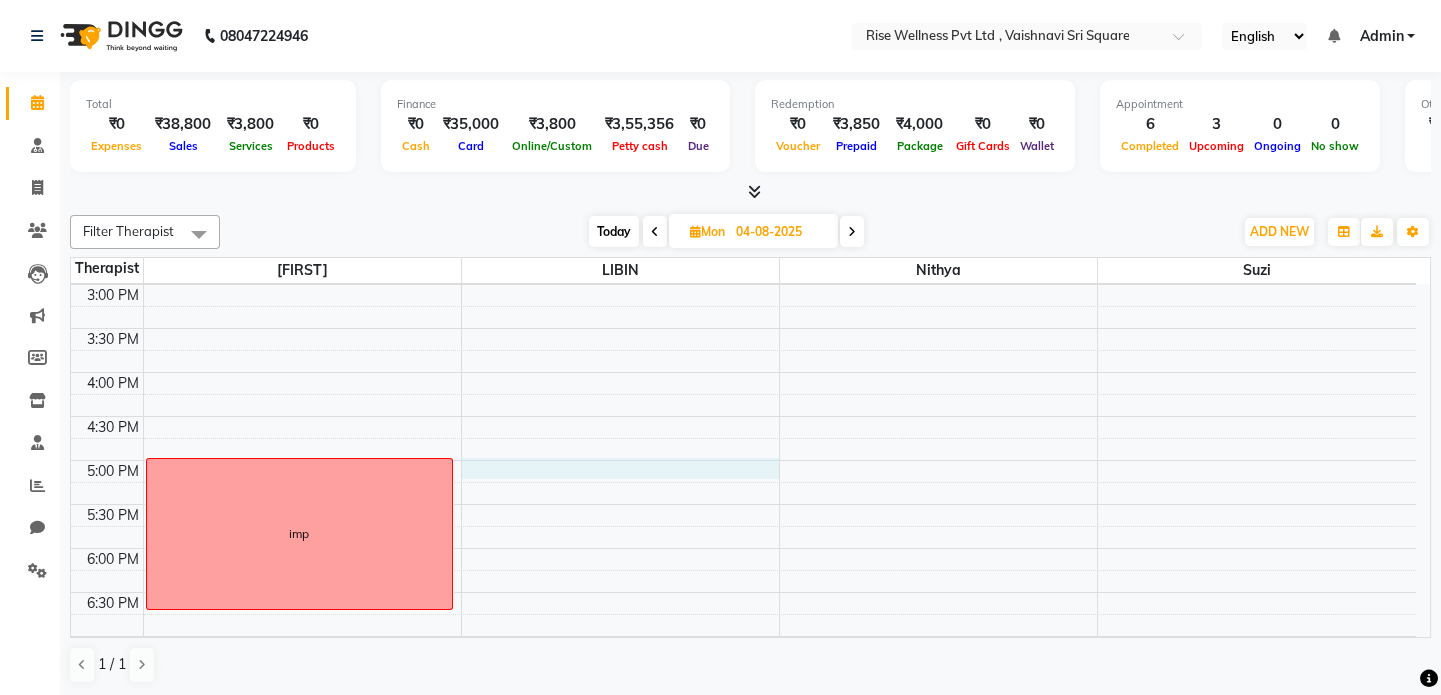 click on "8:00 AM 8:30 AM 9:00 AM 9:30 AM 10:00 AM 10:30 AM 11:00 AM 11:30 AM 12:00 PM 12:30 PM 1:00 PM 1:30 PM 2:00 PM 2:30 PM 3:00 PM 3:30 PM 4:00 PM 4:30 PM 5:00 PM 5:30 PM 6:00 PM 6:30 PM 7:00 PM 7:30 PM 8:00 PM 8:30 PM             azam, 11:00 AM-12:00 PM, Abhyangam - Full body  imp              sai krishna, 09:30 AM-10:30 AM, Abhyangam - Full body             sai krishna, 09:30 AM-11:10 AM, Therapies - Pain management" at bounding box center [743, 240] 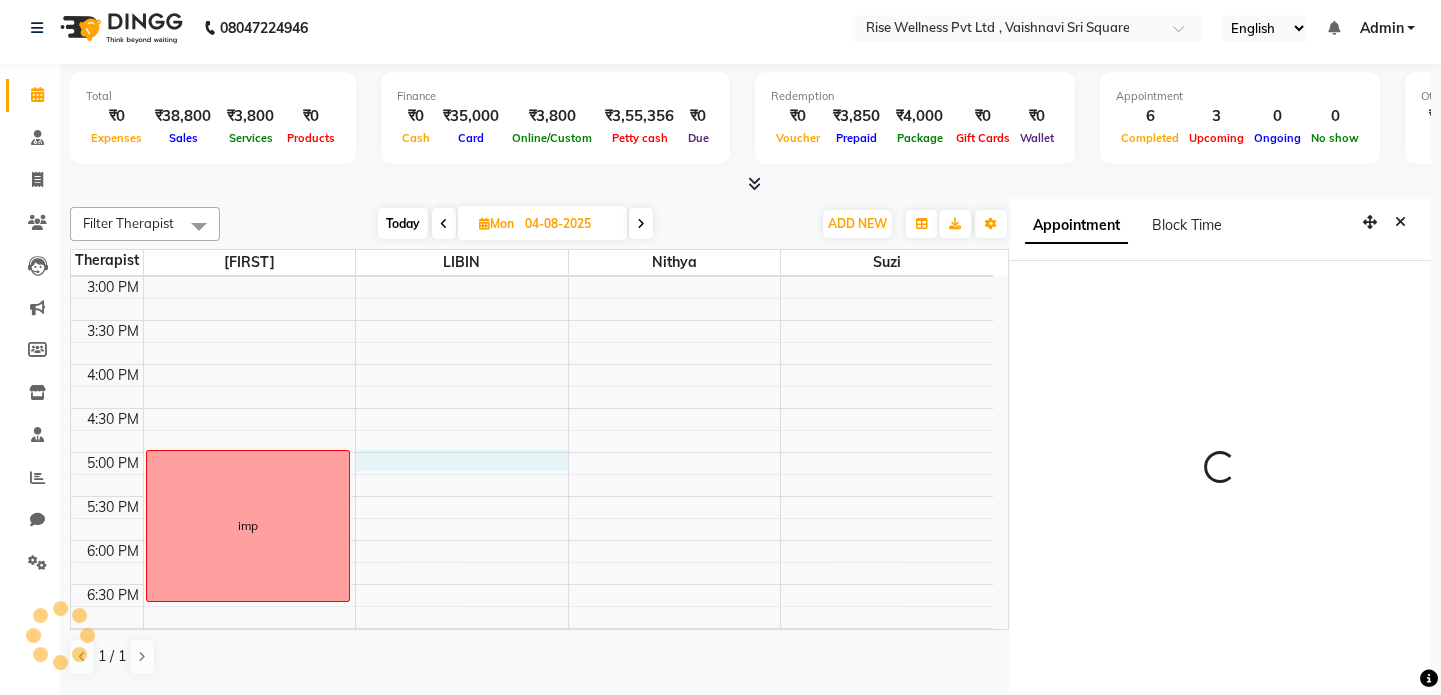 select on "1020" 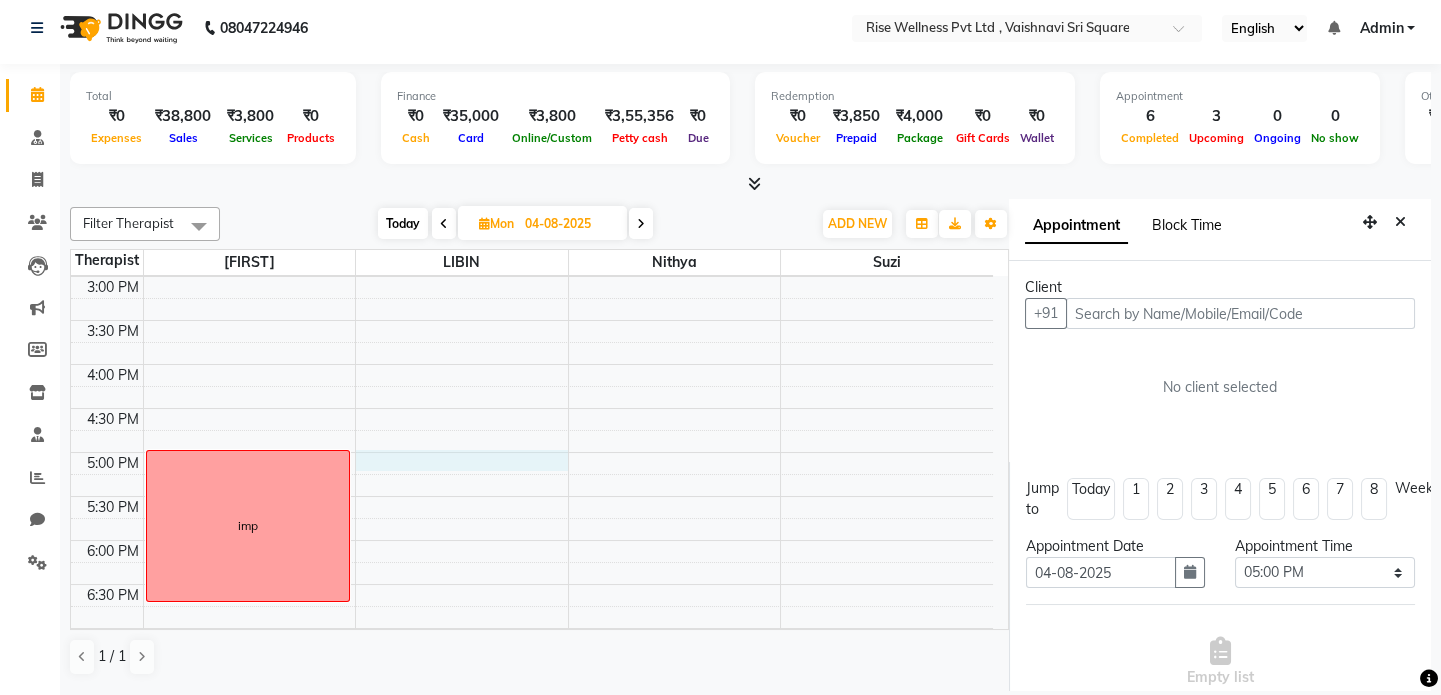 click on "Block Time" at bounding box center (1187, 225) 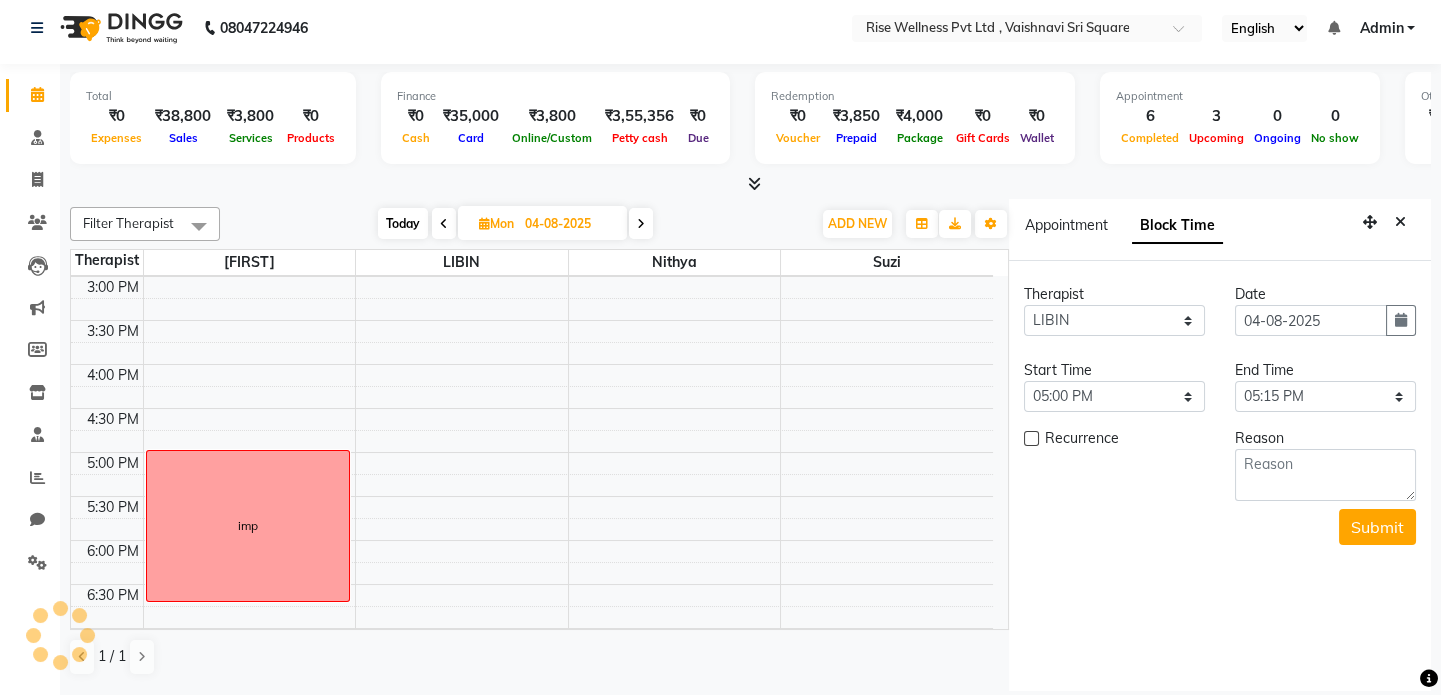 scroll, scrollTop: 615, scrollLeft: 0, axis: vertical 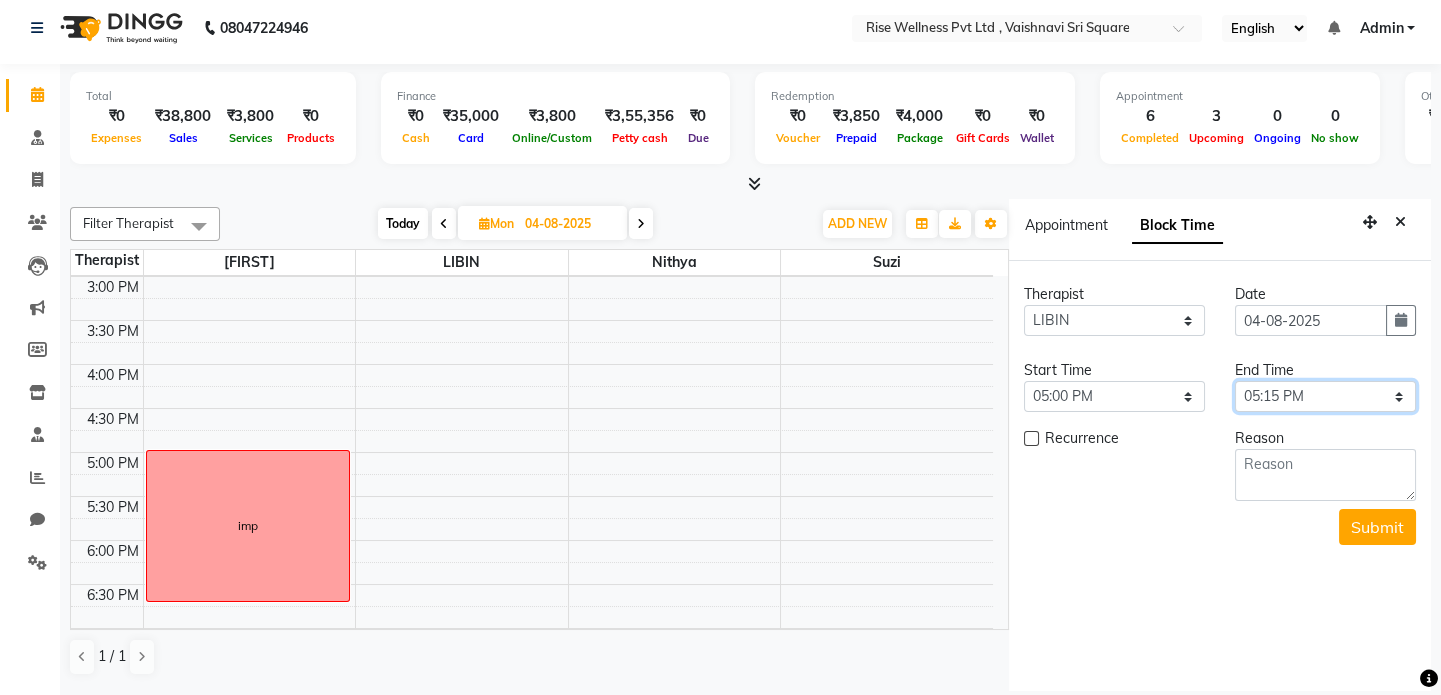 click on "Select 09:00 AM 09:15 AM 09:30 AM 09:45 AM 10:00 AM 10:15 AM 10:30 AM 10:45 AM 11:00 AM 11:15 AM 11:30 AM 11:45 AM 12:00 PM 12:15 PM 12:30 PM 12:45 PM 01:00 PM 01:15 PM 01:30 PM 01:45 PM 02:00 PM 02:15 PM 02:30 PM 02:45 PM 03:00 PM 03:15 PM 03:30 PM 03:45 PM 04:00 PM 04:15 PM 04:30 PM 04:45 PM 05:00 PM 05:15 PM 05:30 PM 05:45 PM 06:00 PM 06:15 PM 06:30 PM 06:45 PM 07:00 PM 07:15 PM 07:30 PM 07:45 PM 08:00 PM" at bounding box center [1325, 396] 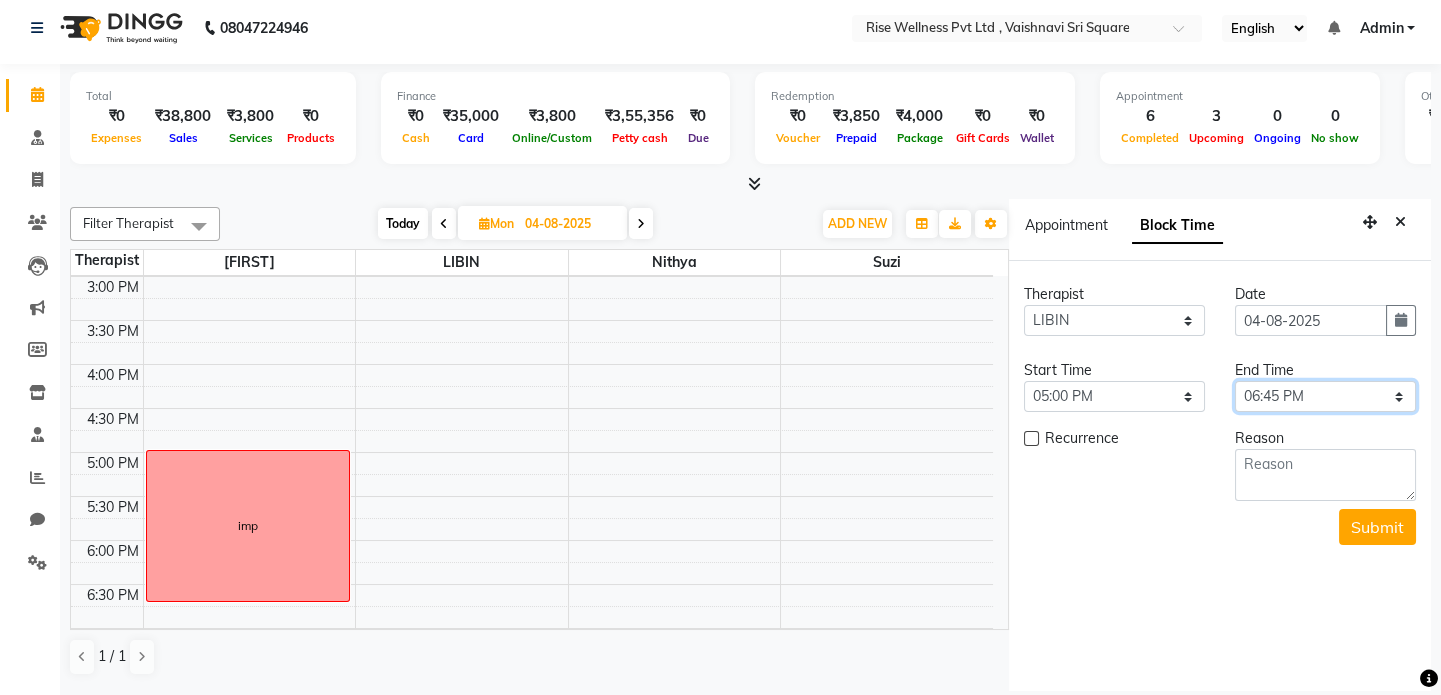 click on "Select 09:00 AM 09:15 AM 09:30 AM 09:45 AM 10:00 AM 10:15 AM 10:30 AM 10:45 AM 11:00 AM 11:15 AM 11:30 AM 11:45 AM 12:00 PM 12:15 PM 12:30 PM 12:45 PM 01:00 PM 01:15 PM 01:30 PM 01:45 PM 02:00 PM 02:15 PM 02:30 PM 02:45 PM 03:00 PM 03:15 PM 03:30 PM 03:45 PM 04:00 PM 04:15 PM 04:30 PM 04:45 PM 05:00 PM 05:15 PM 05:30 PM 05:45 PM 06:00 PM 06:15 PM 06:30 PM 06:45 PM 07:00 PM 07:15 PM 07:30 PM 07:45 PM 08:00 PM" at bounding box center [1325, 396] 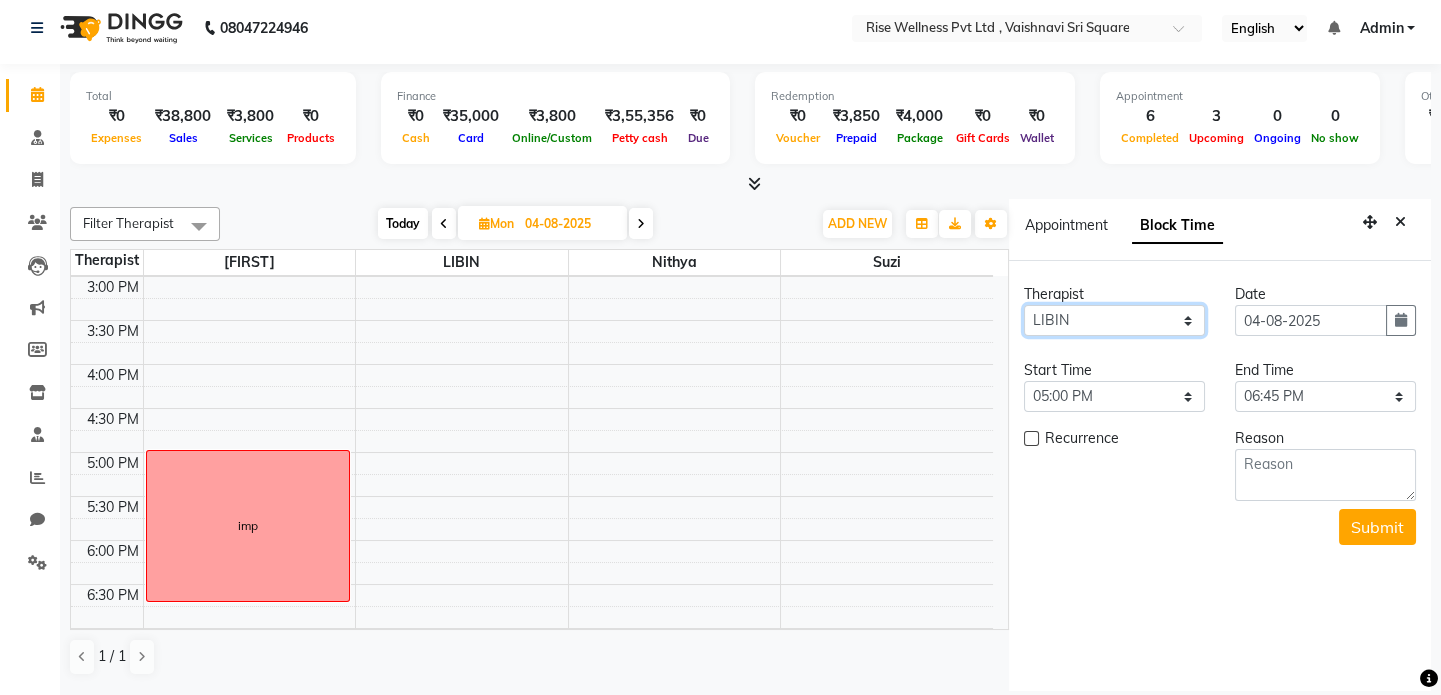 click on "Select LIBIN nithya sujith suzi" at bounding box center [1114, 320] 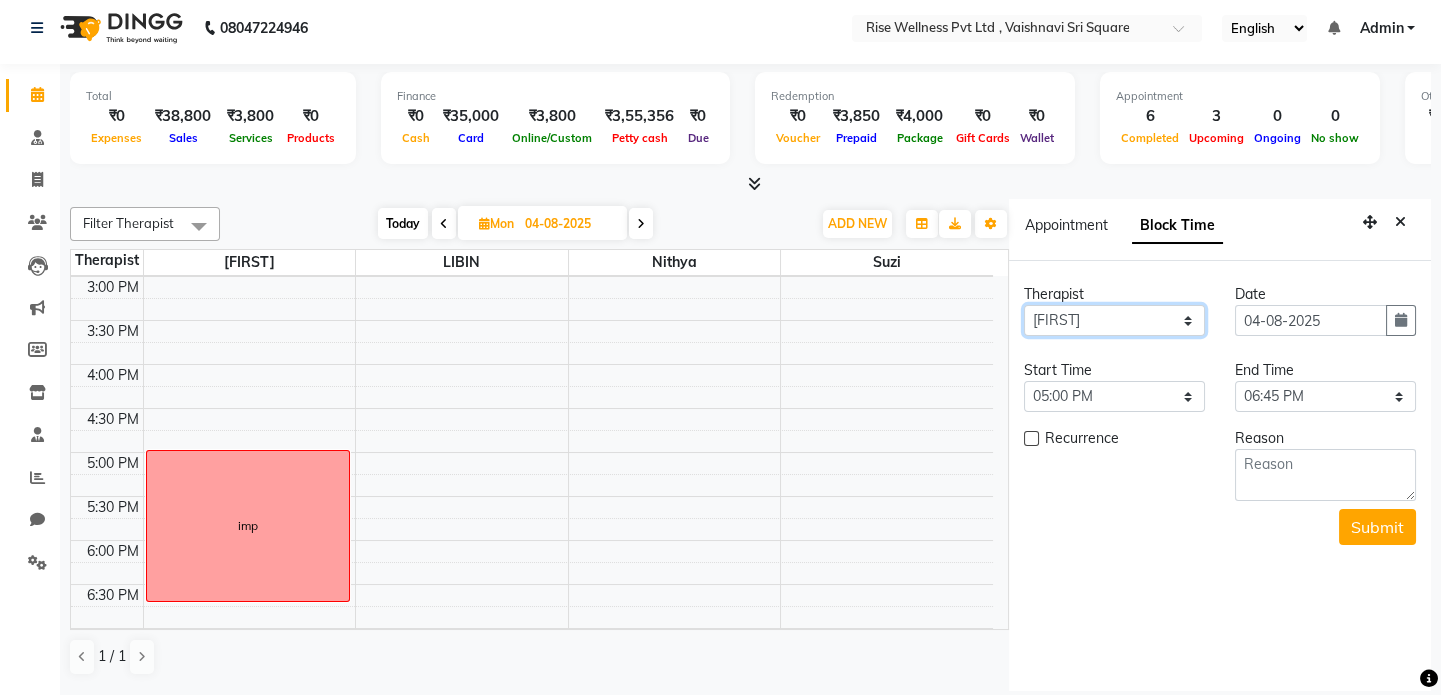 click on "Select LIBIN nithya sujith suzi" at bounding box center [1114, 320] 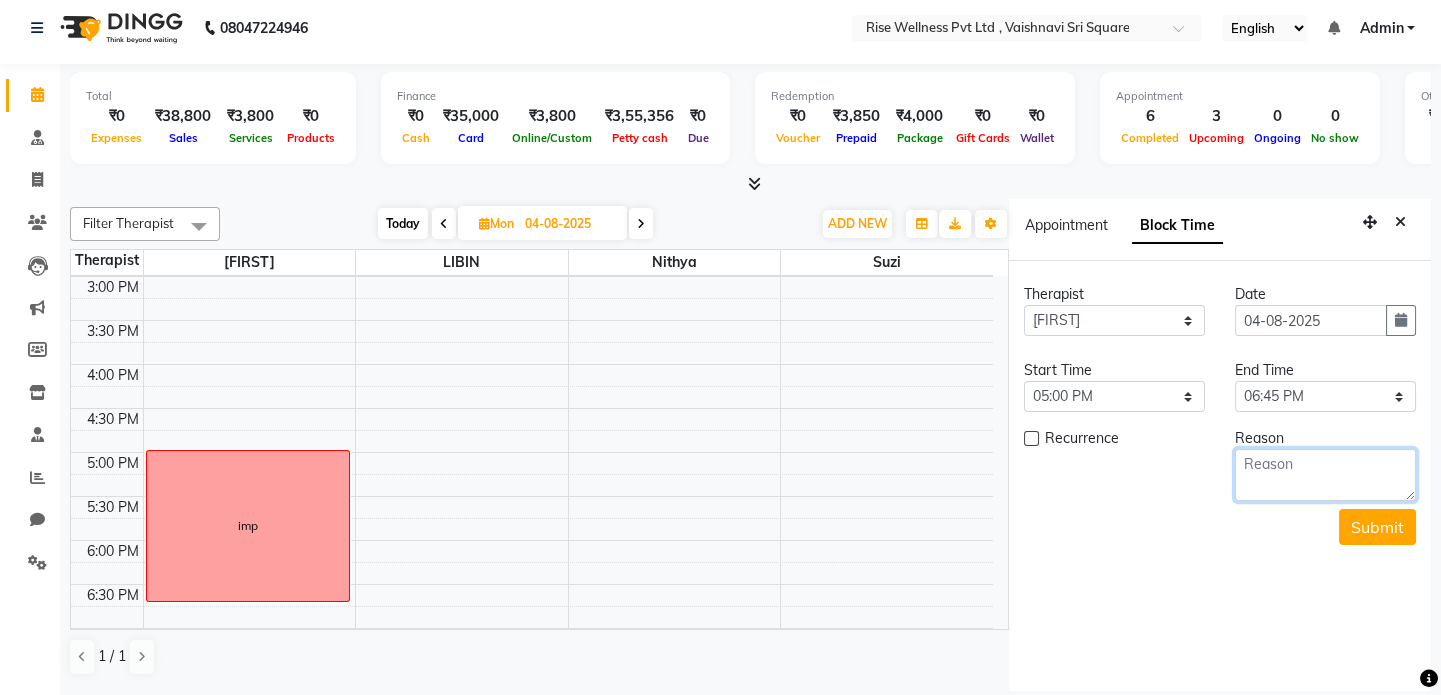 click at bounding box center (1325, 475) 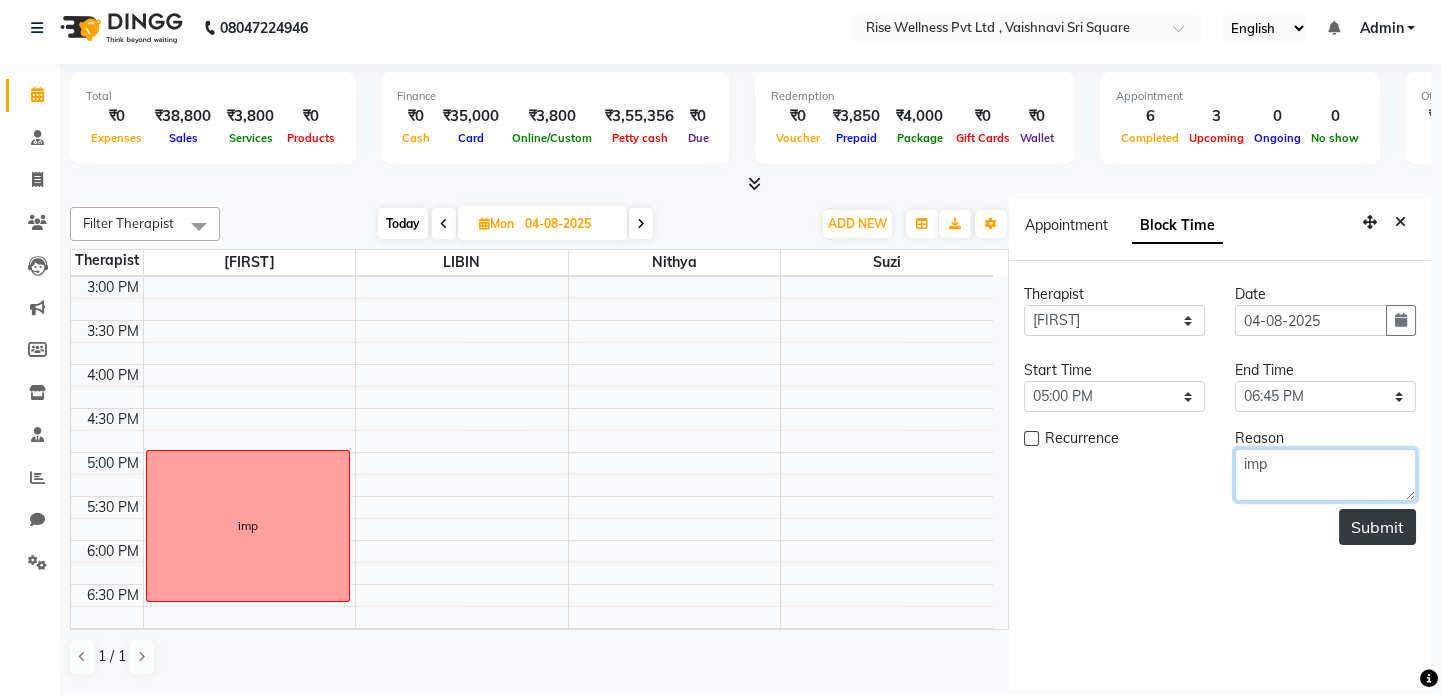 type on "imp" 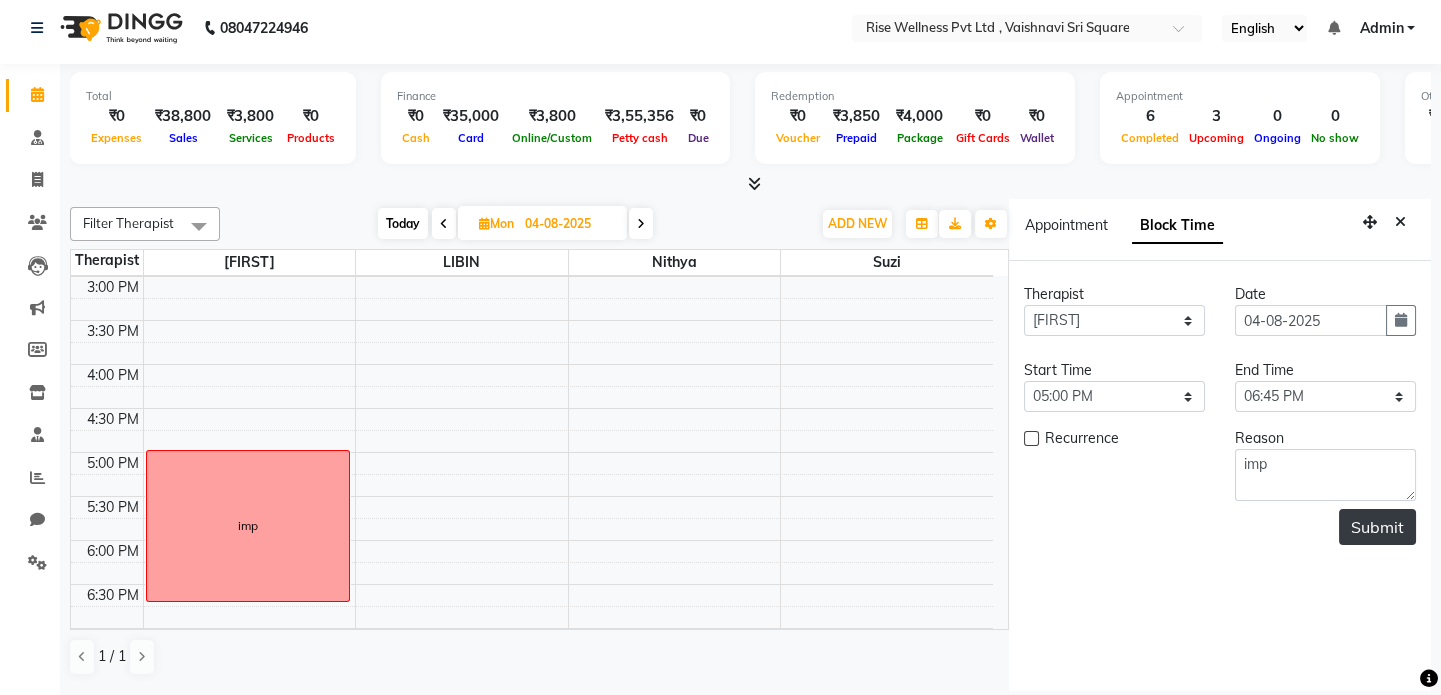 click on "Submit" at bounding box center (1377, 527) 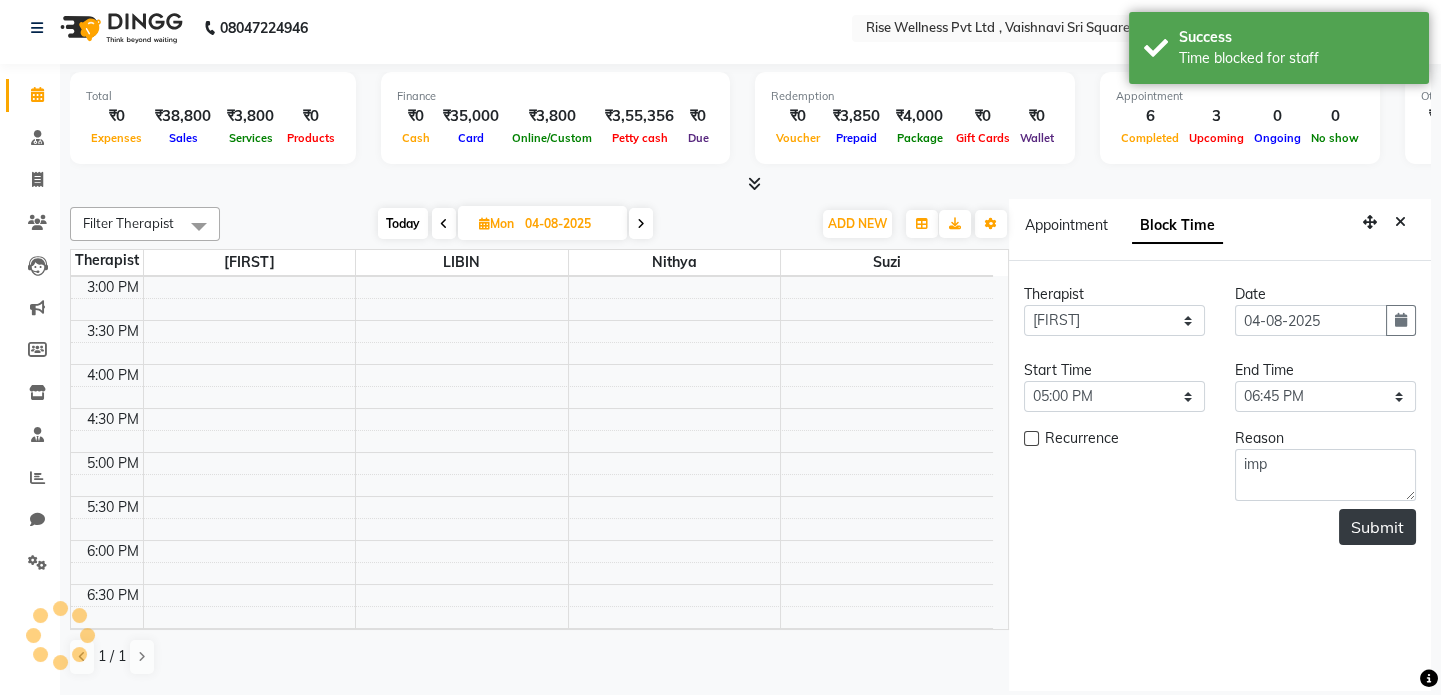 scroll, scrollTop: 0, scrollLeft: 0, axis: both 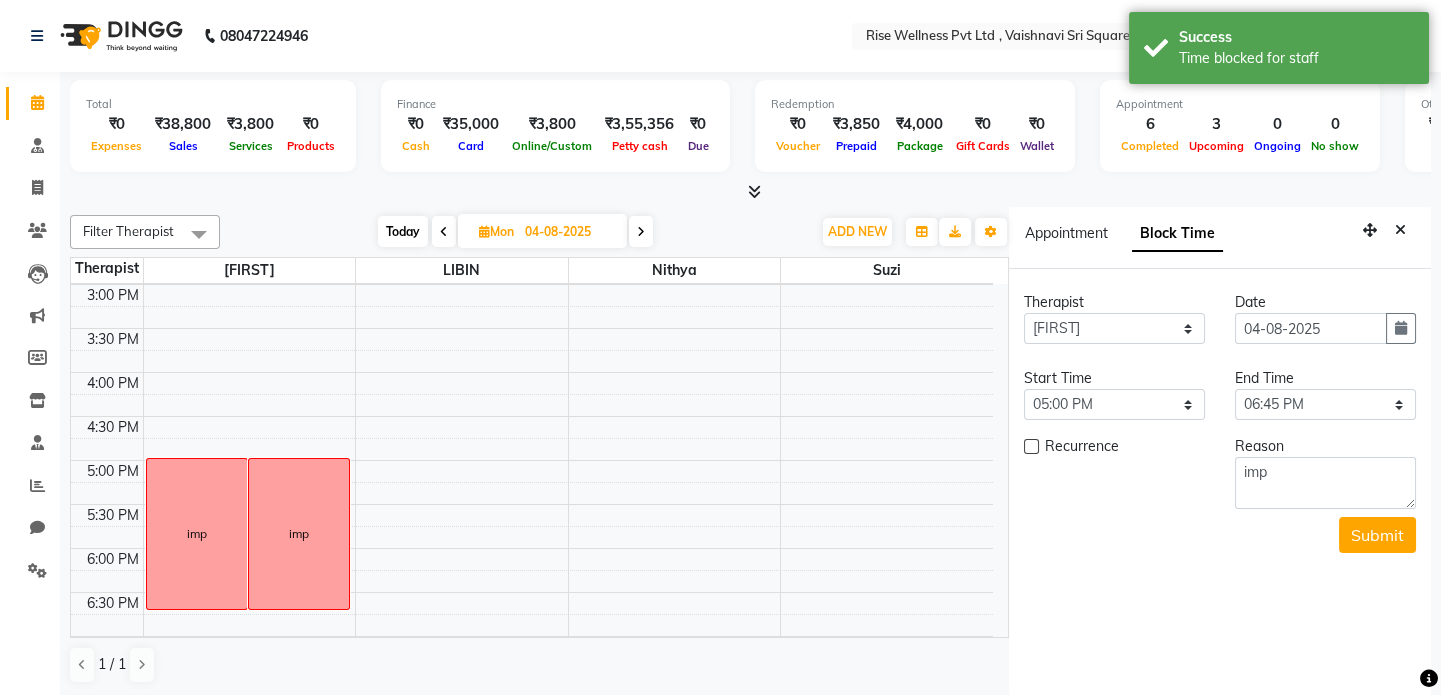 drag, startPoint x: 308, startPoint y: 513, endPoint x: 439, endPoint y: 508, distance: 131.09538 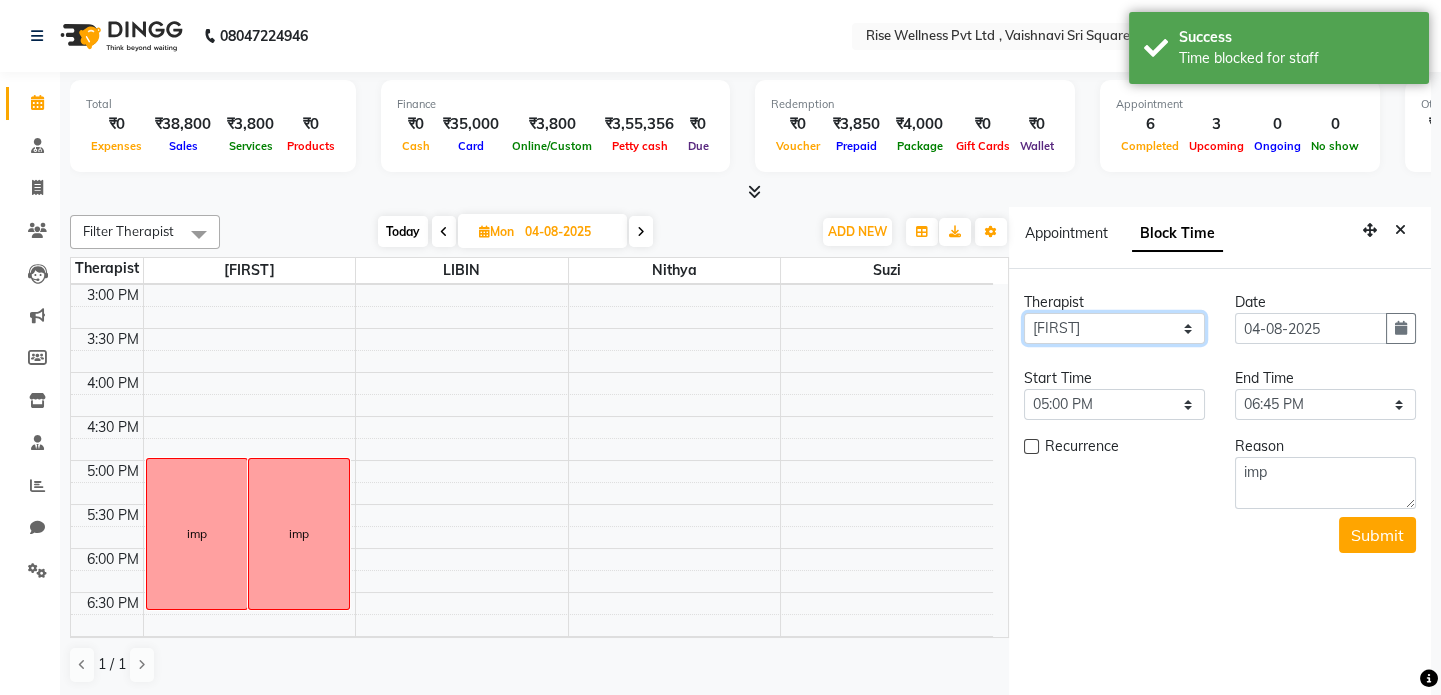 click on "Select LIBIN nithya sujith suzi" at bounding box center [1114, 328] 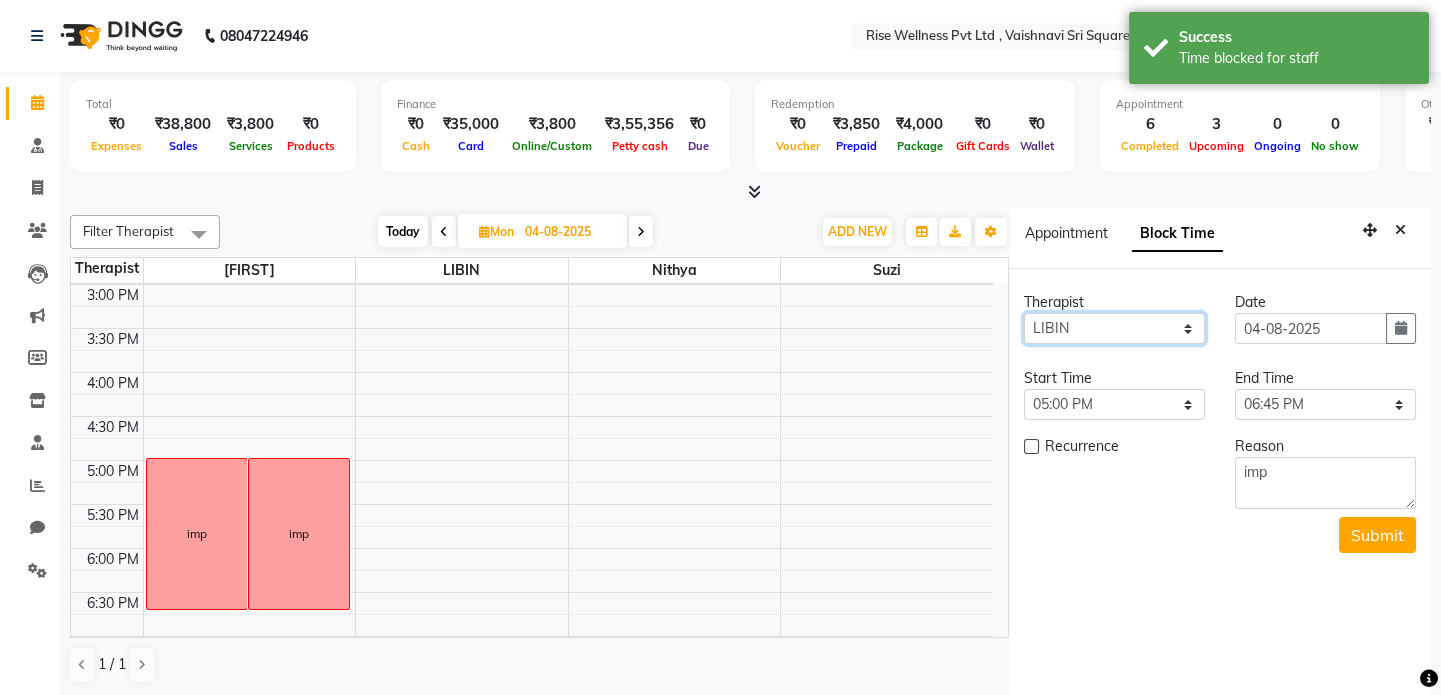 click on "Select LIBIN nithya sujith suzi" at bounding box center (1114, 328) 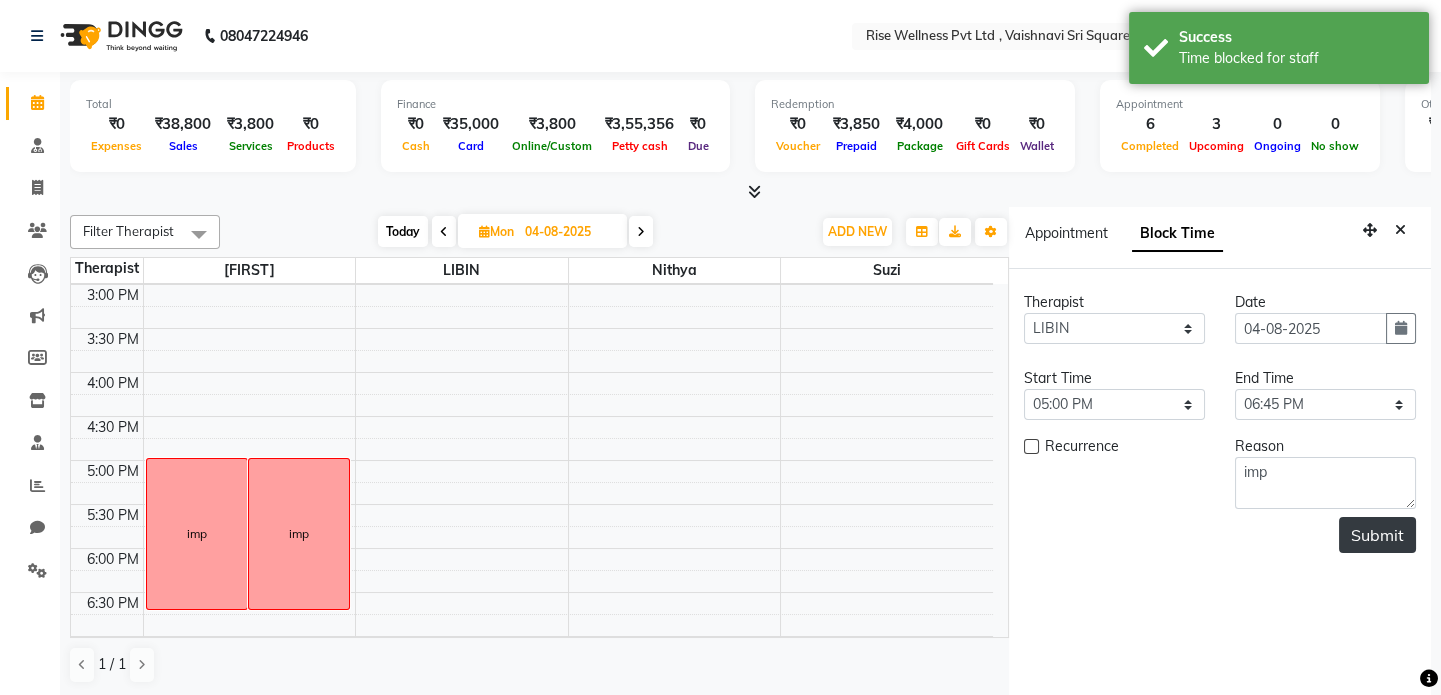 click on "Submit" at bounding box center [1377, 535] 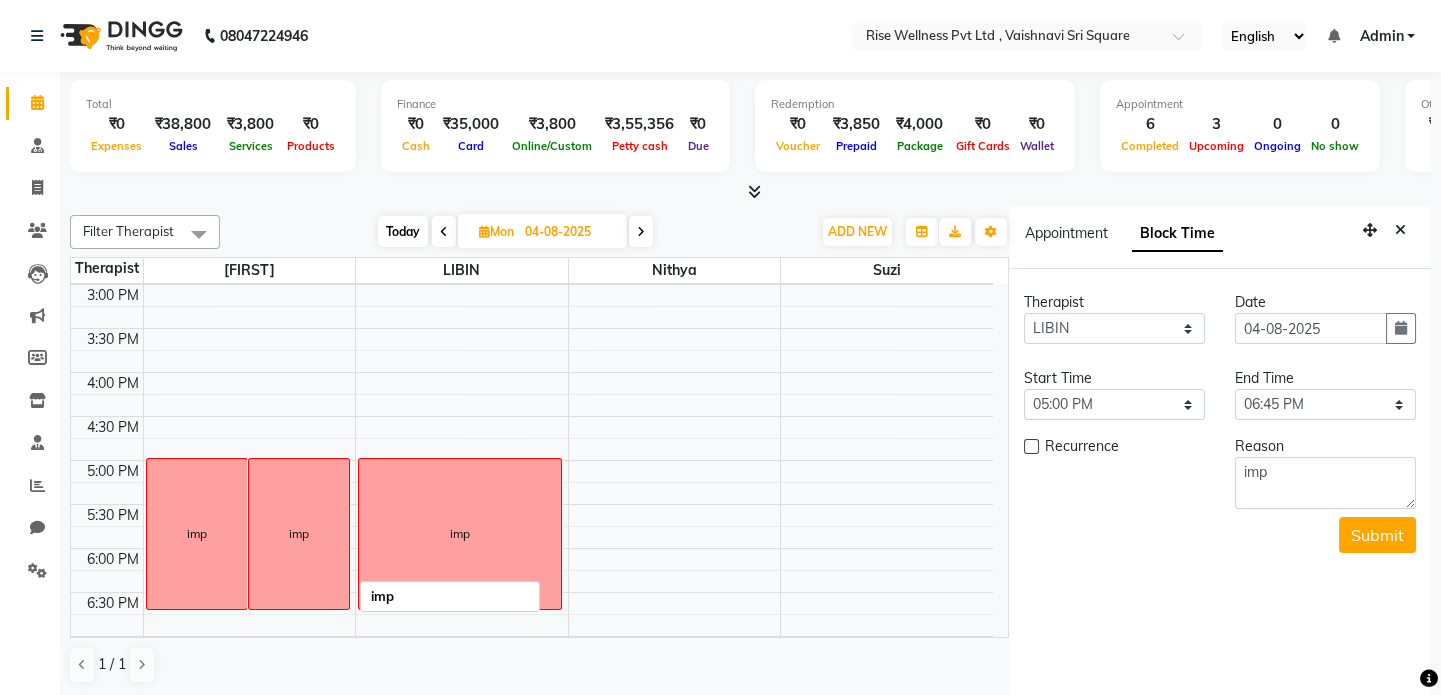 click on "imp" at bounding box center [299, 534] 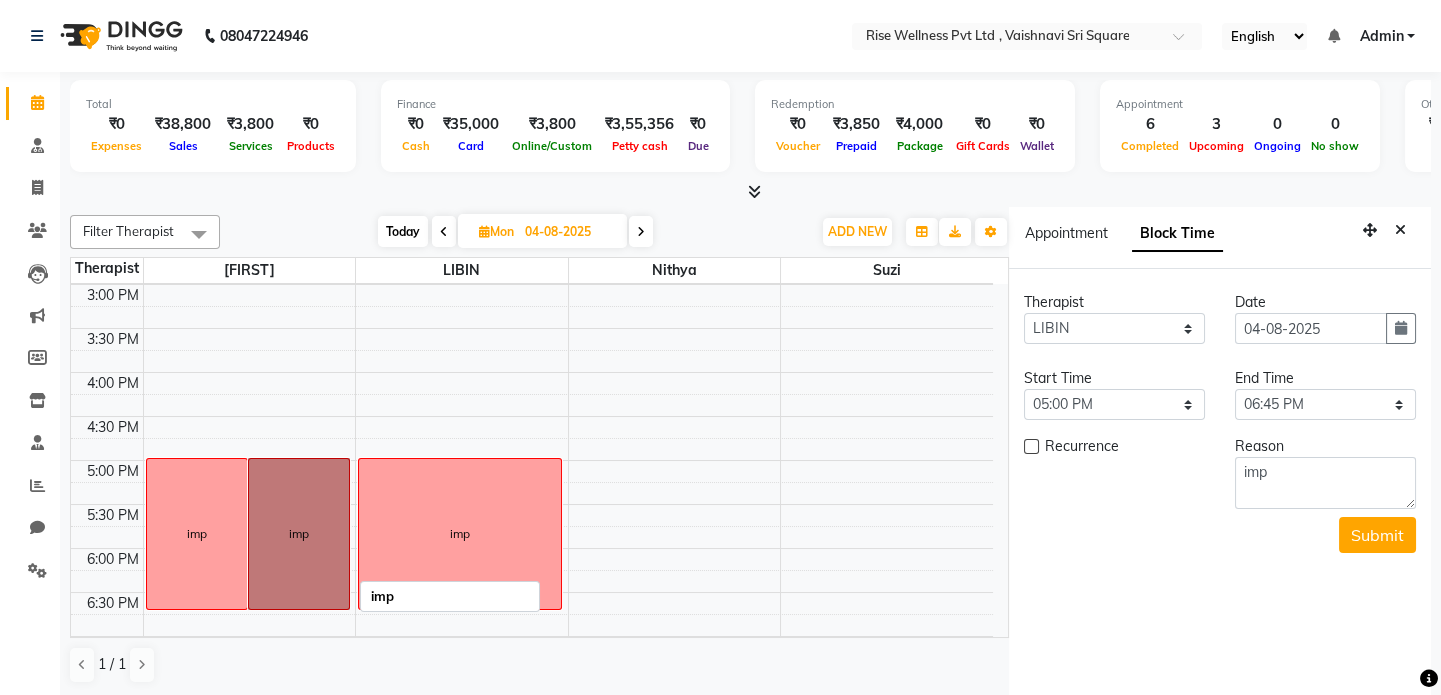 click on "imp" at bounding box center [299, 534] 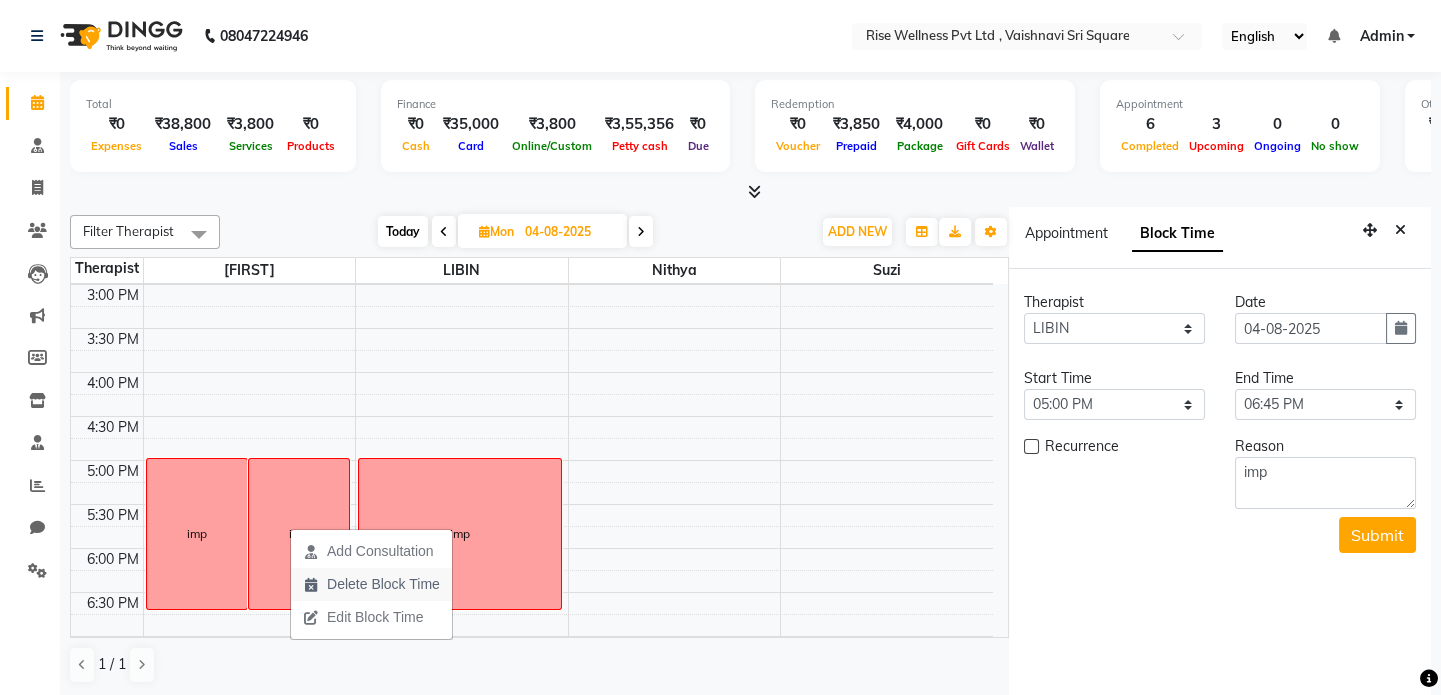 click on "Delete Block Time" at bounding box center (383, 584) 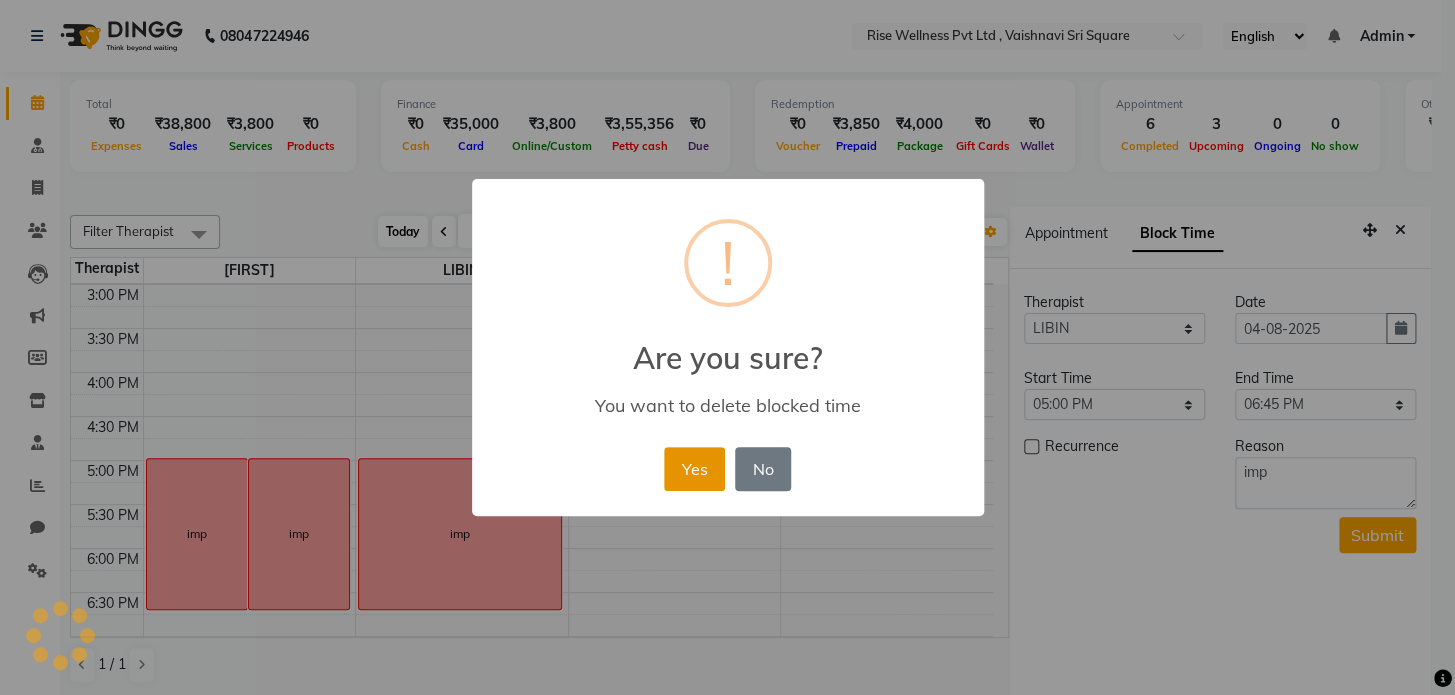 click on "Yes" at bounding box center [694, 469] 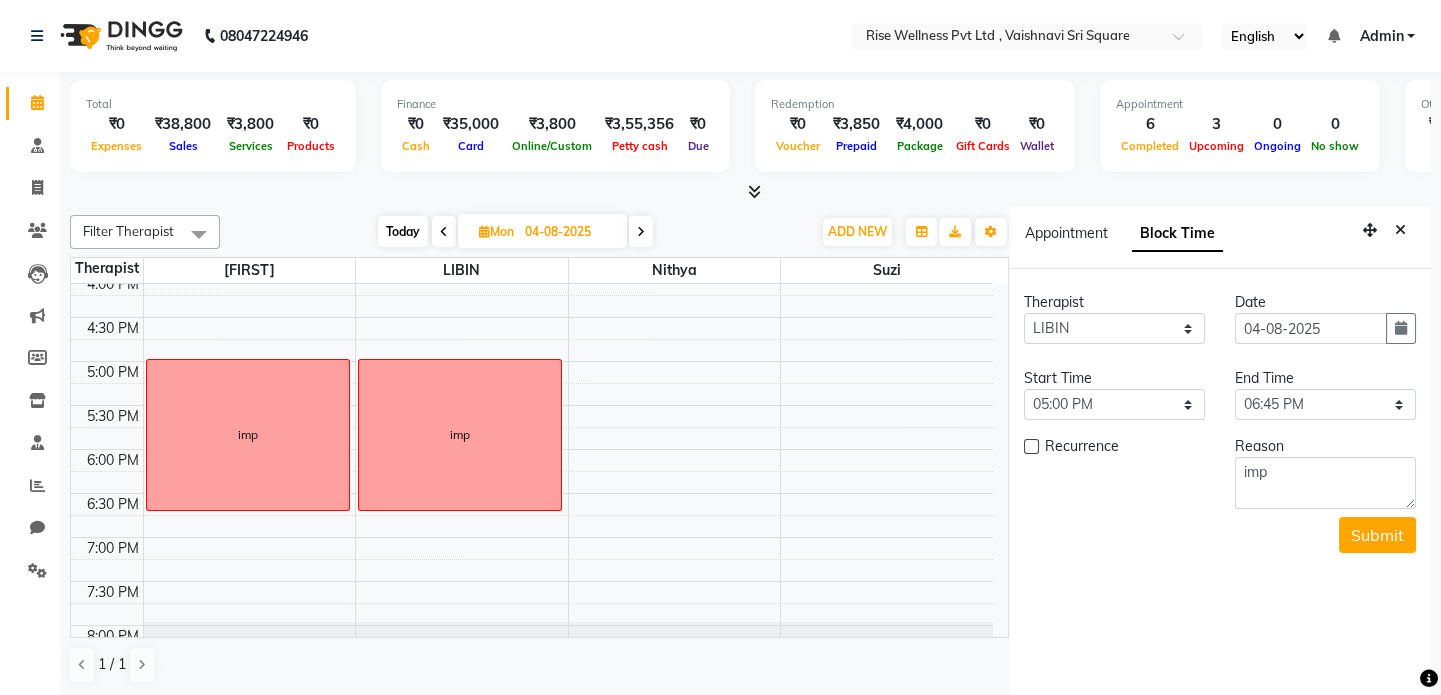 scroll, scrollTop: 785, scrollLeft: 0, axis: vertical 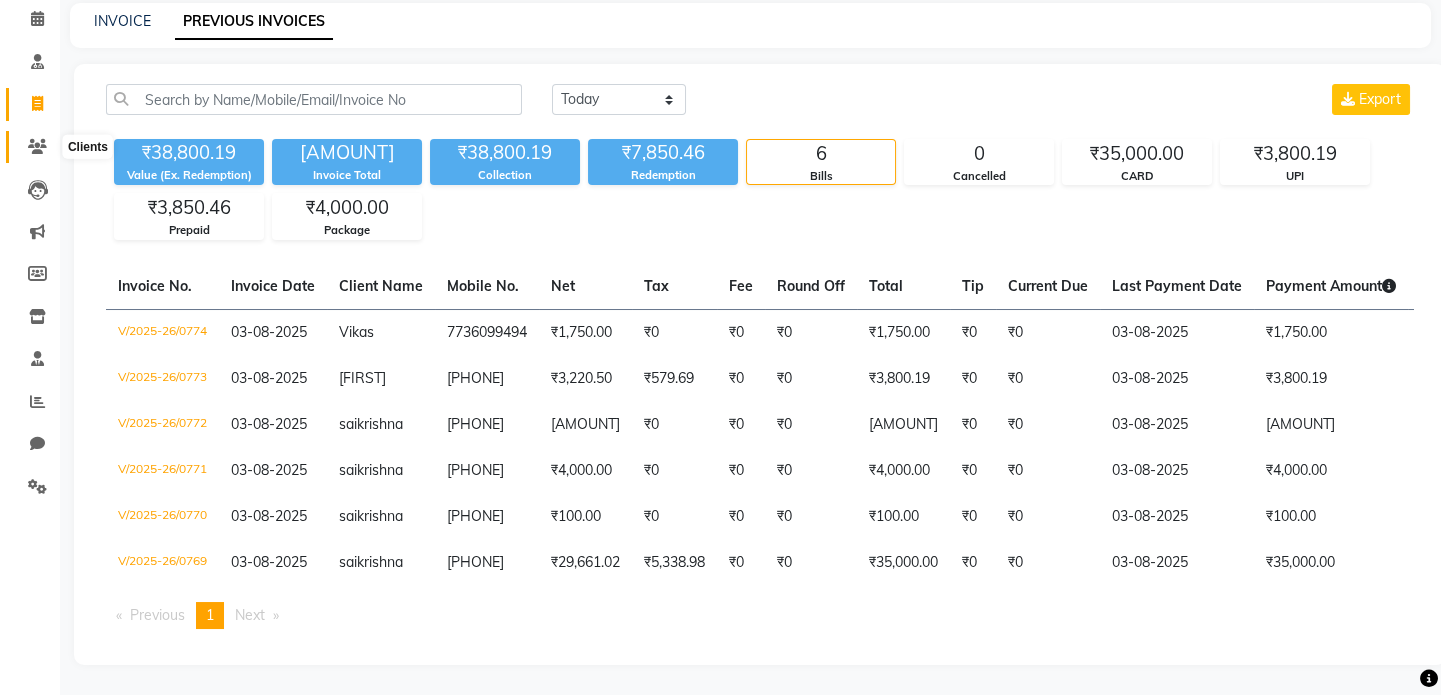 click 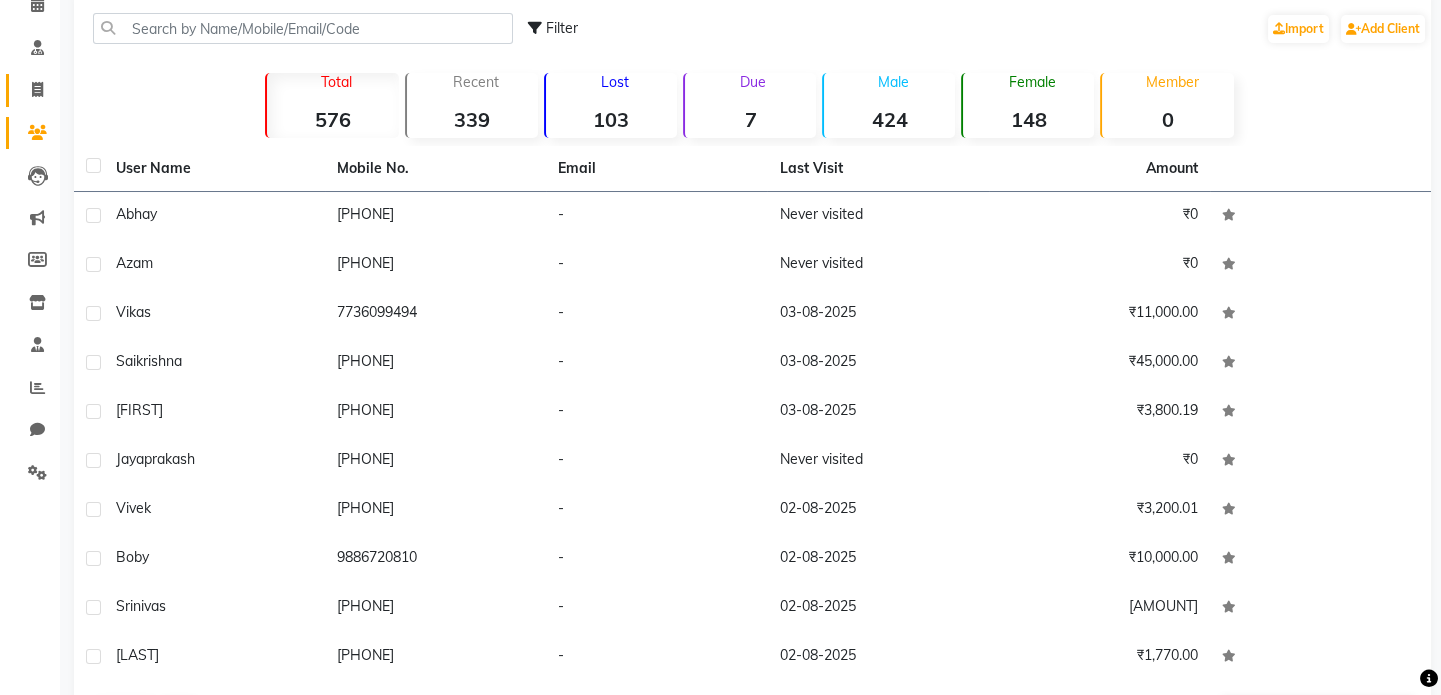 click on "Invoice" 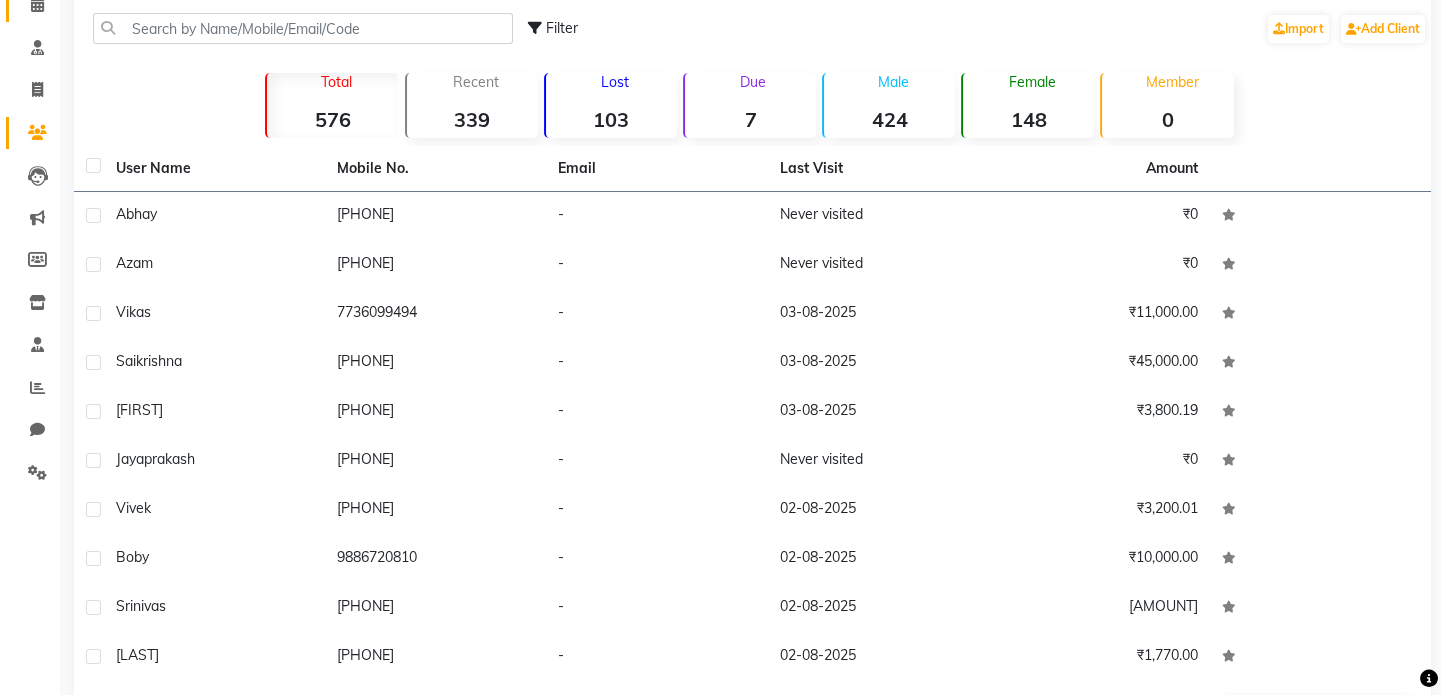 select on "service" 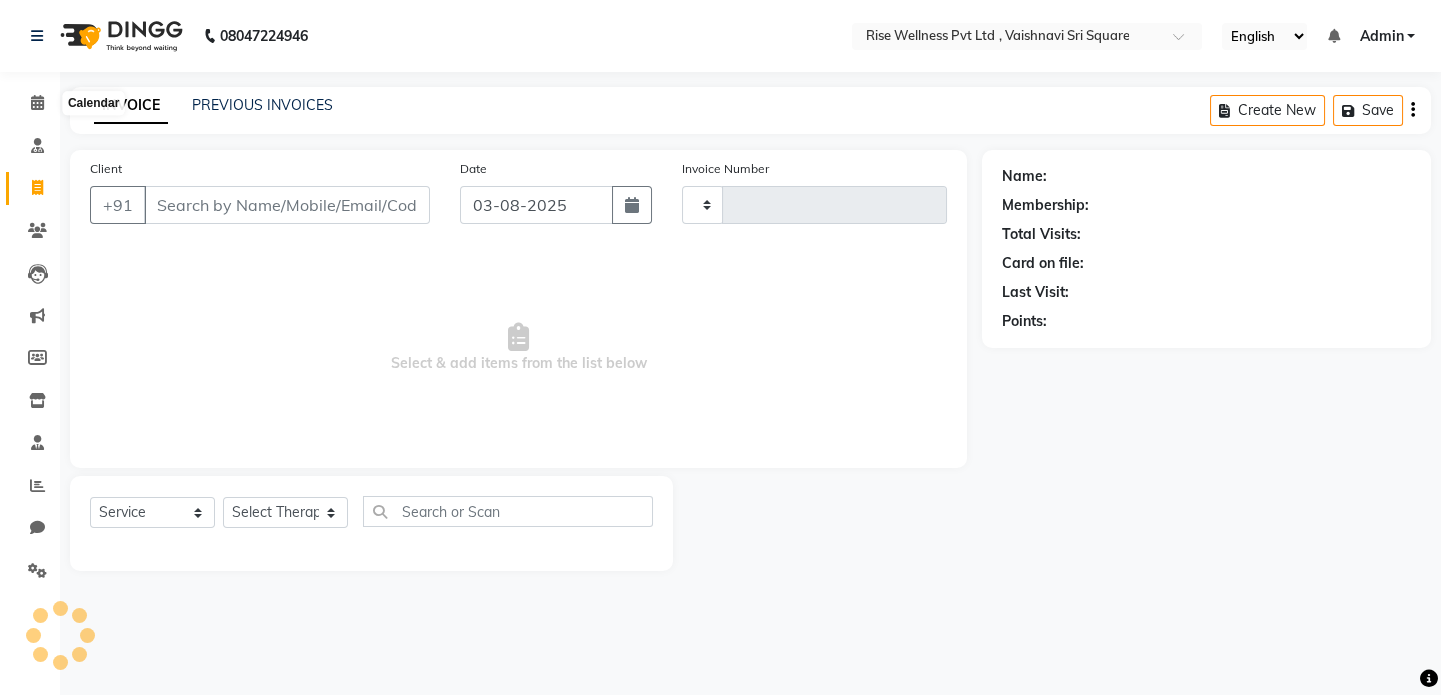 scroll, scrollTop: 0, scrollLeft: 0, axis: both 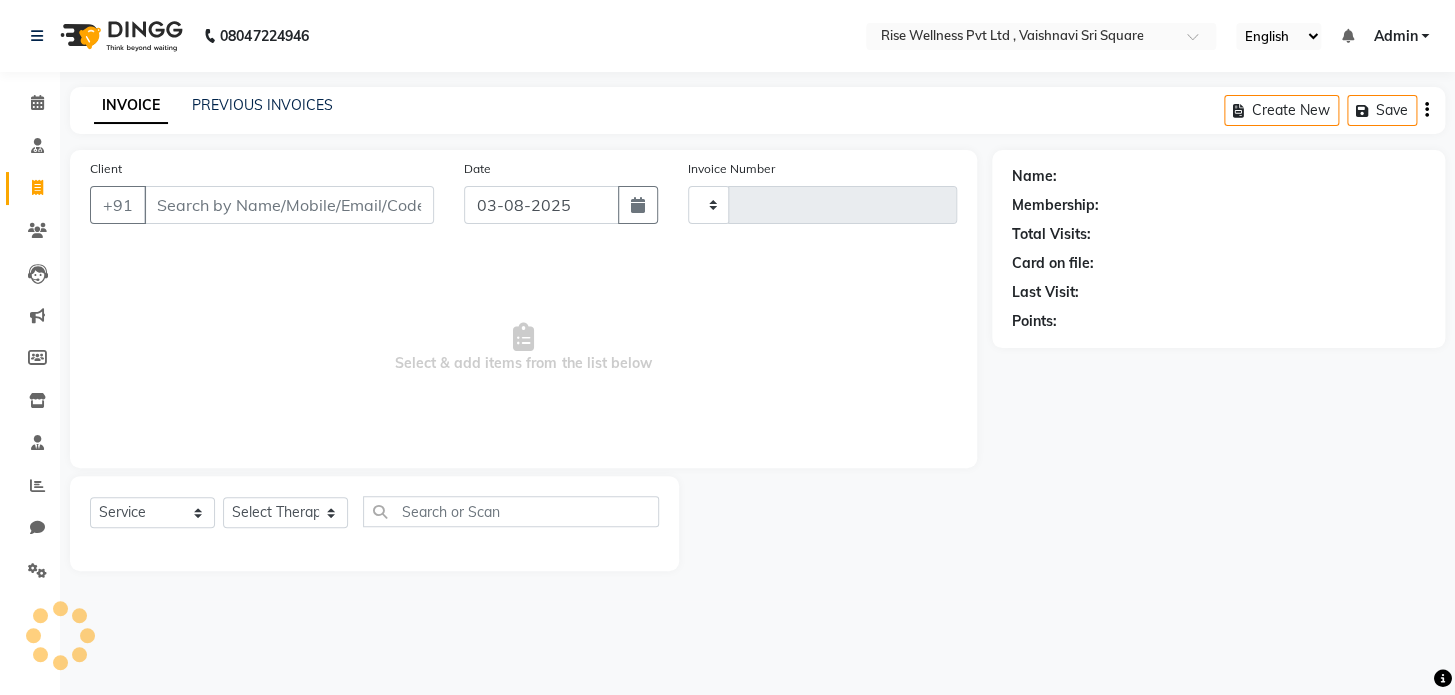 type on "0775" 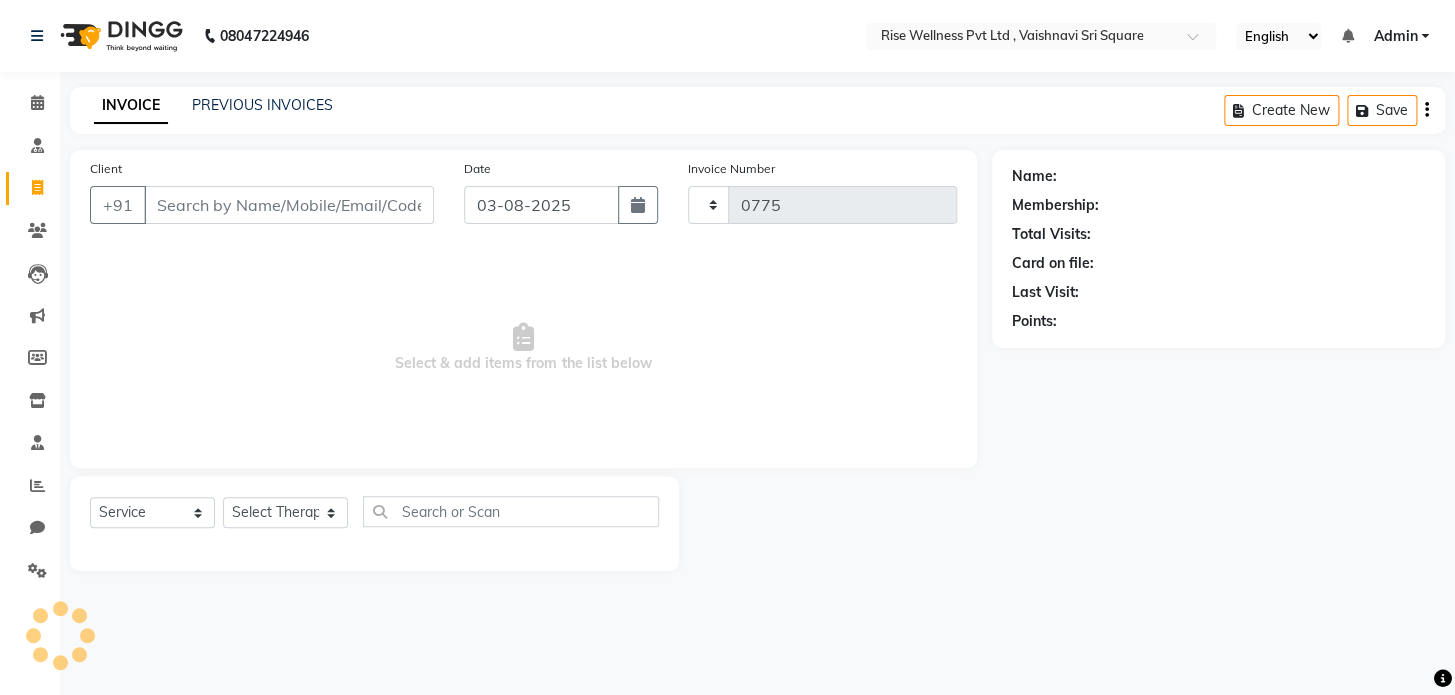 select on "7497" 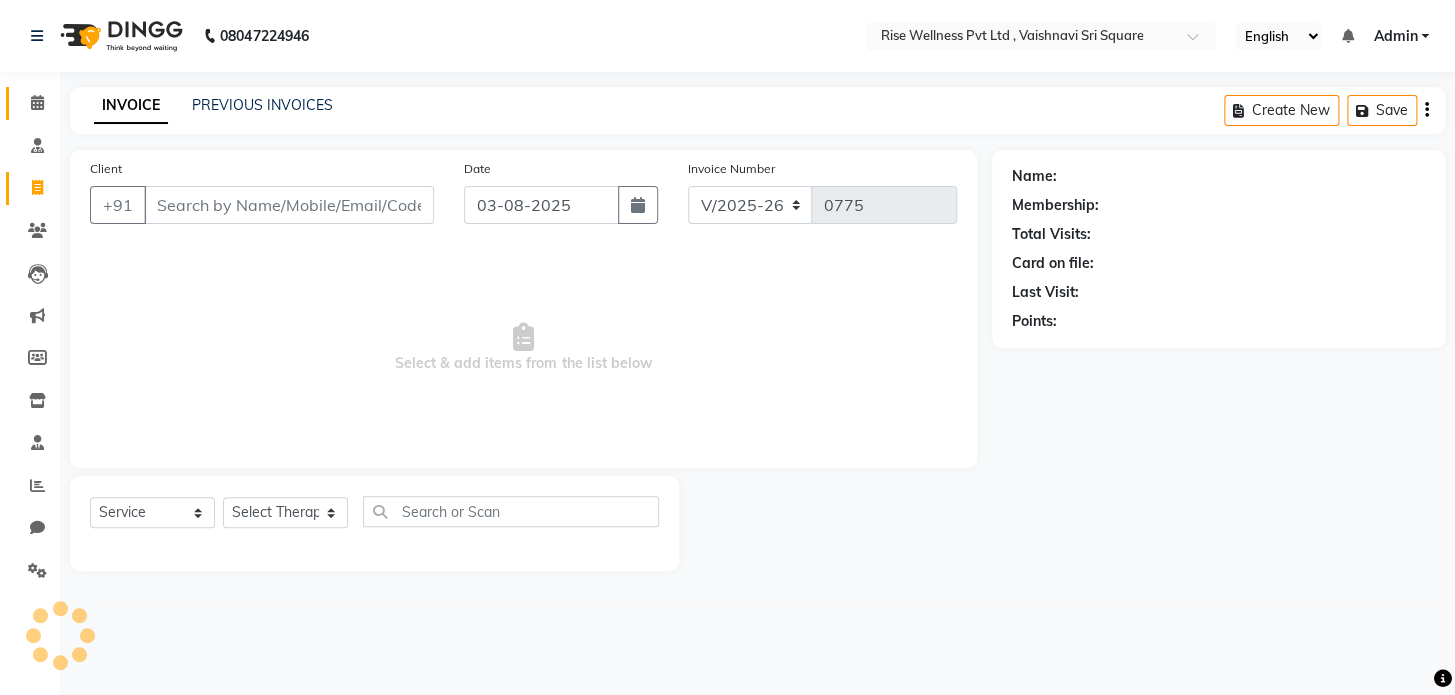 select on "V" 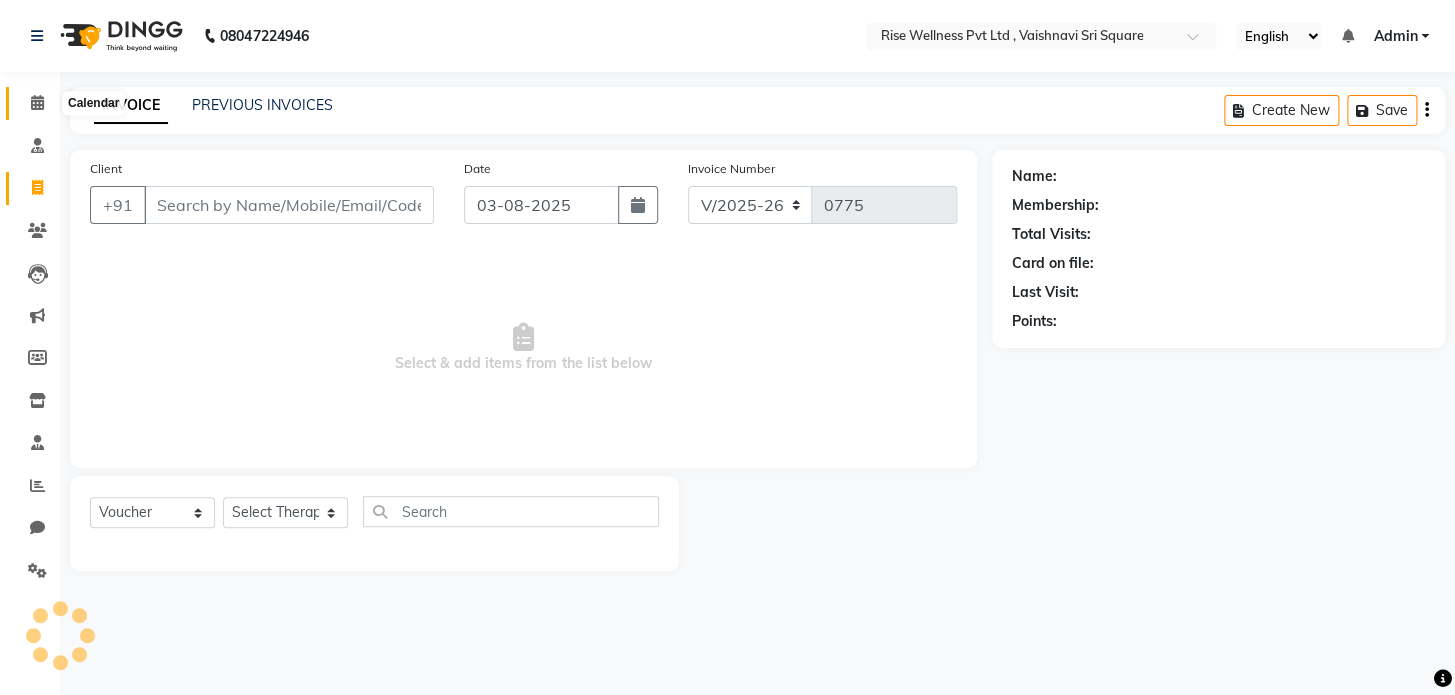 click 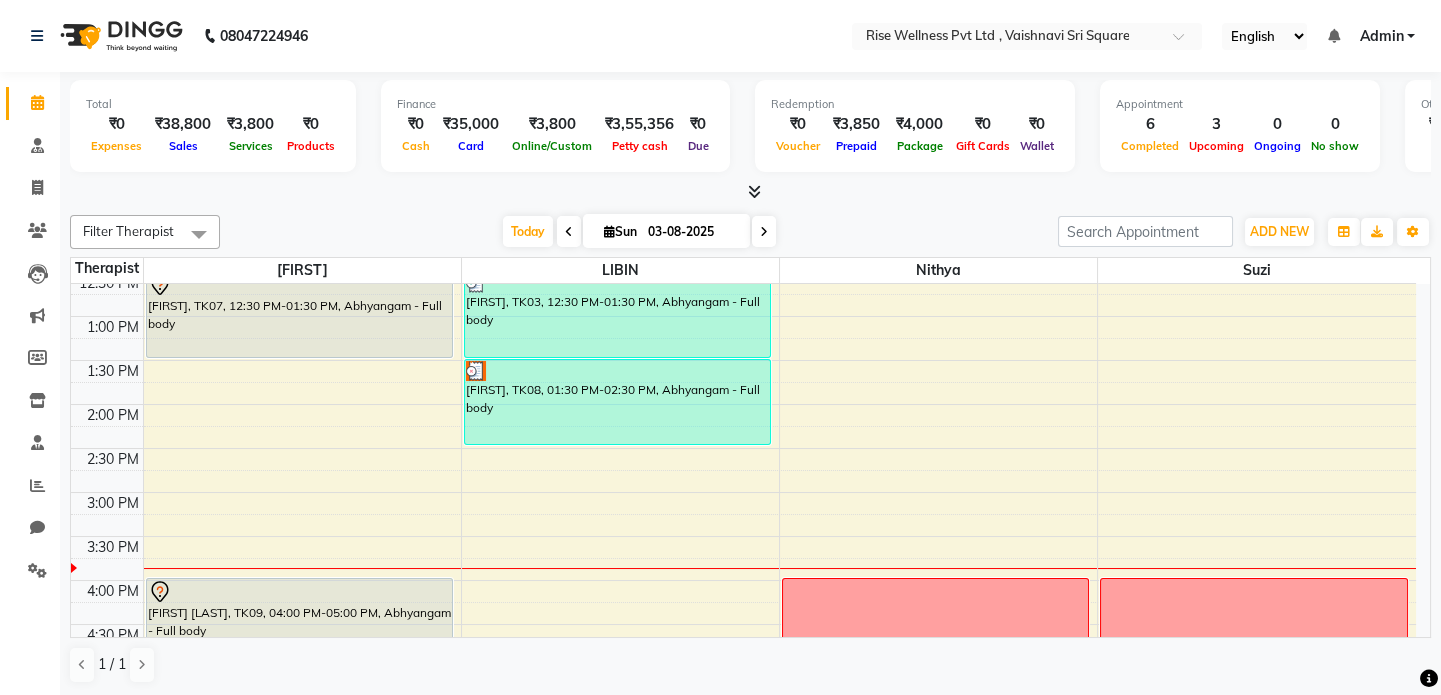 scroll, scrollTop: 454, scrollLeft: 0, axis: vertical 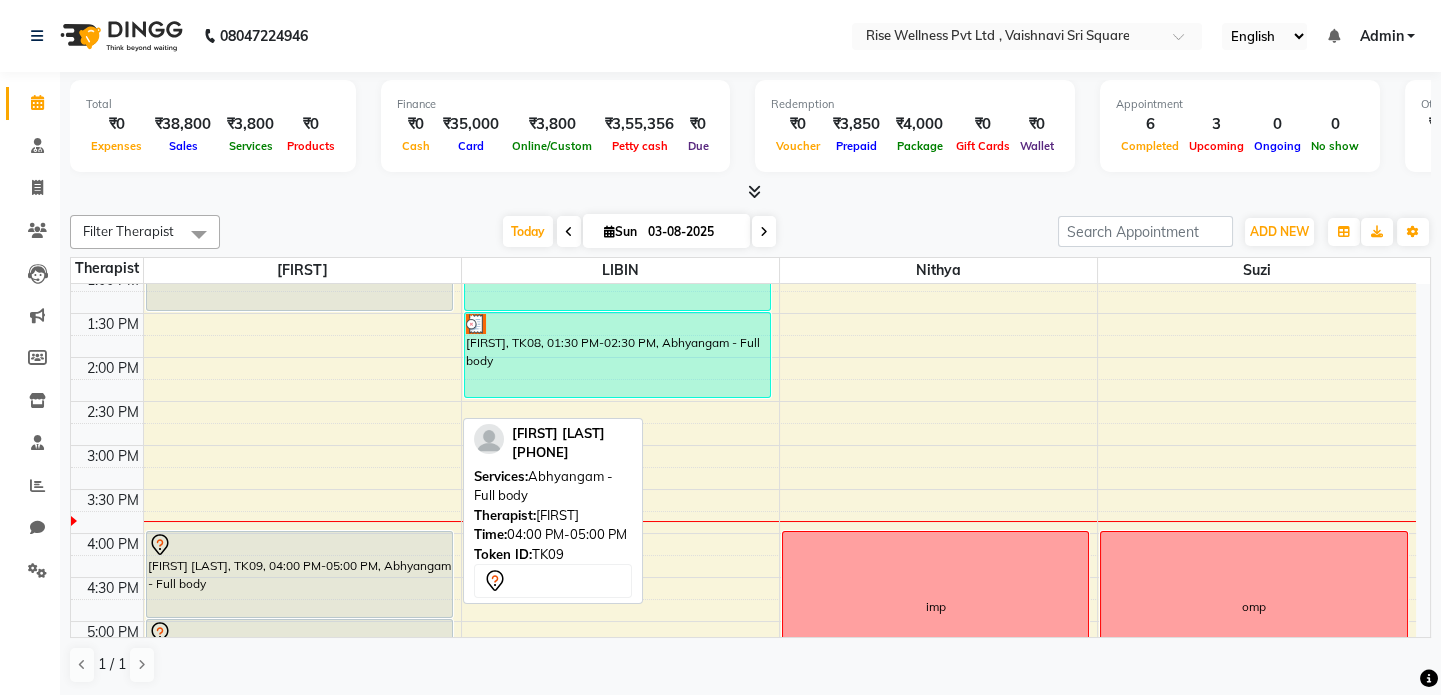 click on "[FIRST] [LAST], TK09, [TIME]-[TIME], Abhyangam - Full body" at bounding box center (299, 574) 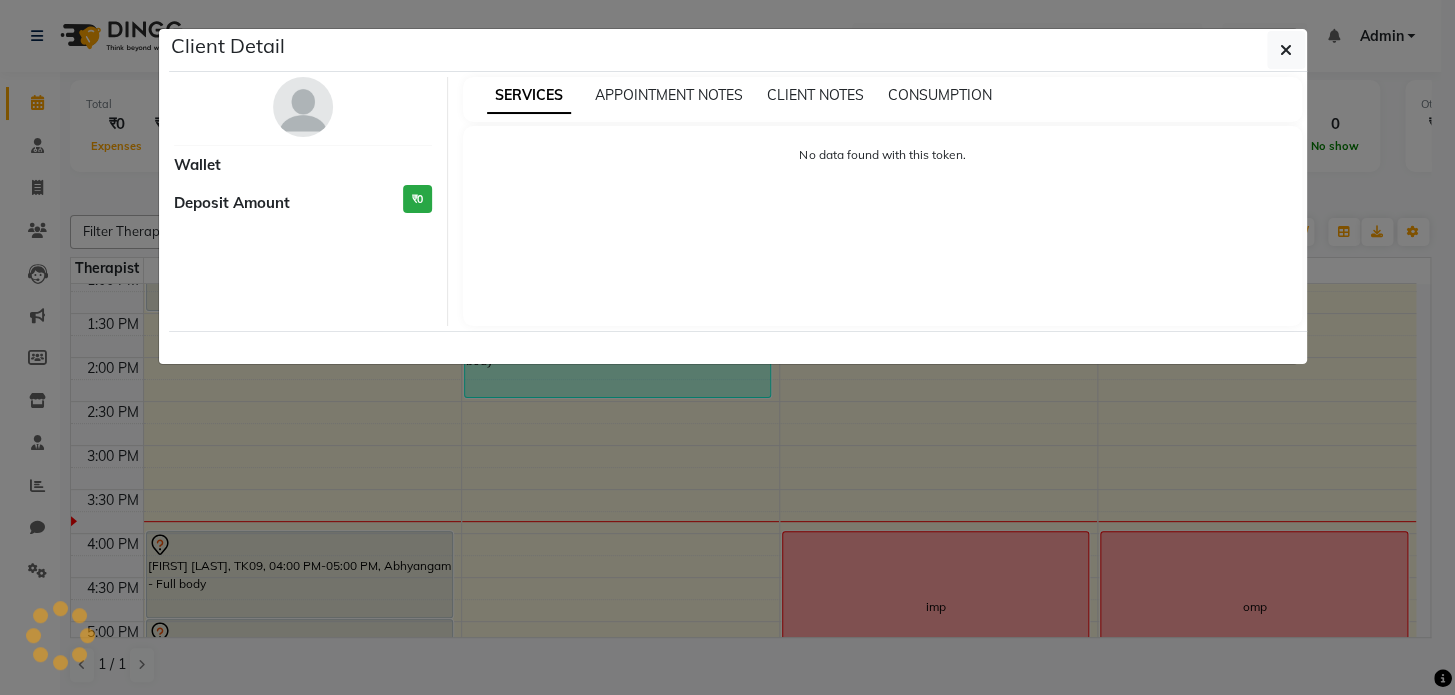 select on "7" 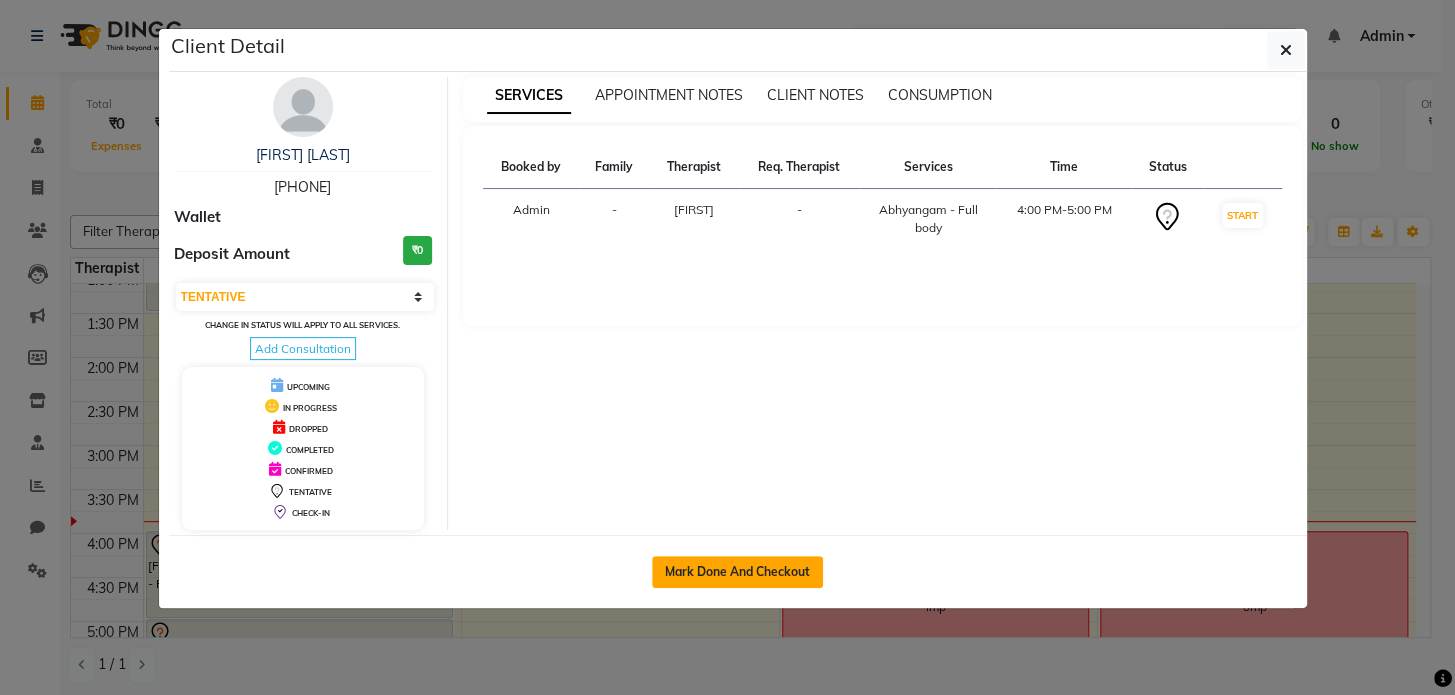 click on "Mark Done And Checkout" 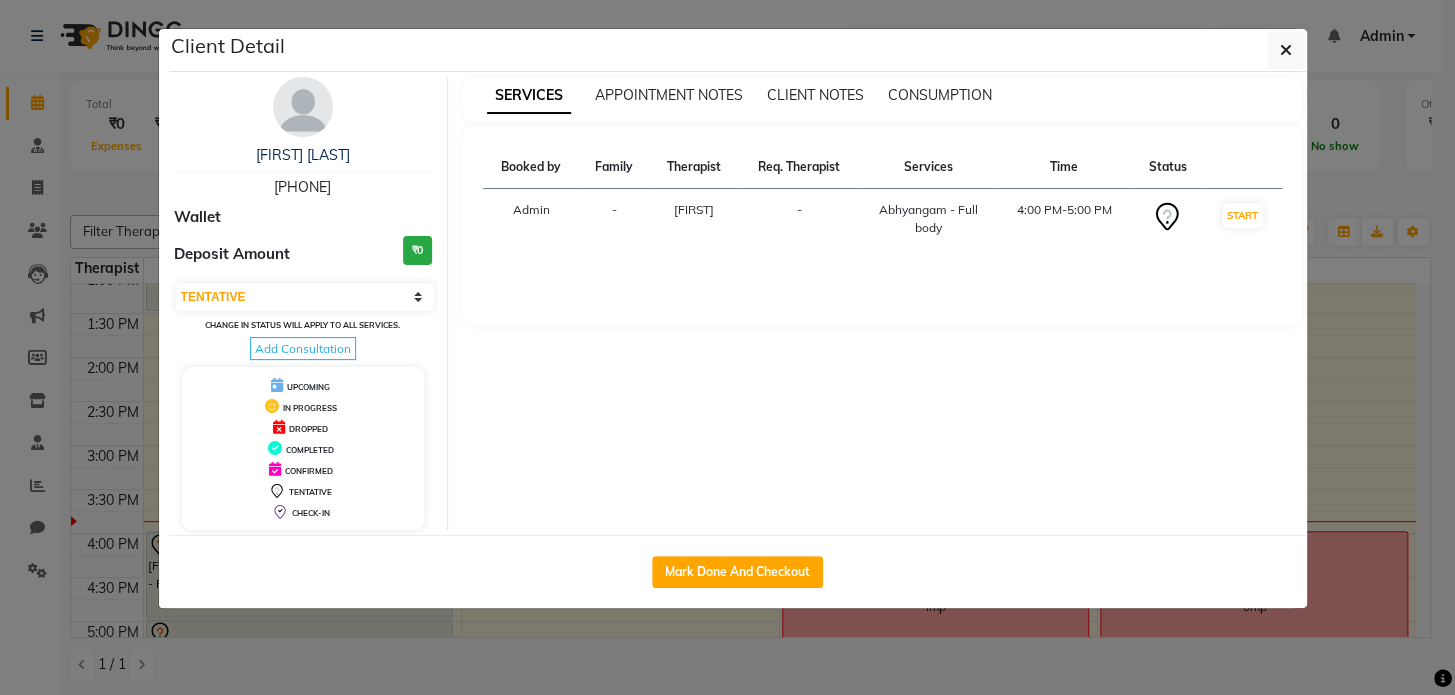 select on "7497" 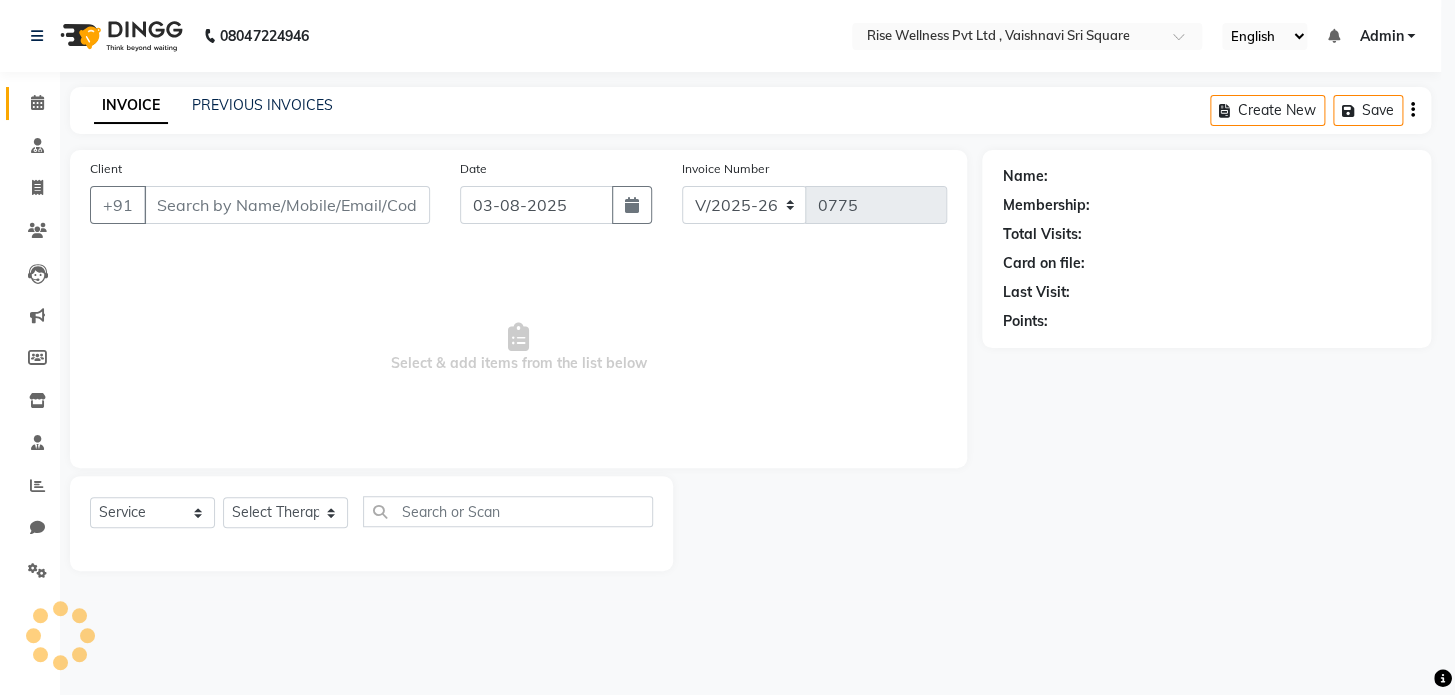 select on "3" 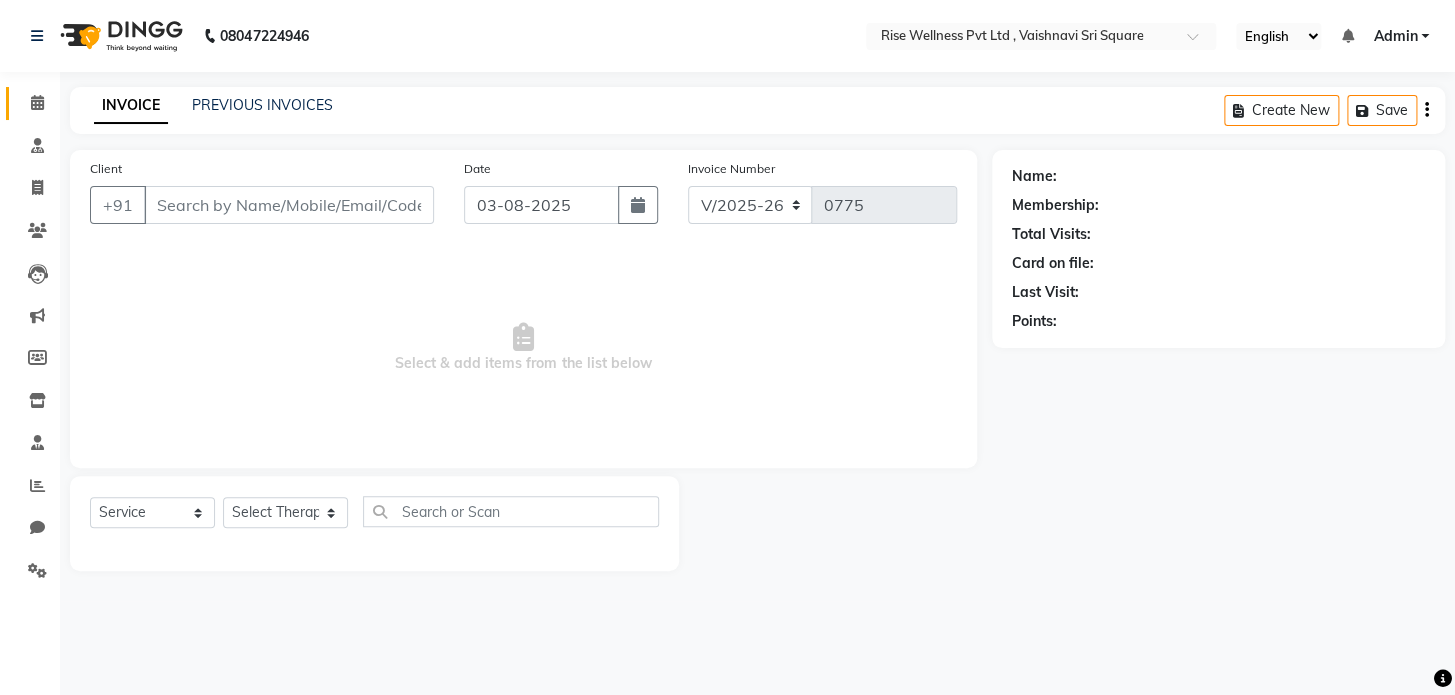 select on "V" 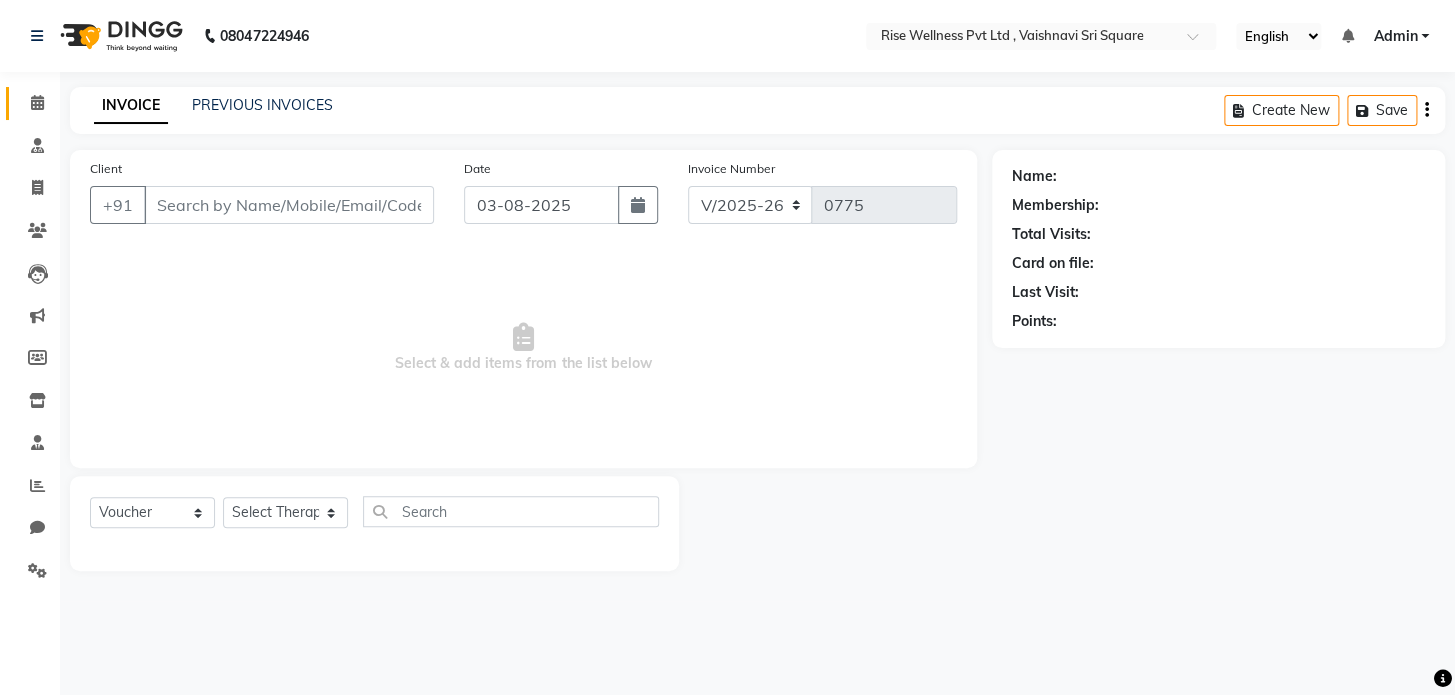 type on "[PHONE]" 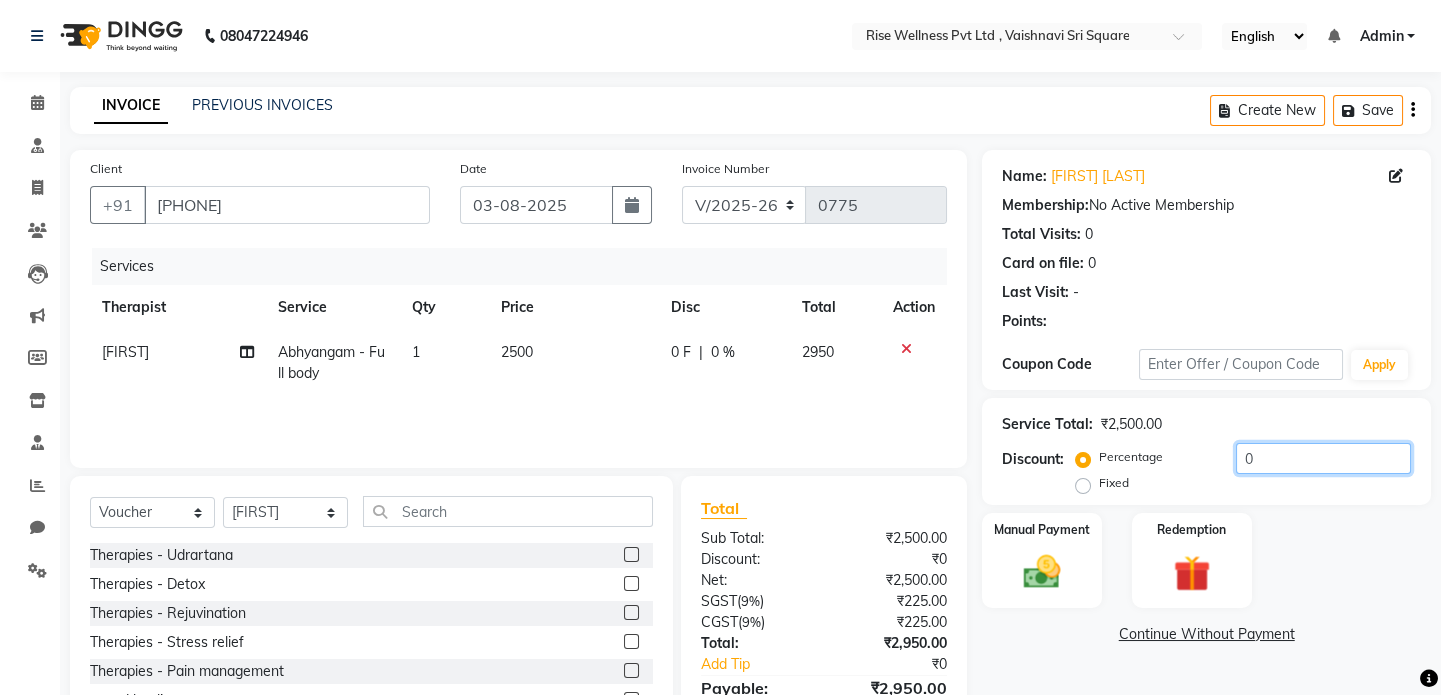 click on "0" 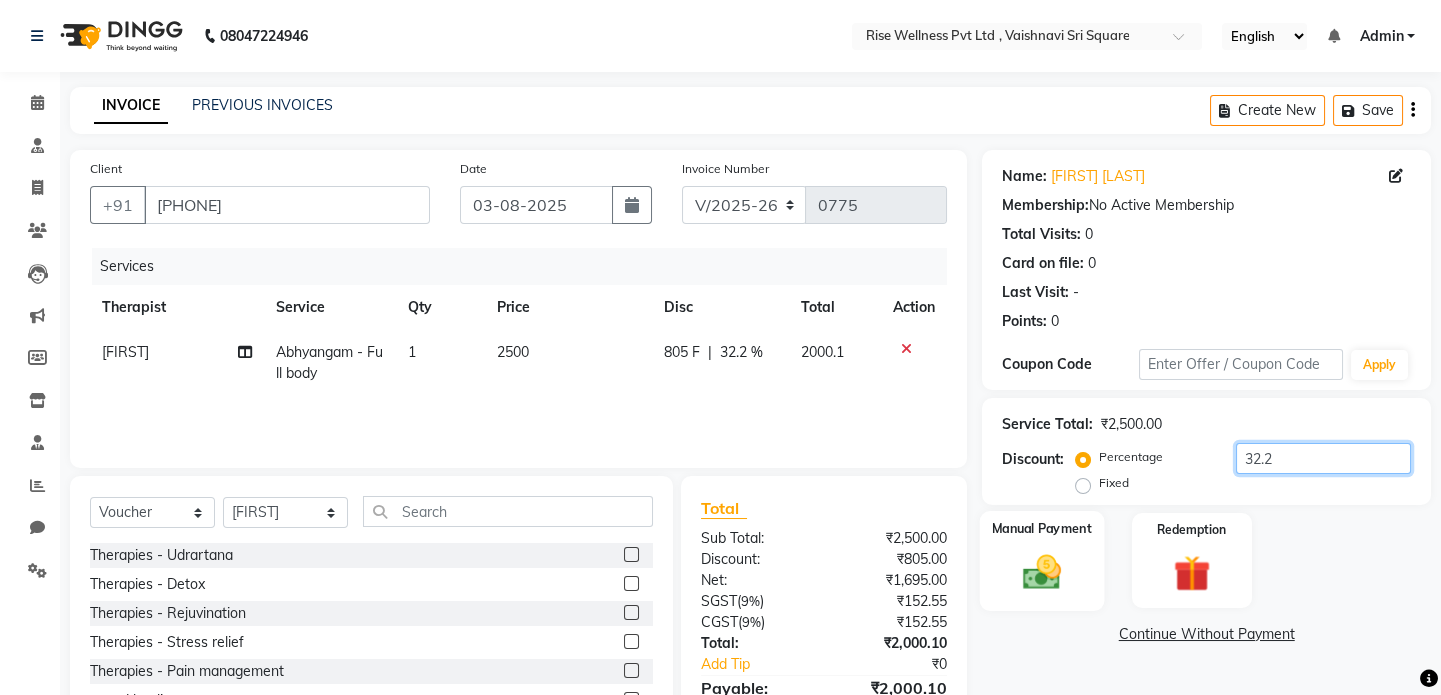 type on "32.2" 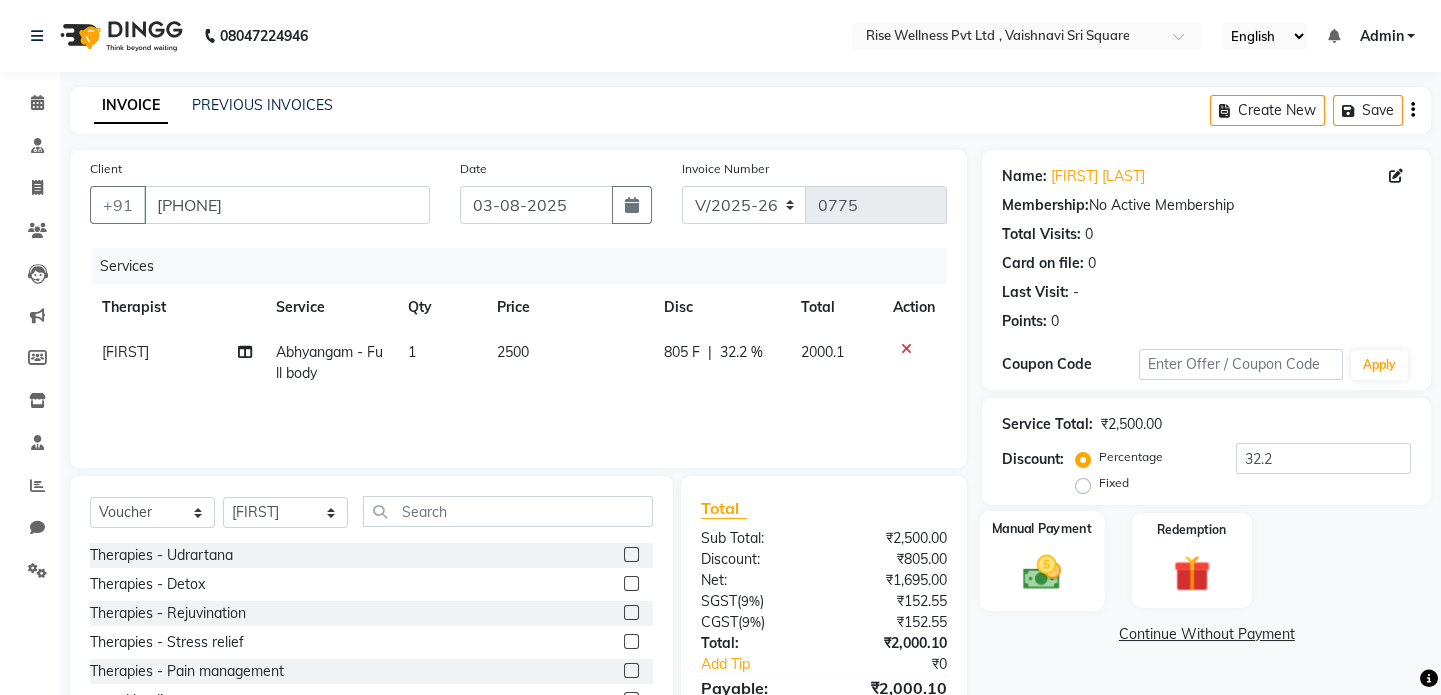 click on "Manual Payment" 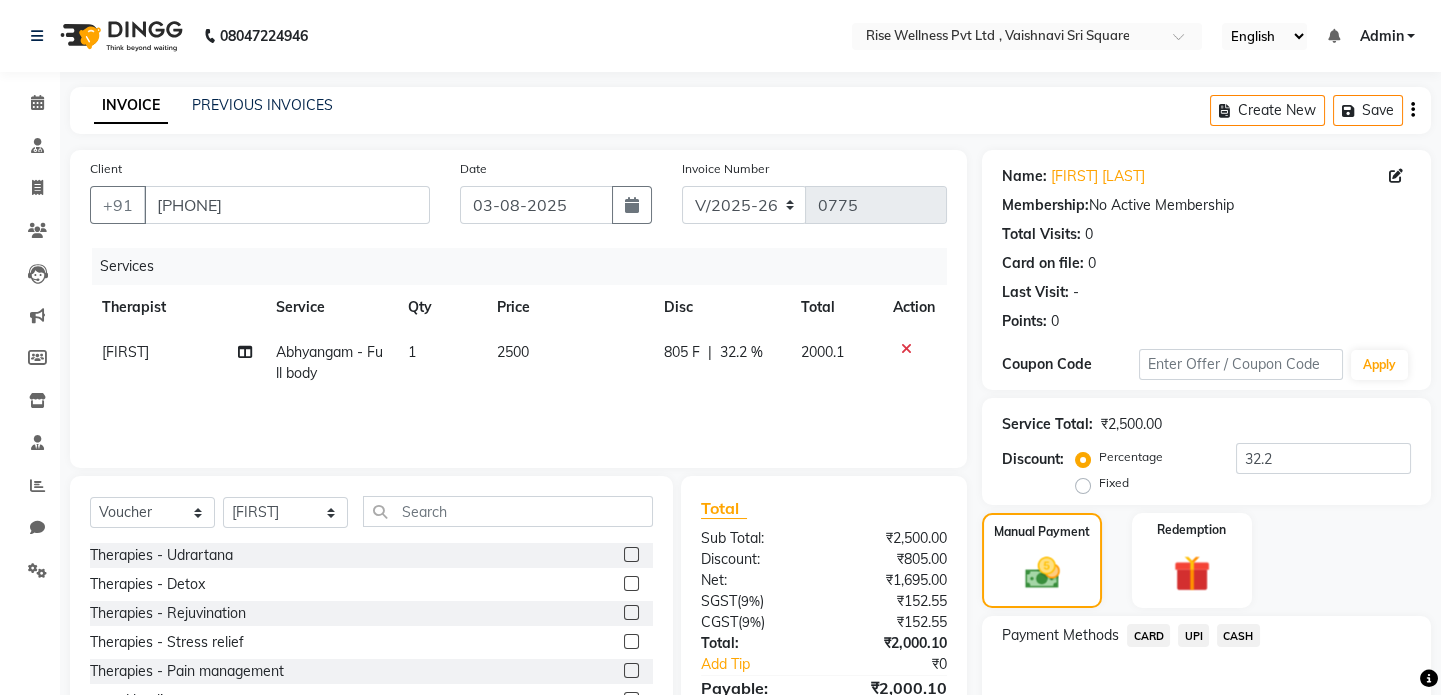 click on "UPI" 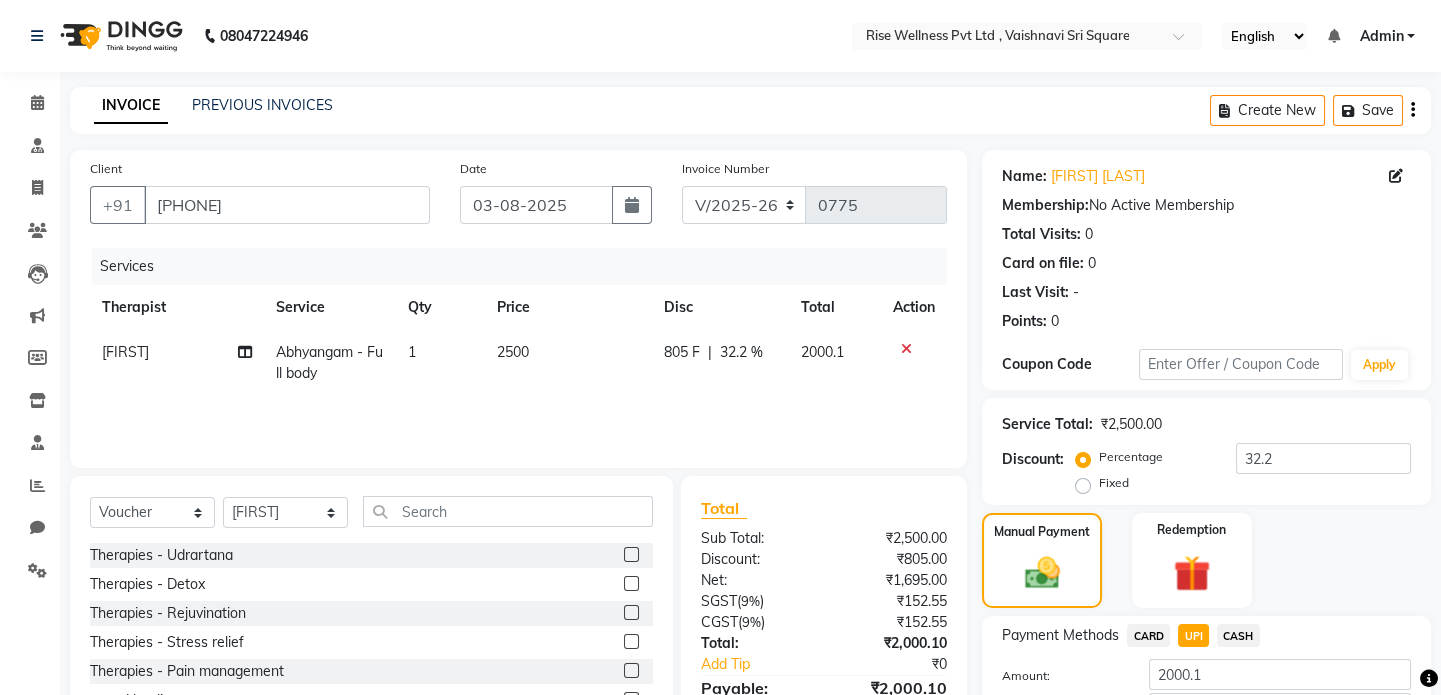 scroll, scrollTop: 140, scrollLeft: 0, axis: vertical 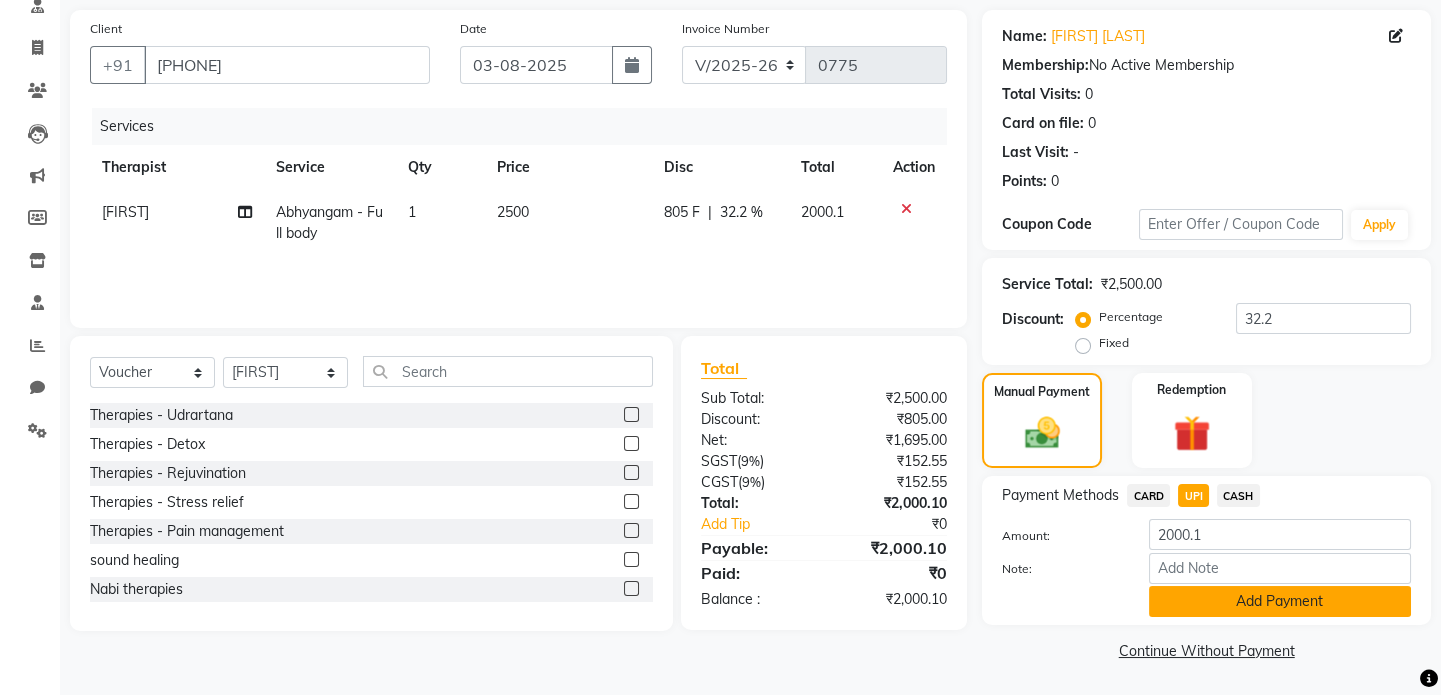 click on "Add Payment" 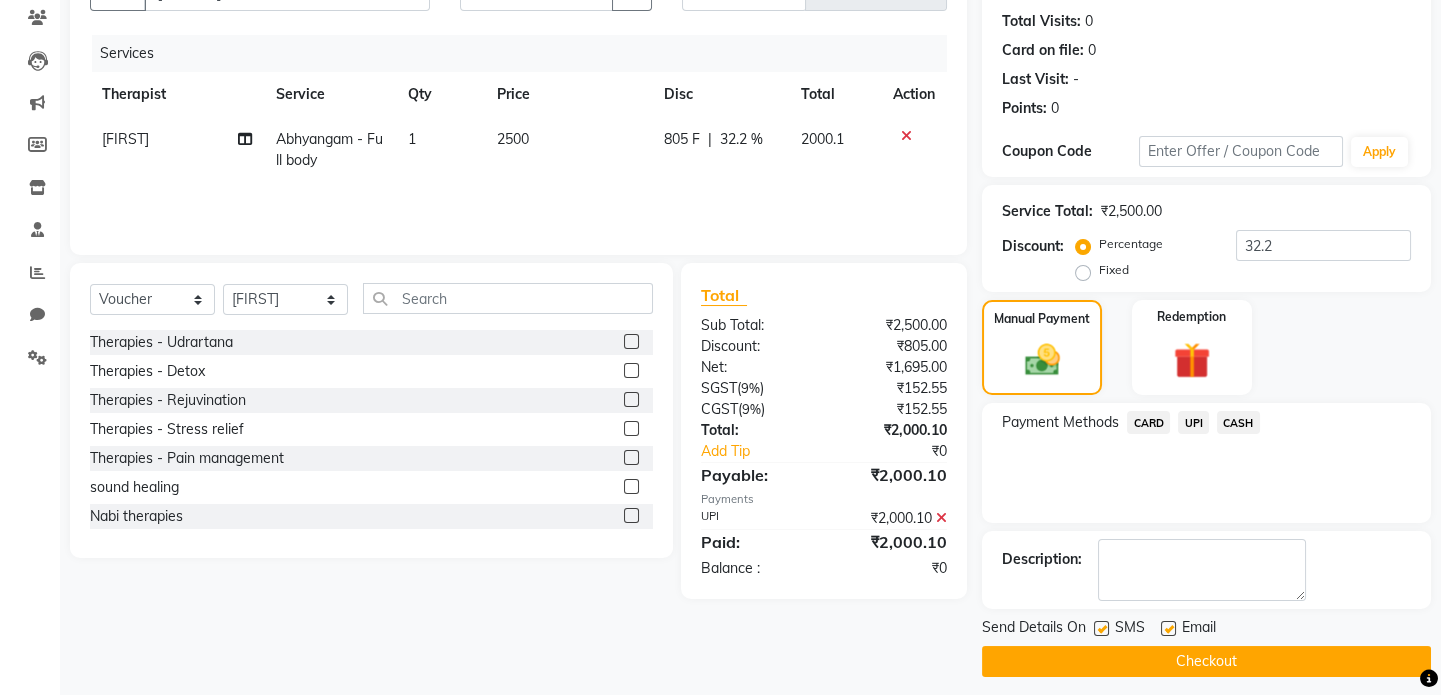 scroll, scrollTop: 223, scrollLeft: 0, axis: vertical 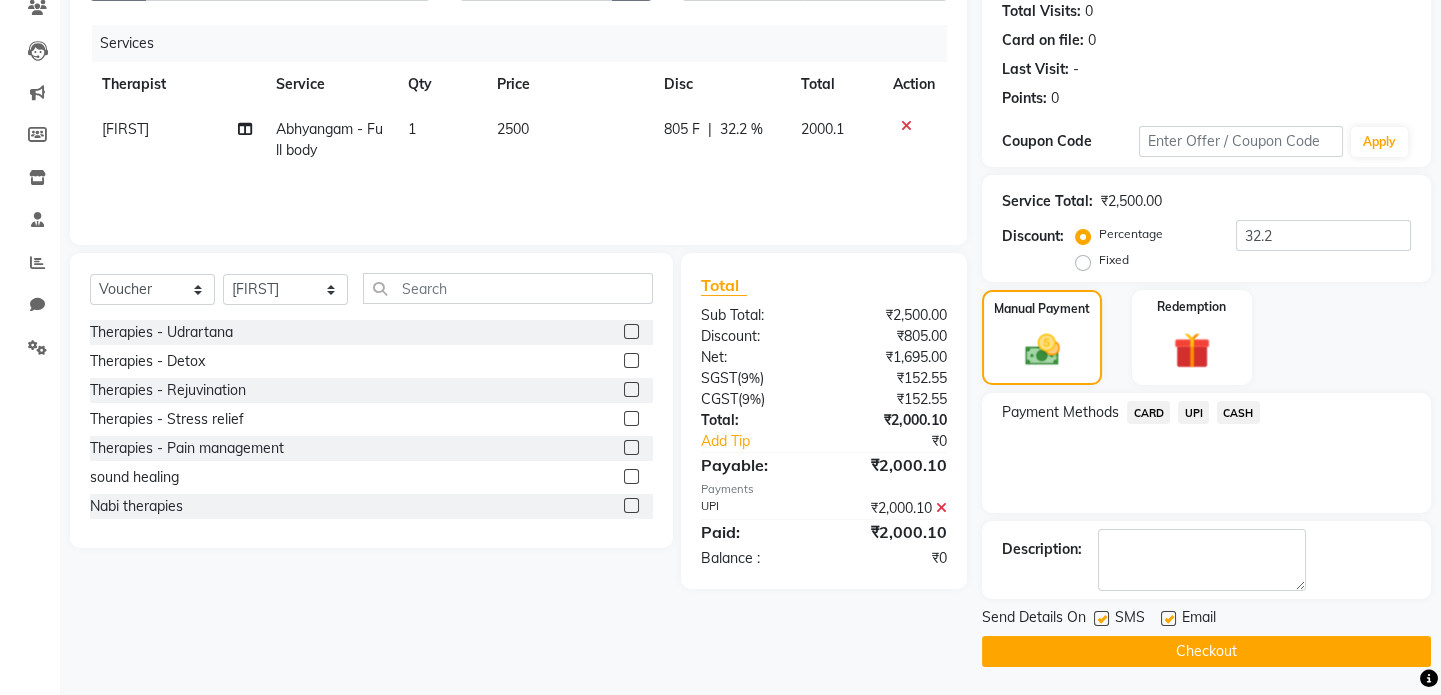 click on "Checkout" 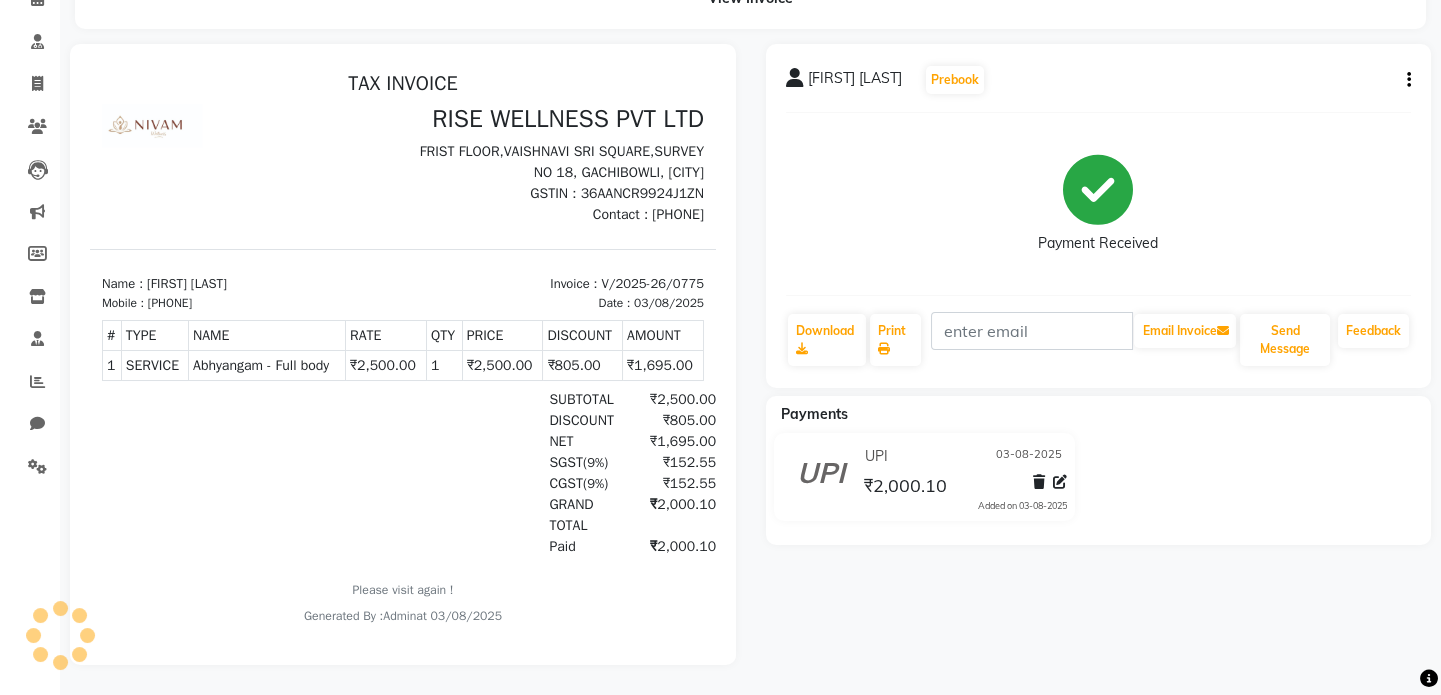 scroll, scrollTop: 116, scrollLeft: 0, axis: vertical 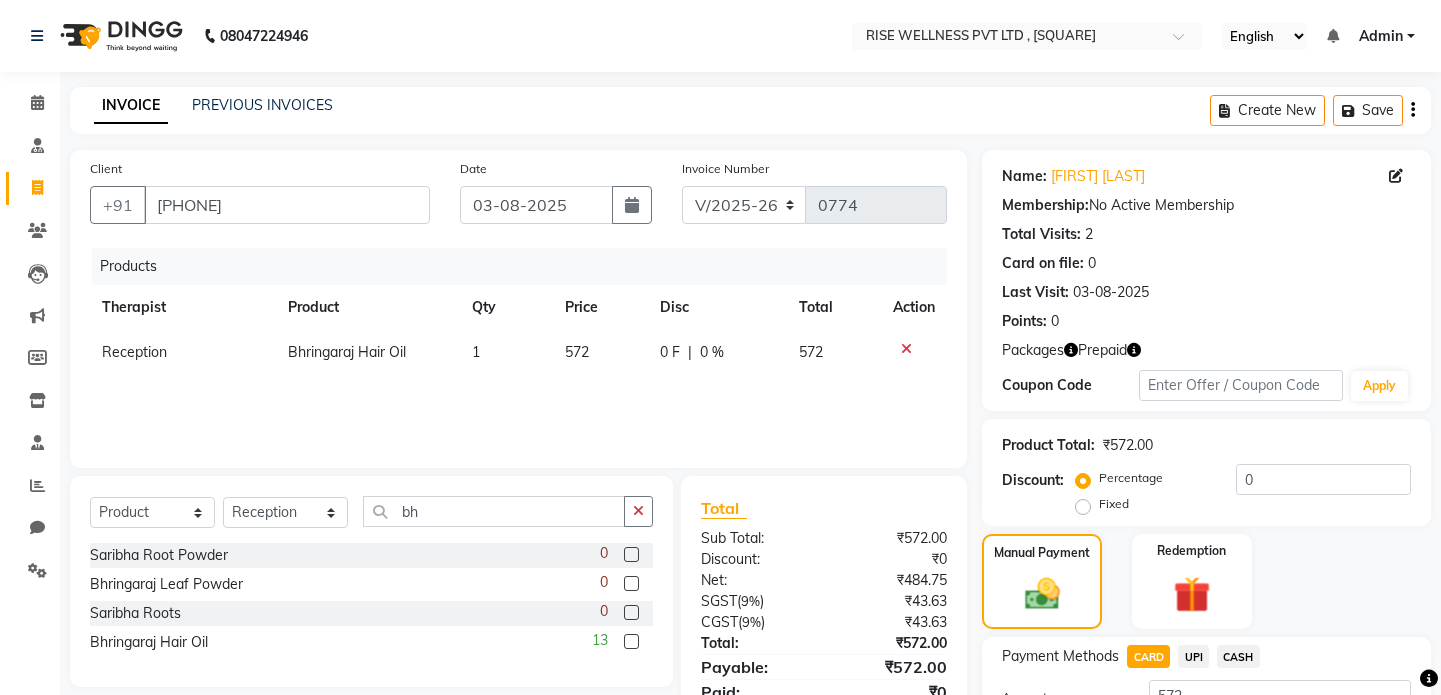 select on "7497" 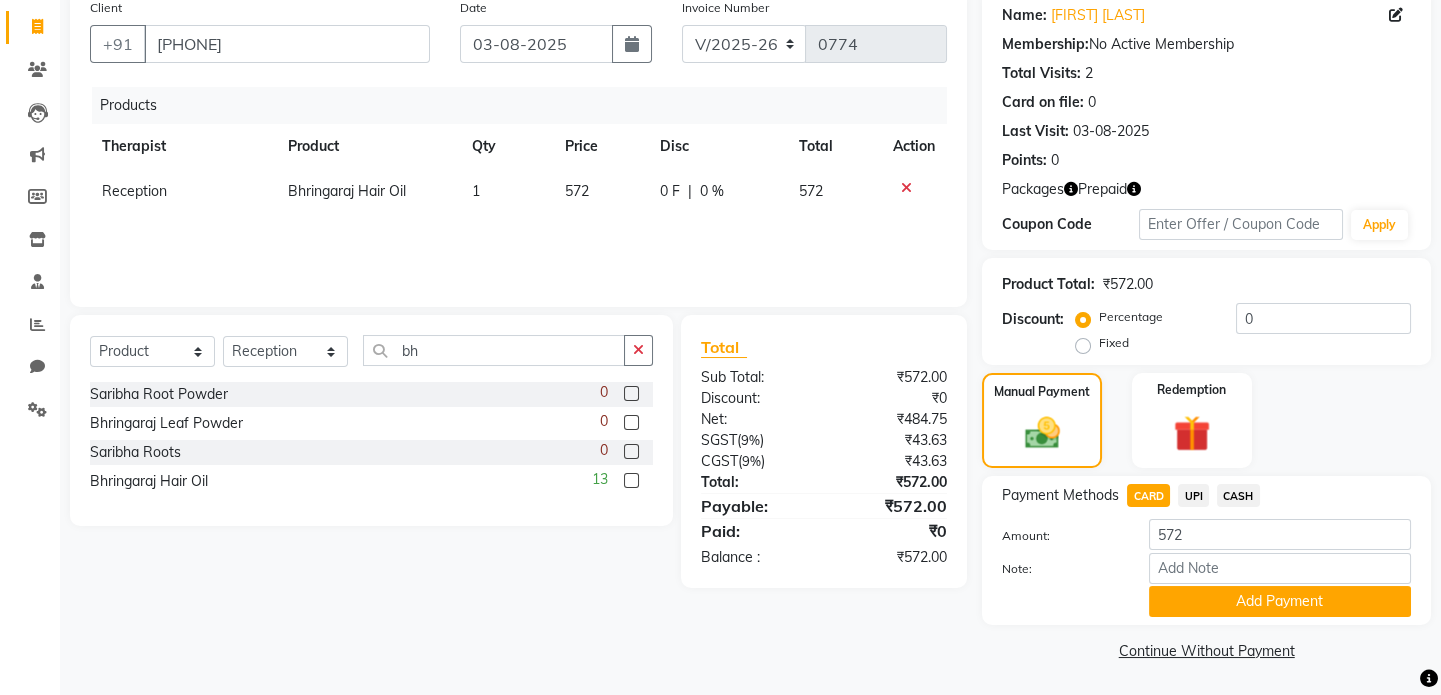 scroll, scrollTop: 0, scrollLeft: 0, axis: both 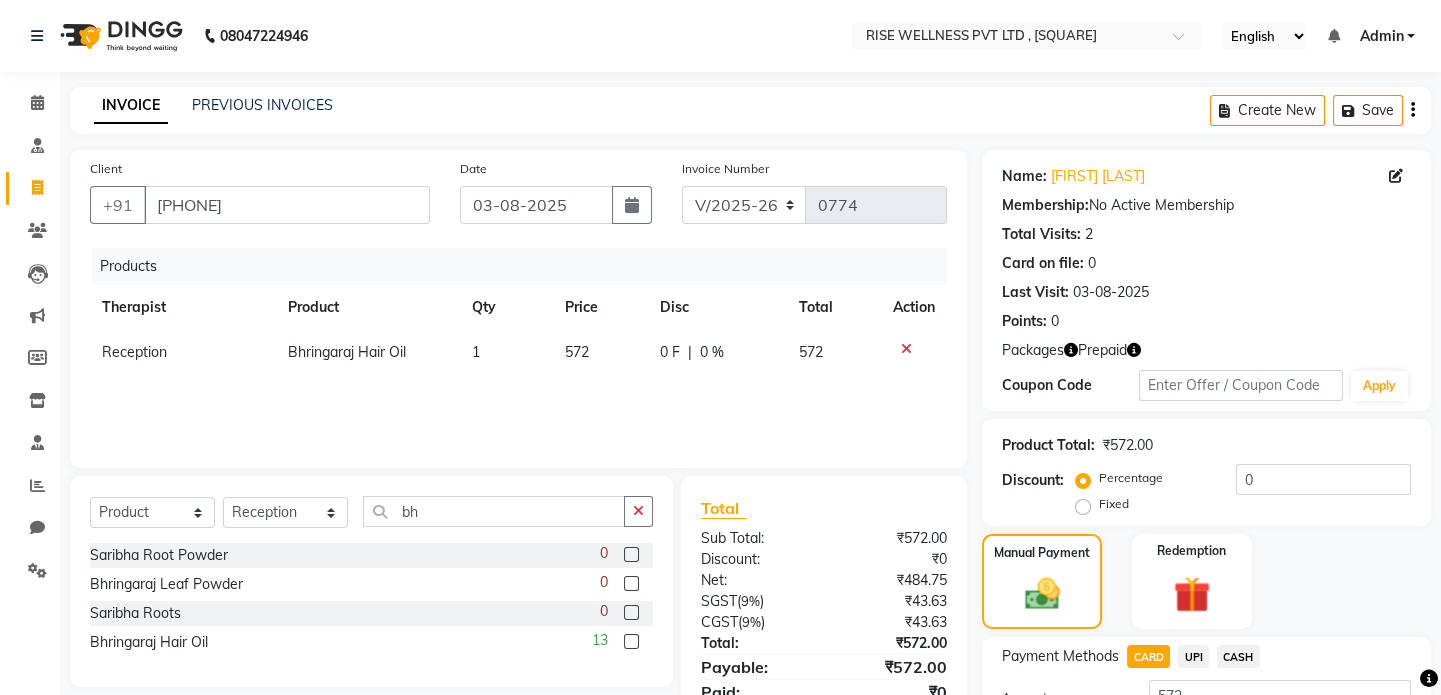 click 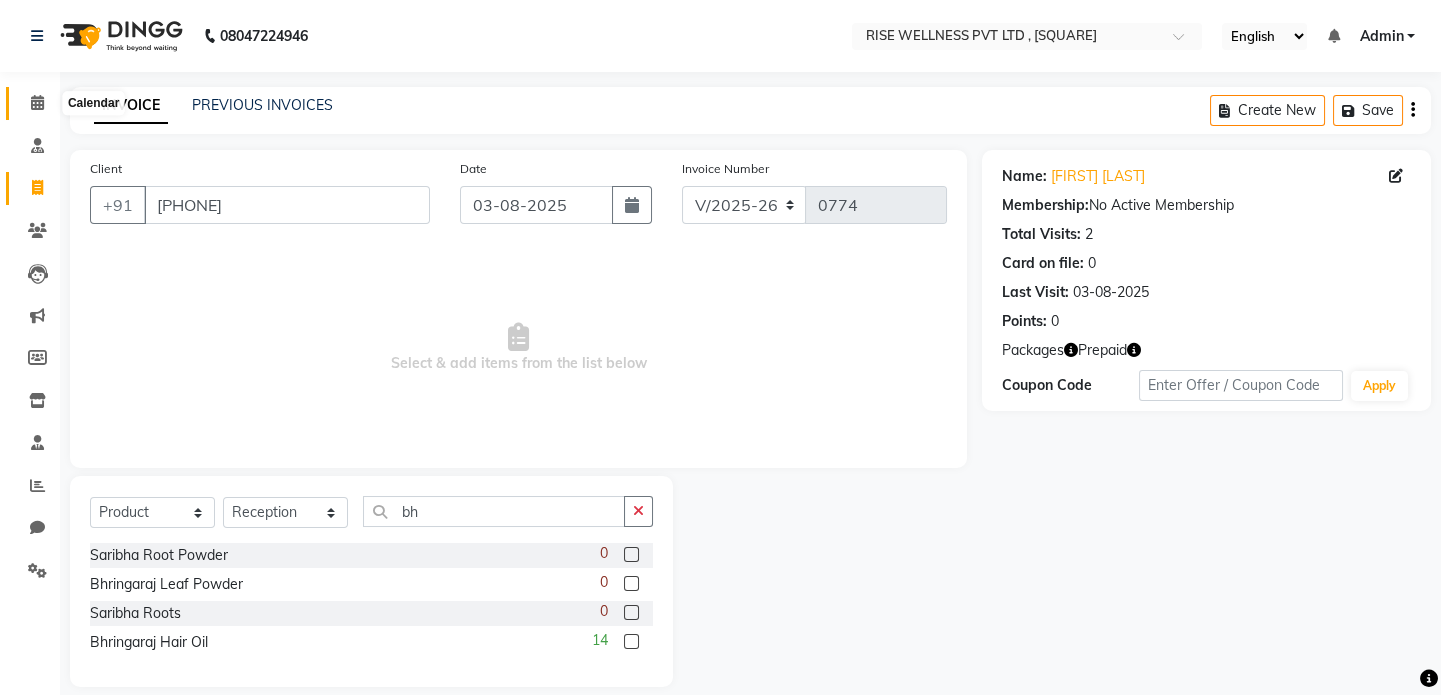 click 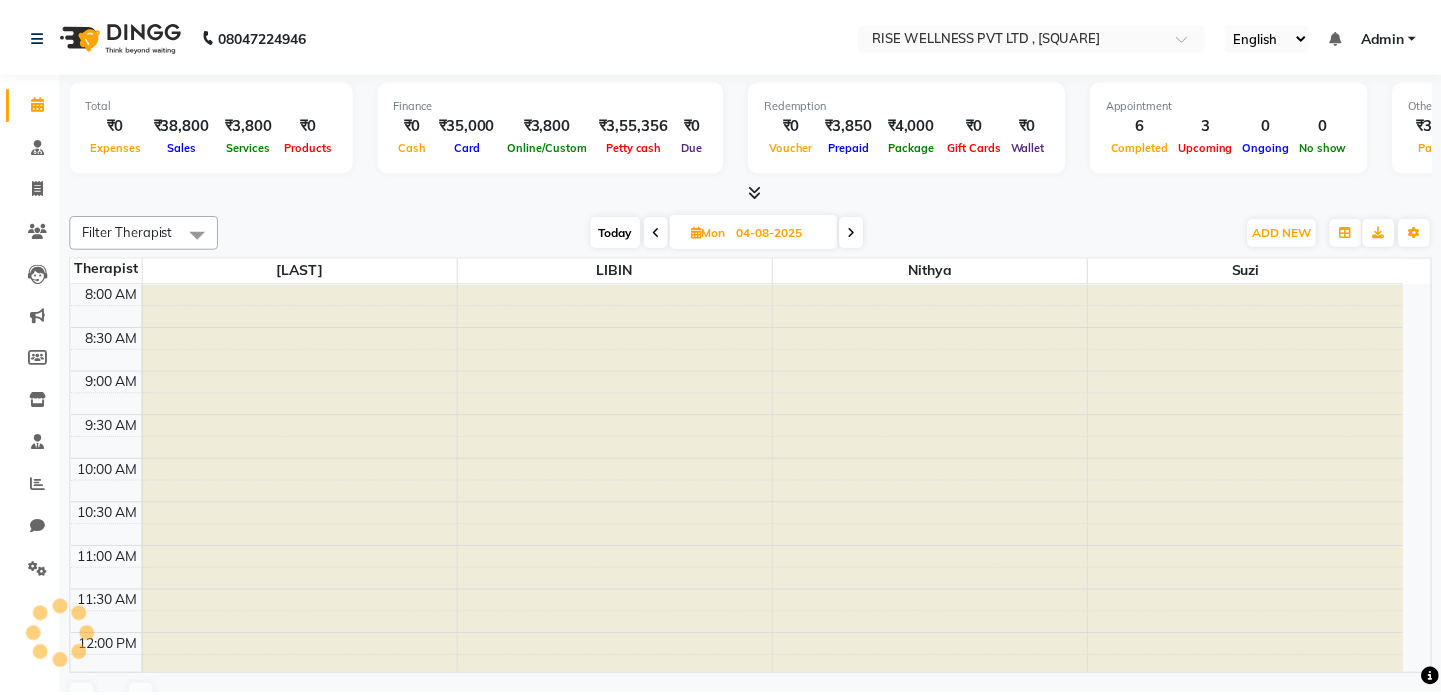 scroll, scrollTop: 0, scrollLeft: 0, axis: both 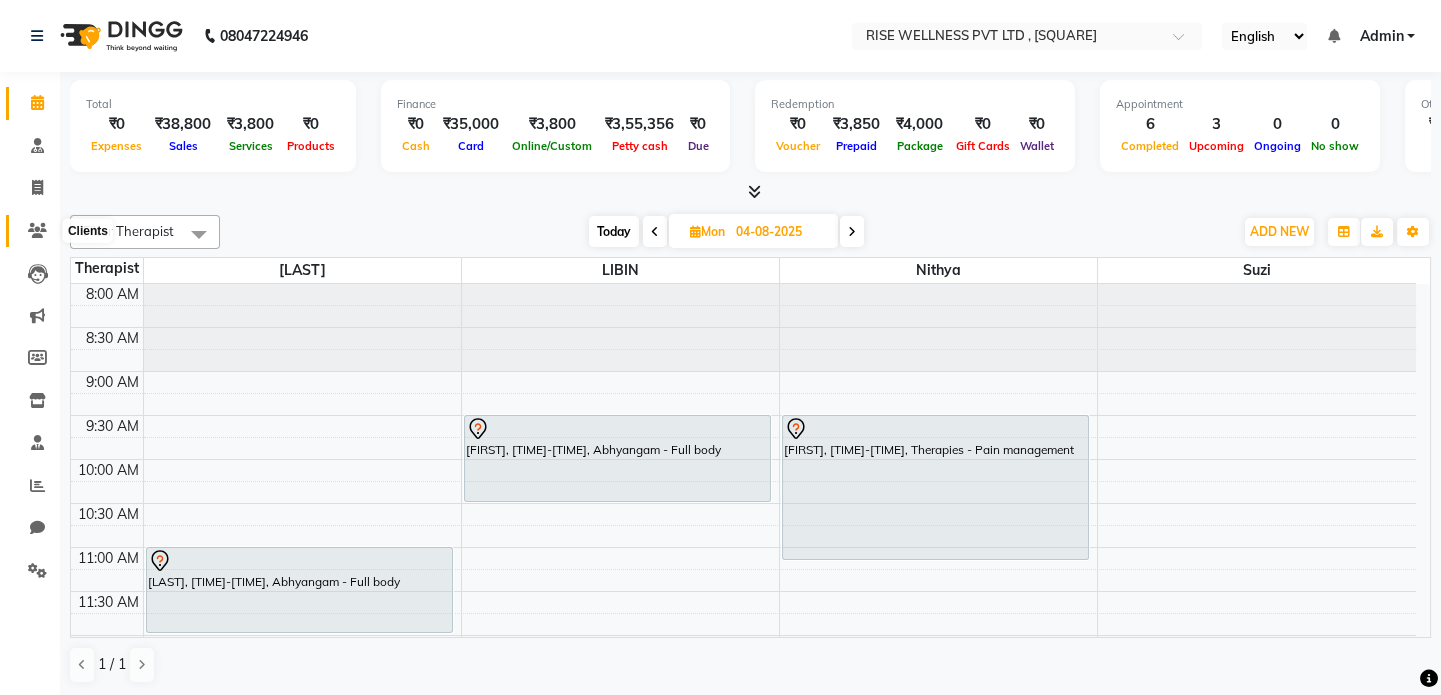 click 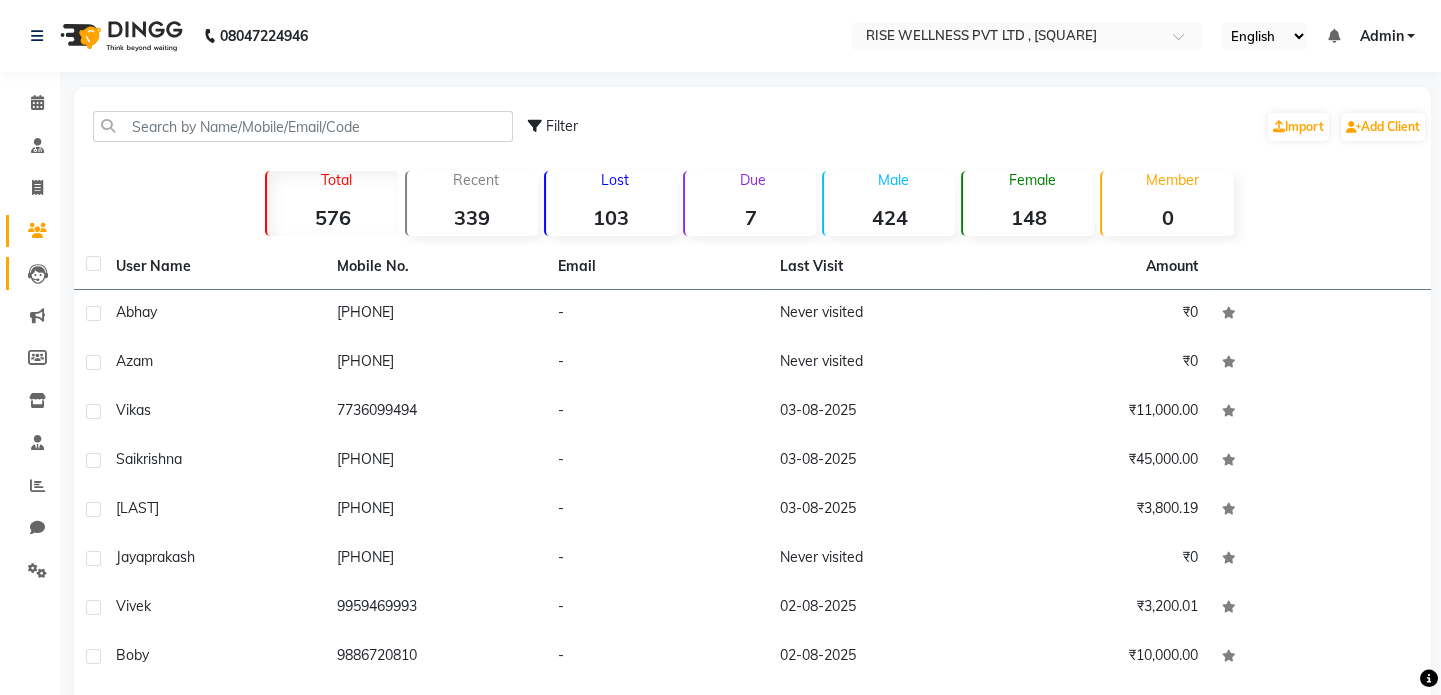 click on "Leads" 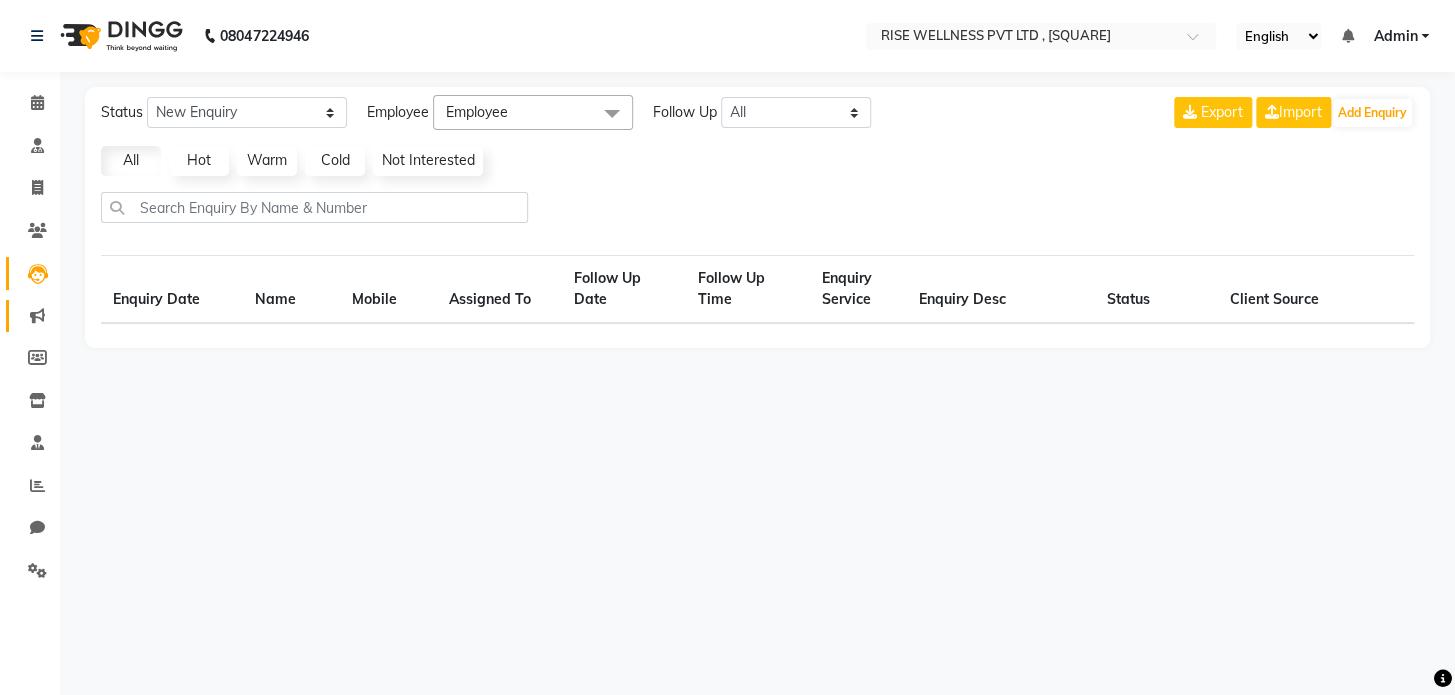 select on "10" 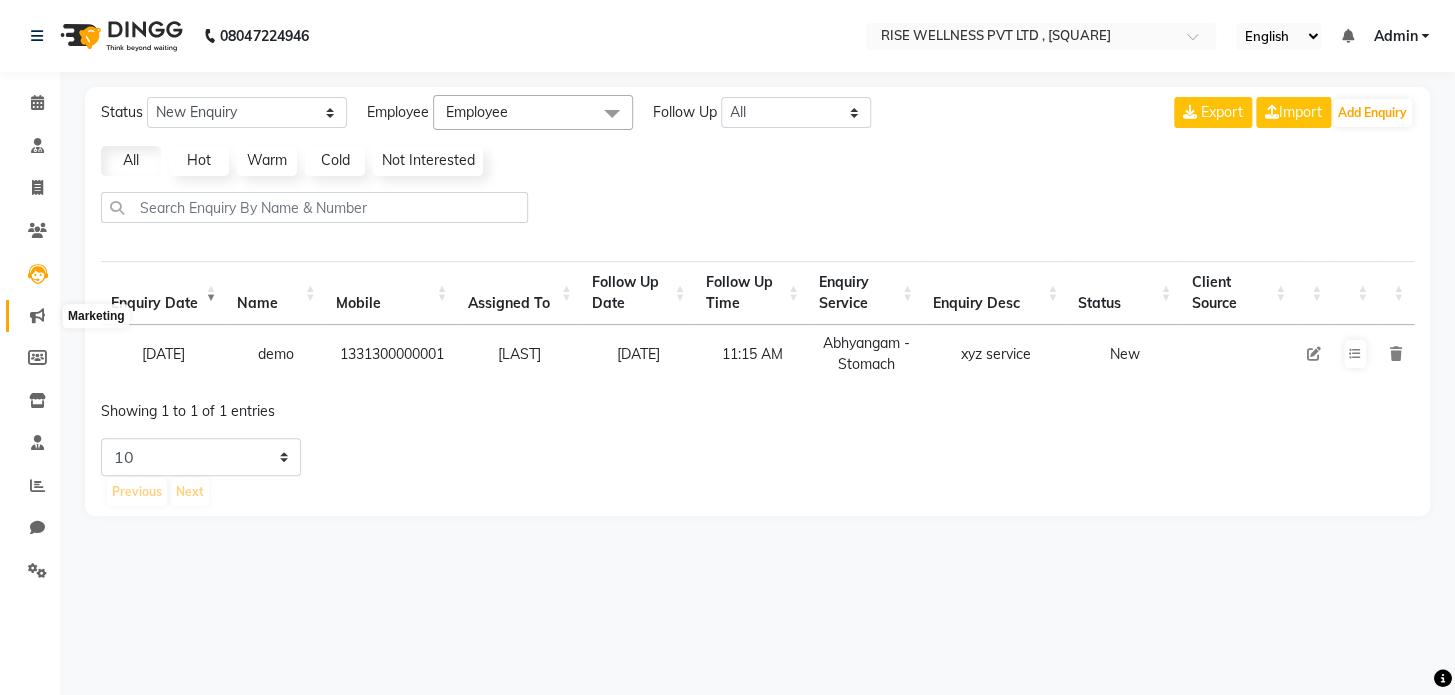 click 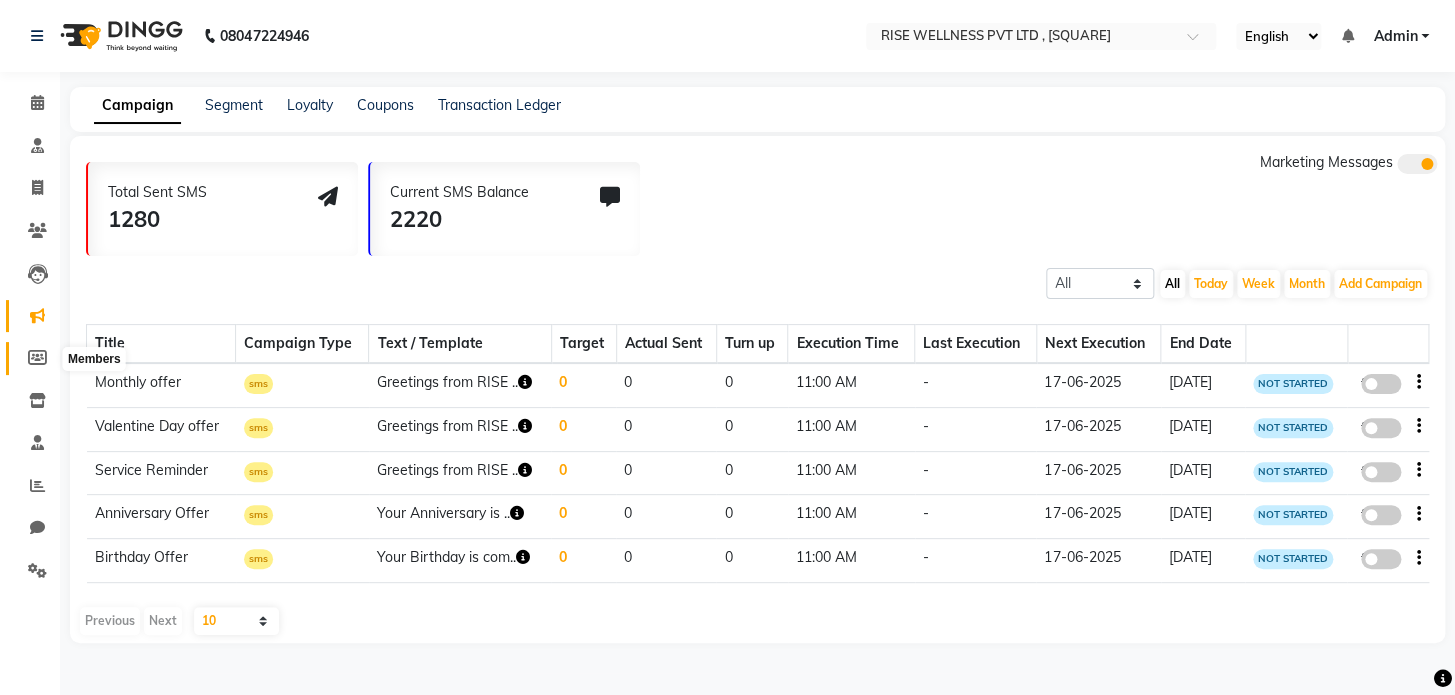 click 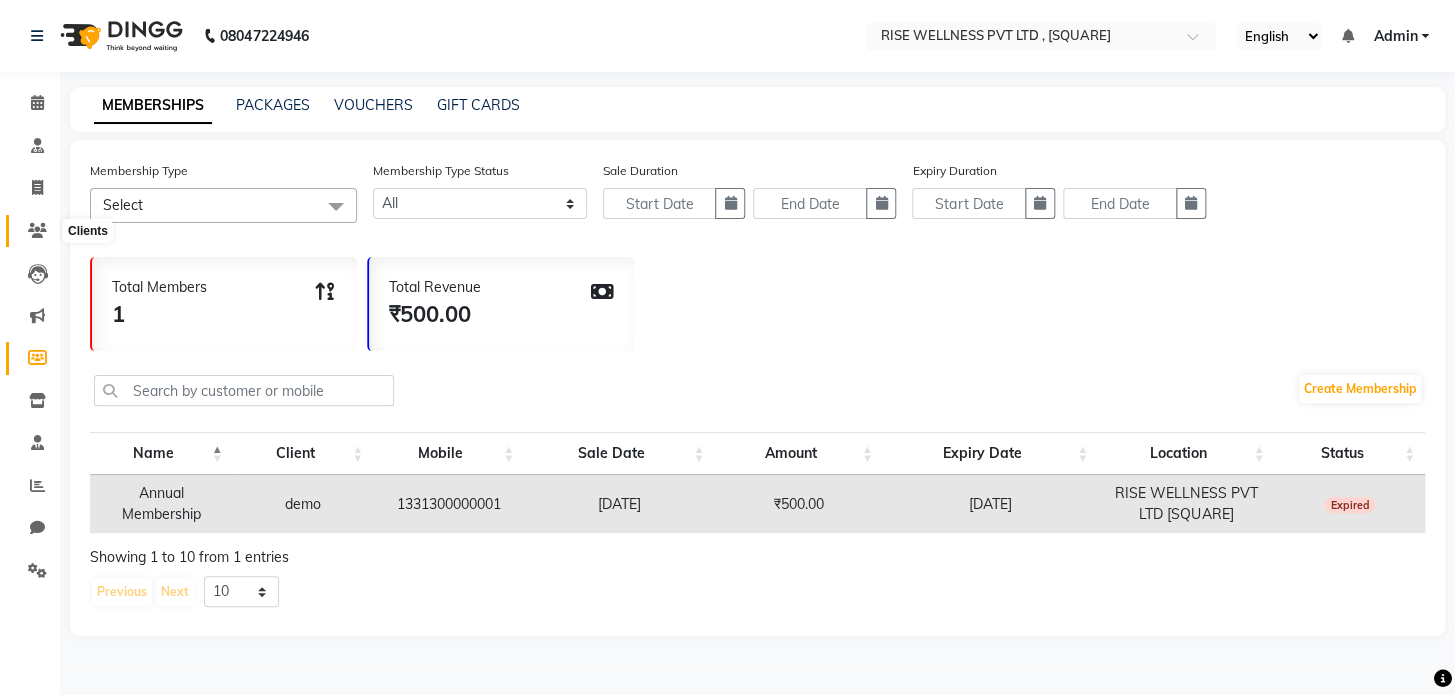 click 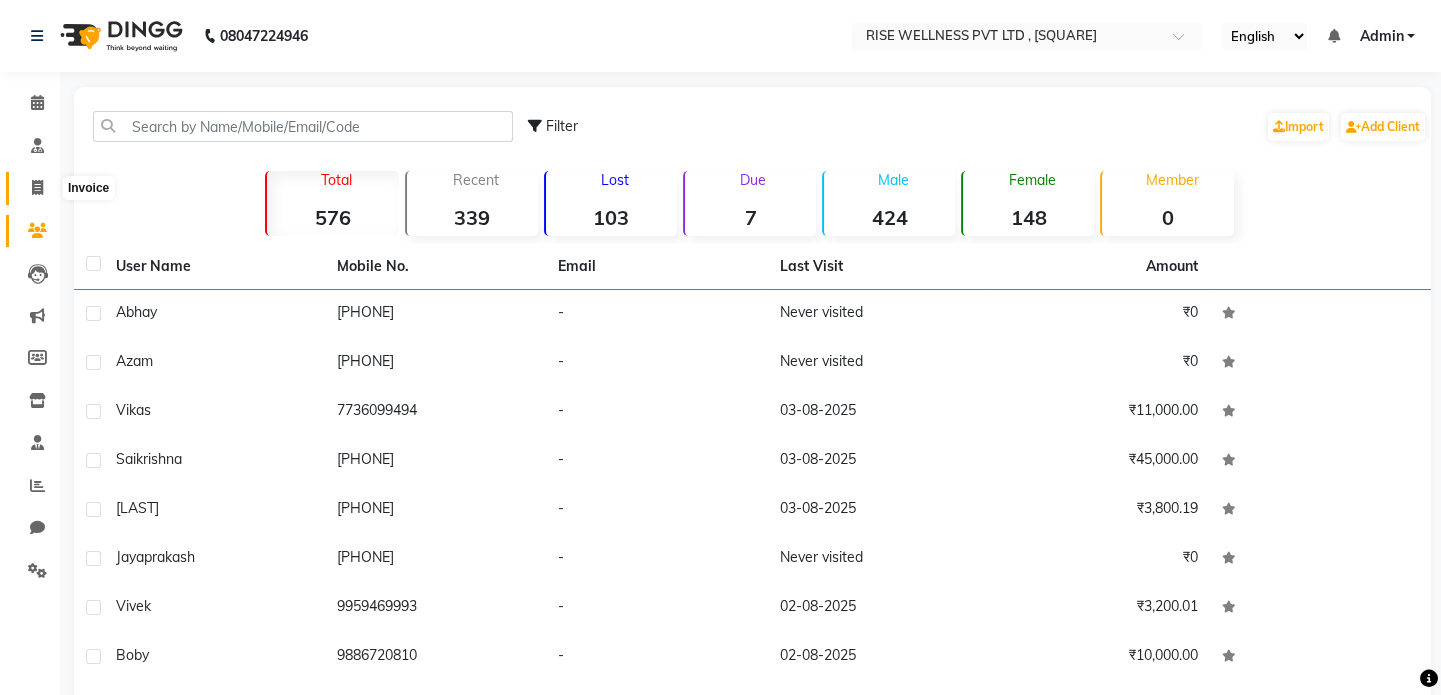 click 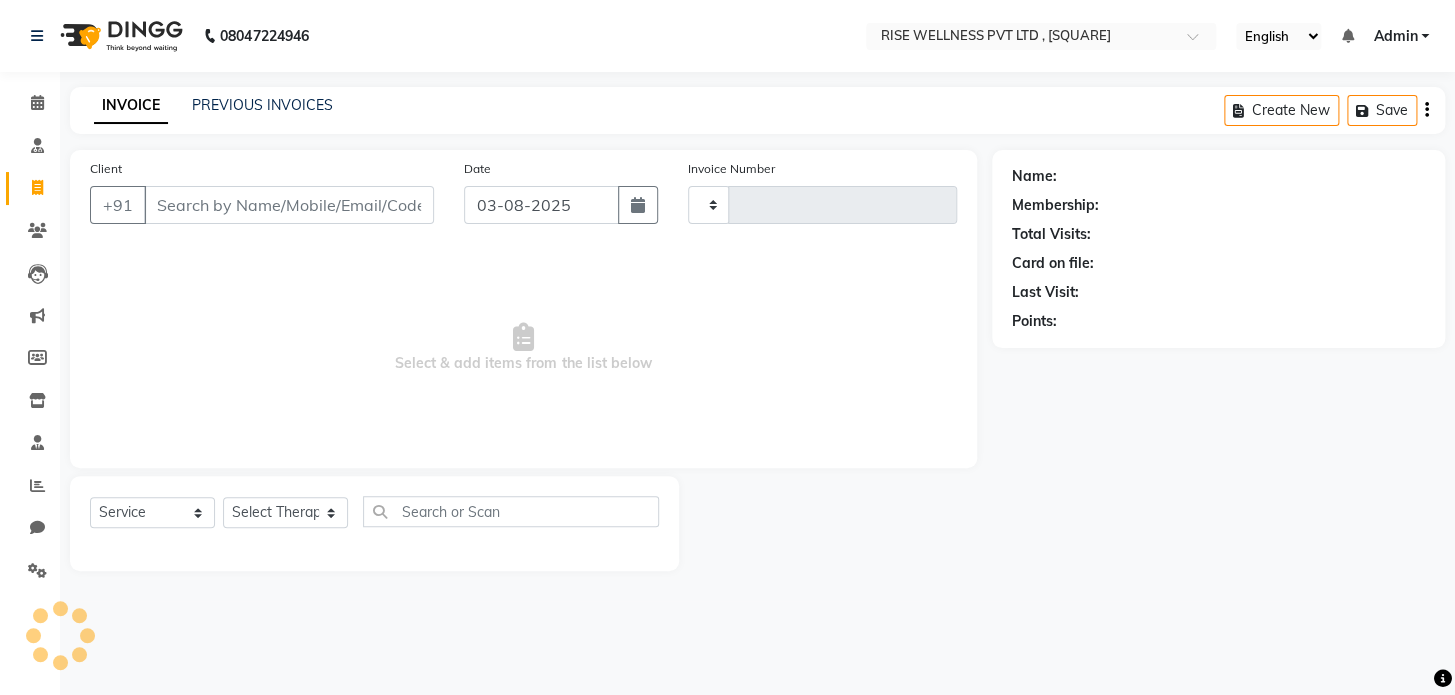 type on "0775" 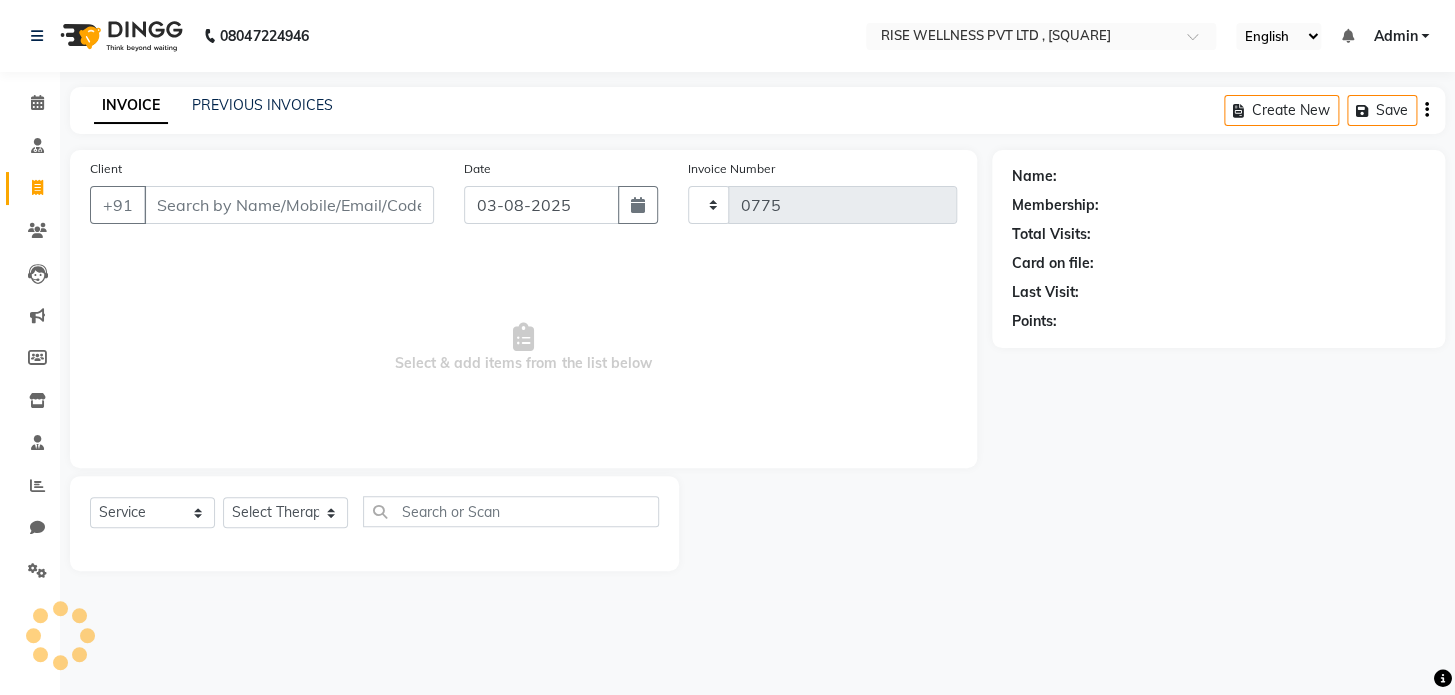select on "7497" 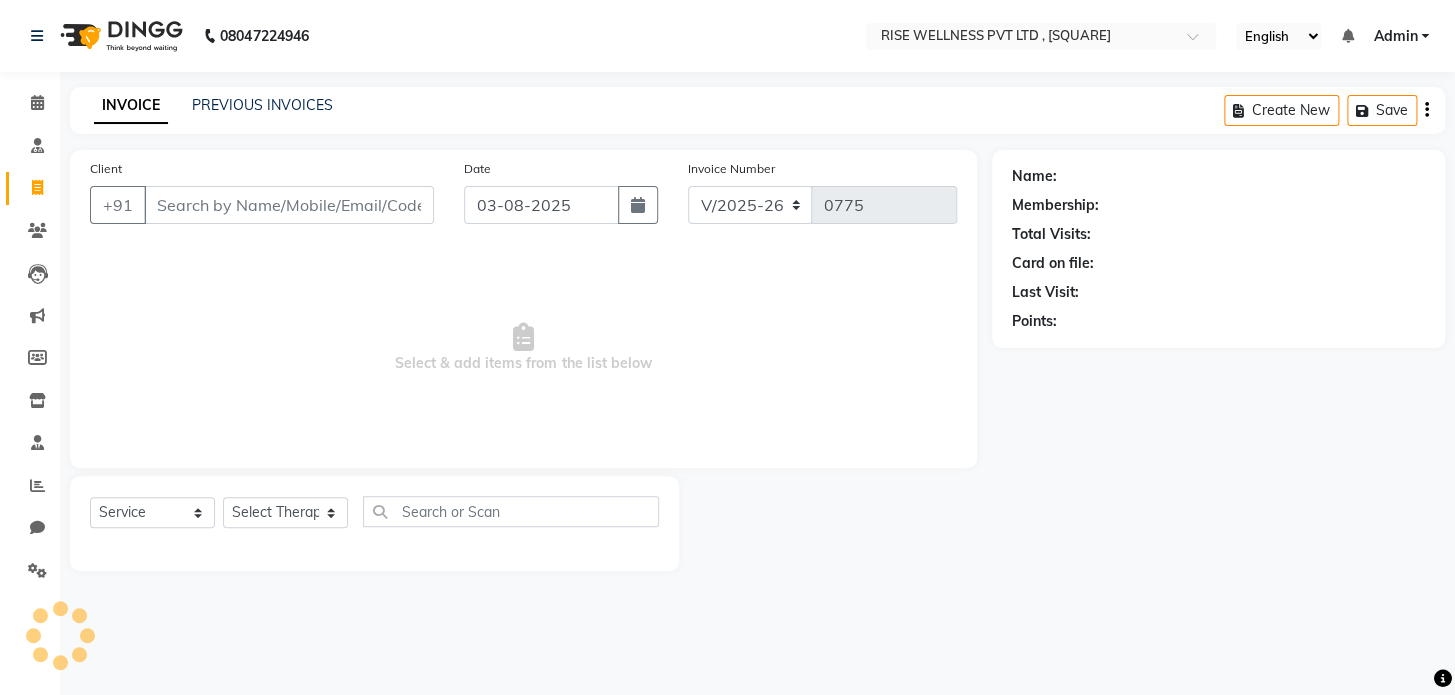select on "V" 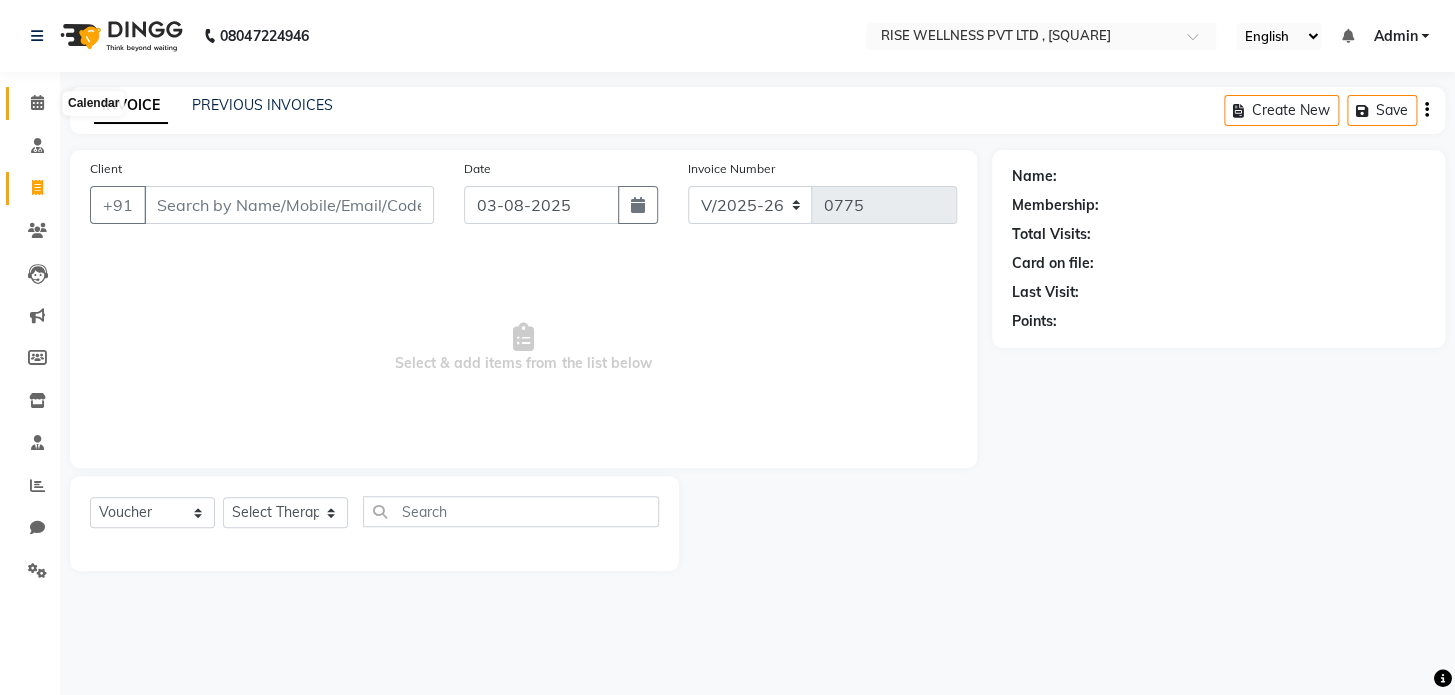 click 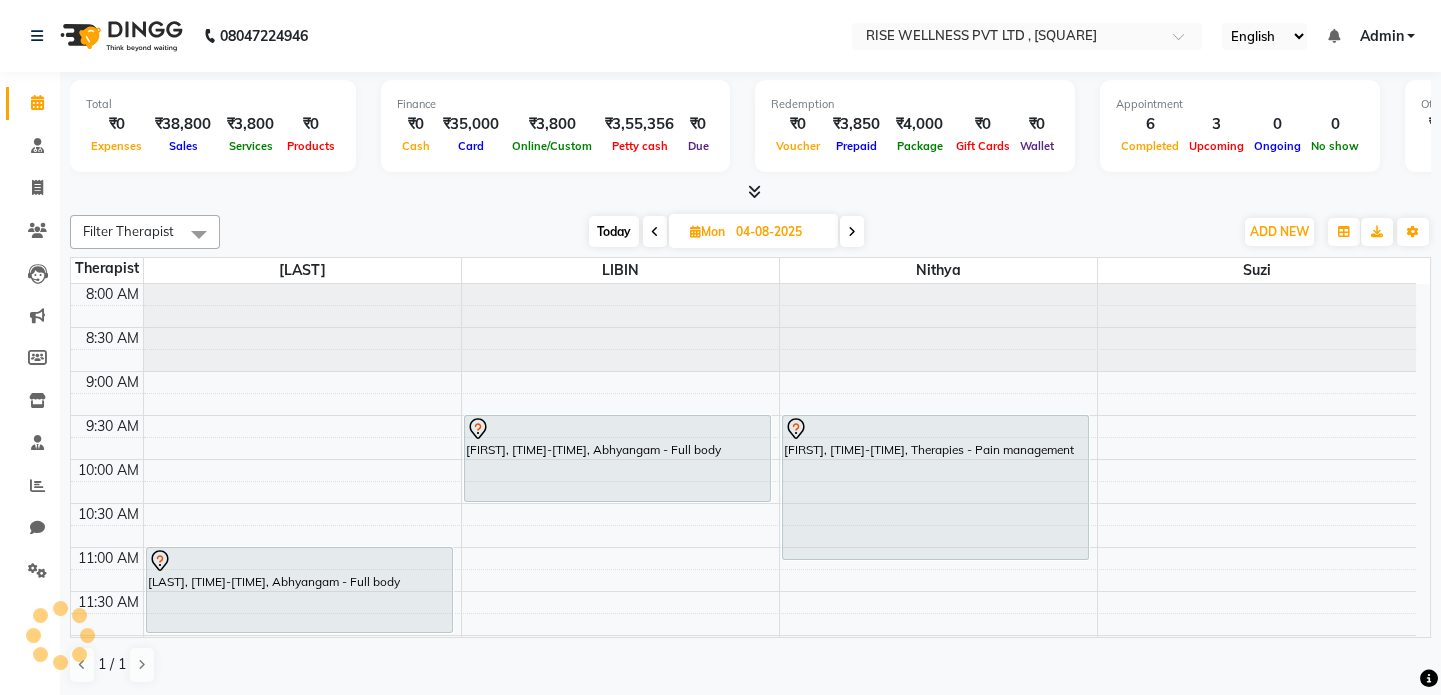 scroll, scrollTop: 615, scrollLeft: 0, axis: vertical 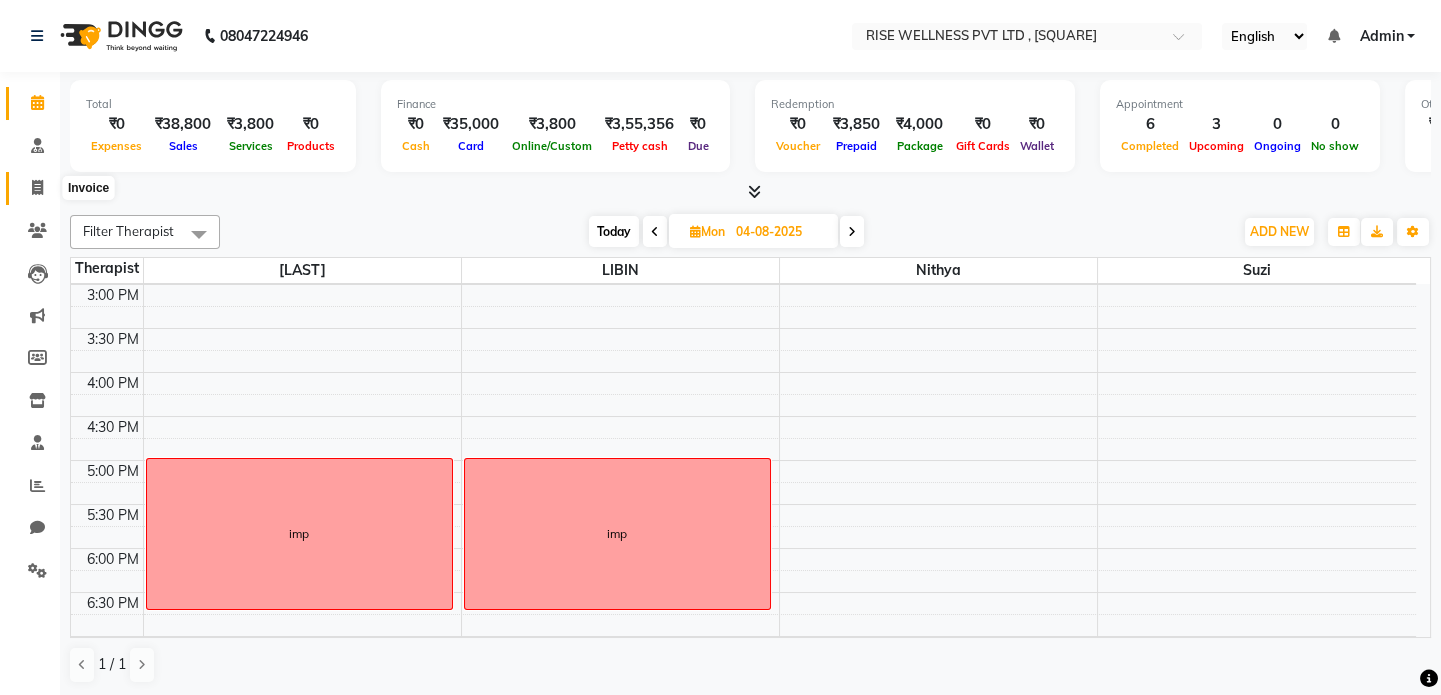 click 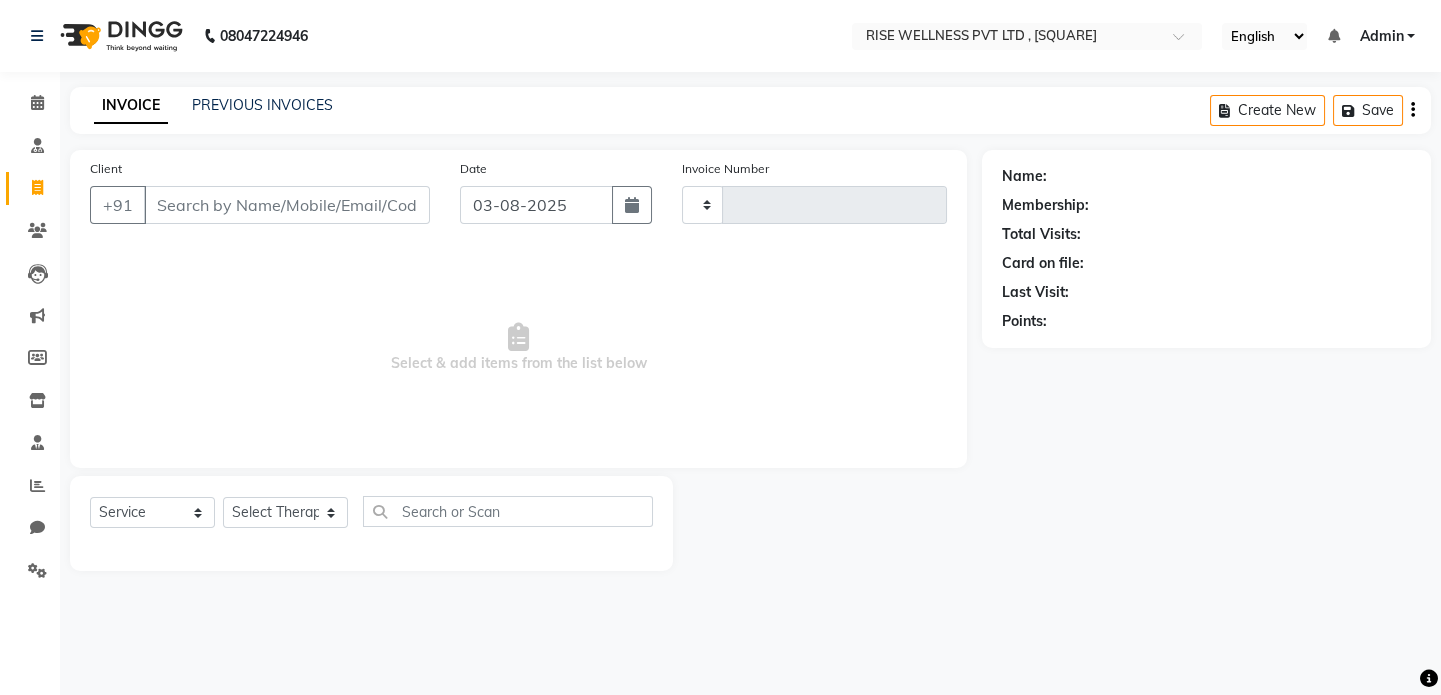 type on "0775" 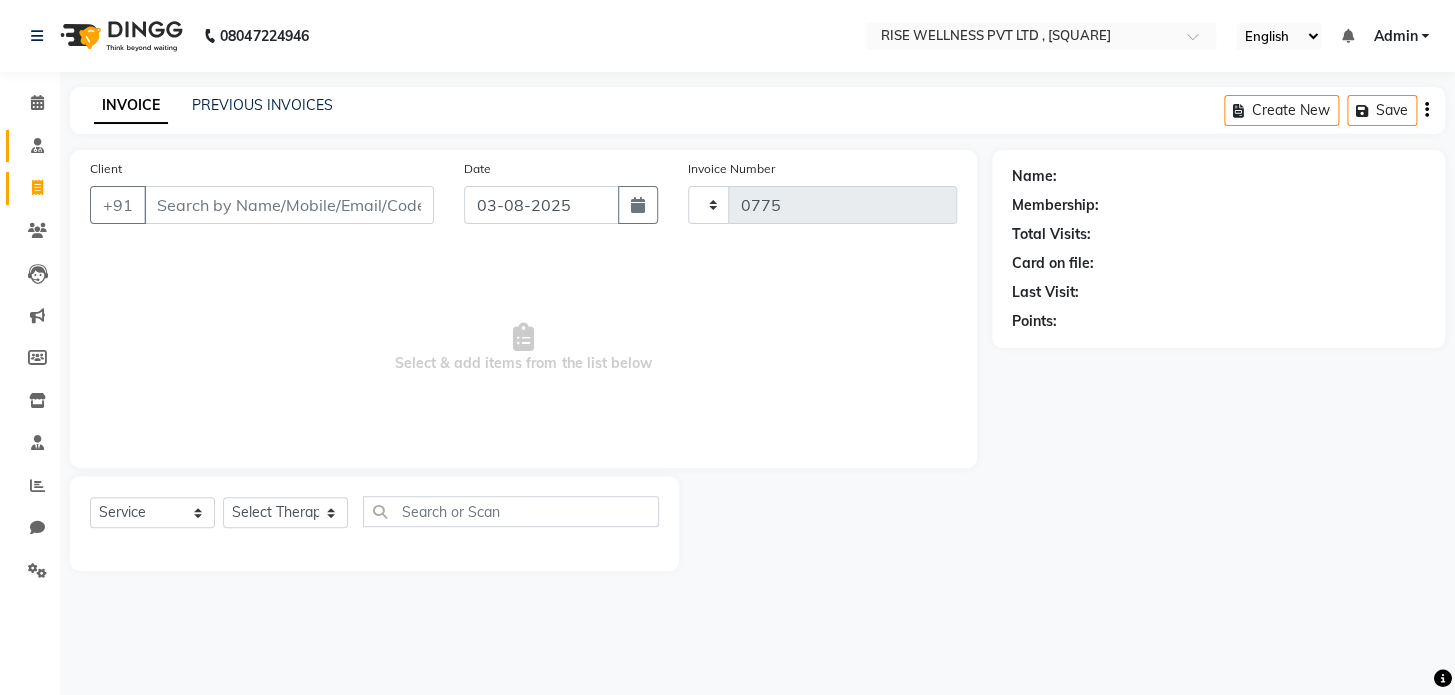select on "7497" 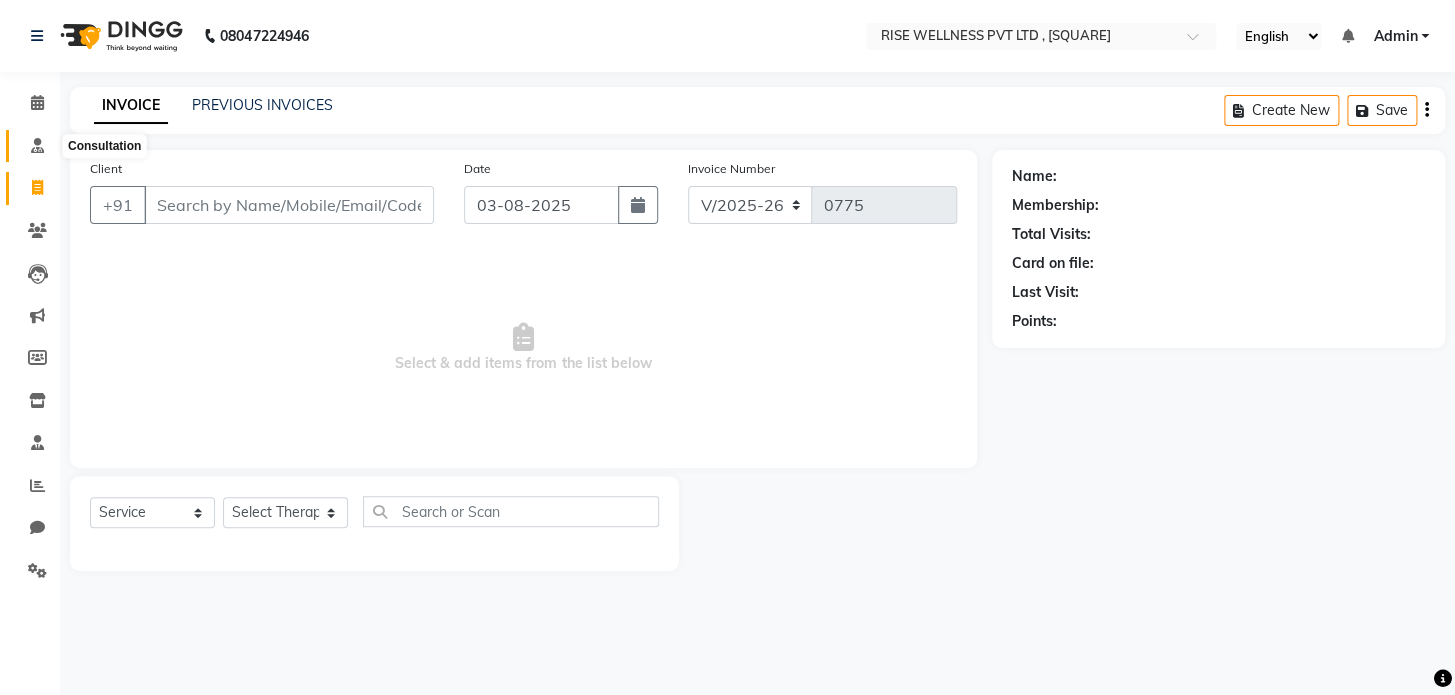 click 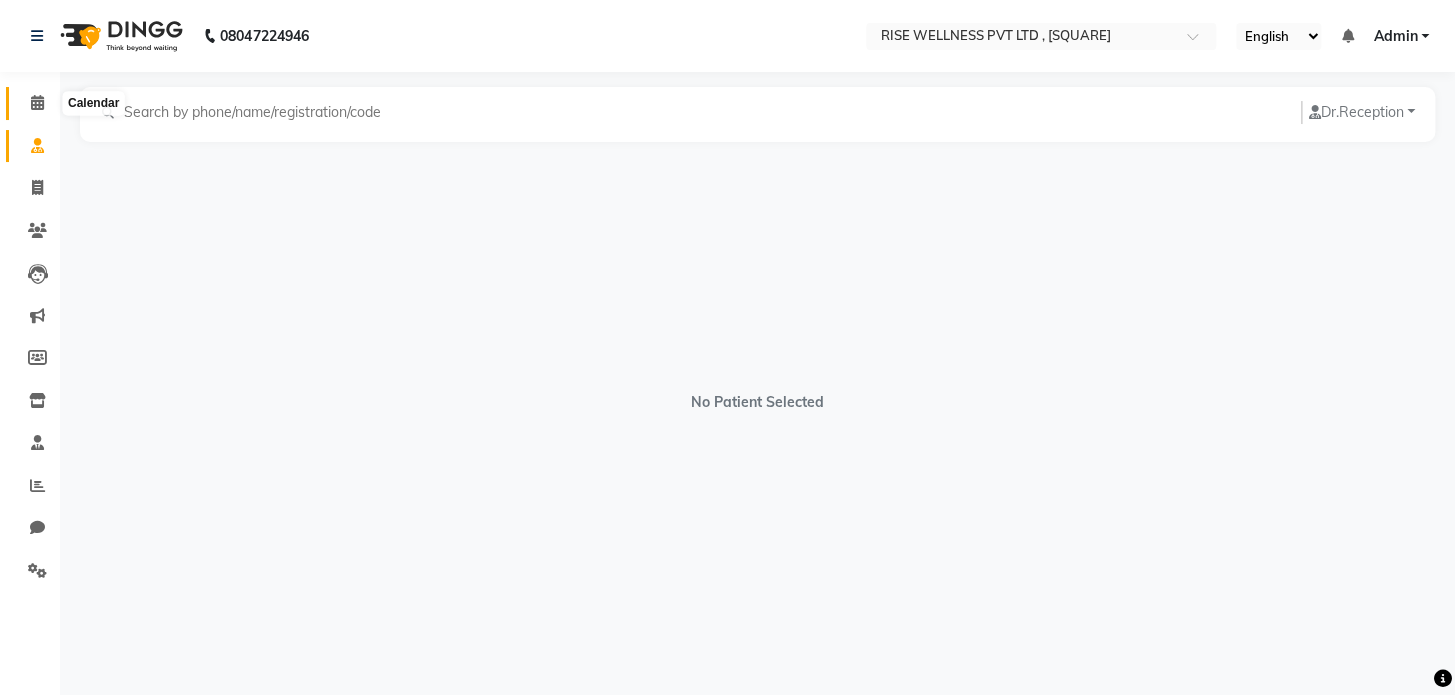 click 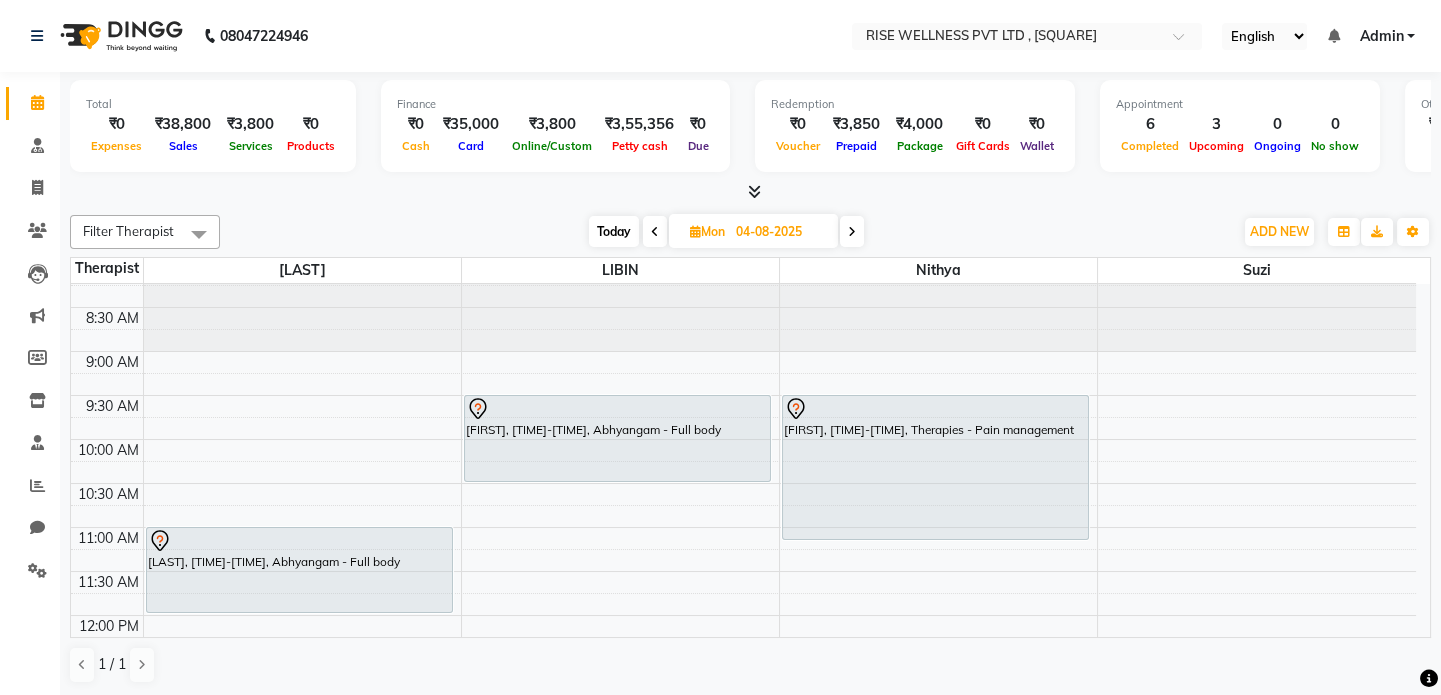 scroll, scrollTop: 0, scrollLeft: 0, axis: both 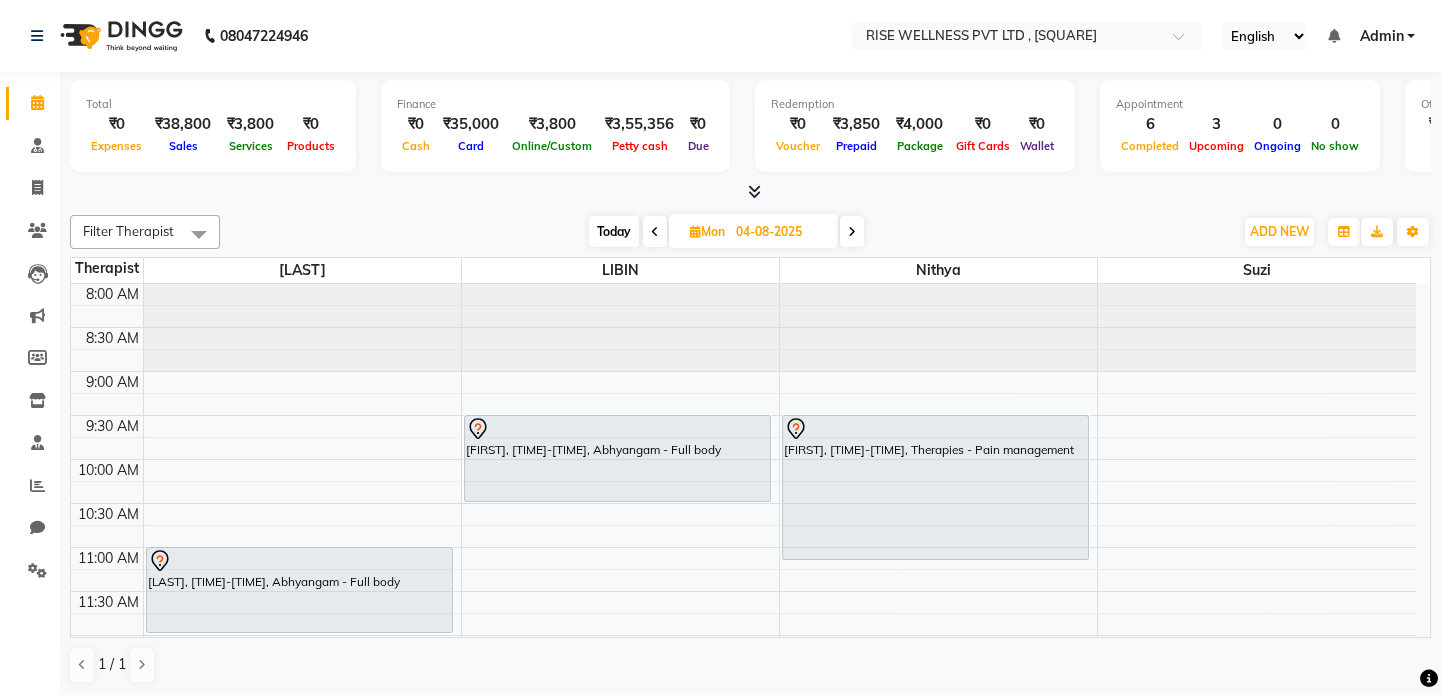 click on "Today" at bounding box center [614, 231] 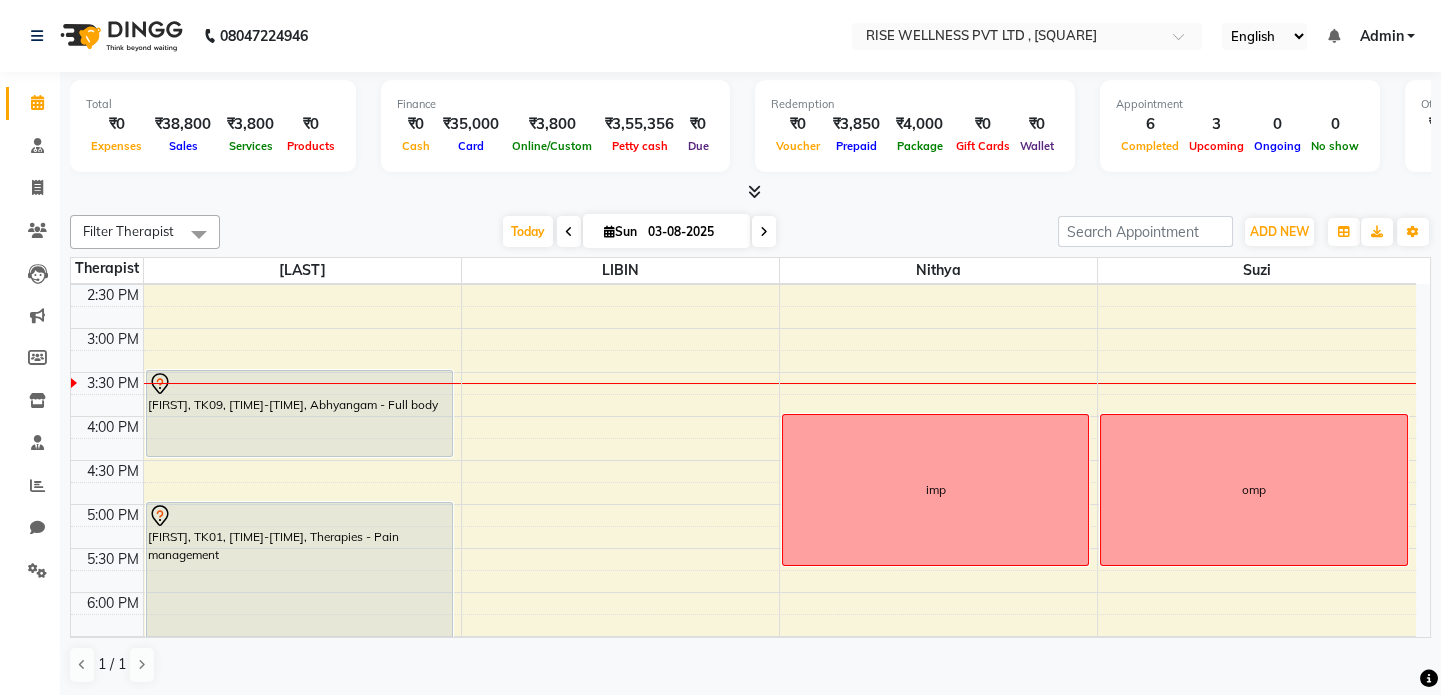 scroll, scrollTop: 615, scrollLeft: 0, axis: vertical 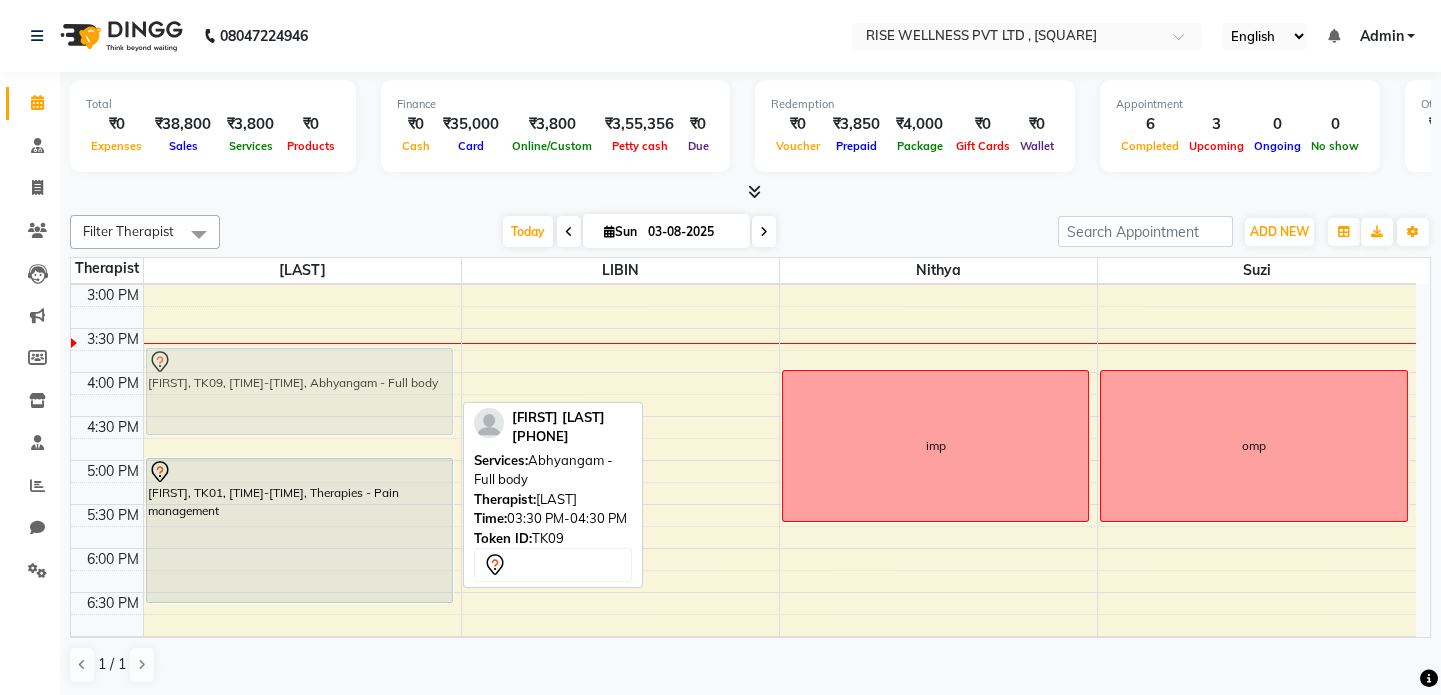 drag, startPoint x: 316, startPoint y: 350, endPoint x: 318, endPoint y: 368, distance: 18.110771 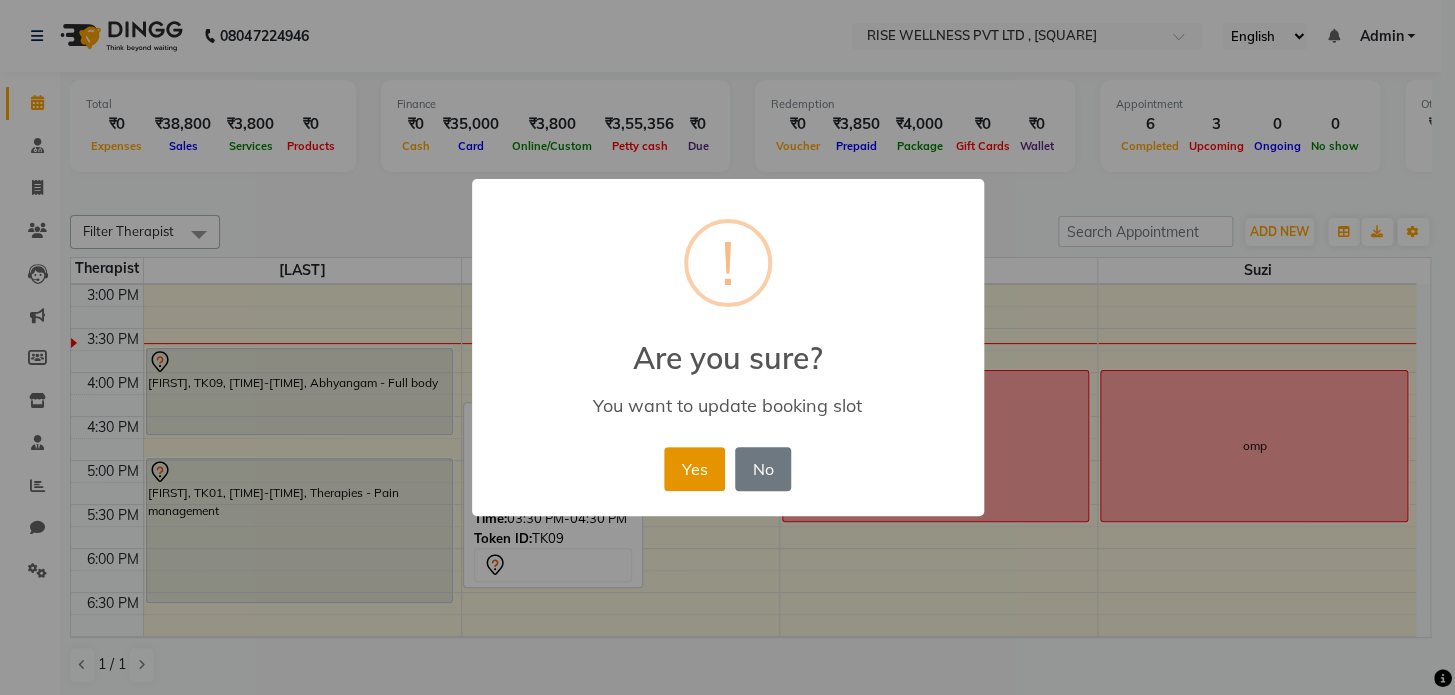 drag, startPoint x: 700, startPoint y: 476, endPoint x: 694, endPoint y: 487, distance: 12.529964 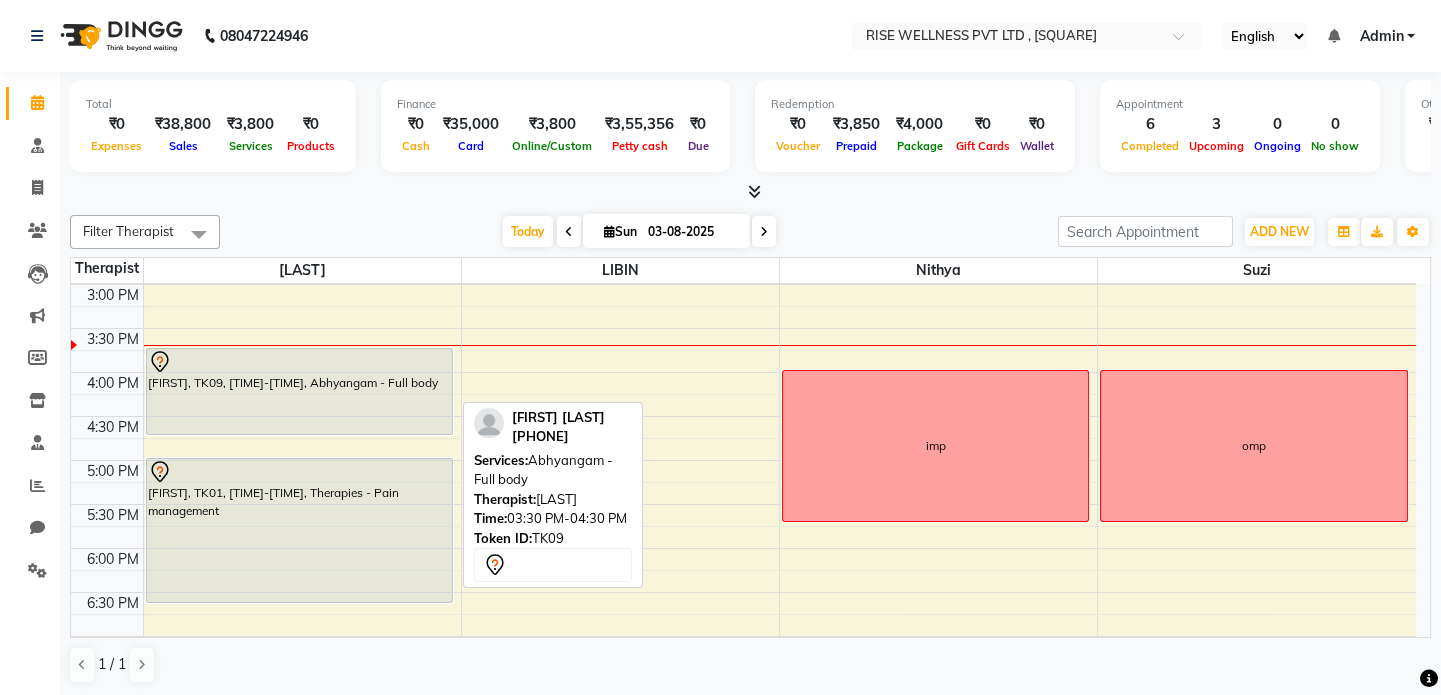 click at bounding box center [764, 232] 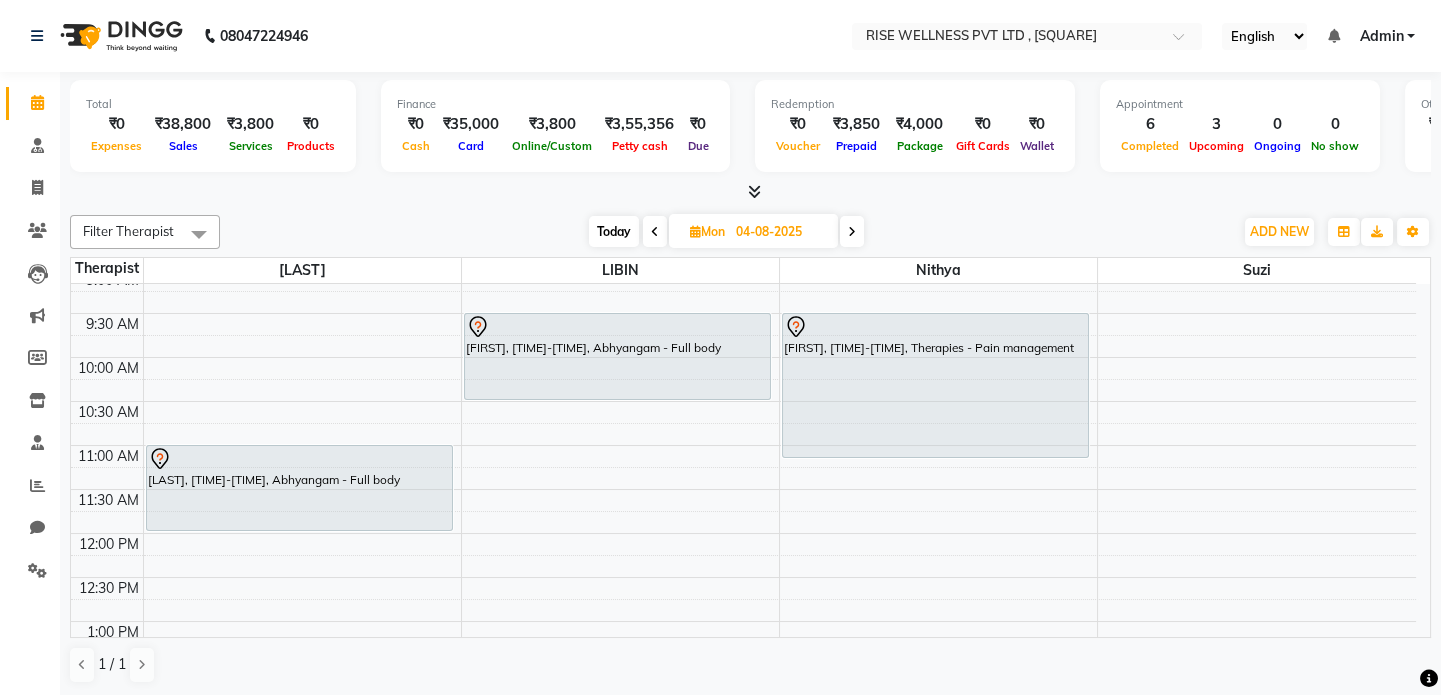 scroll, scrollTop: 58, scrollLeft: 0, axis: vertical 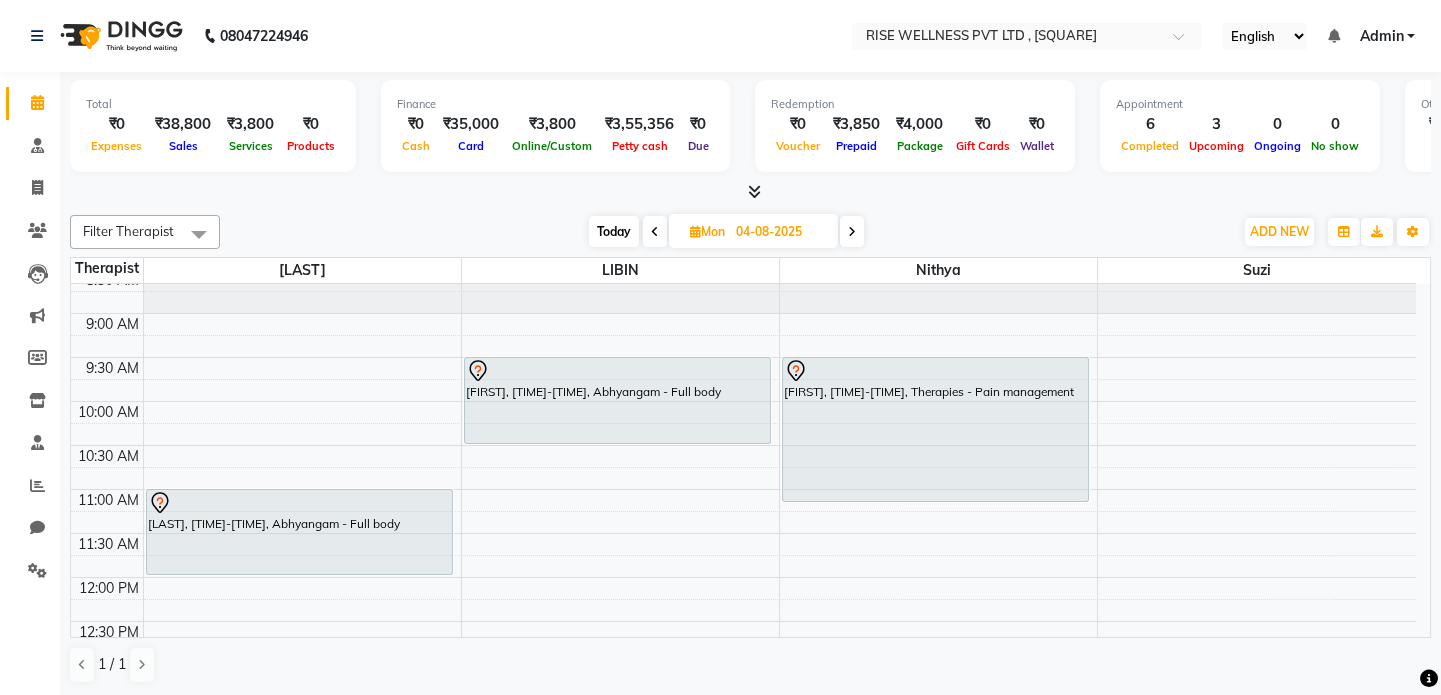 click on "Today" at bounding box center [614, 231] 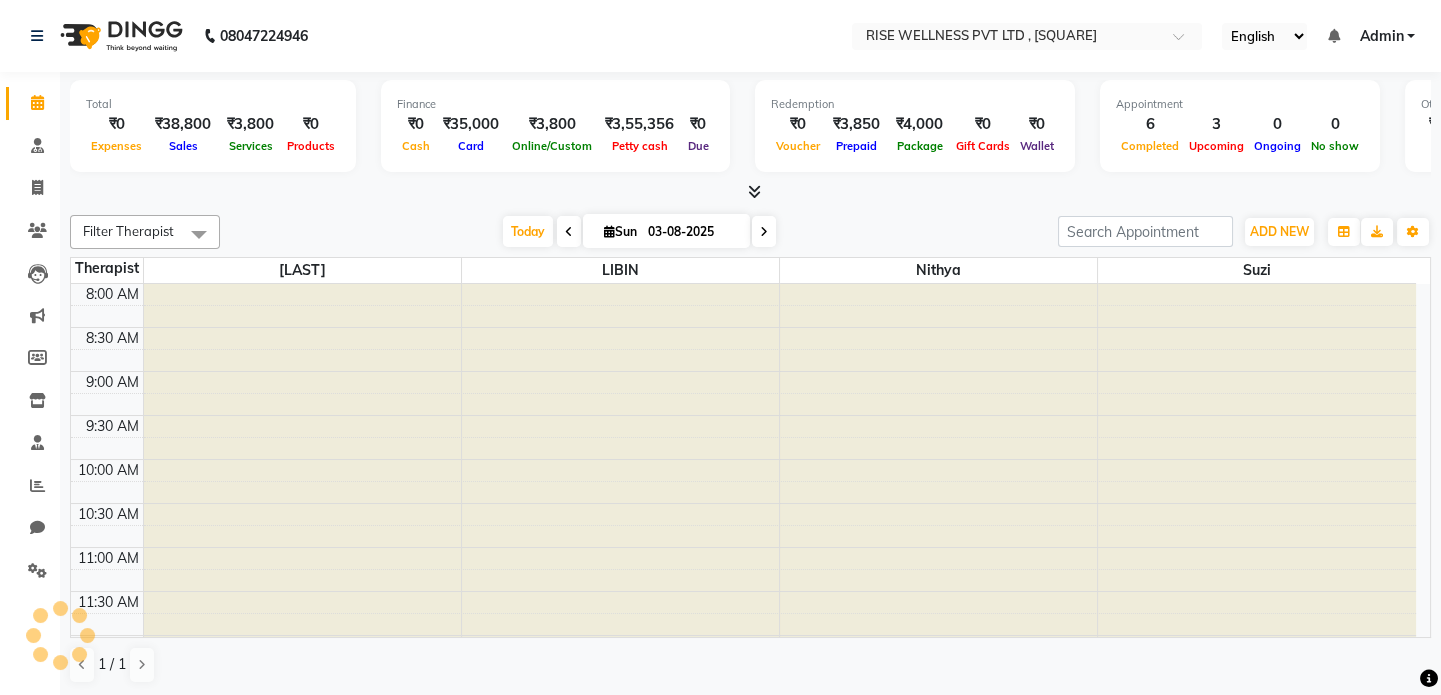 scroll, scrollTop: 615, scrollLeft: 0, axis: vertical 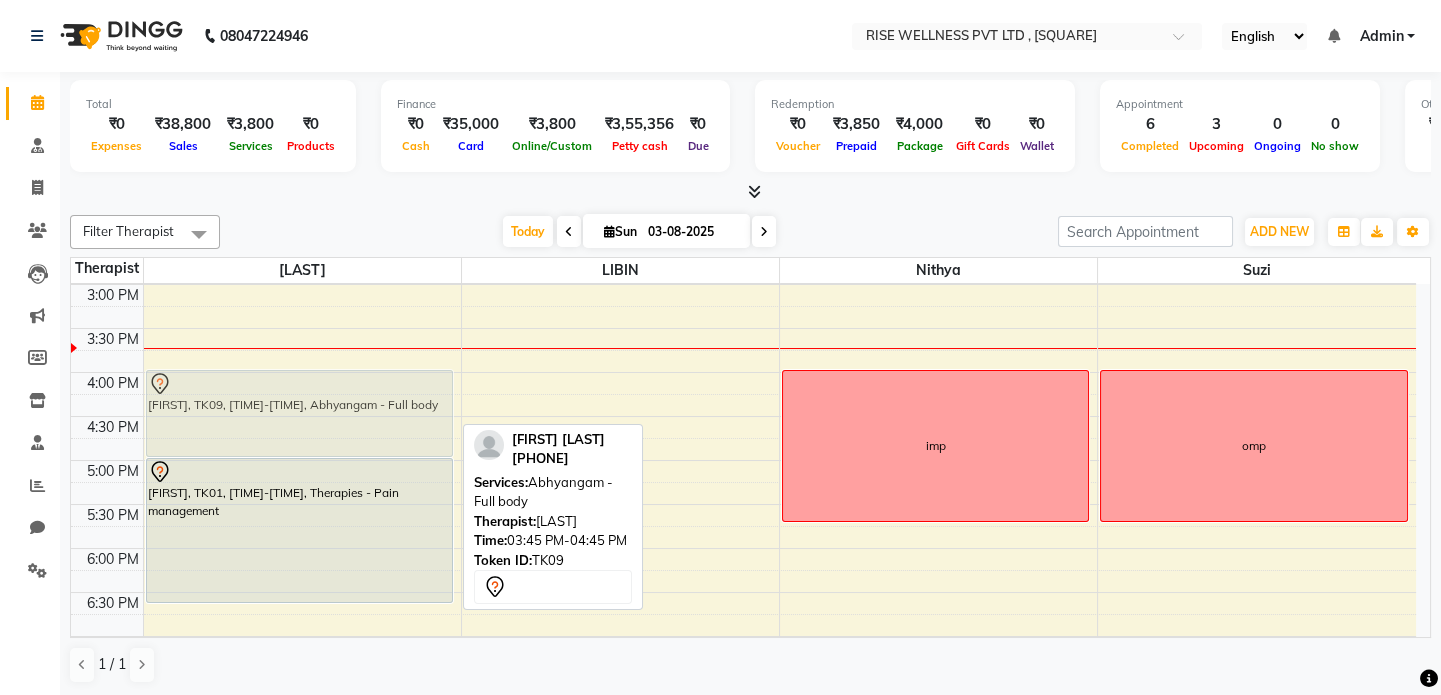 drag, startPoint x: 302, startPoint y: 362, endPoint x: 302, endPoint y: 380, distance: 18 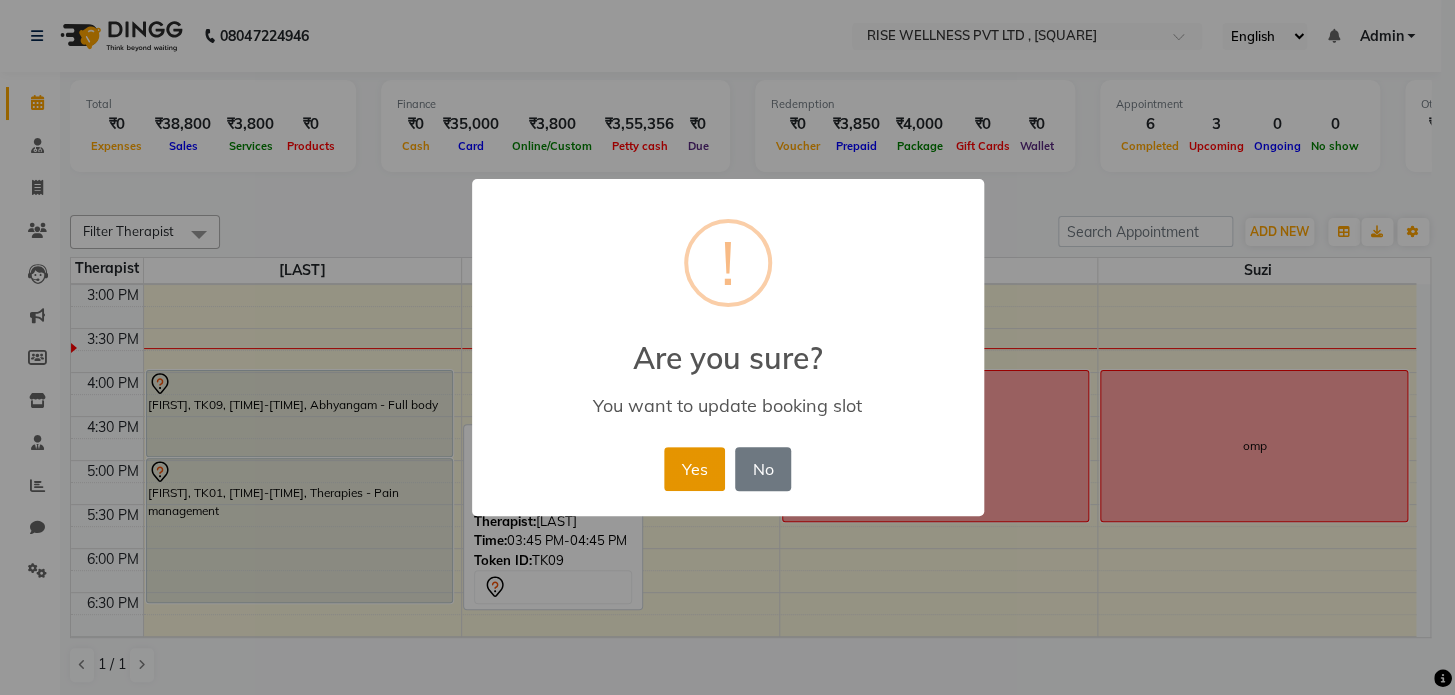 click on "Yes" at bounding box center (694, 469) 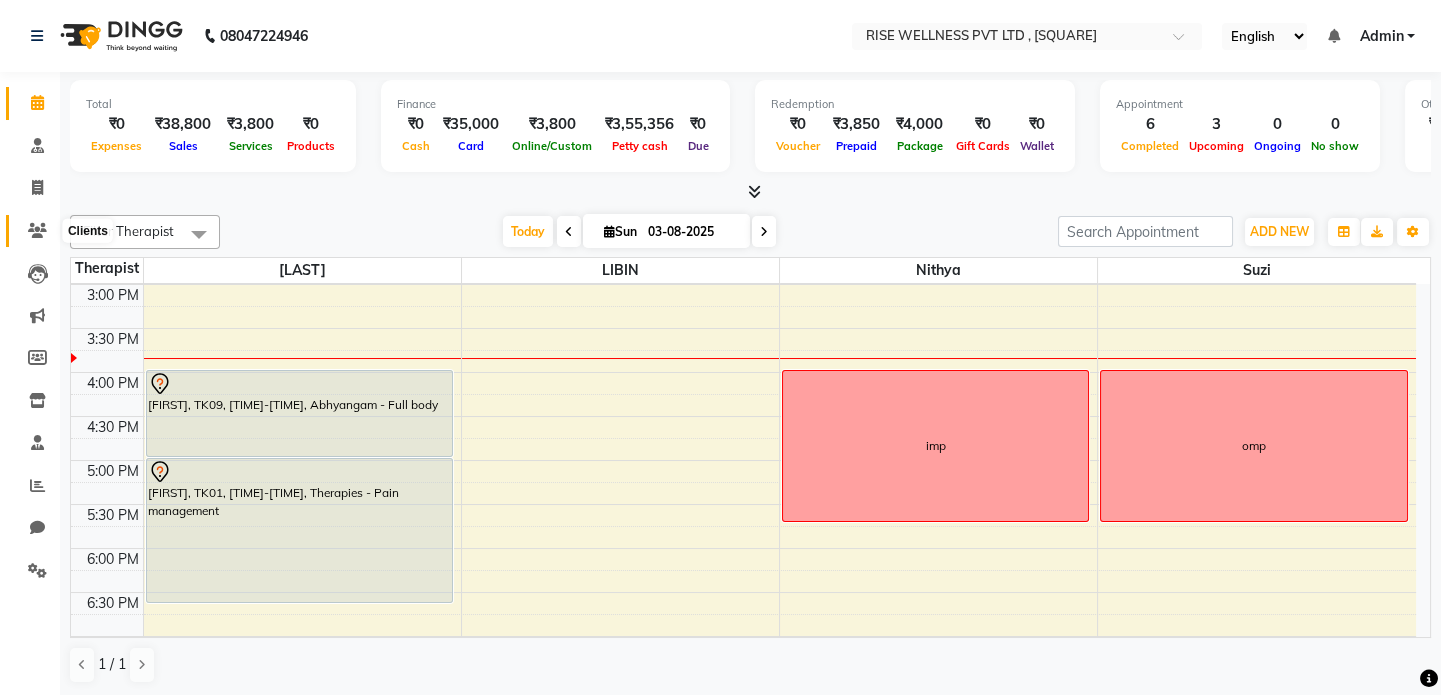 click 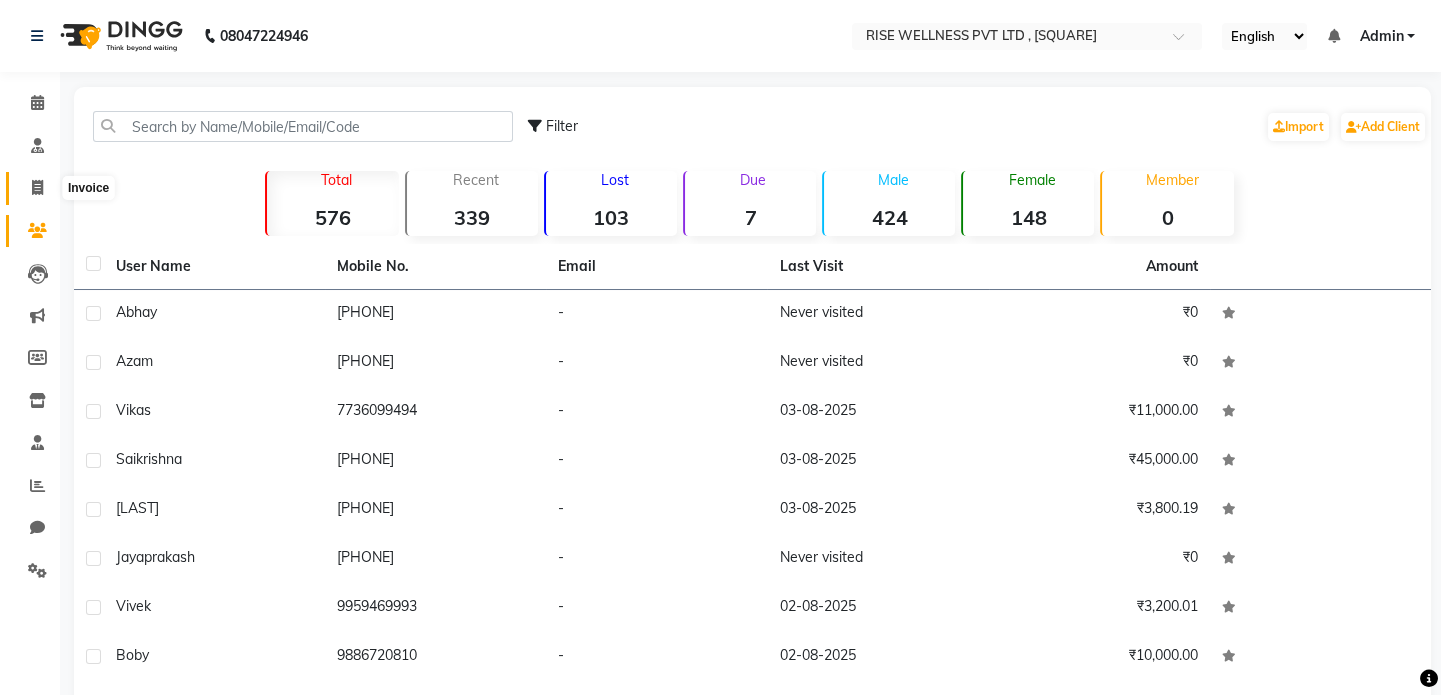 click 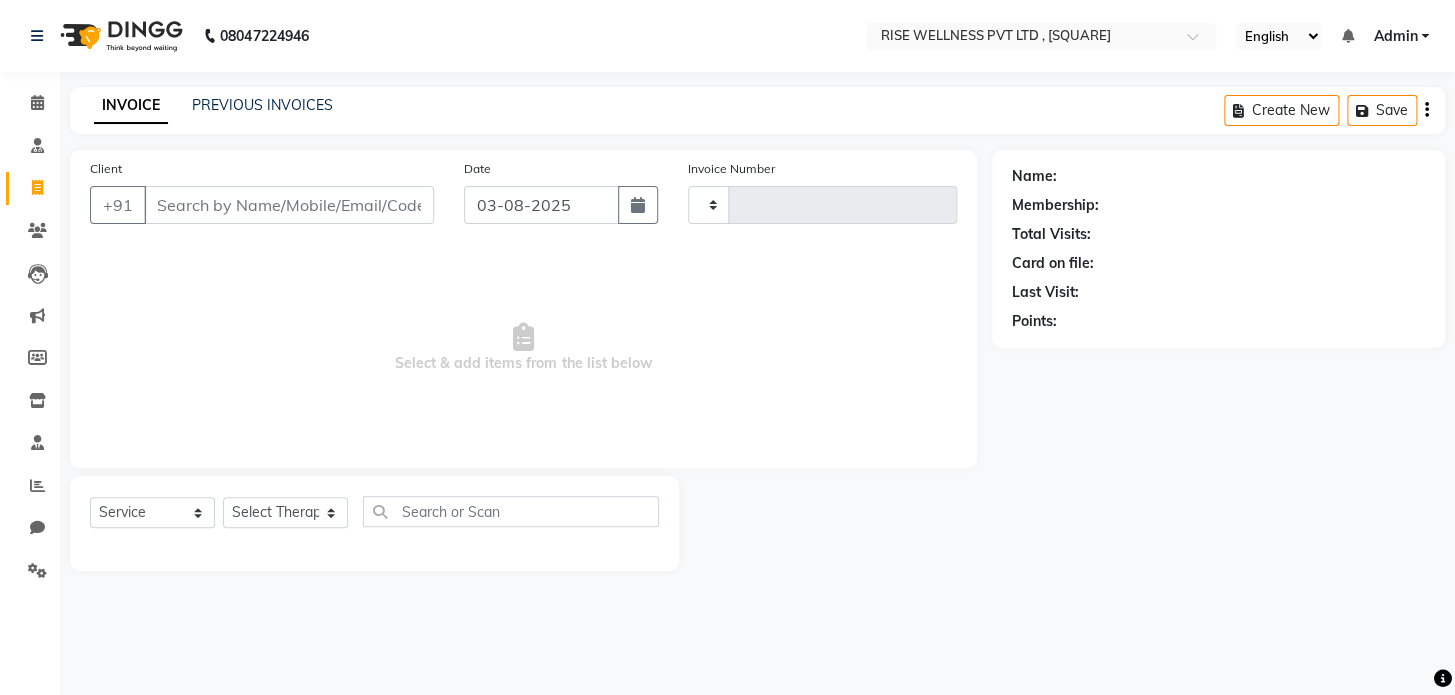 type on "0775" 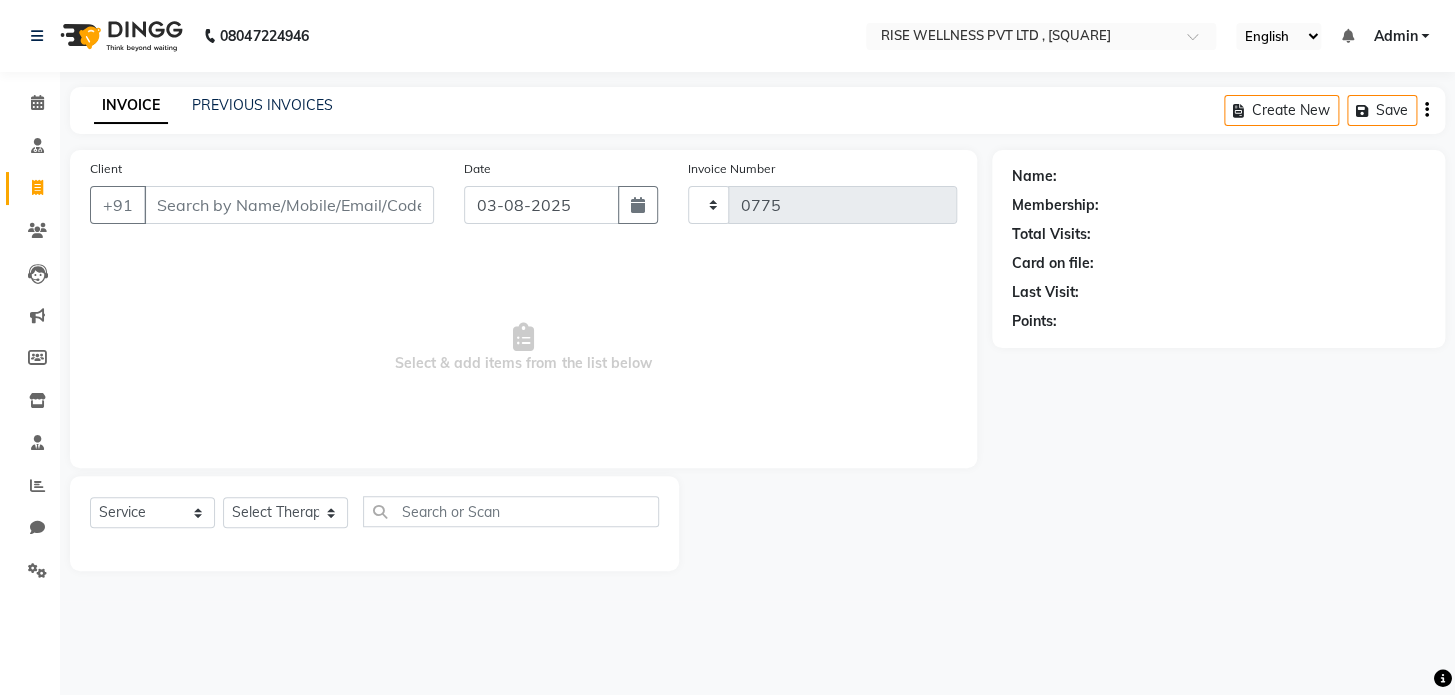 select on "7497" 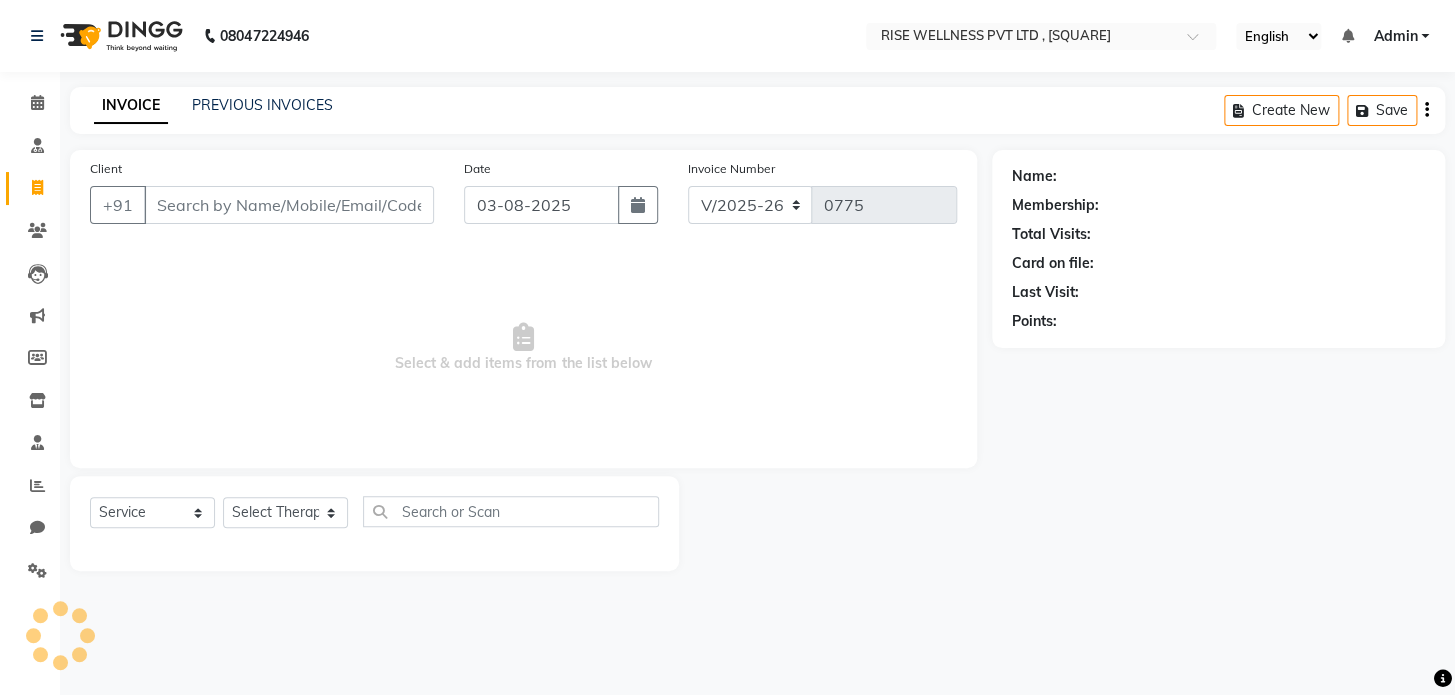 select on "V" 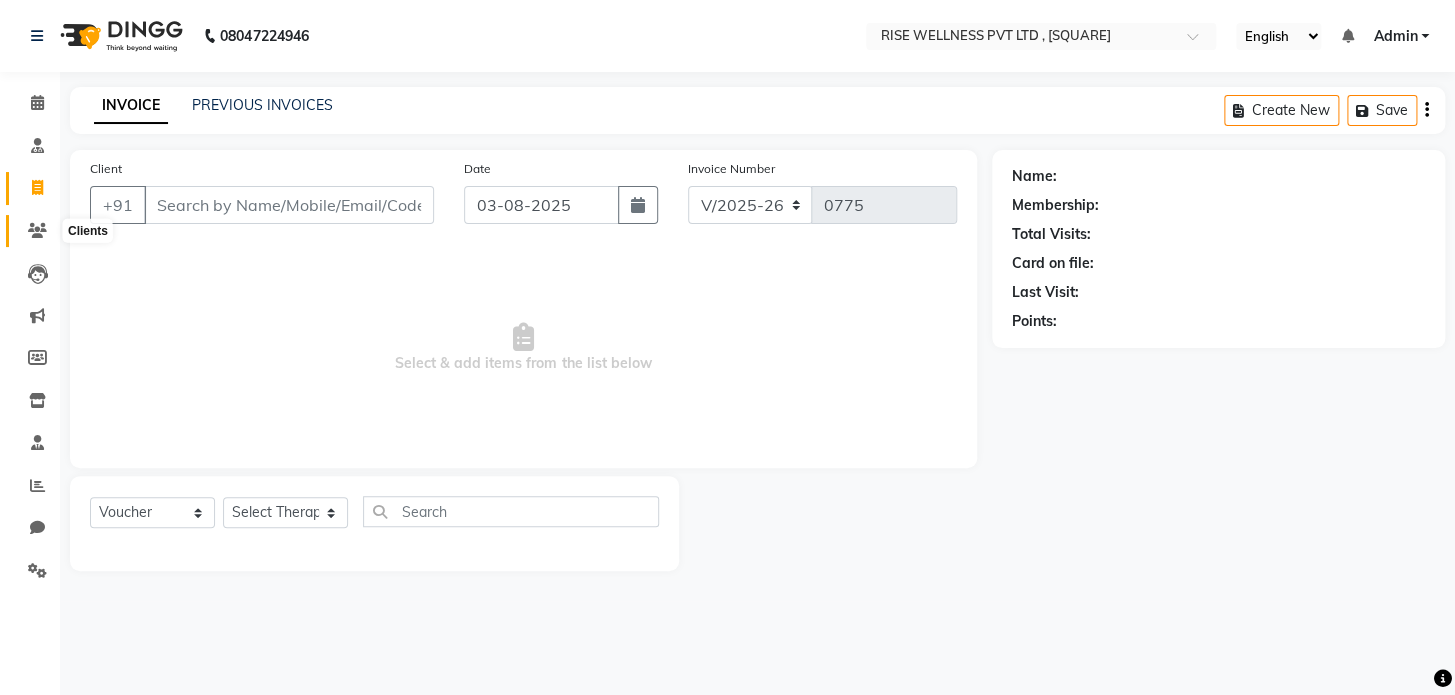 click 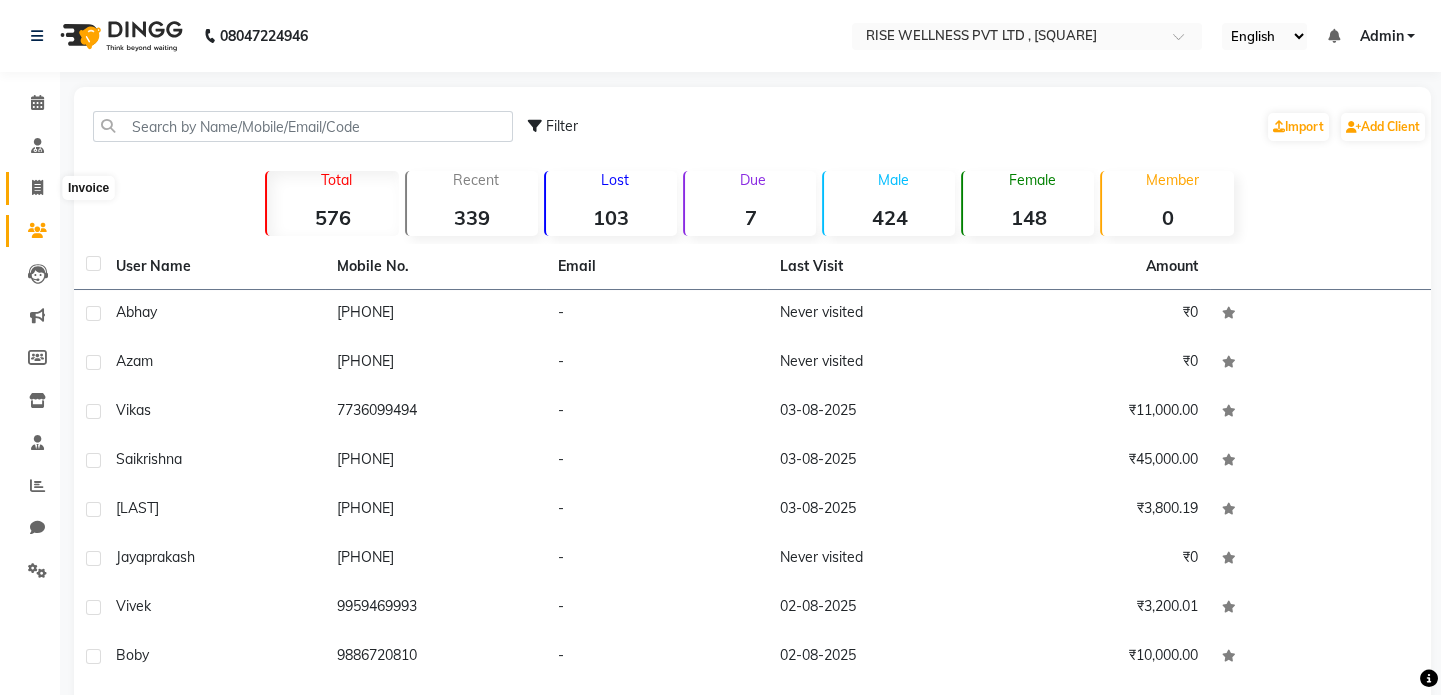 click 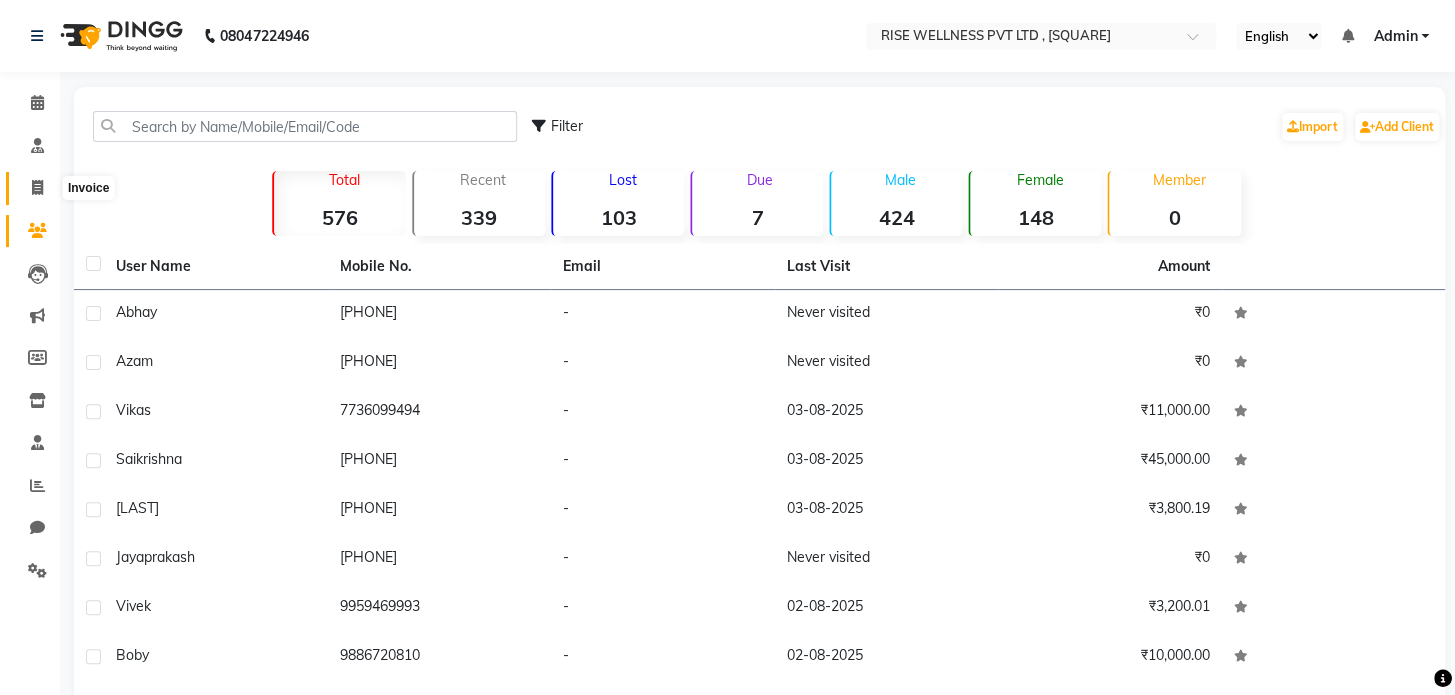 select on "7497" 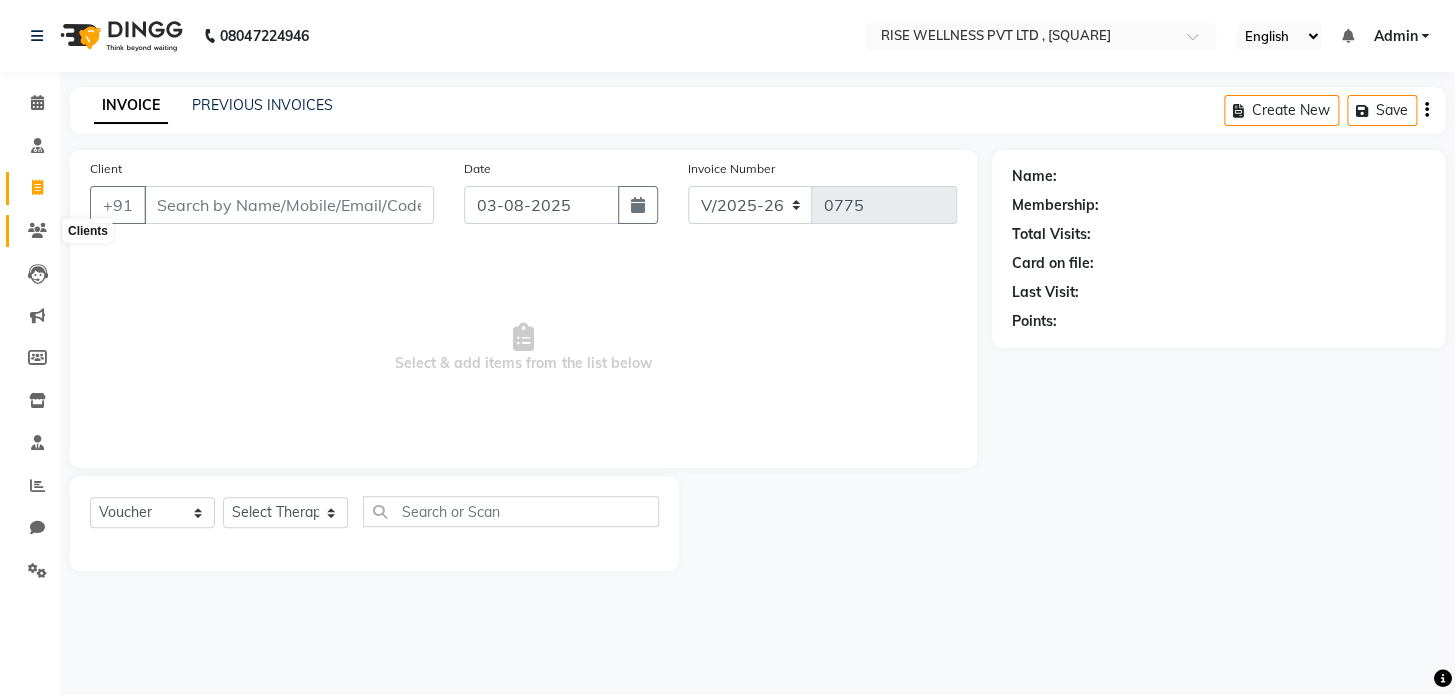 click 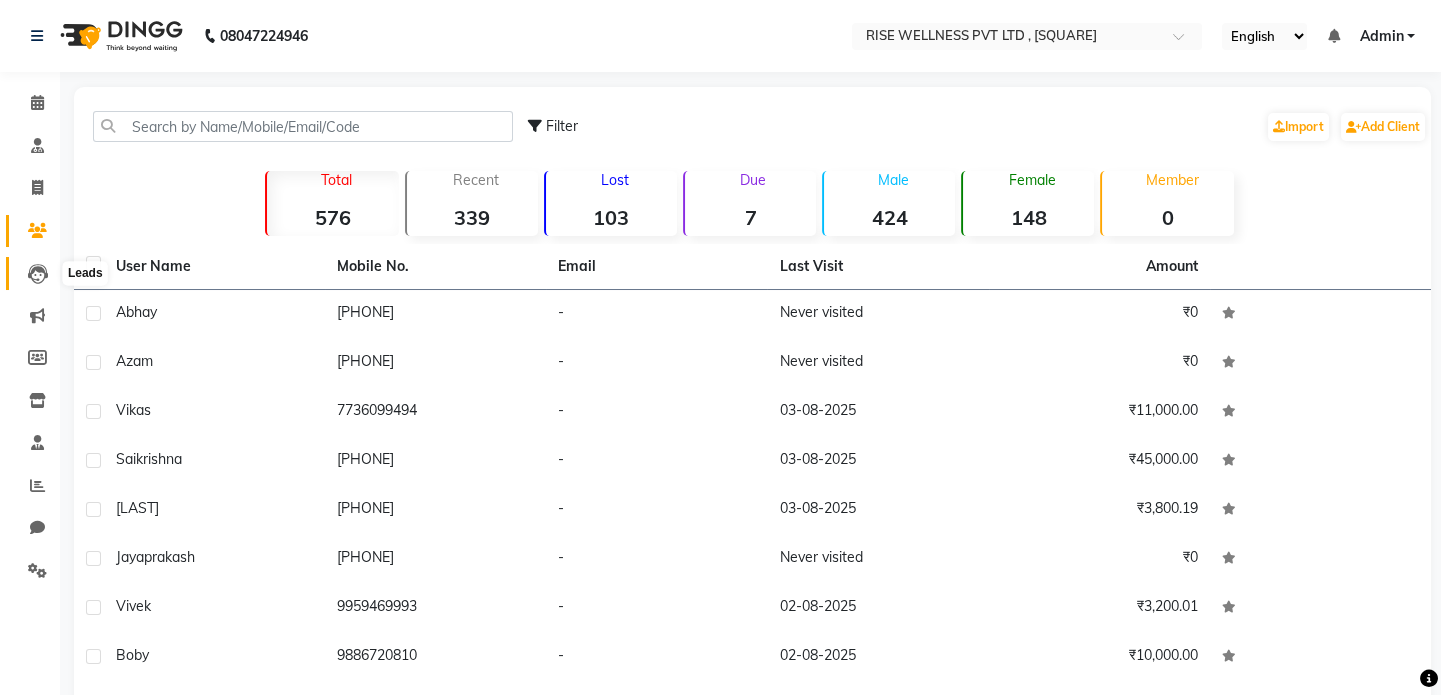 click 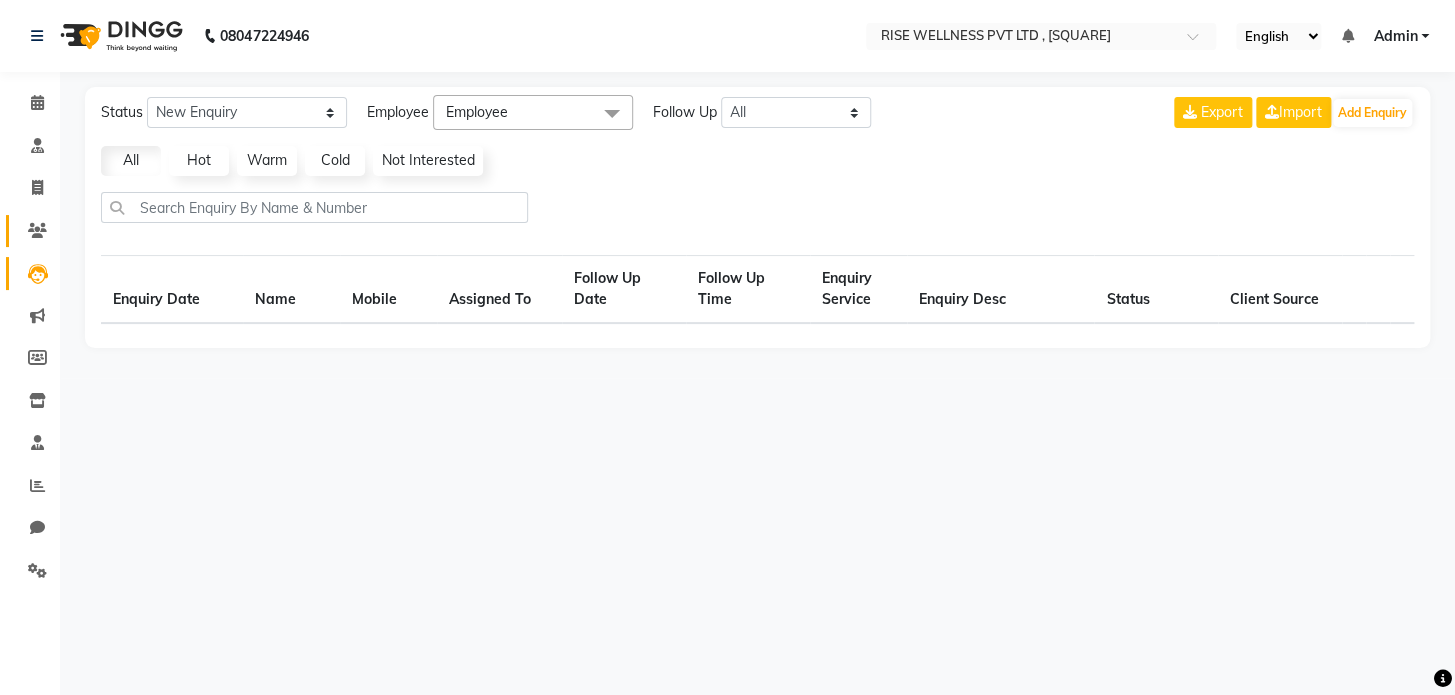 select on "10" 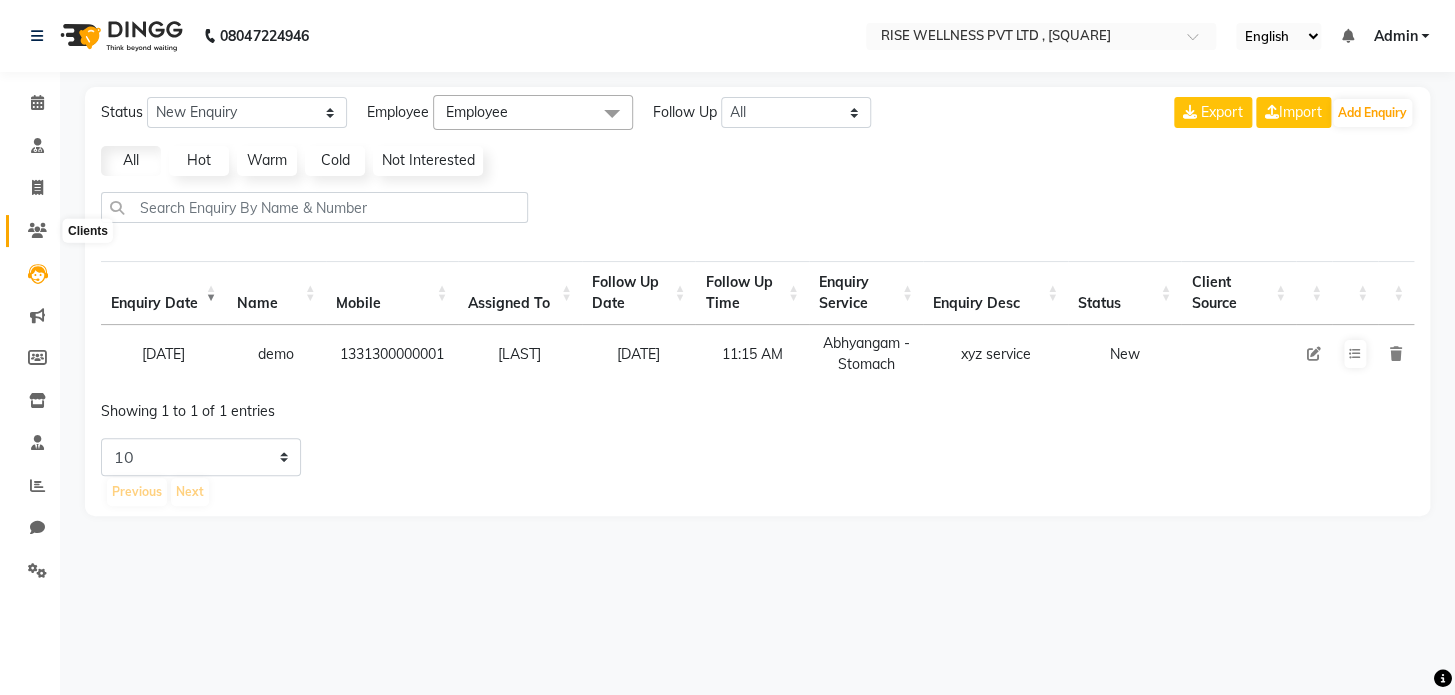 click 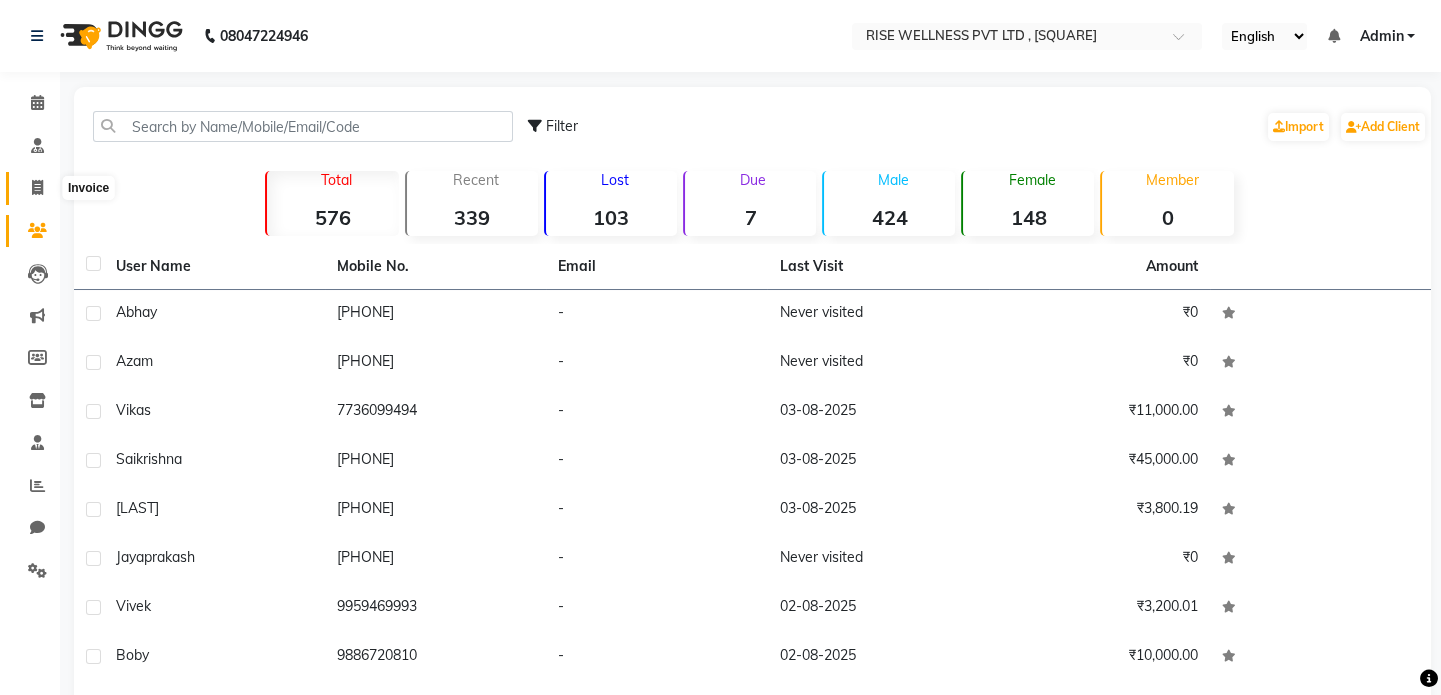 click 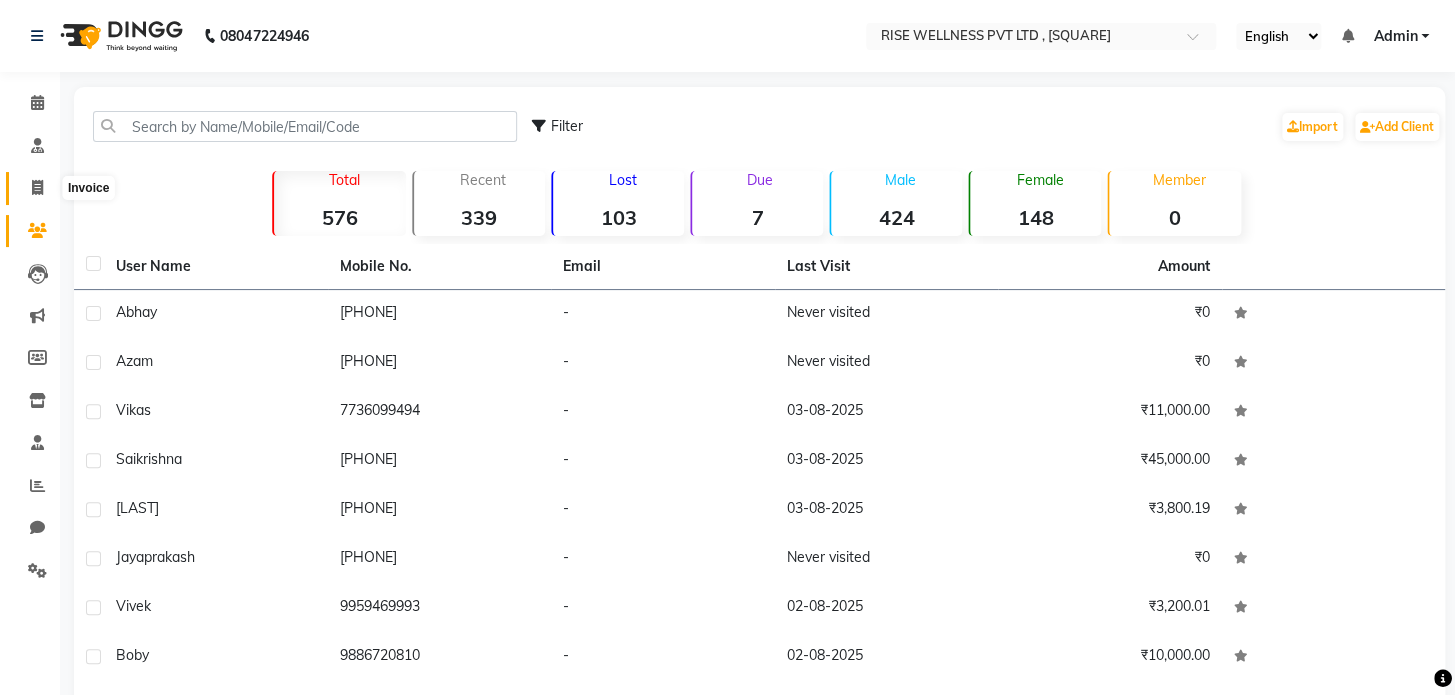 select on "7497" 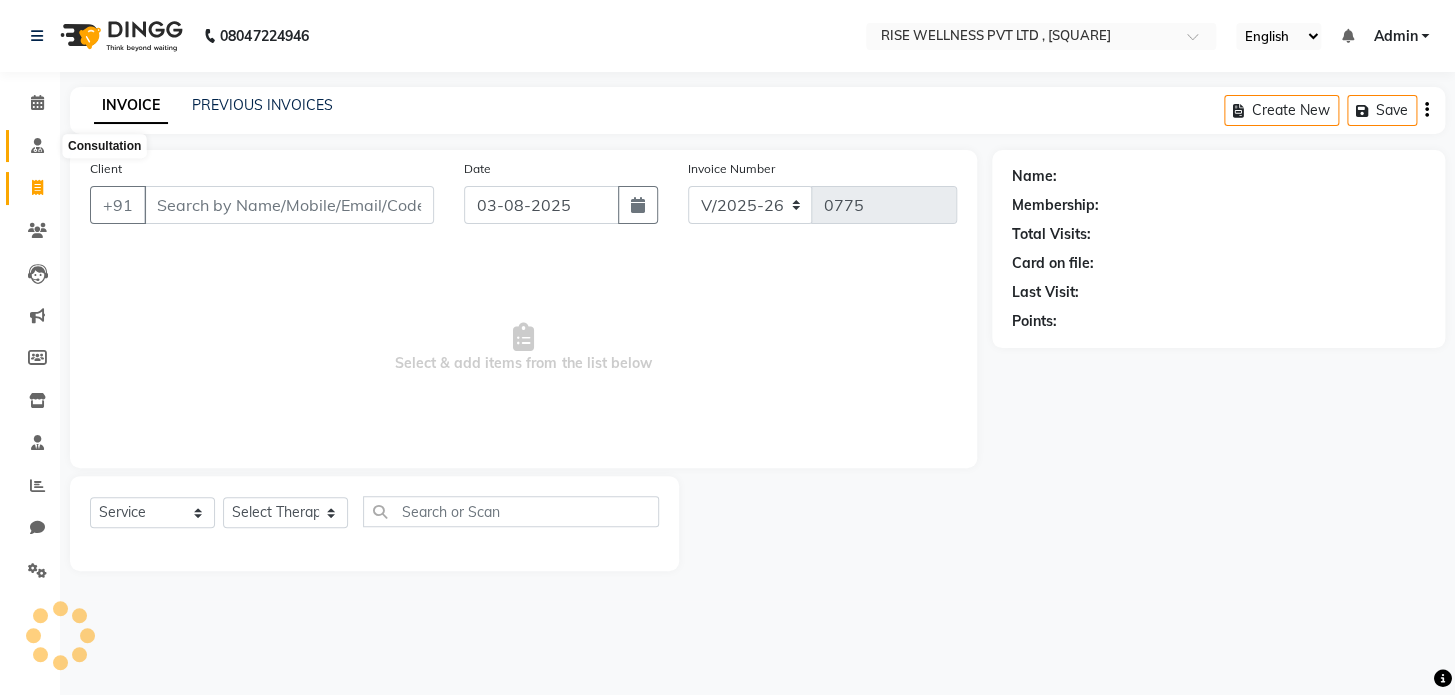 select on "V" 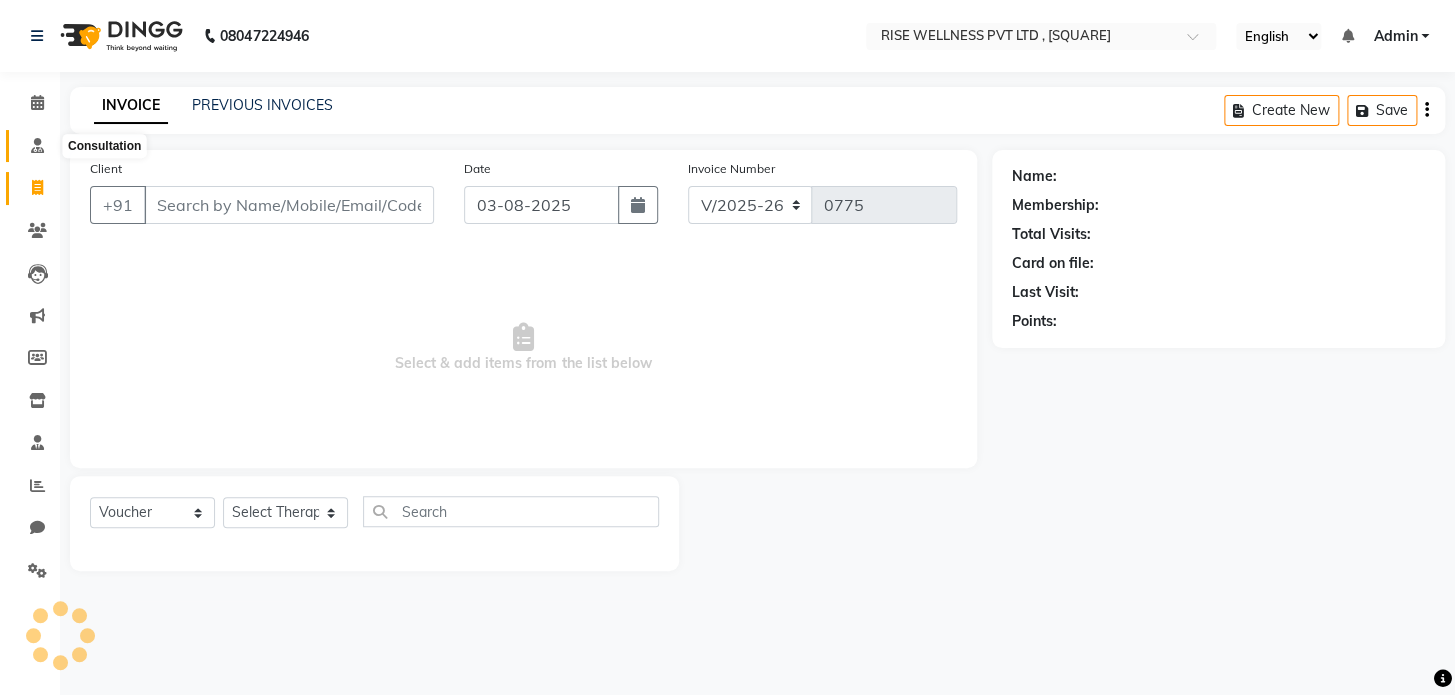 click 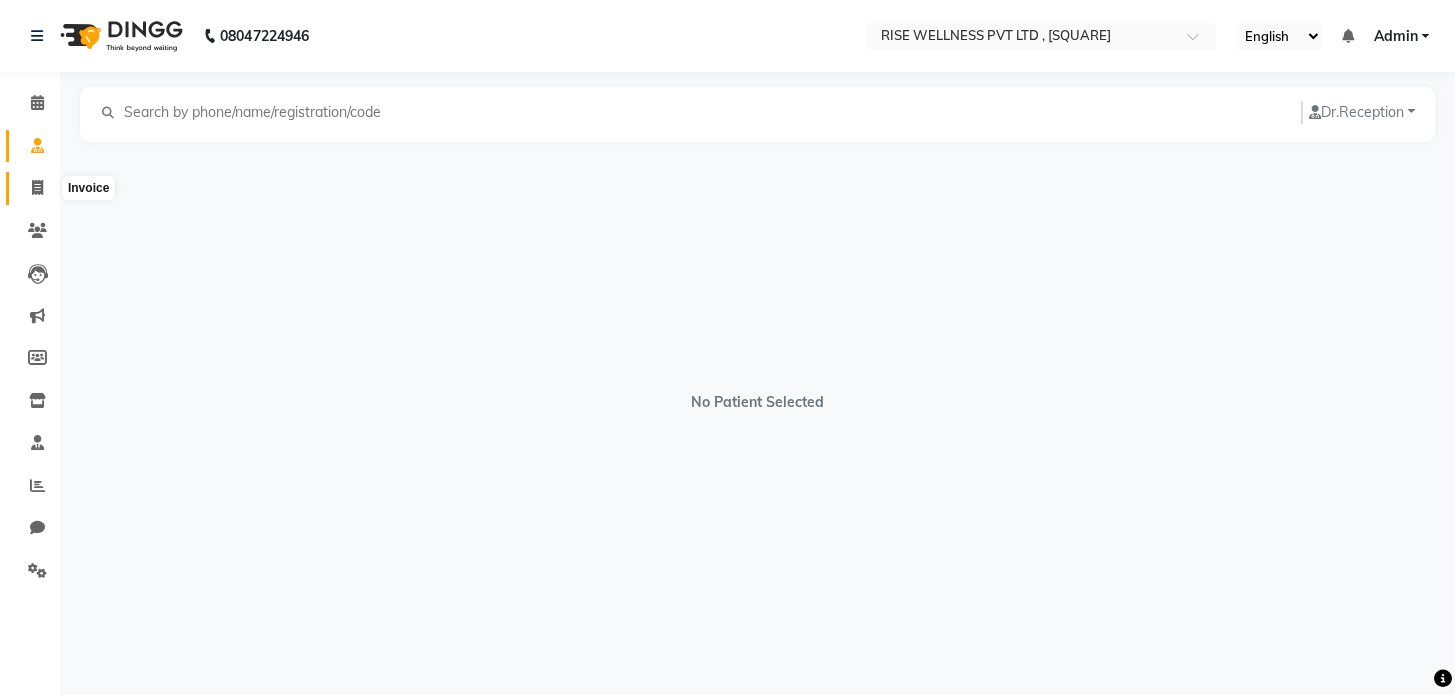 click 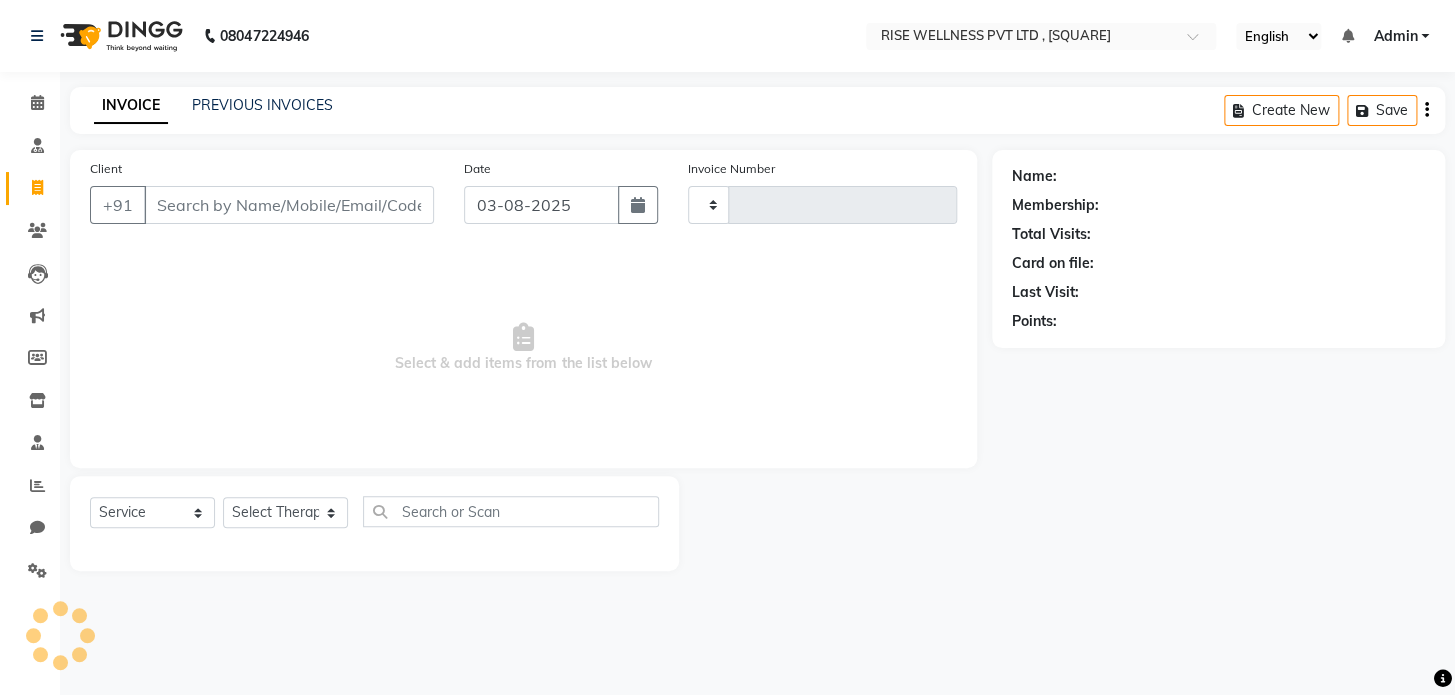 type on "0775" 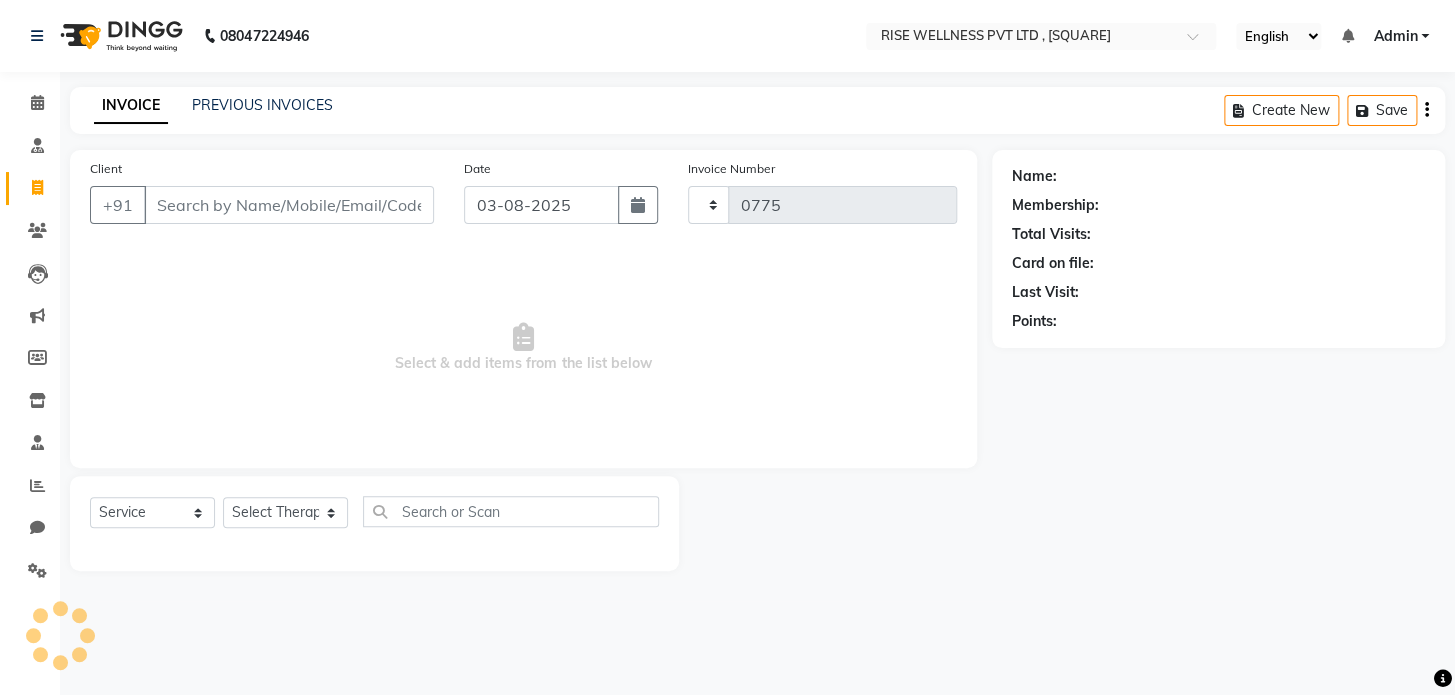 select on "7497" 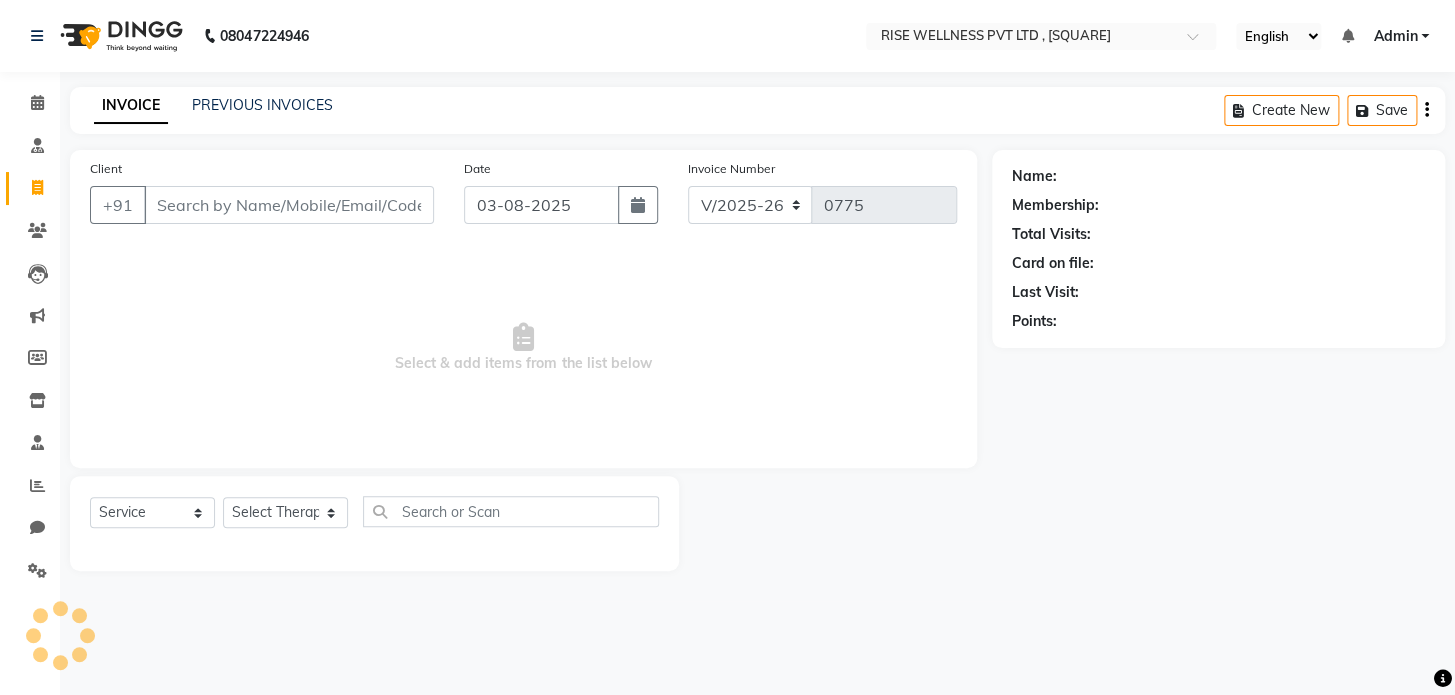 select on "V" 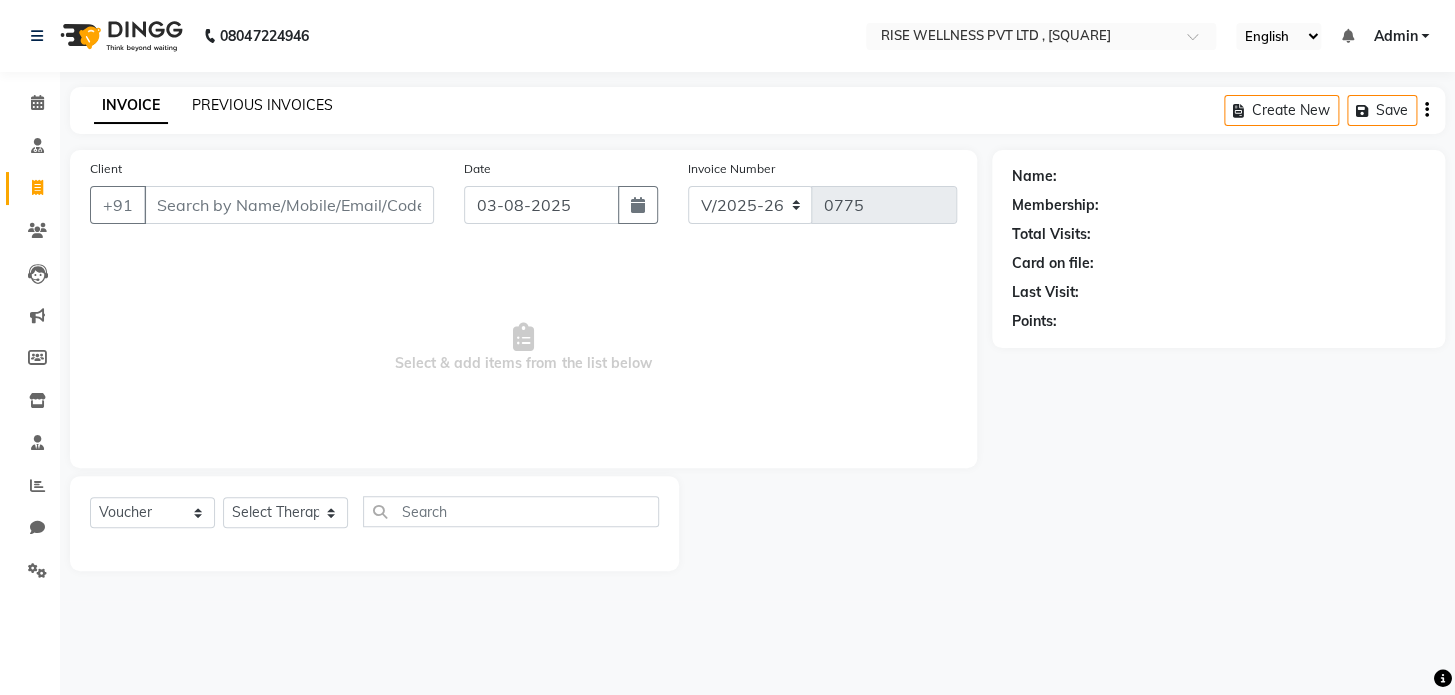 click on "PREVIOUS INVOICES" 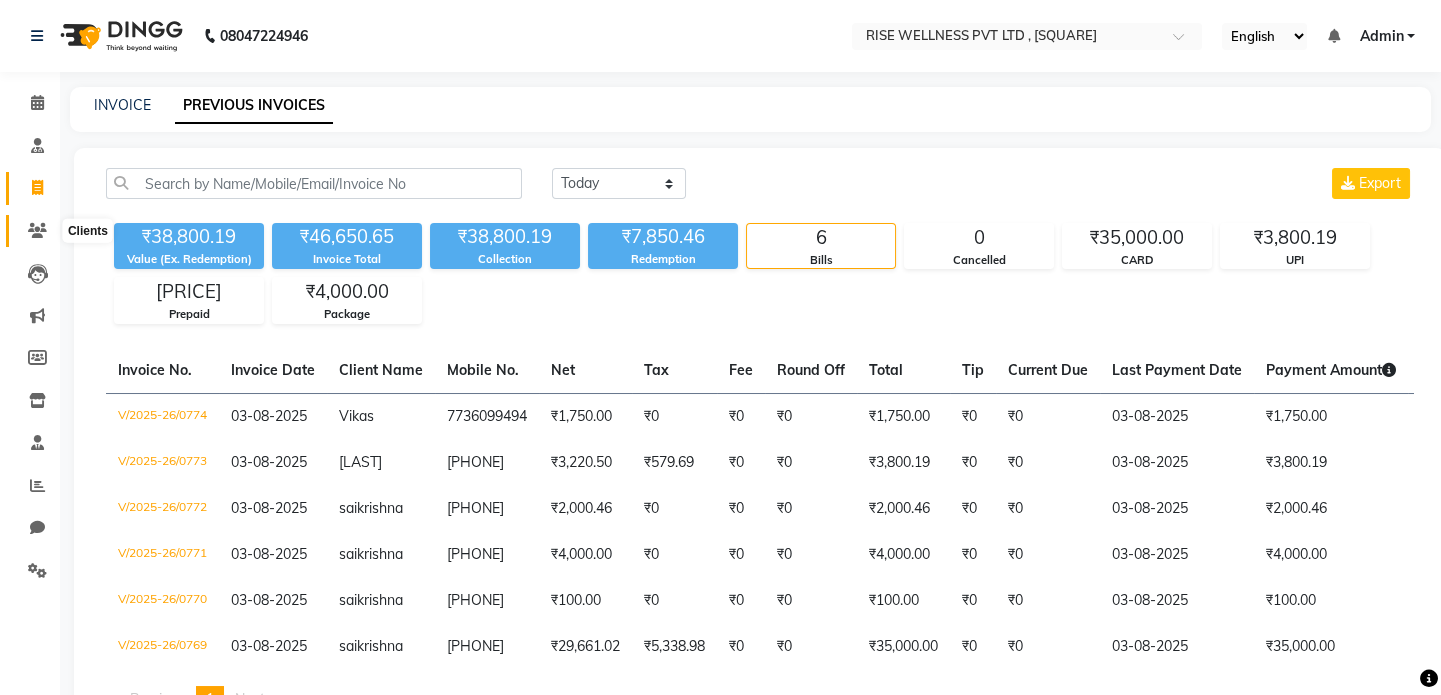 click 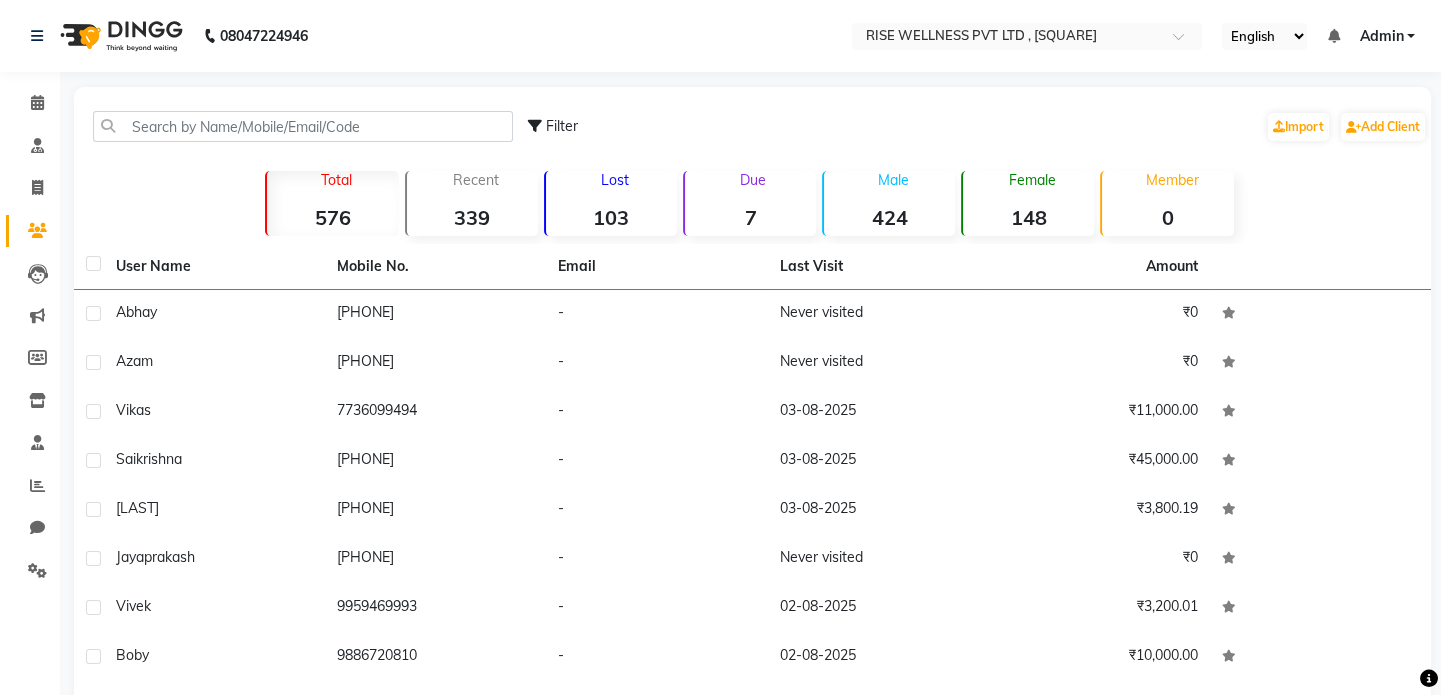 click on "Consultation" 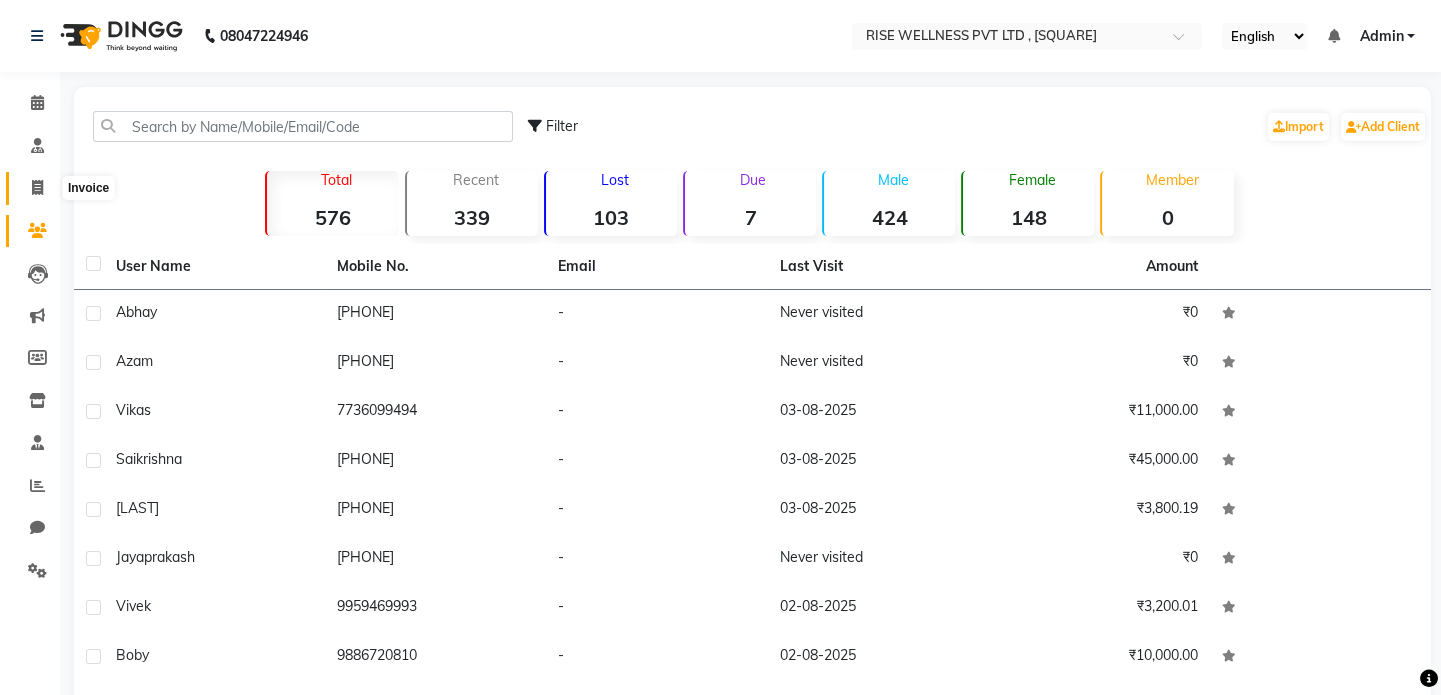 click 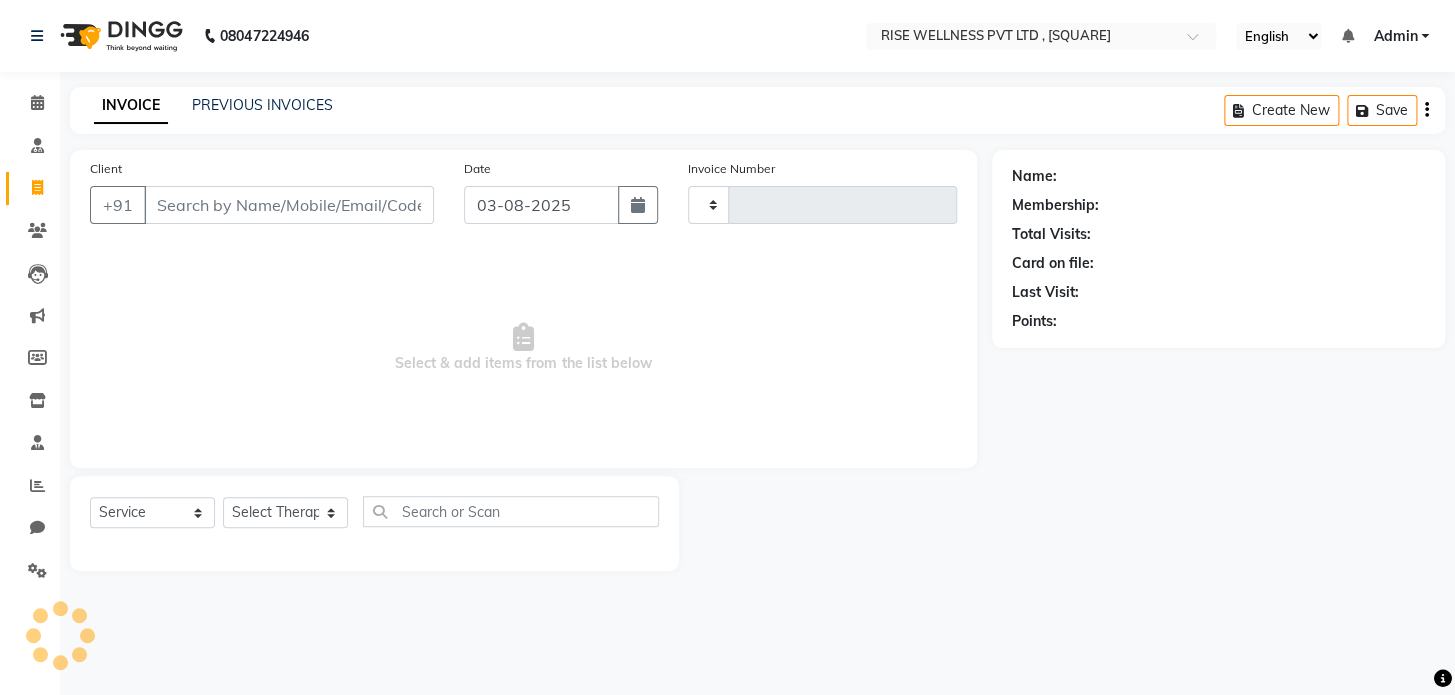 type on "0776" 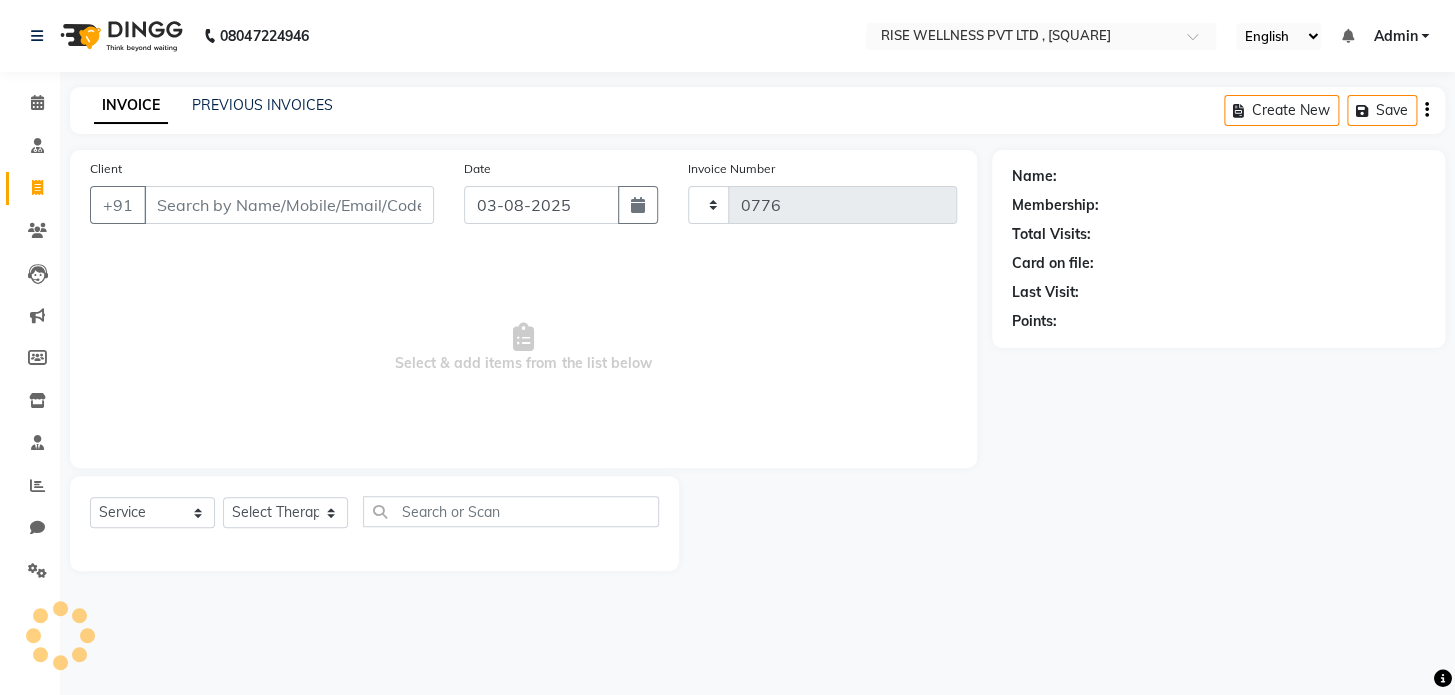 select on "7497" 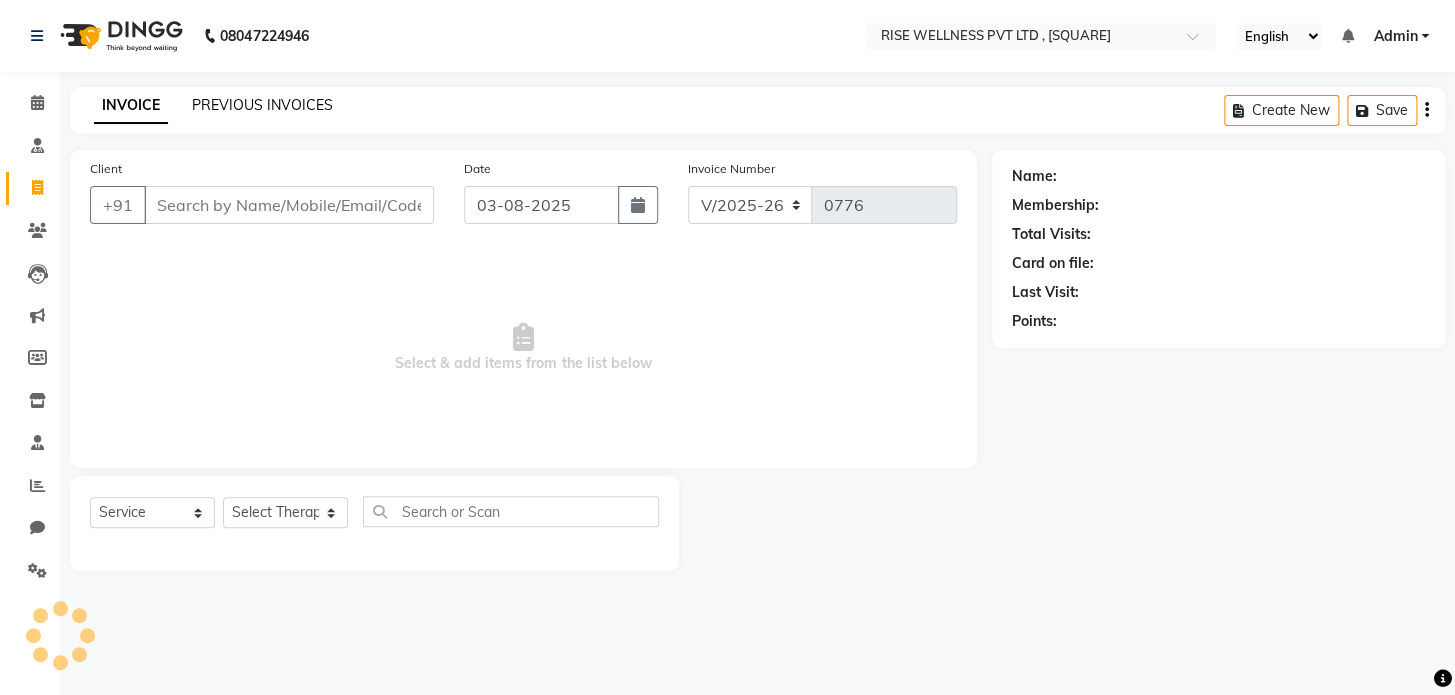 click on "PREVIOUS INVOICES" 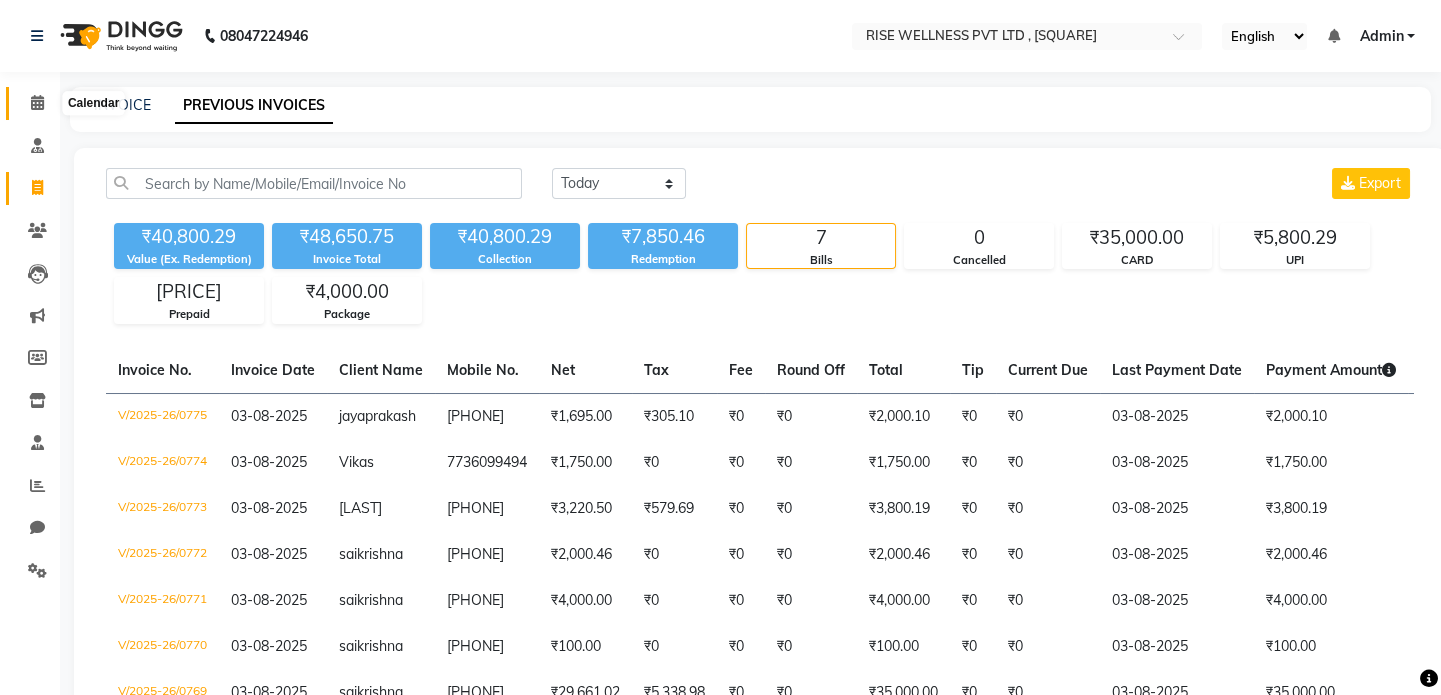 click 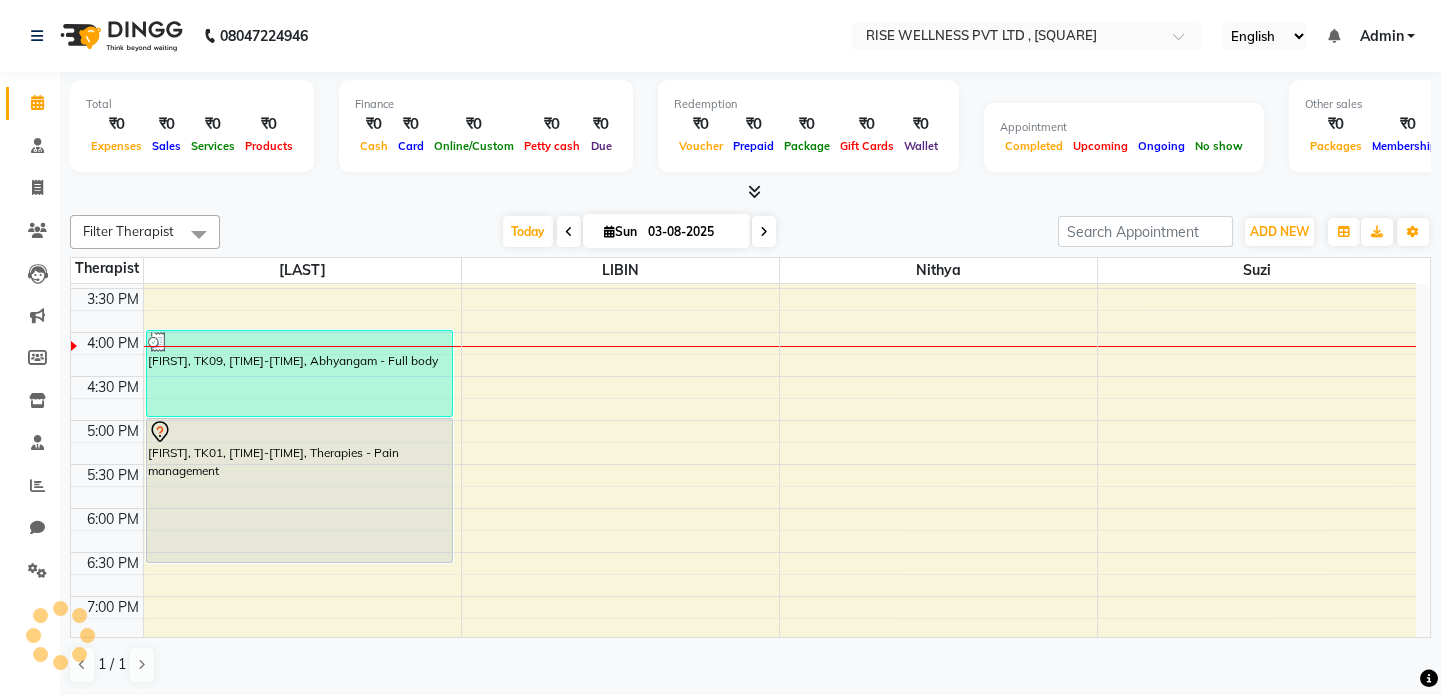 scroll, scrollTop: 0, scrollLeft: 0, axis: both 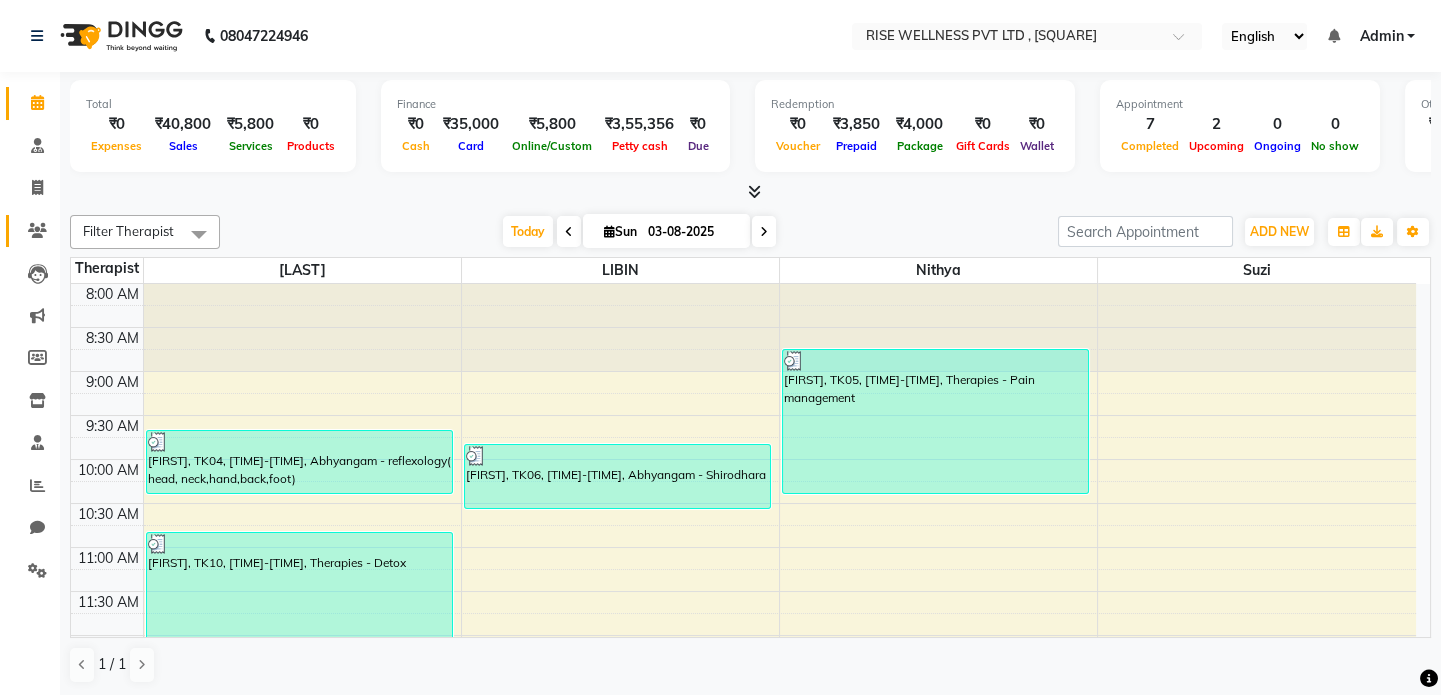 click on "Clients" 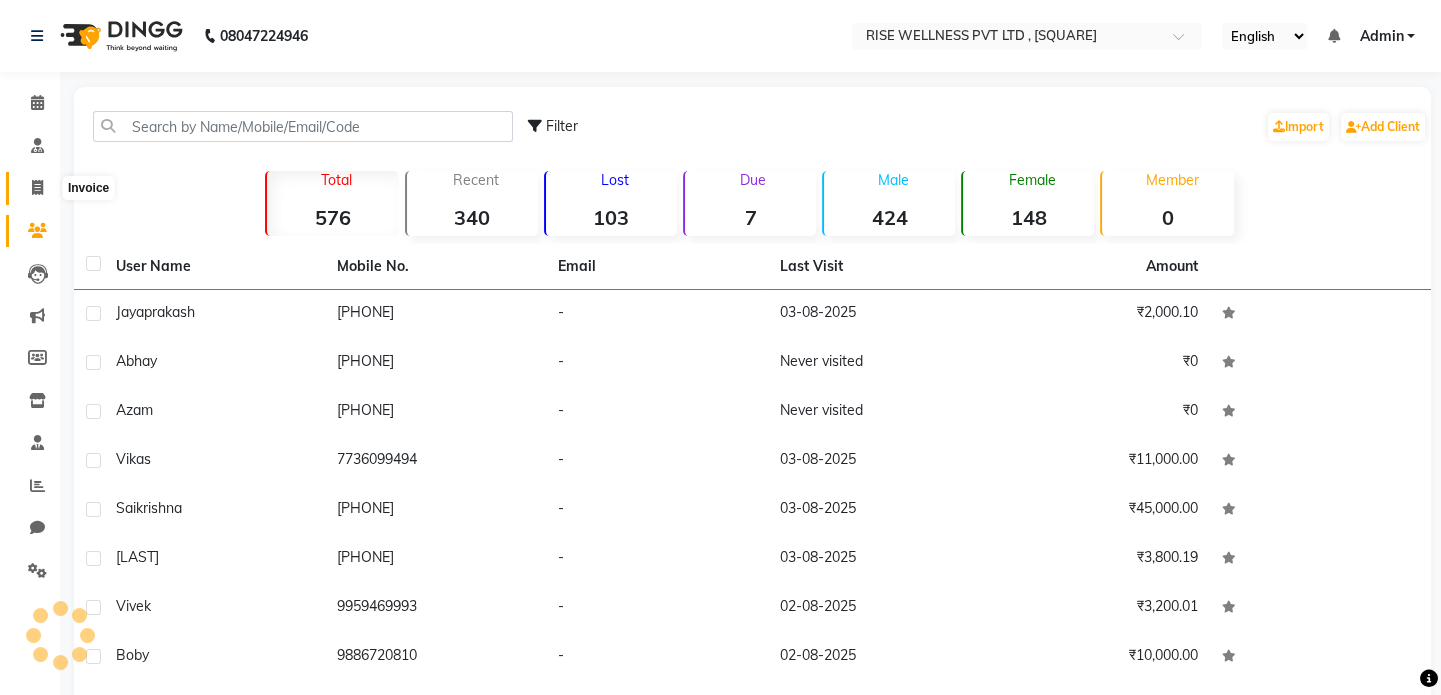 click 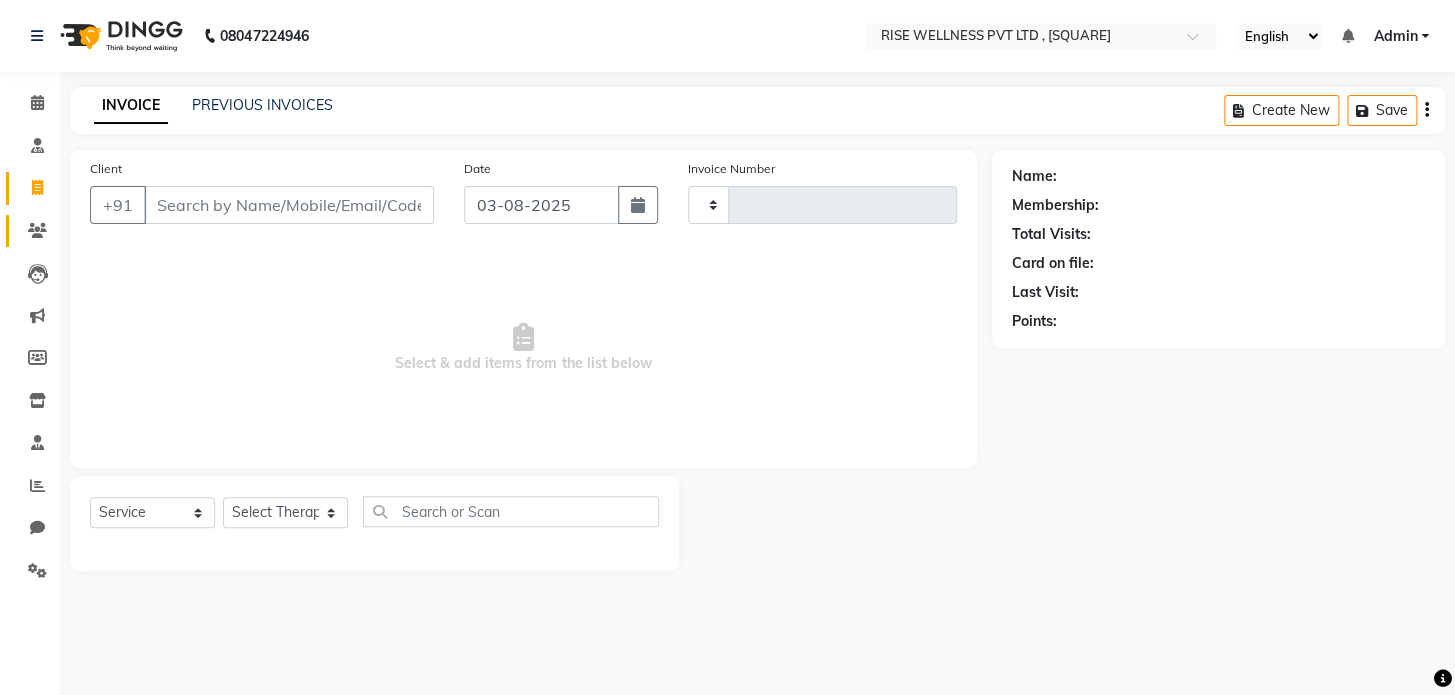 type on "0776" 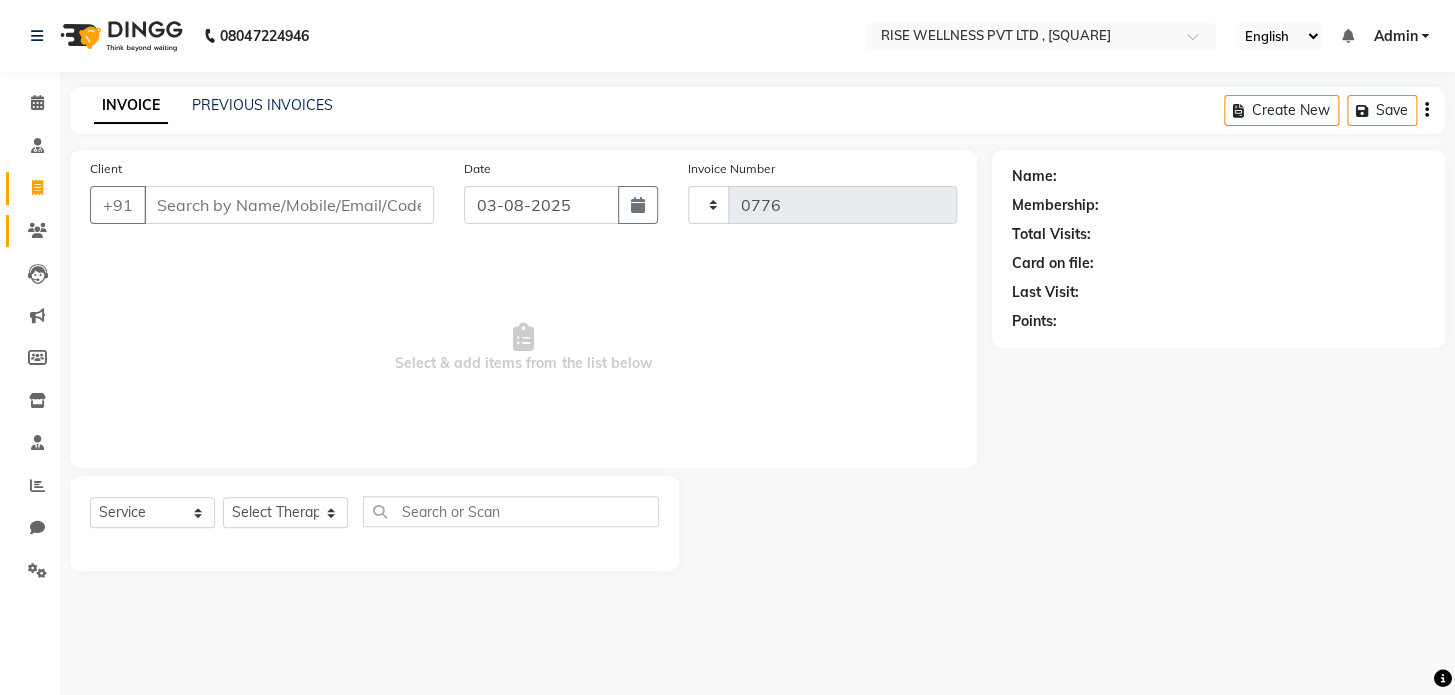 select on "7497" 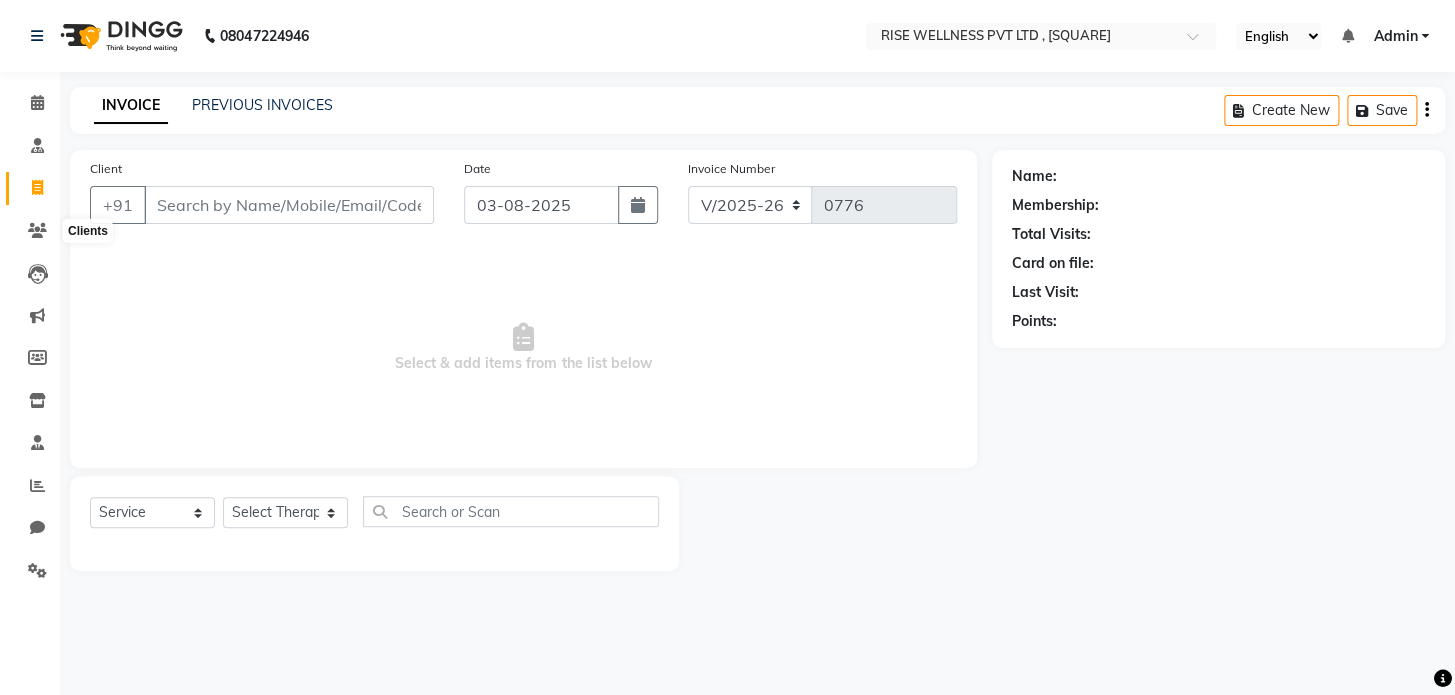 select on "V" 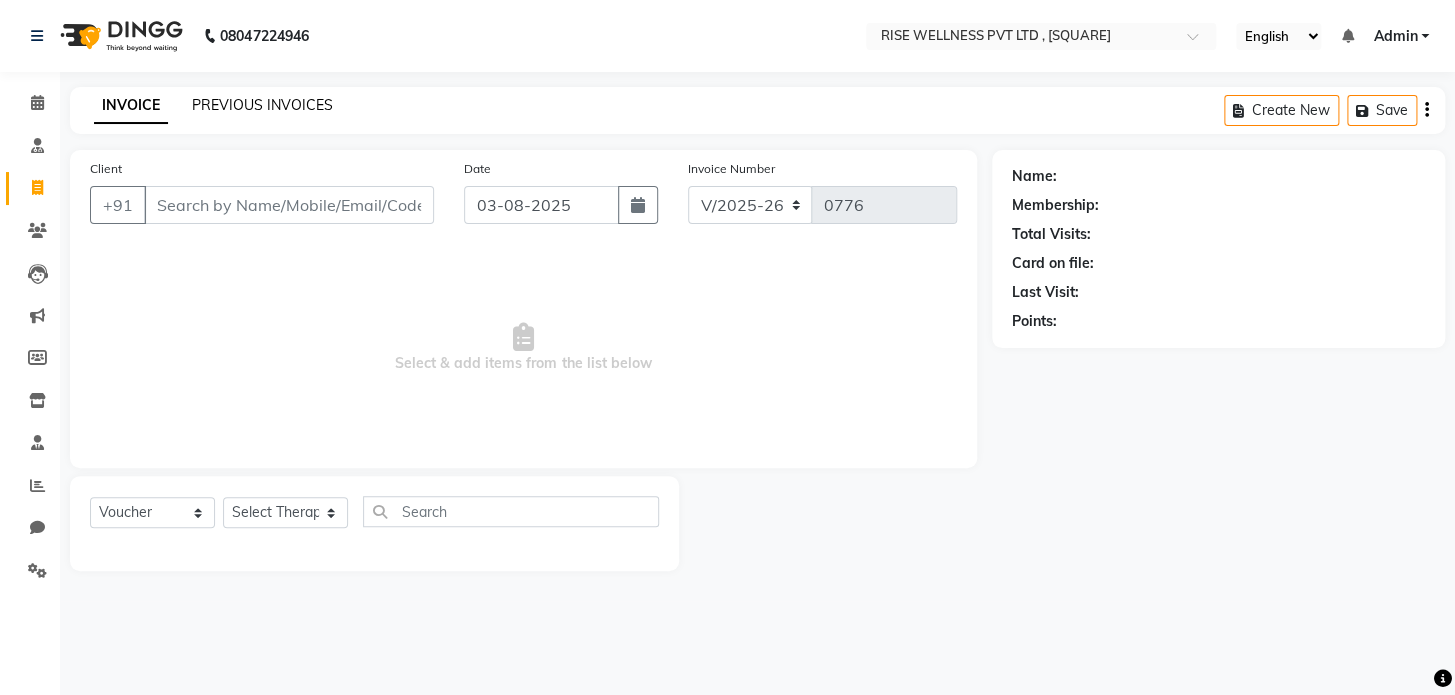 click on "PREVIOUS INVOICES" 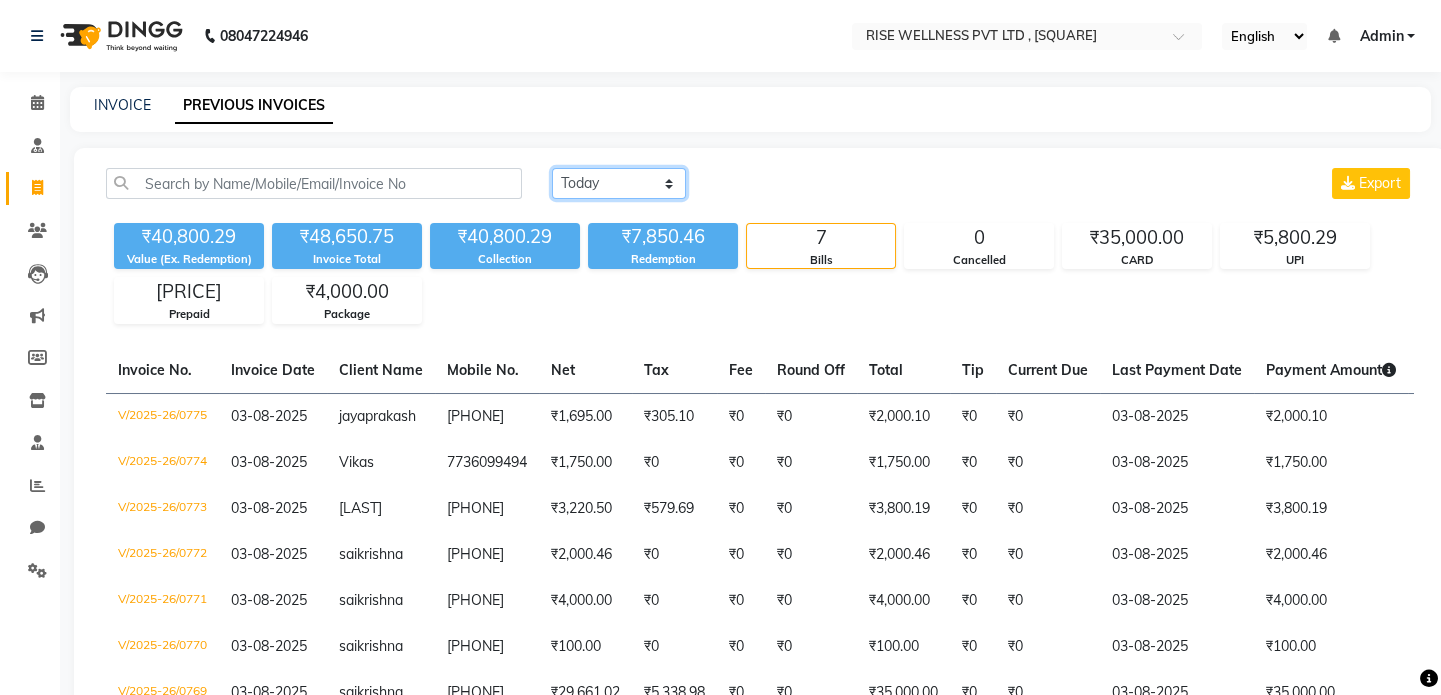 click on "Today Yesterday Custom Range" 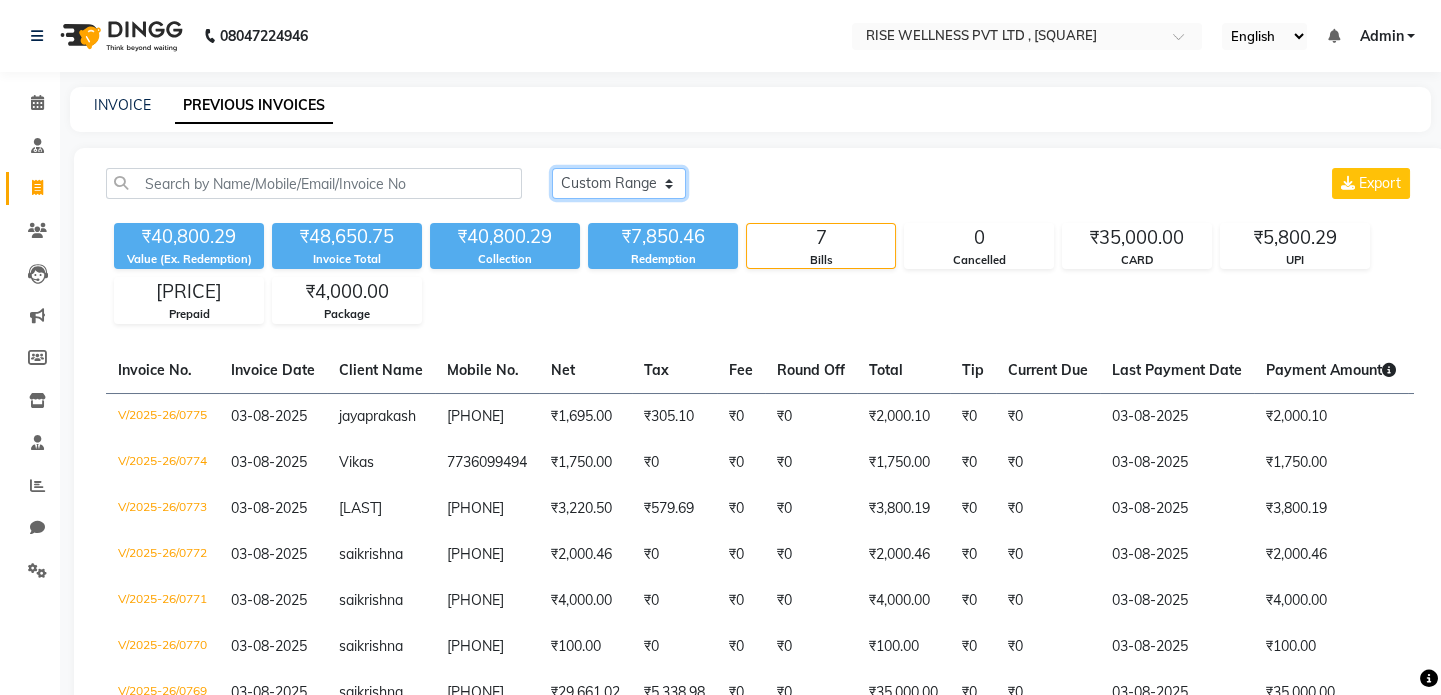 click on "Today Yesterday Custom Range" 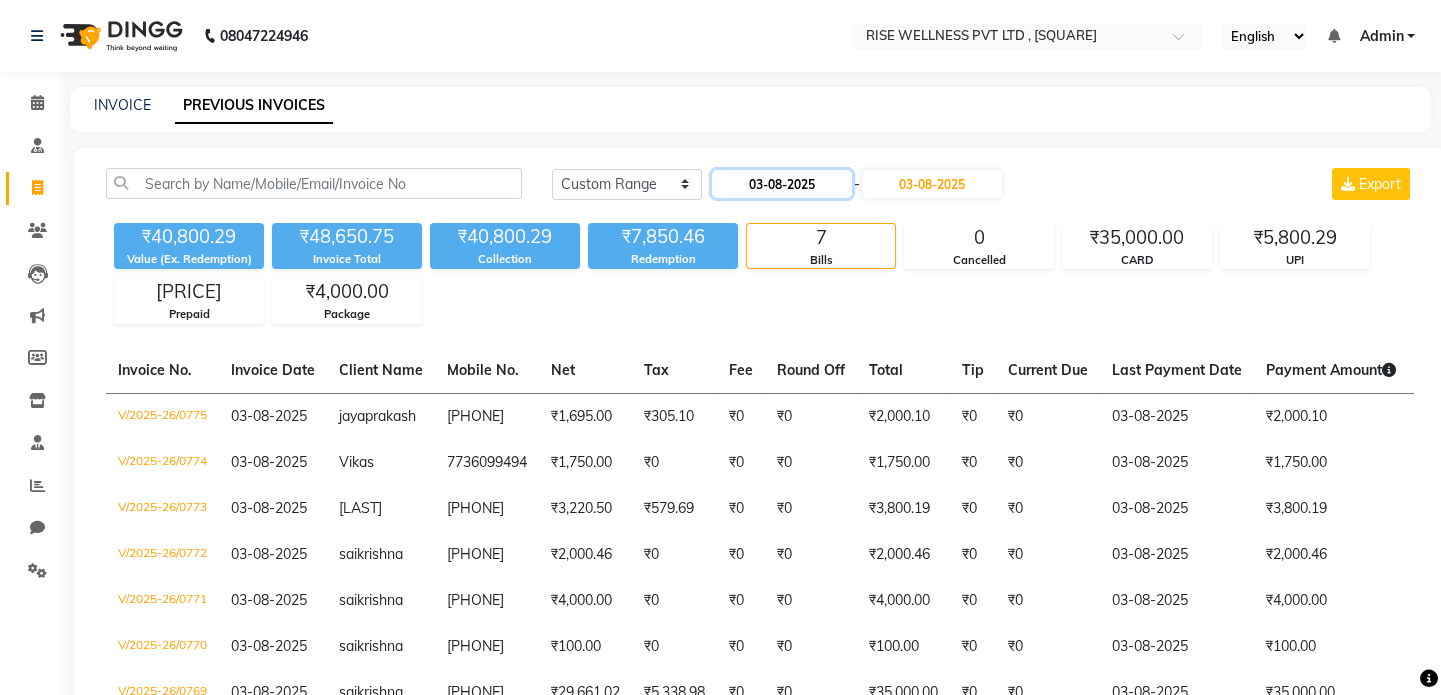 click on "03-08-2025" 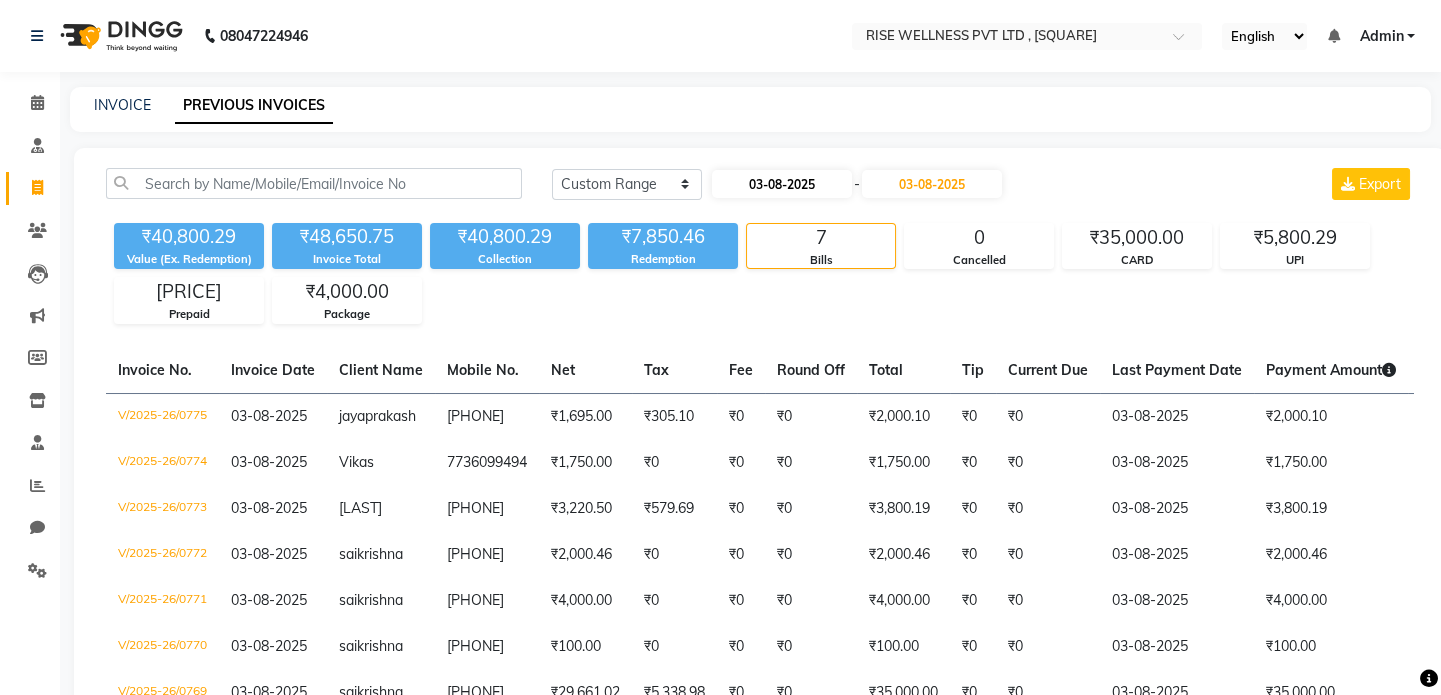 select on "8" 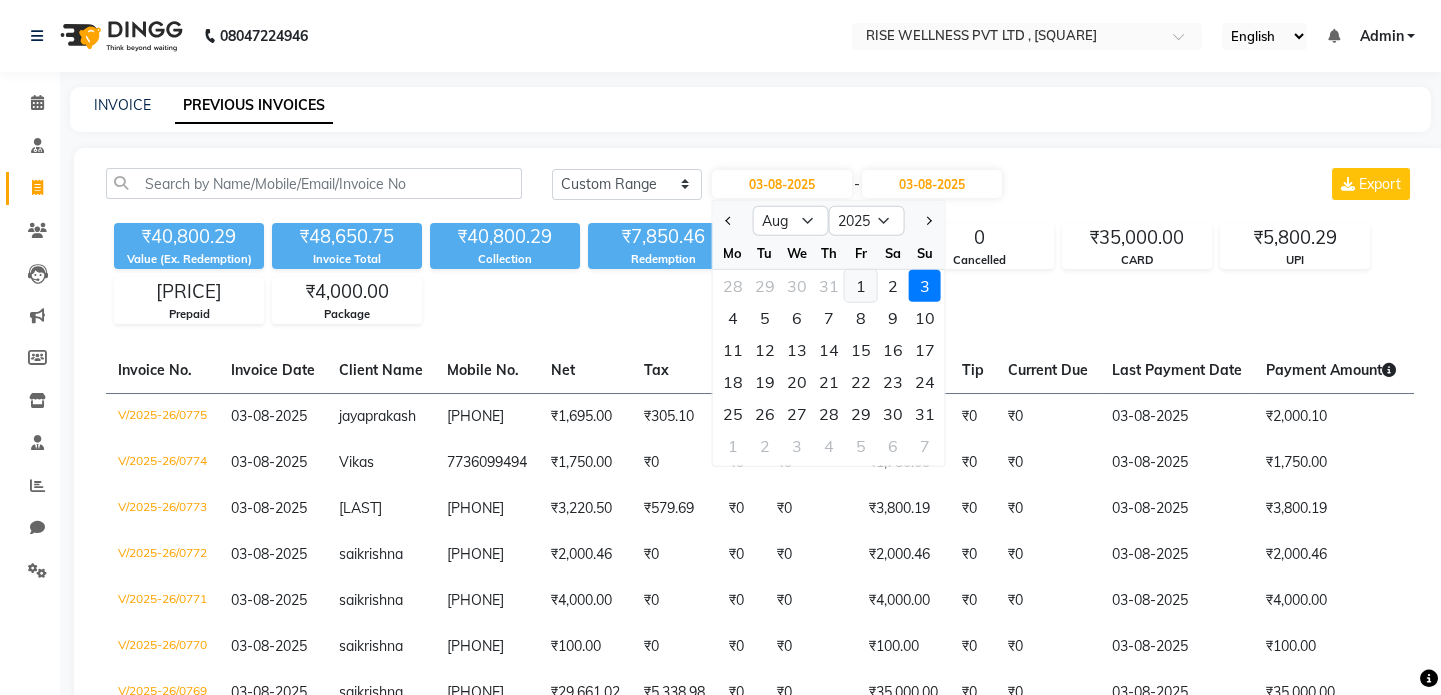 click on "1" 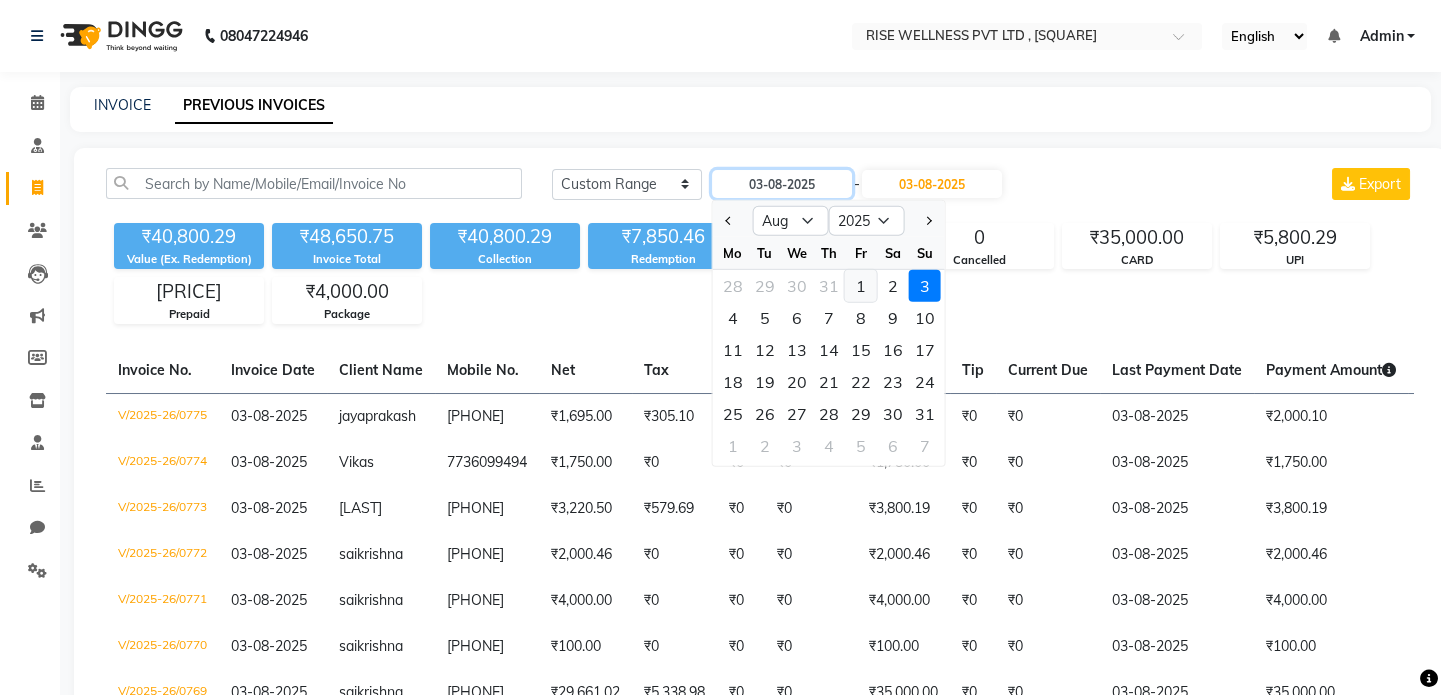 type on "01-08-2025" 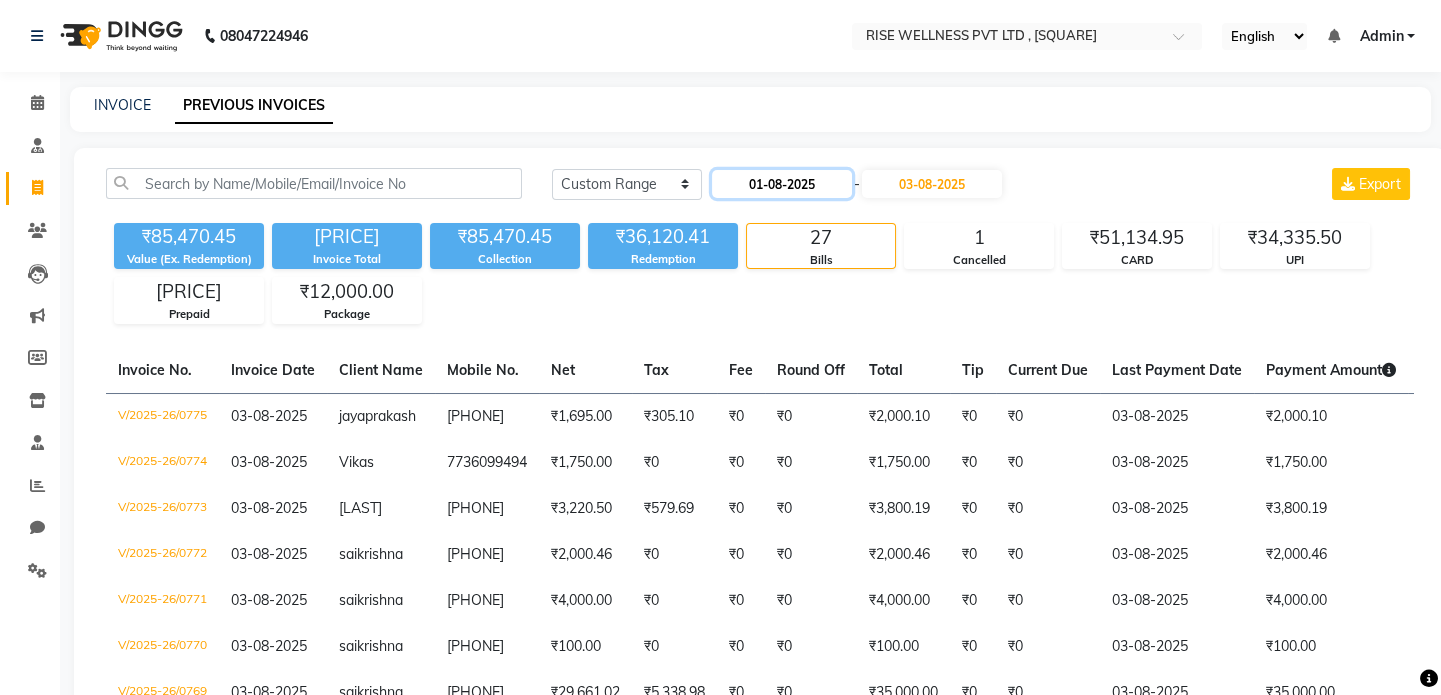click on "01-08-2025" 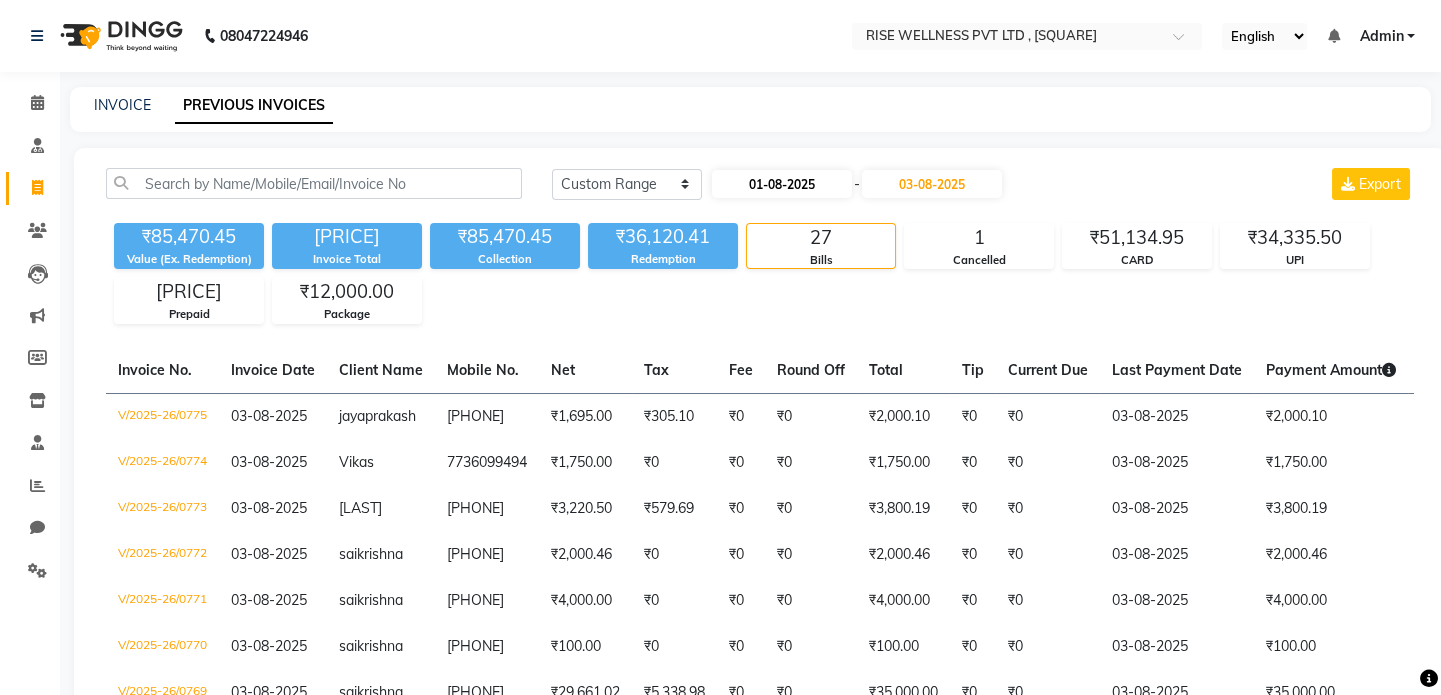 select on "8" 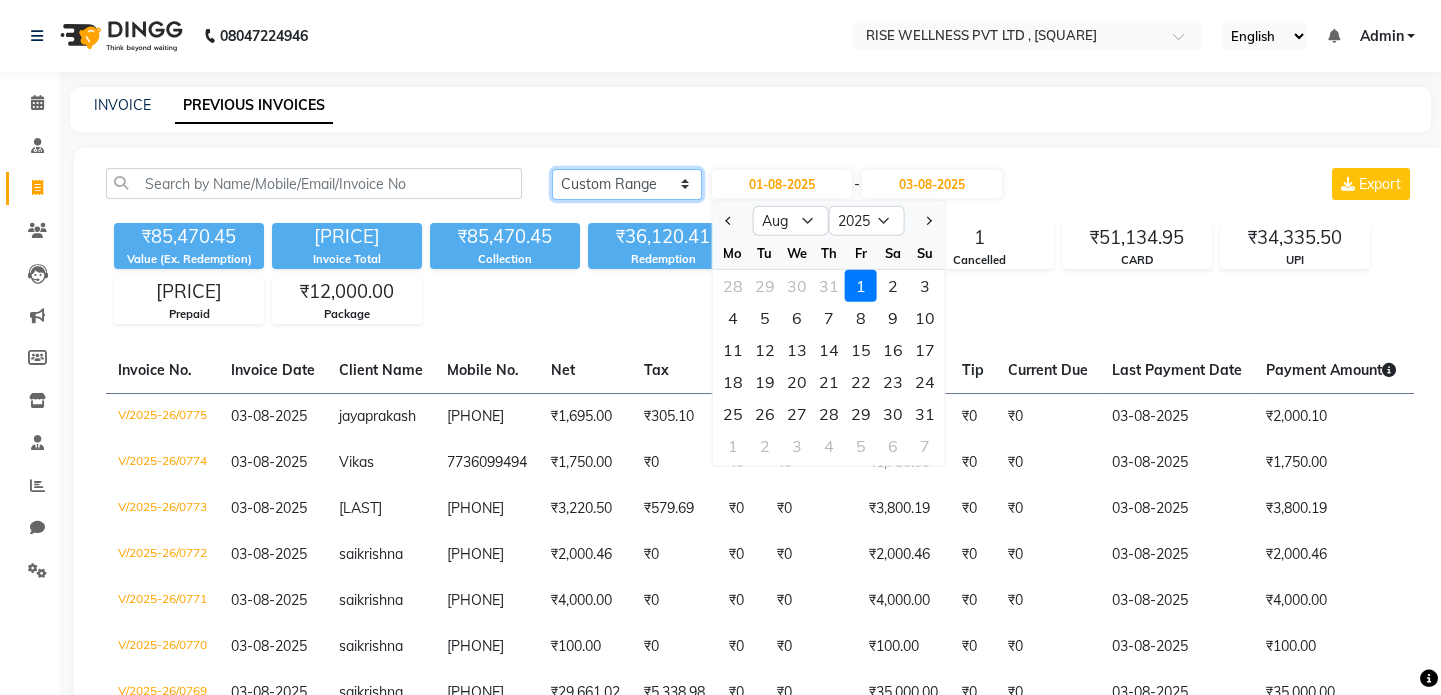 click on "Today Yesterday Custom Range" 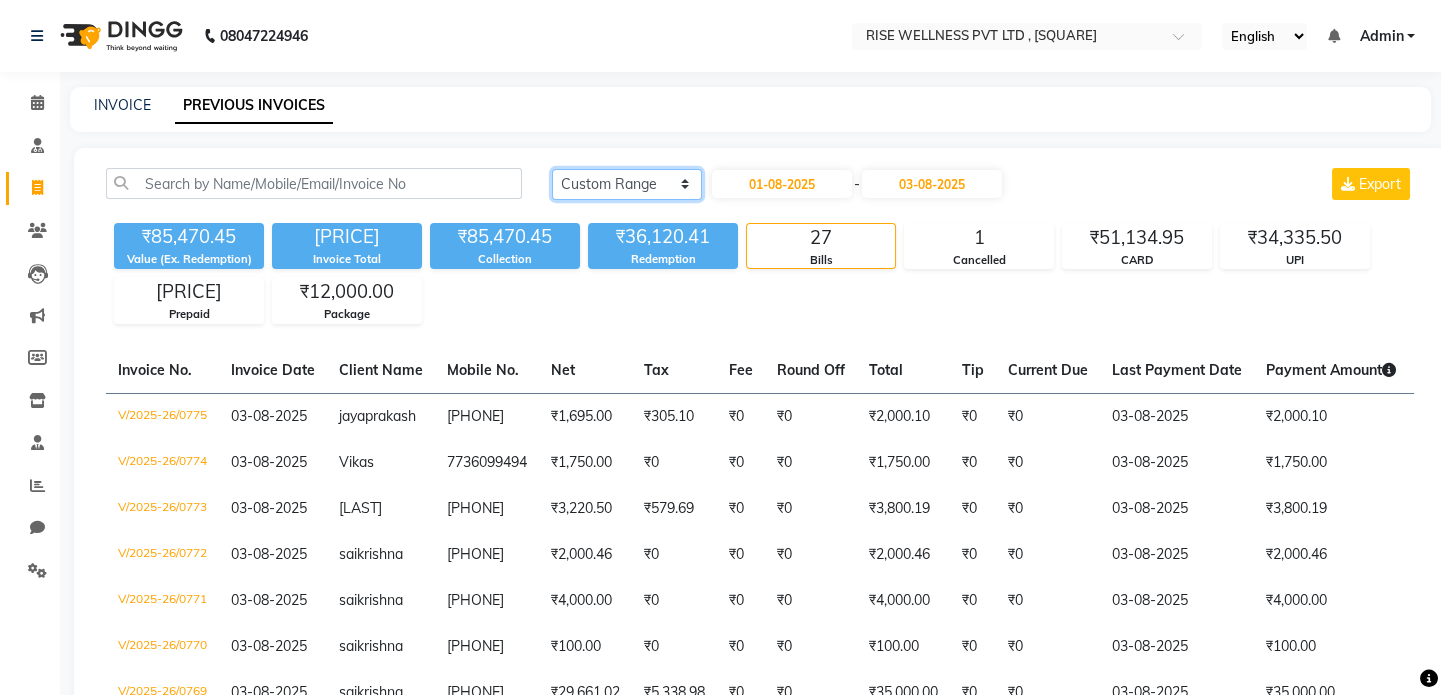 click on "Today Yesterday Custom Range" 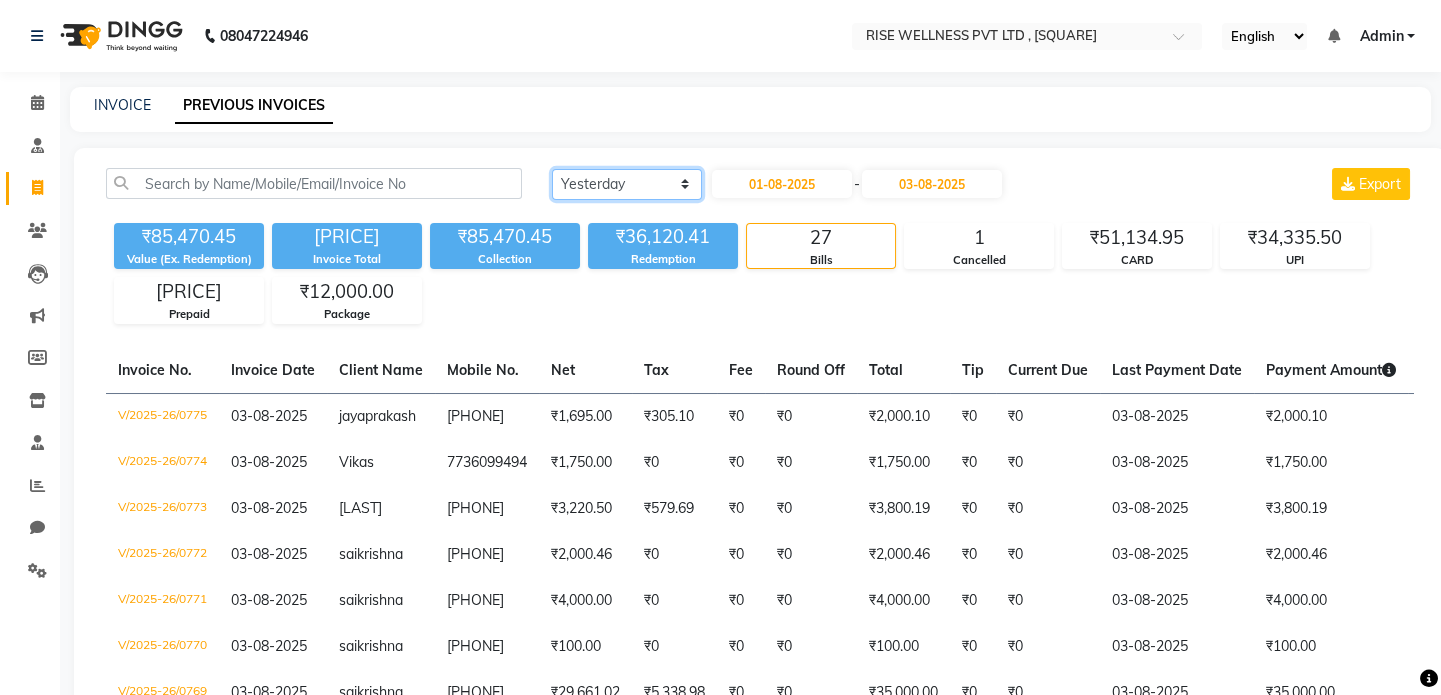 click on "Today Yesterday Custom Range" 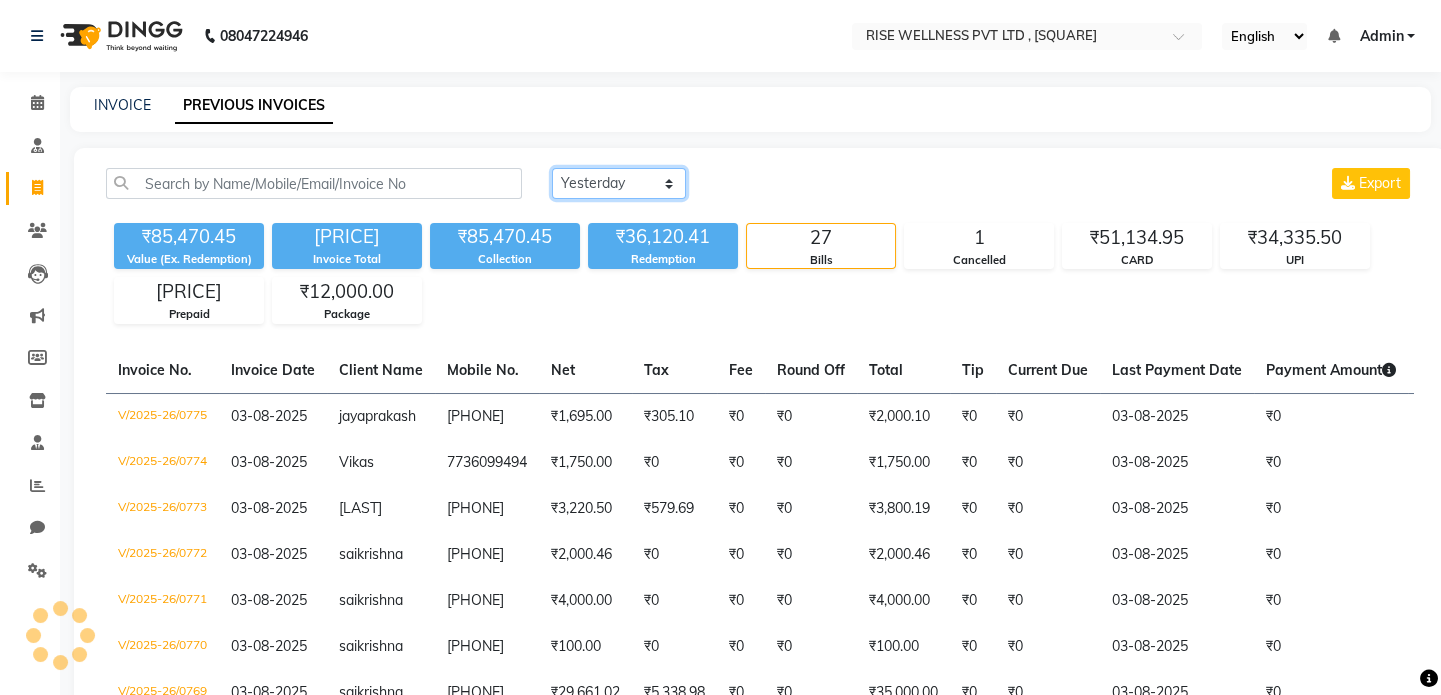 click on "Today Yesterday Custom Range" 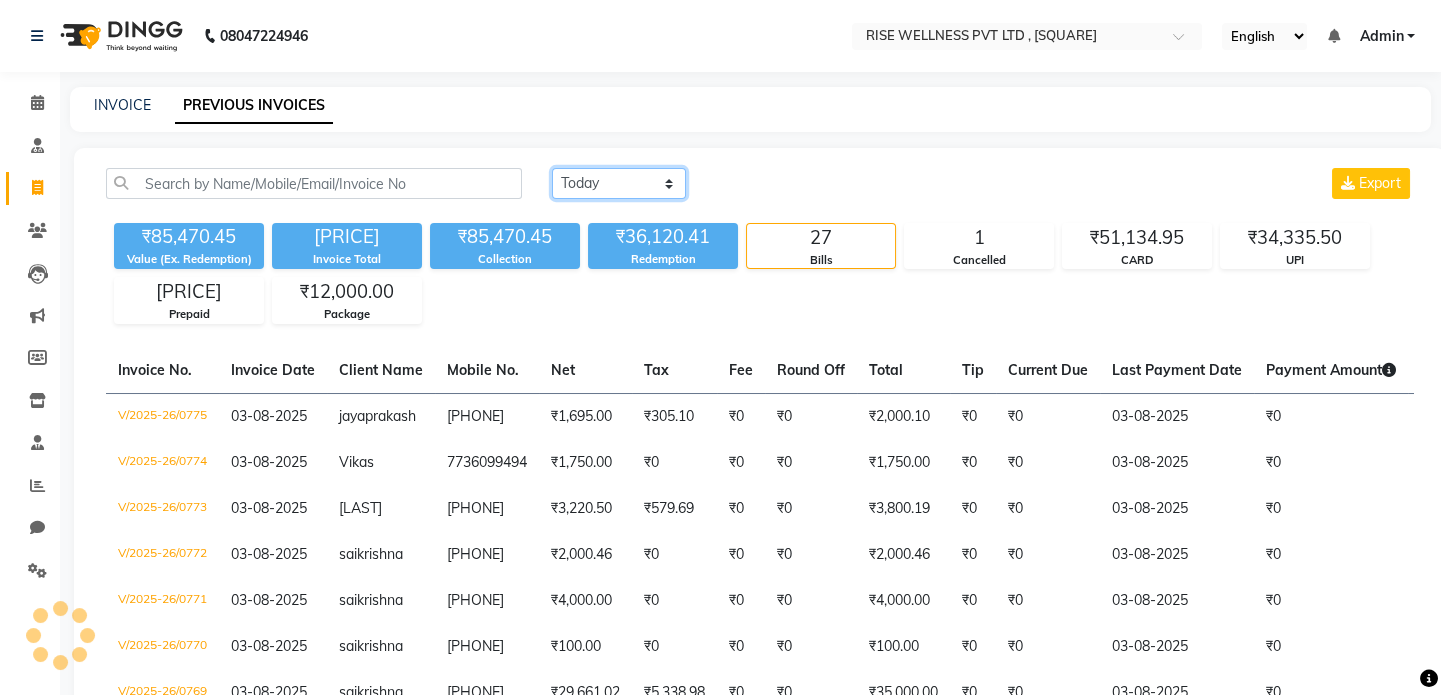 click on "Today Yesterday Custom Range" 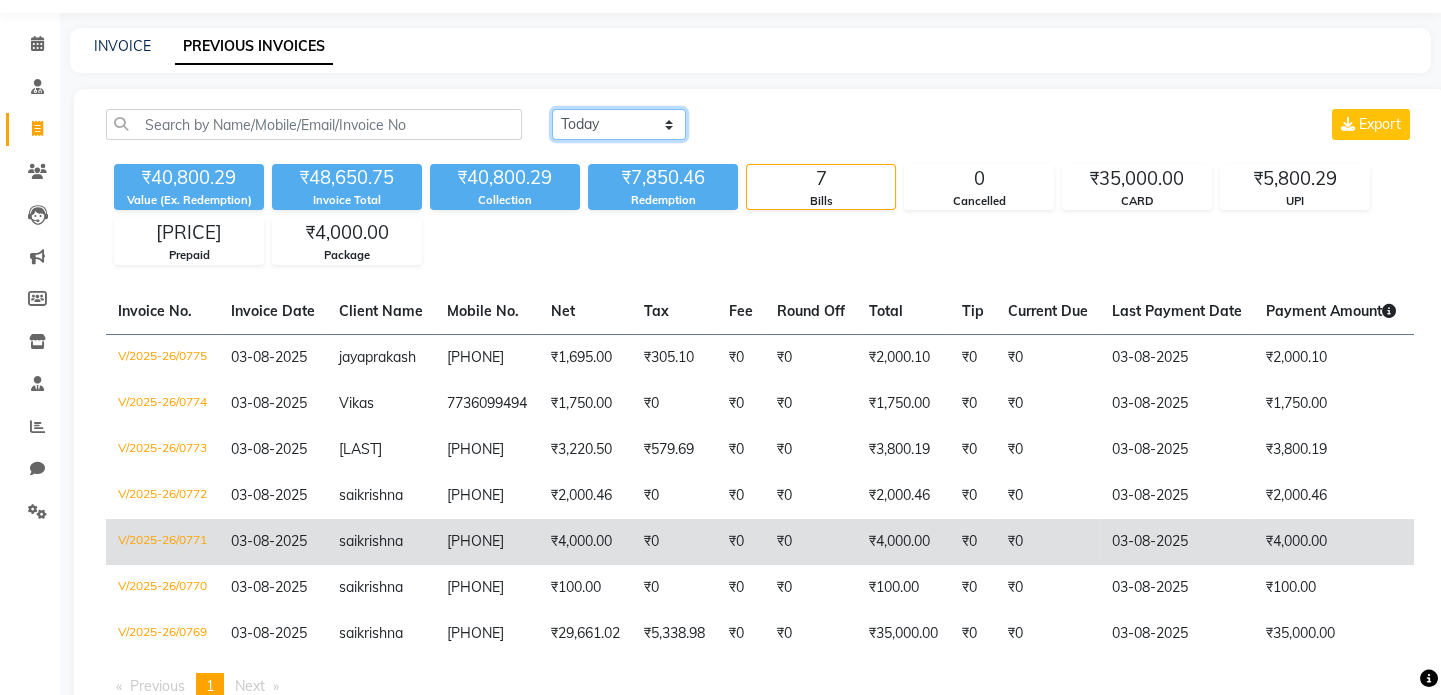 scroll, scrollTop: 90, scrollLeft: 0, axis: vertical 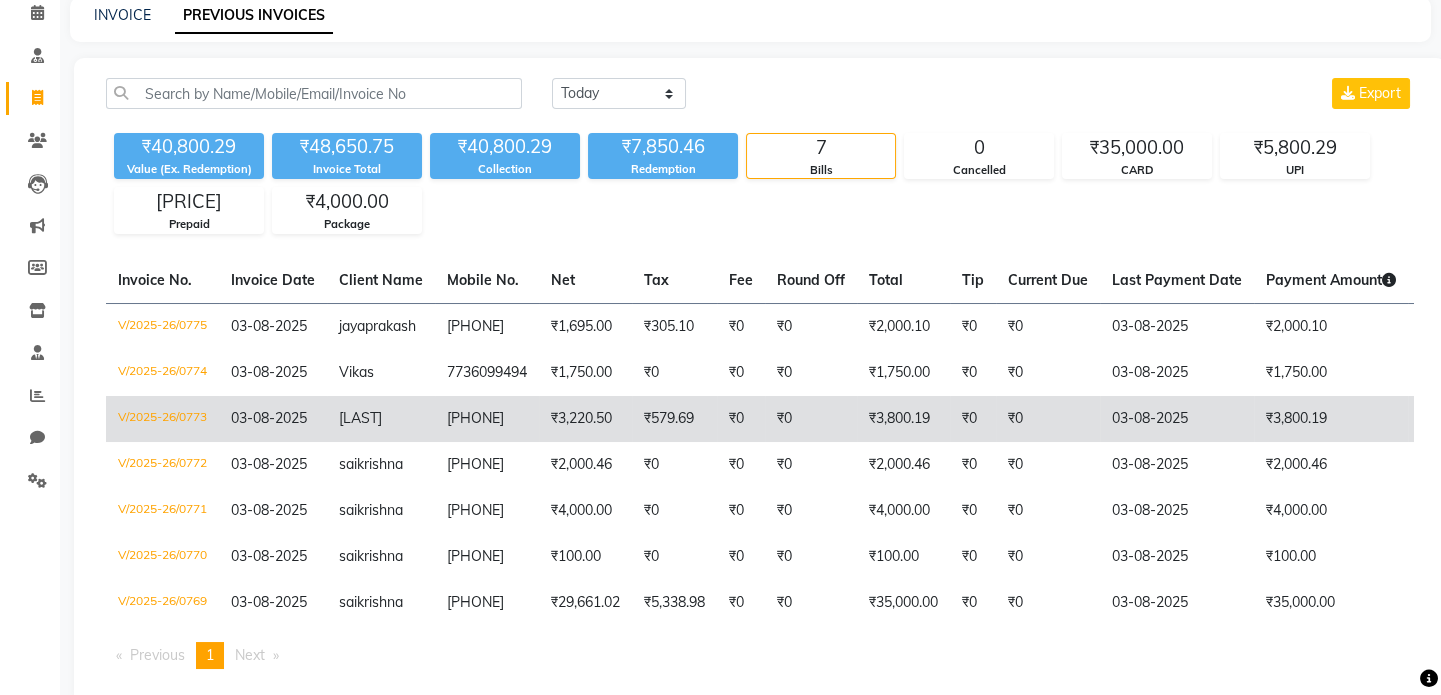 click on "₹0" 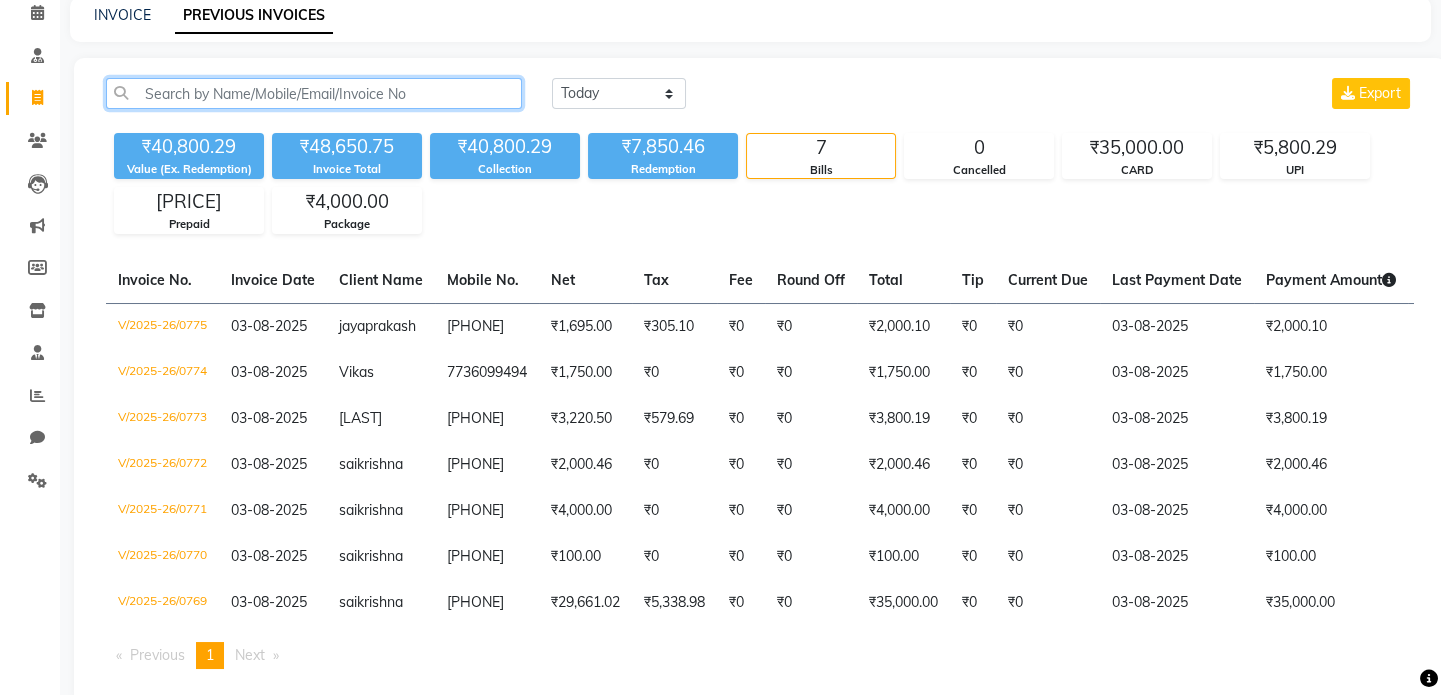 click 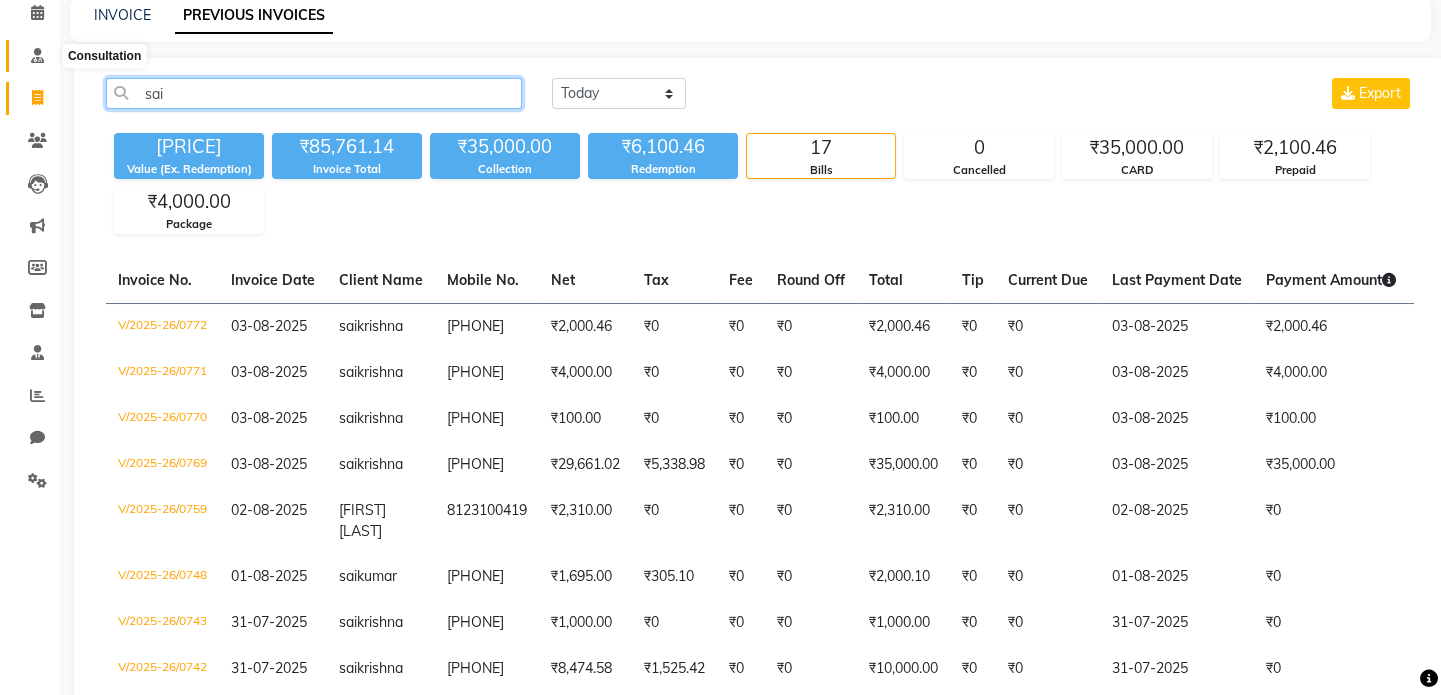 type on "sai" 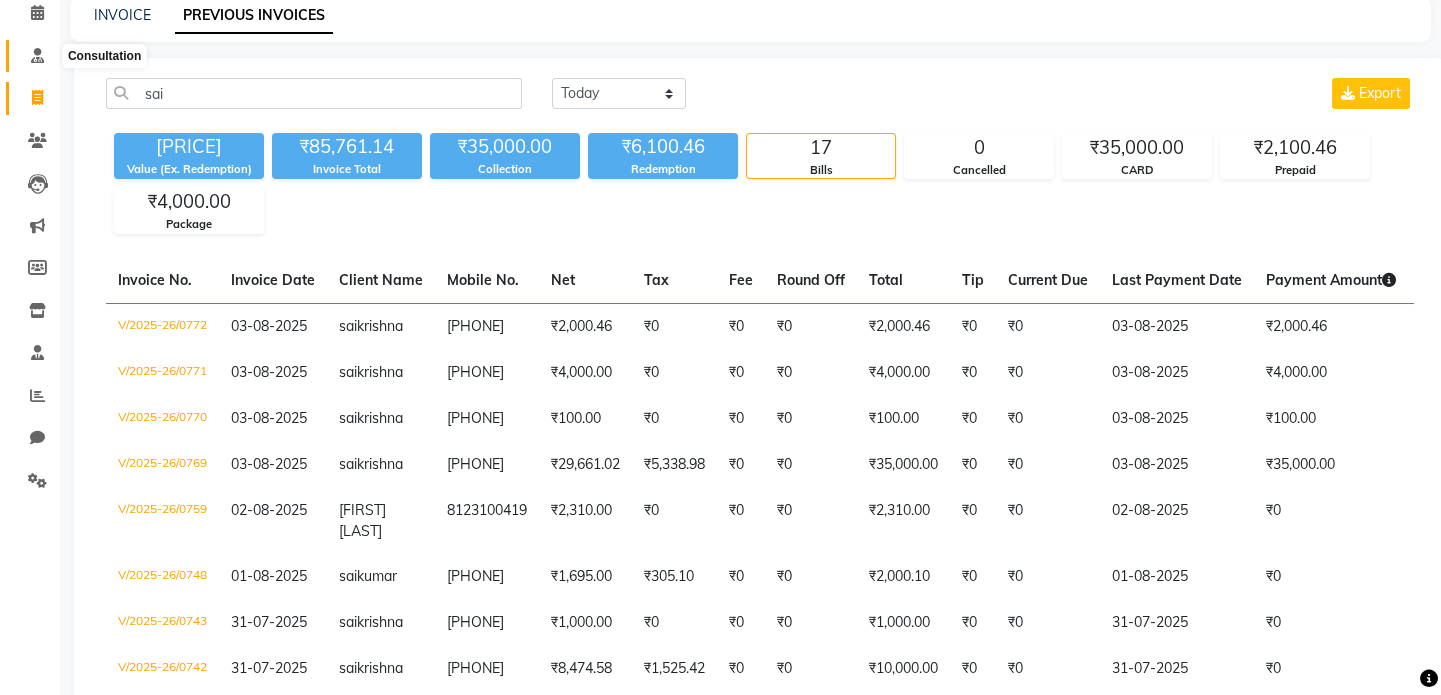 click 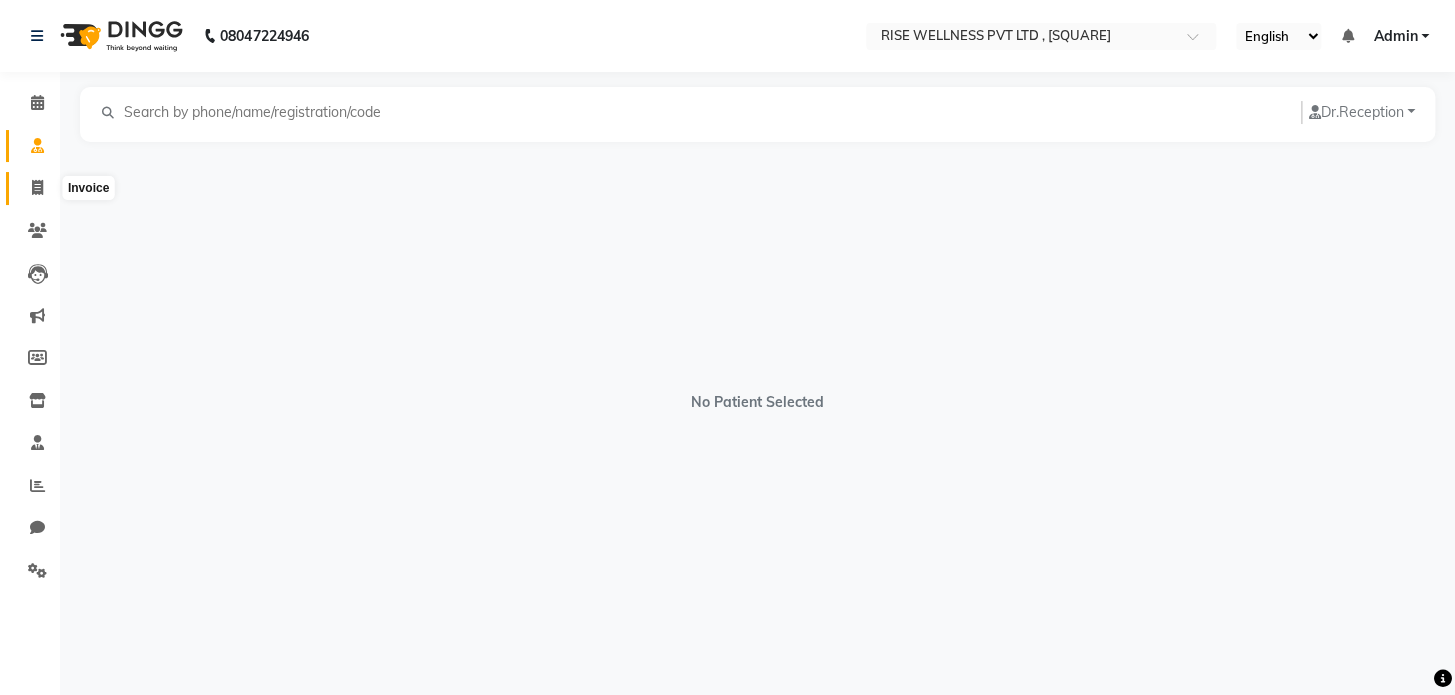 click 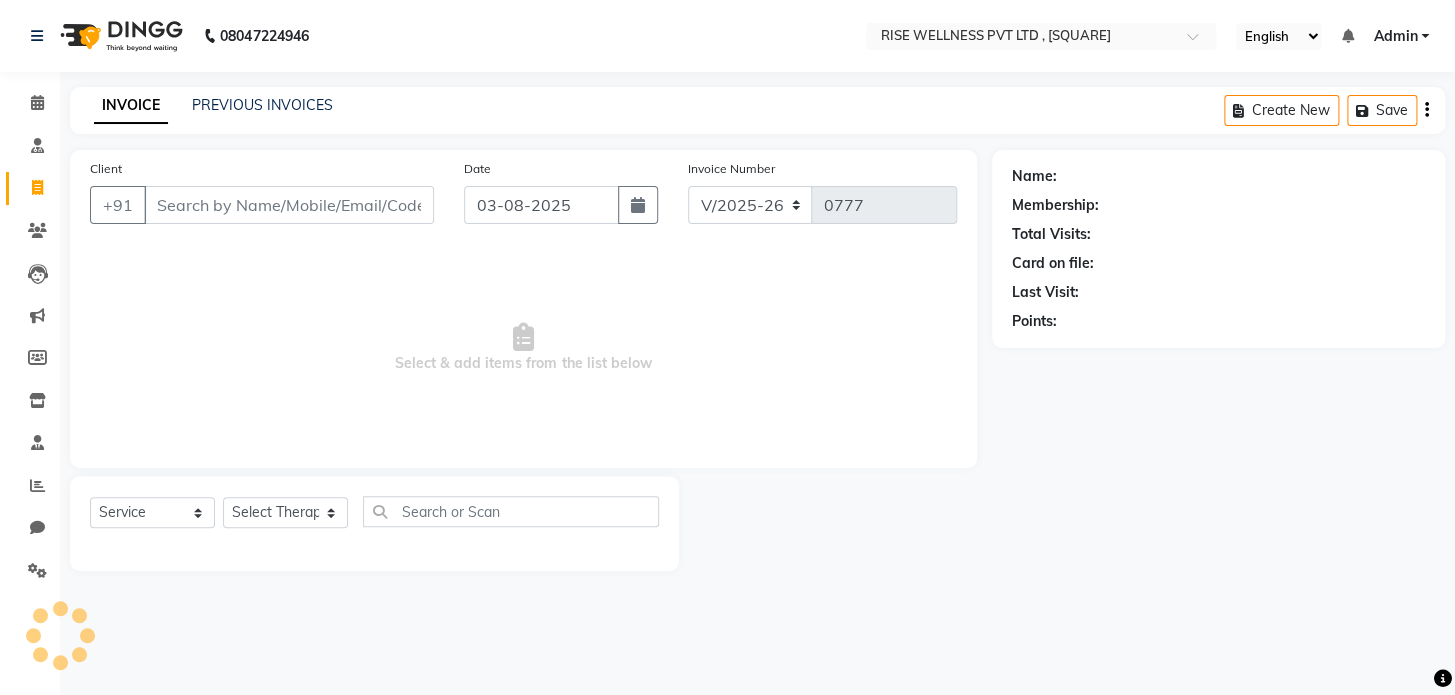 select on "V" 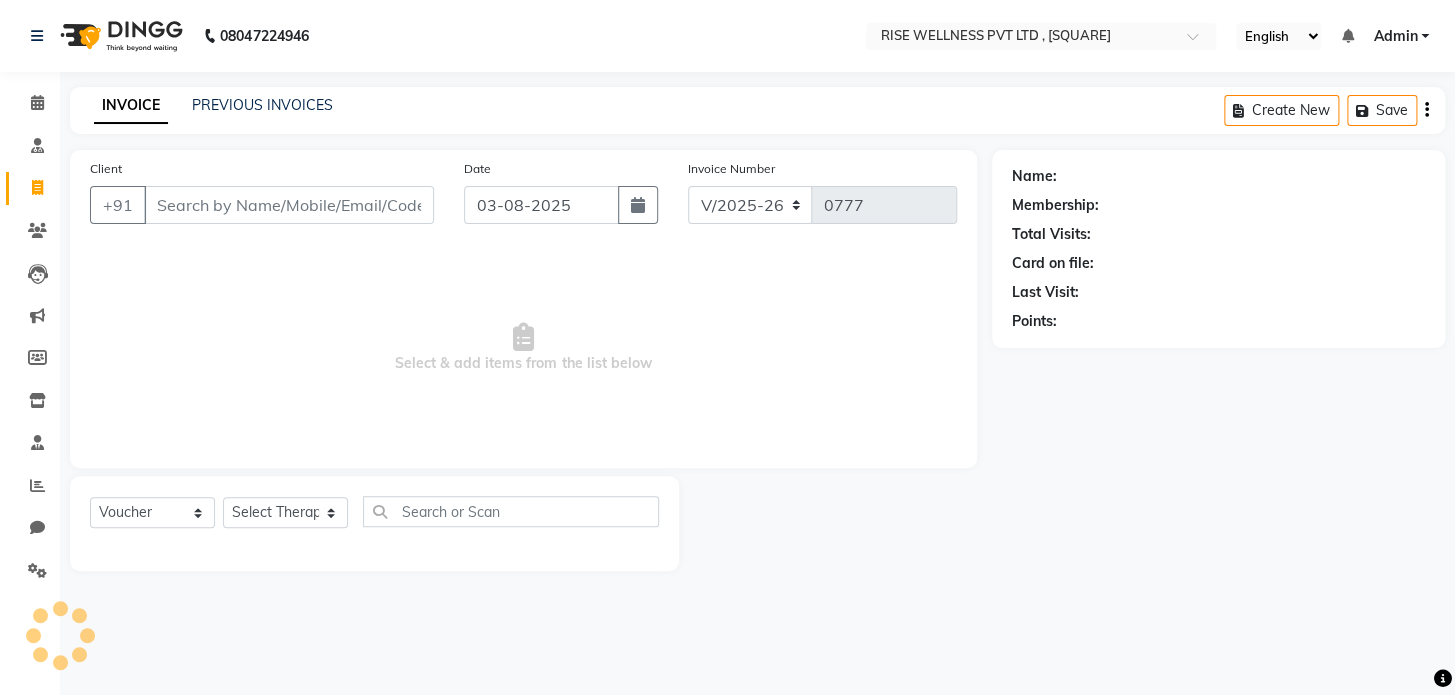 click on "Client" at bounding box center (289, 205) 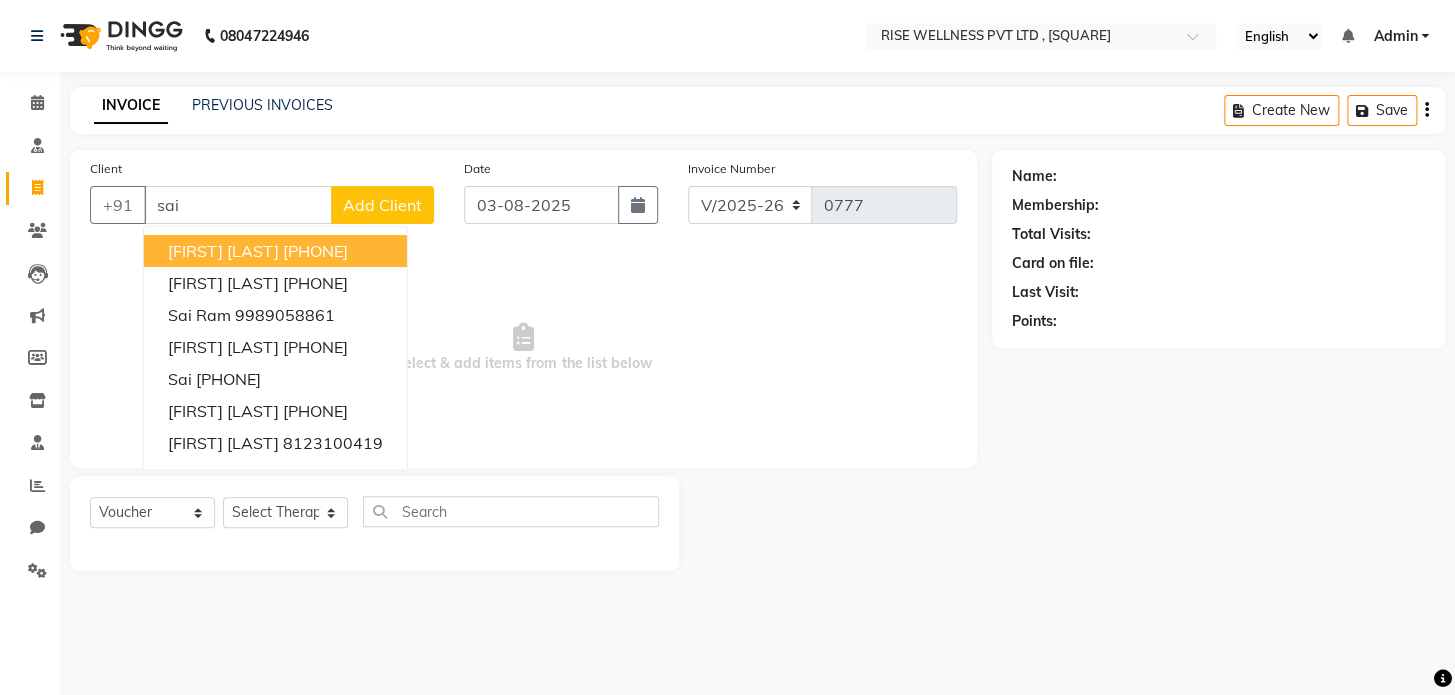 click on "[PHONE]" at bounding box center [315, 251] 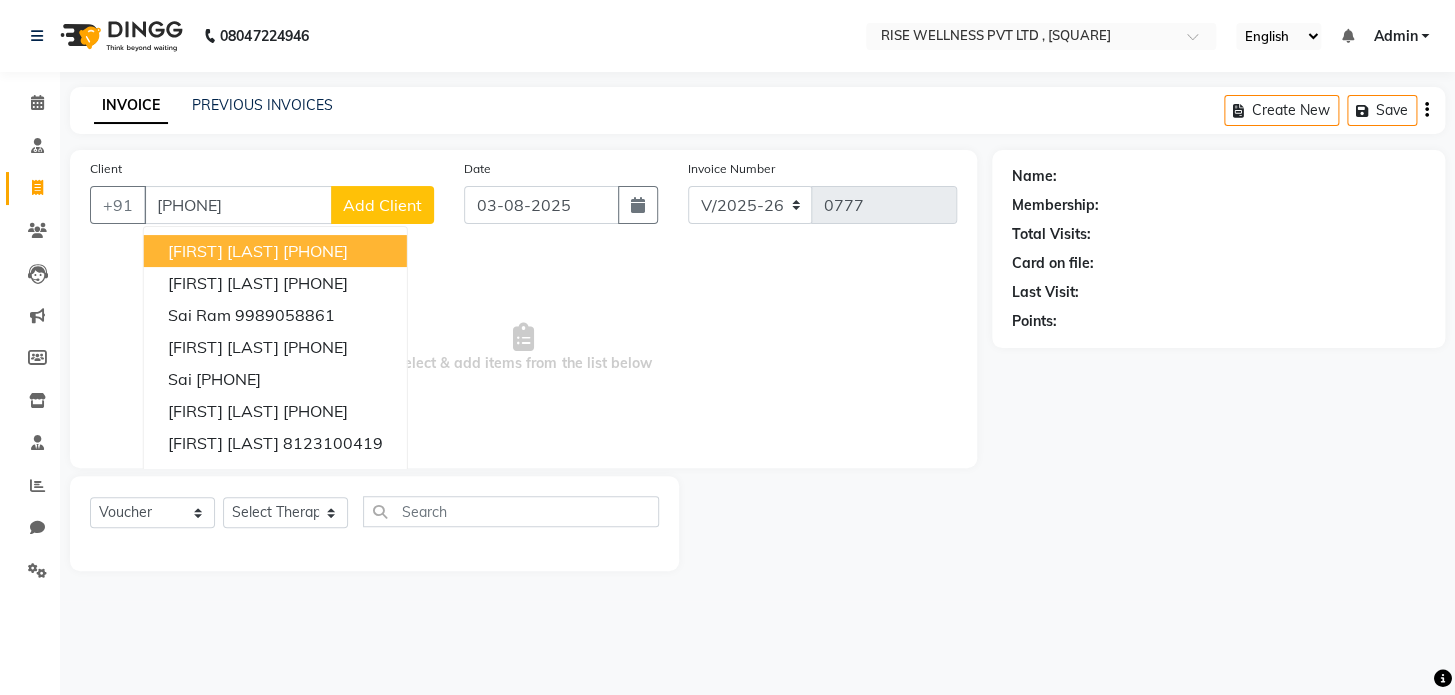 type on "[PHONE]" 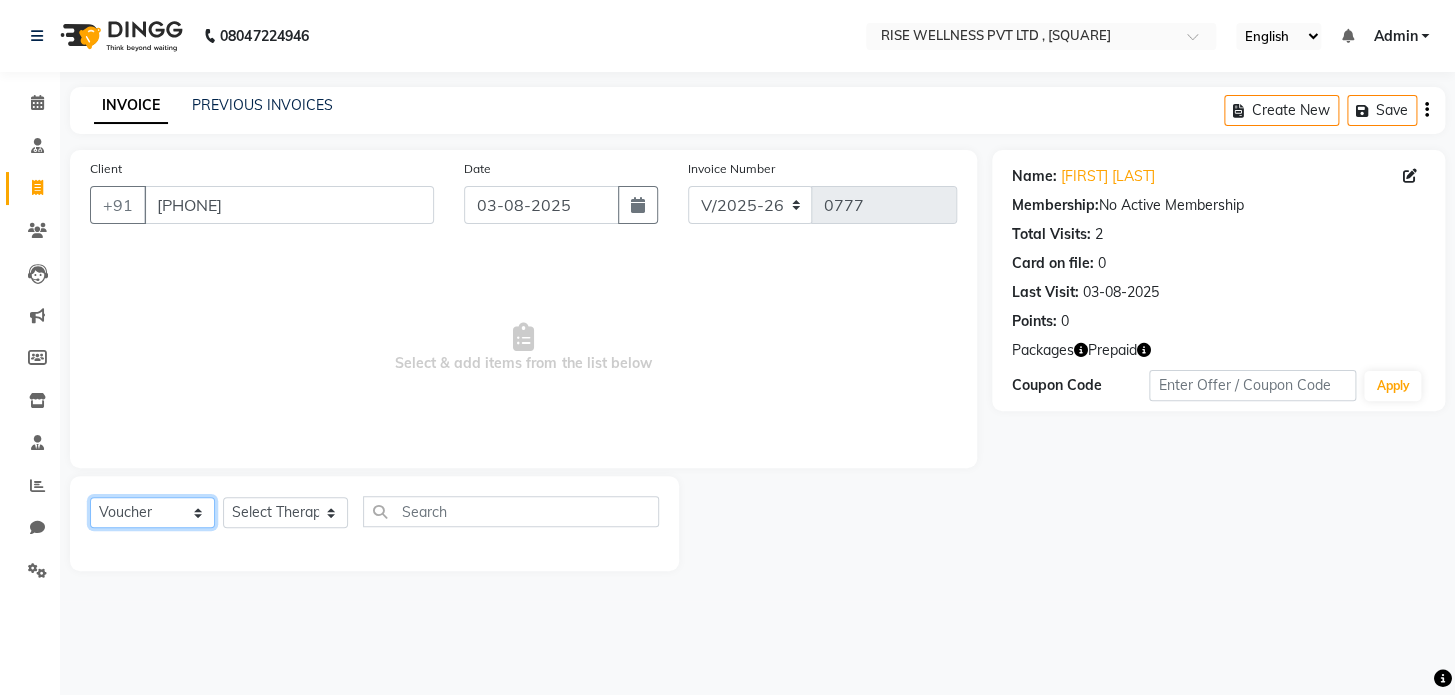 click on "Select  Service  Product  Membership  Package Voucher Prepaid Gift Card" 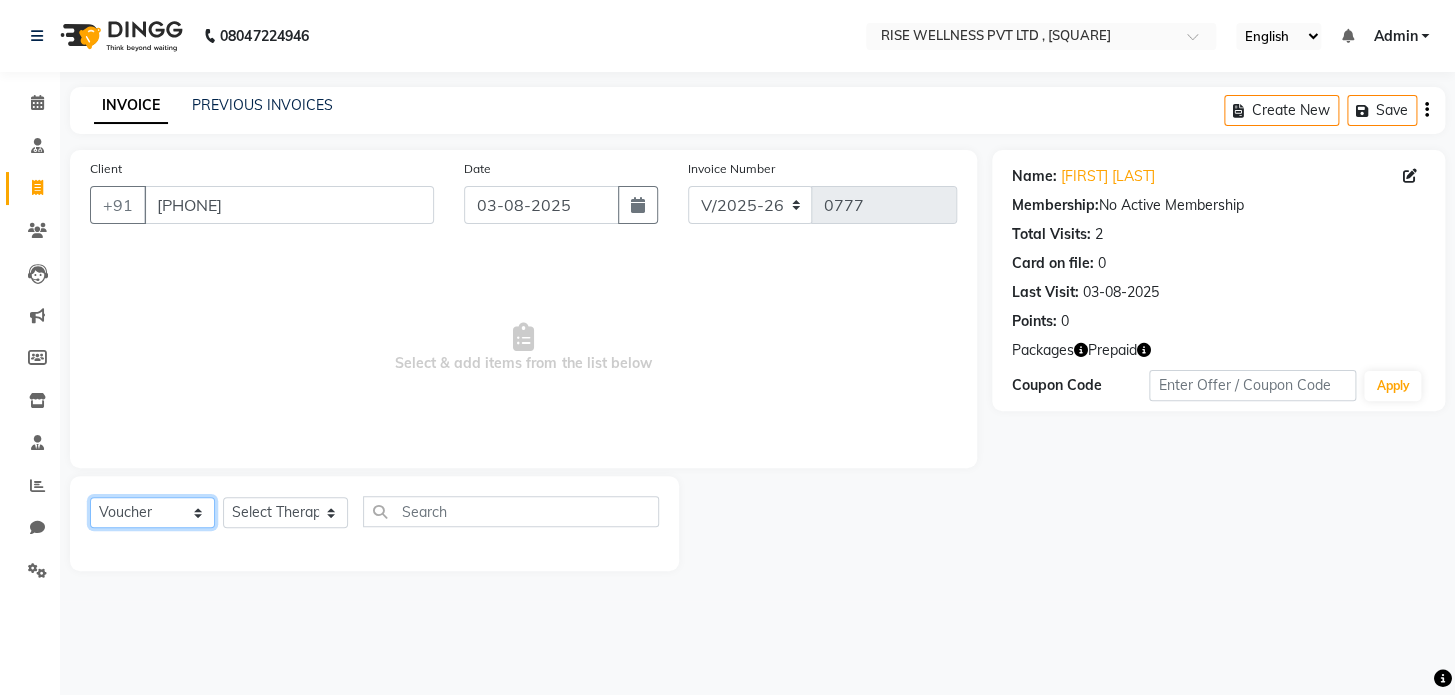 select on "service" 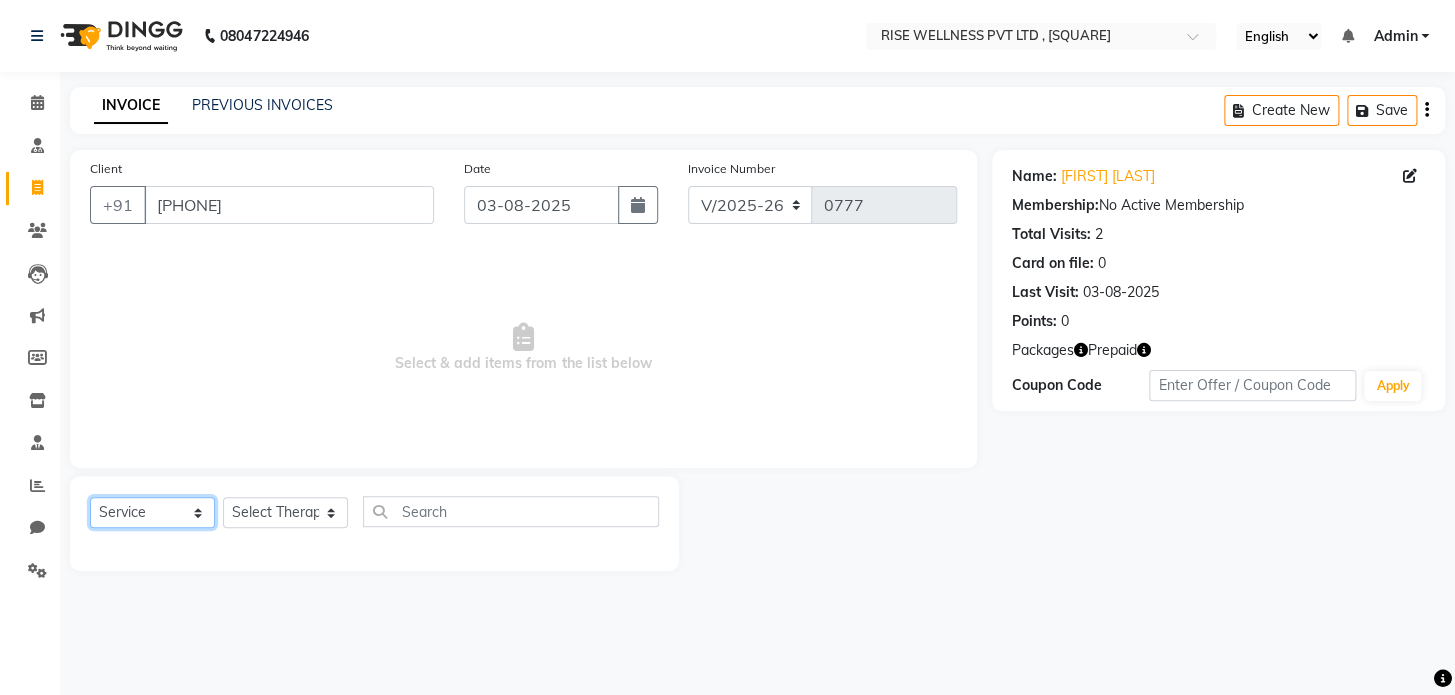 click on "Select  Service  Product  Membership  Package Voucher Prepaid Gift Card" 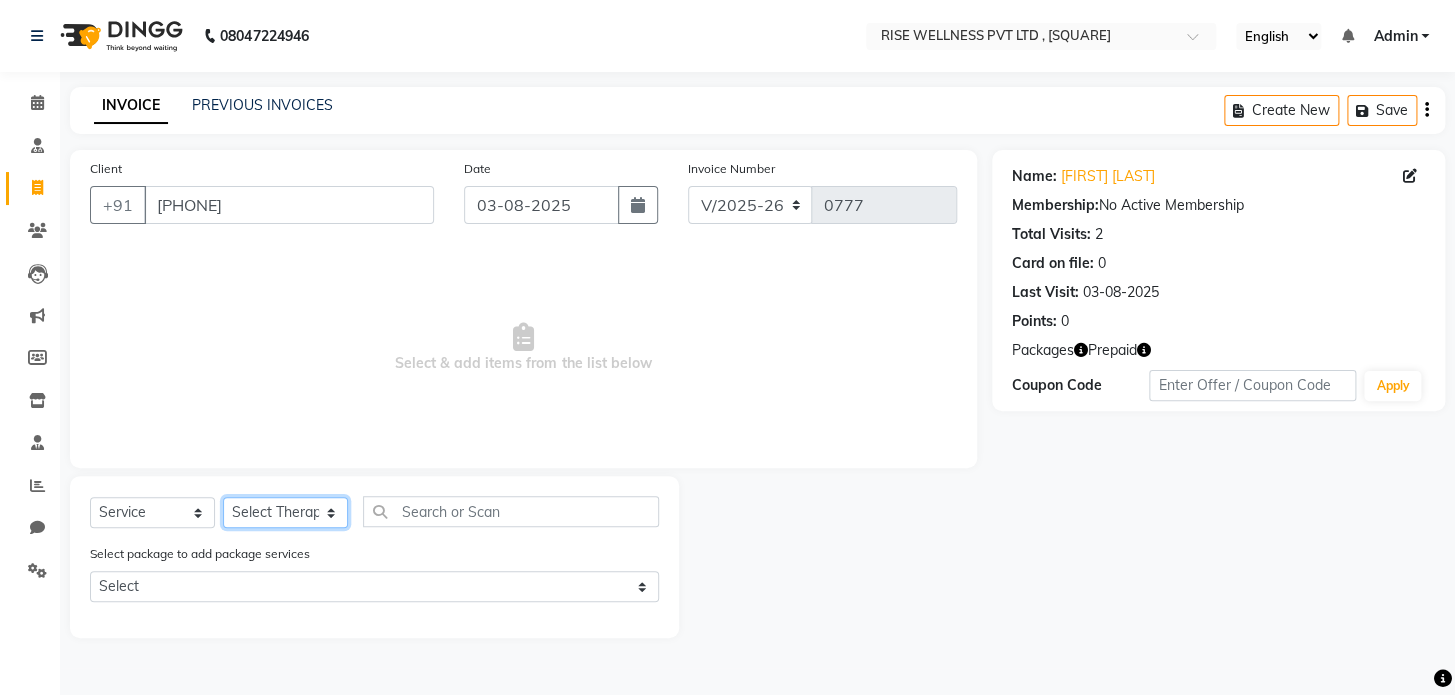 click on "Select Therapist LIBIN nithya Reception sujith suzi" 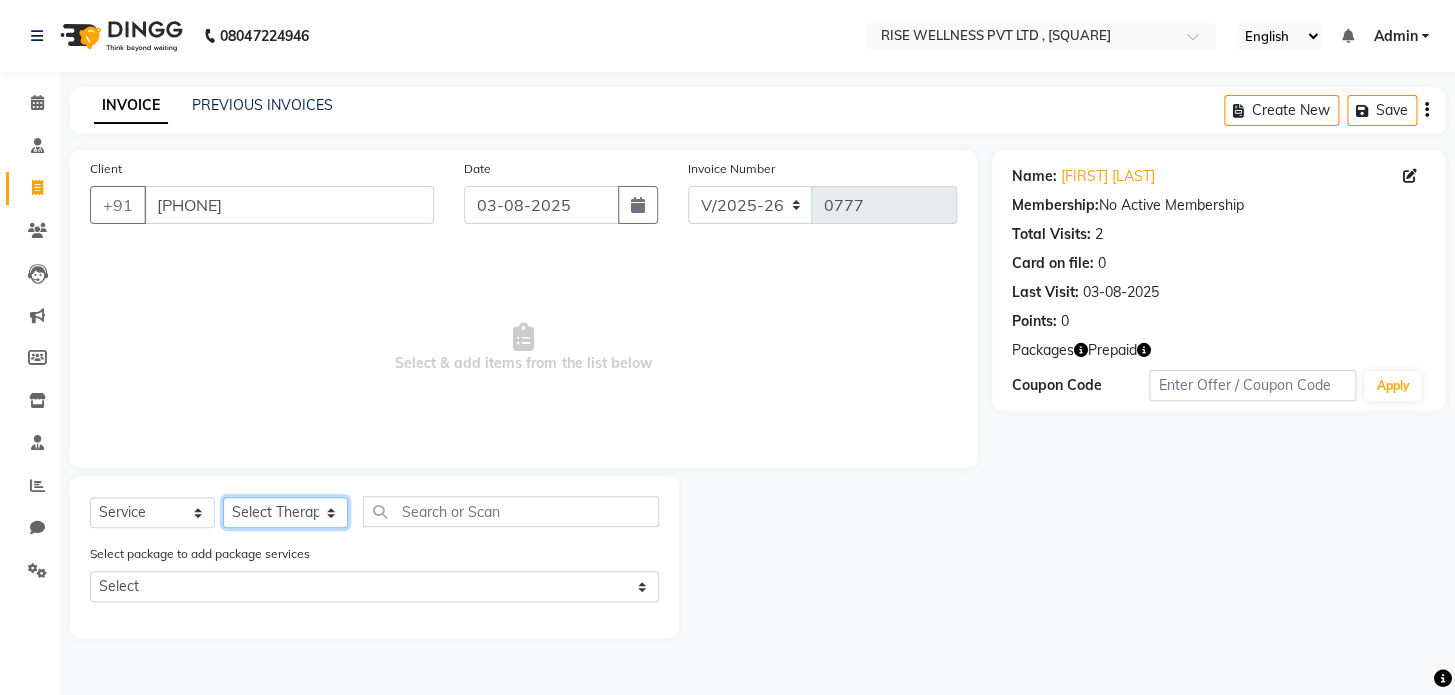 select on "67160" 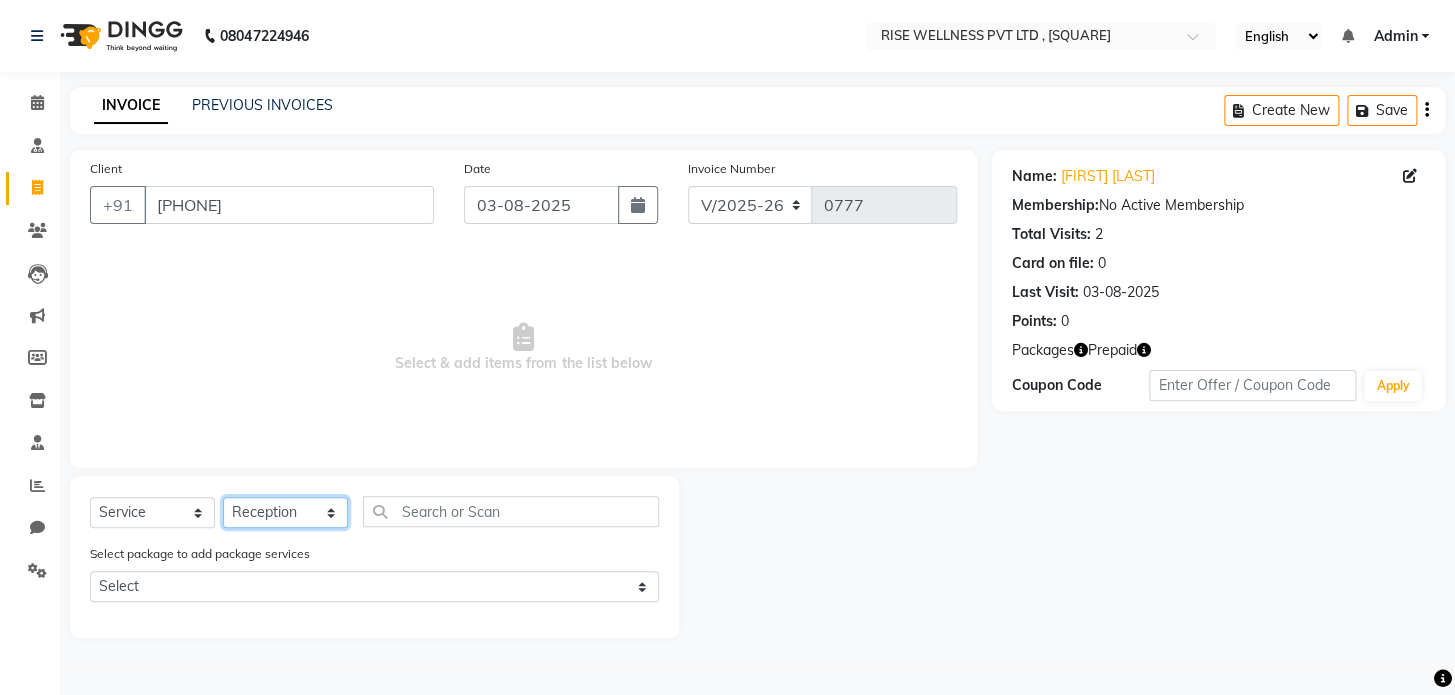 click on "Select Therapist LIBIN nithya Reception sujith suzi" 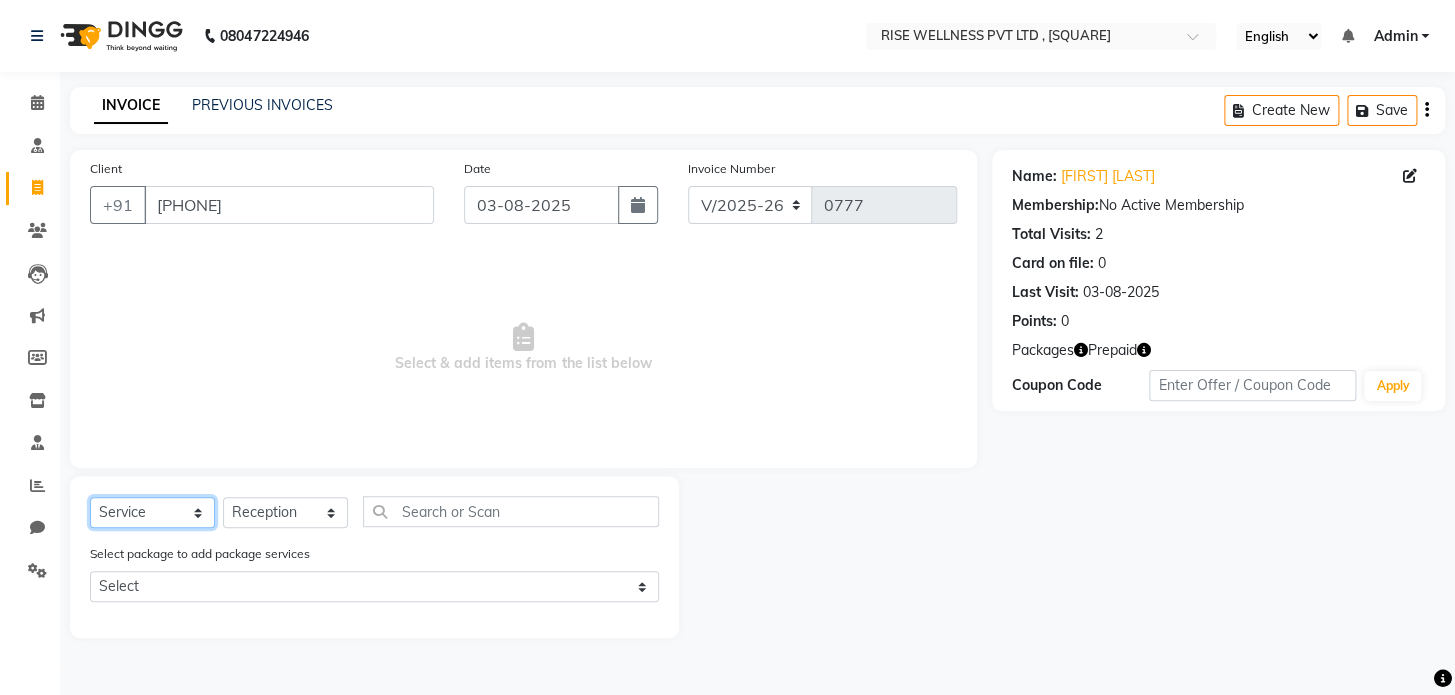 click on "Select  Service  Product  Membership  Package Voucher Prepaid Gift Card" 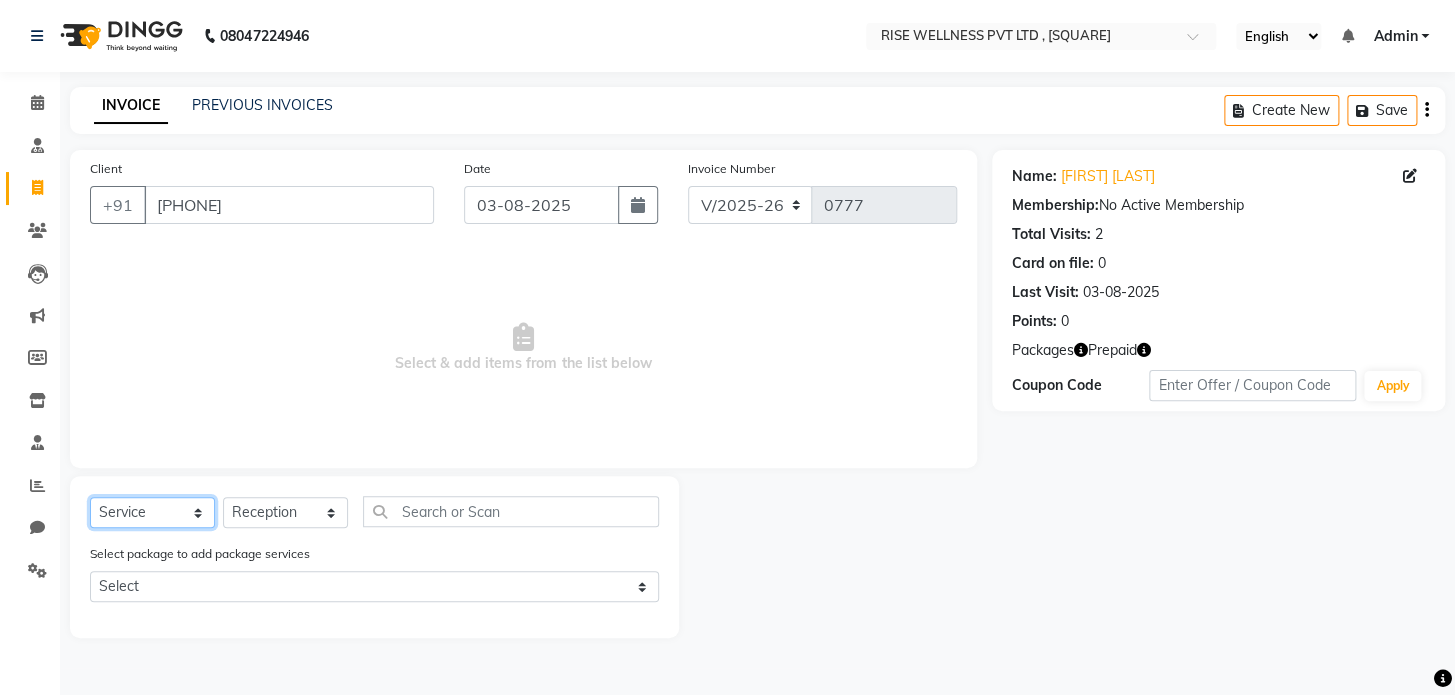 select on "product" 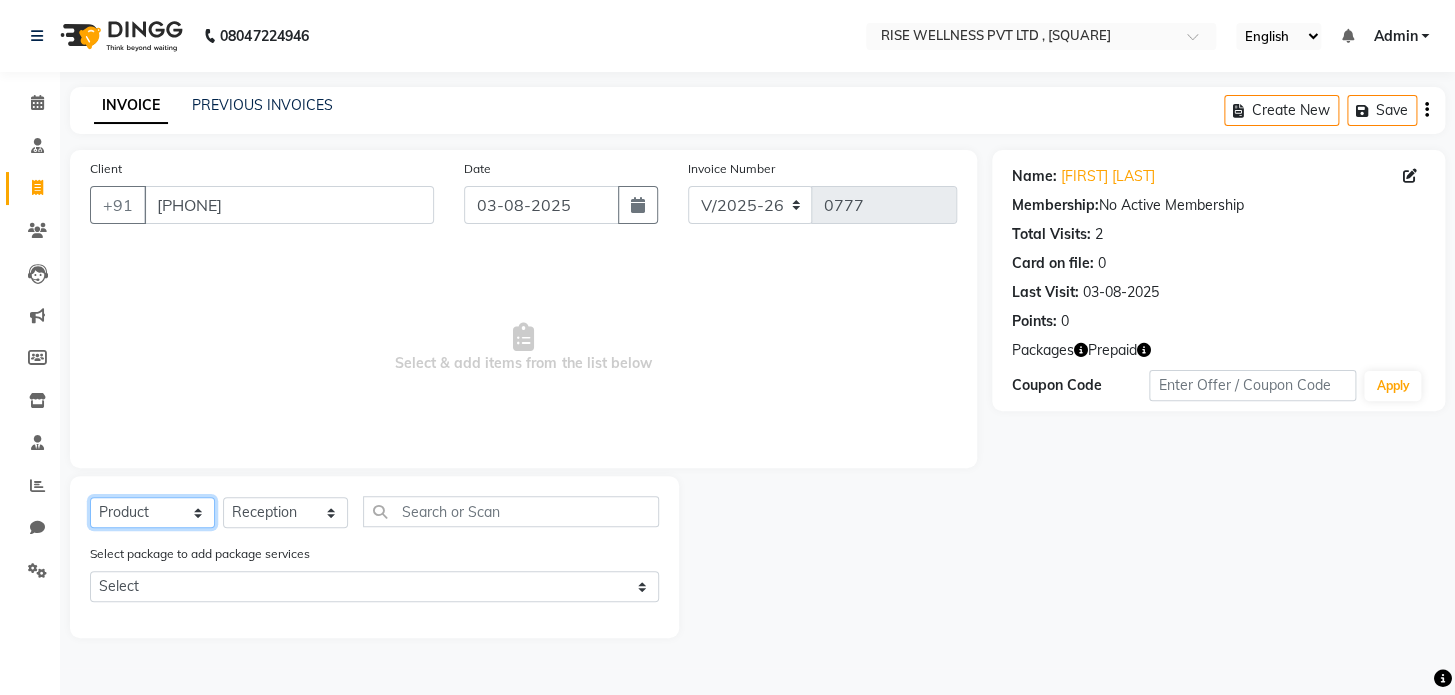click on "Select  Service  Product  Membership  Package Voucher Prepaid Gift Card" 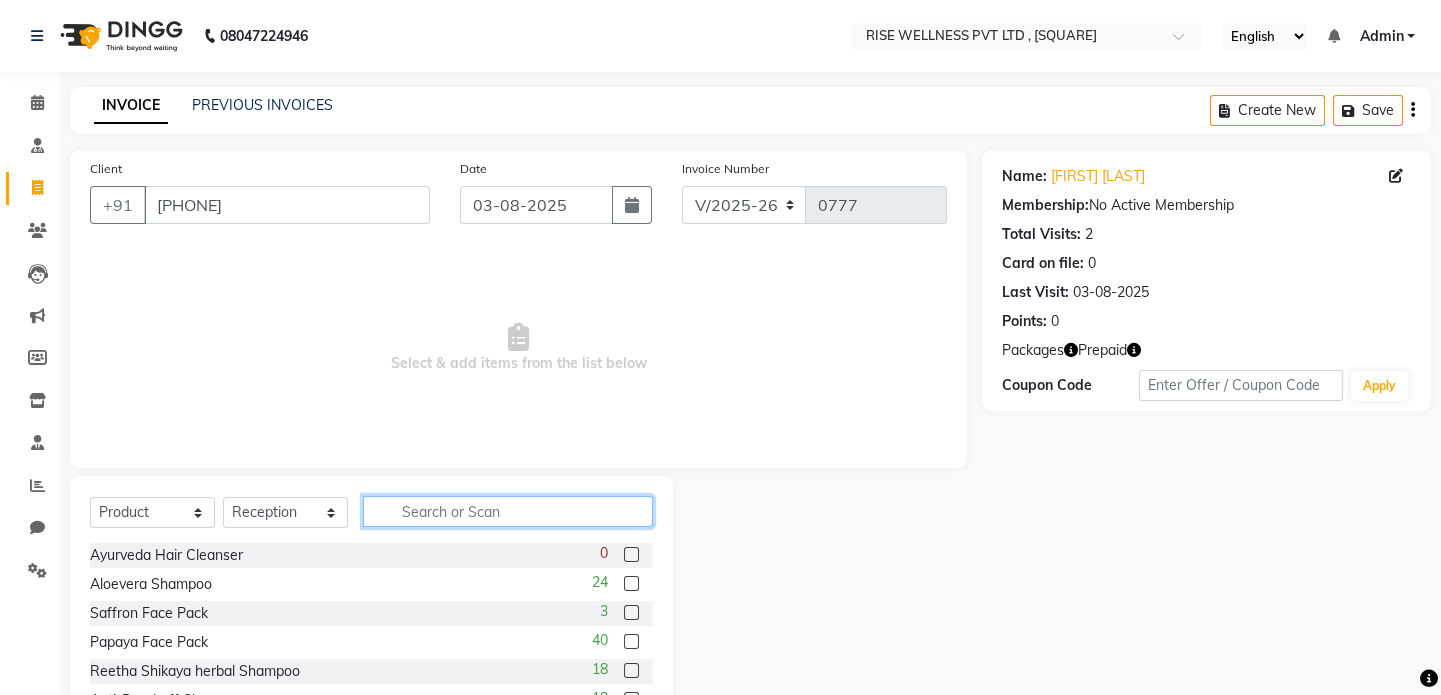 click 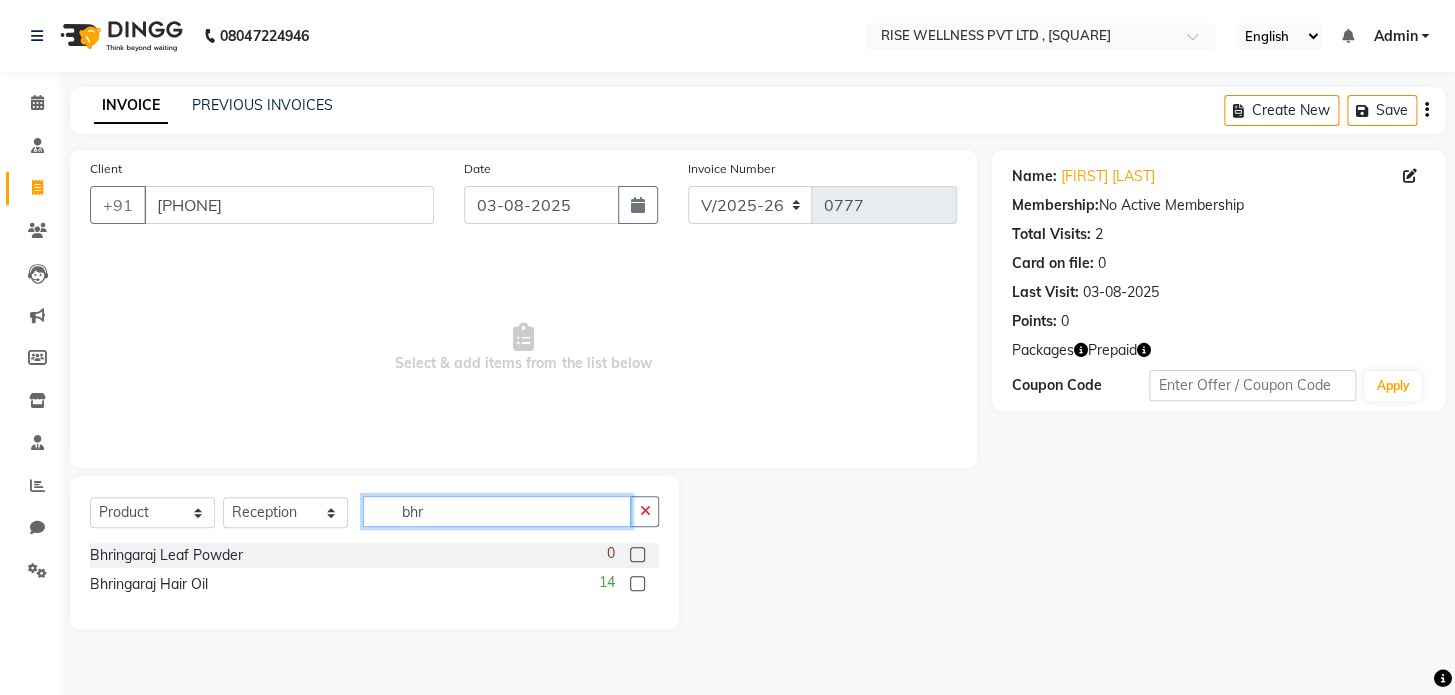type on "bhr" 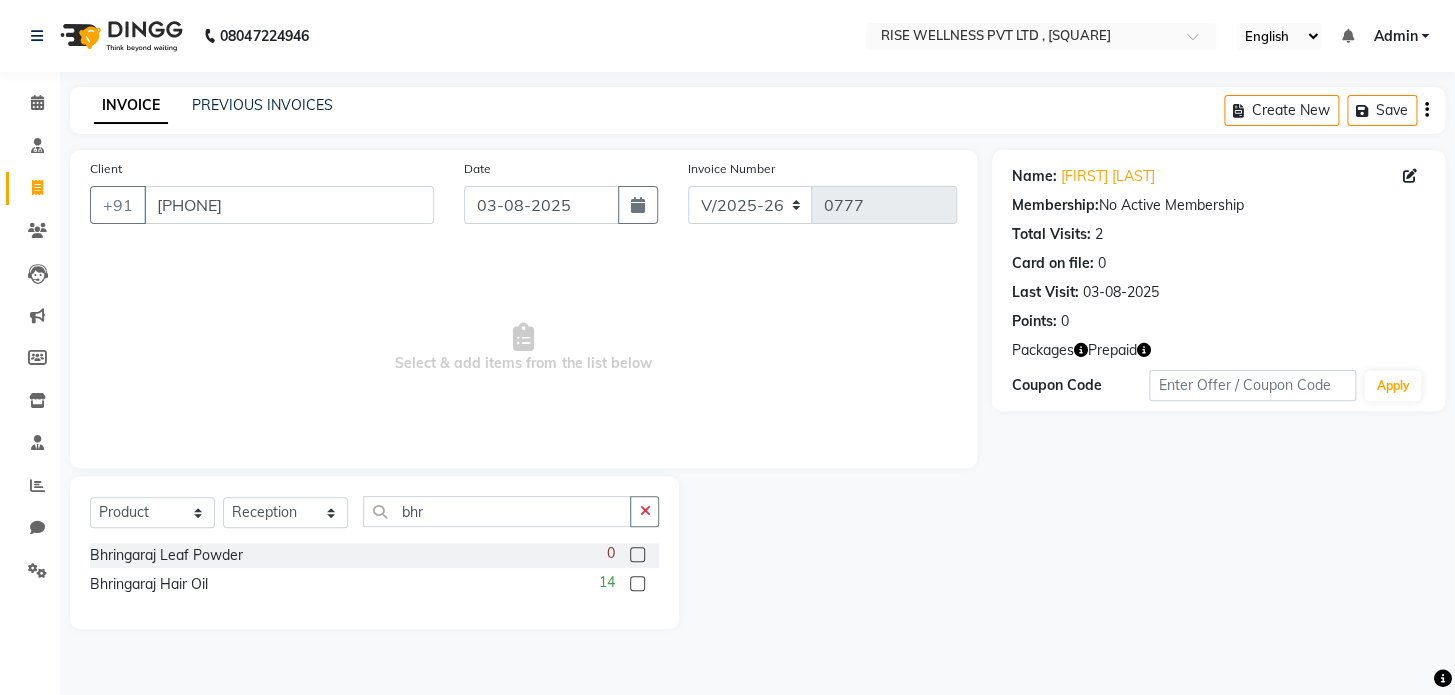 click 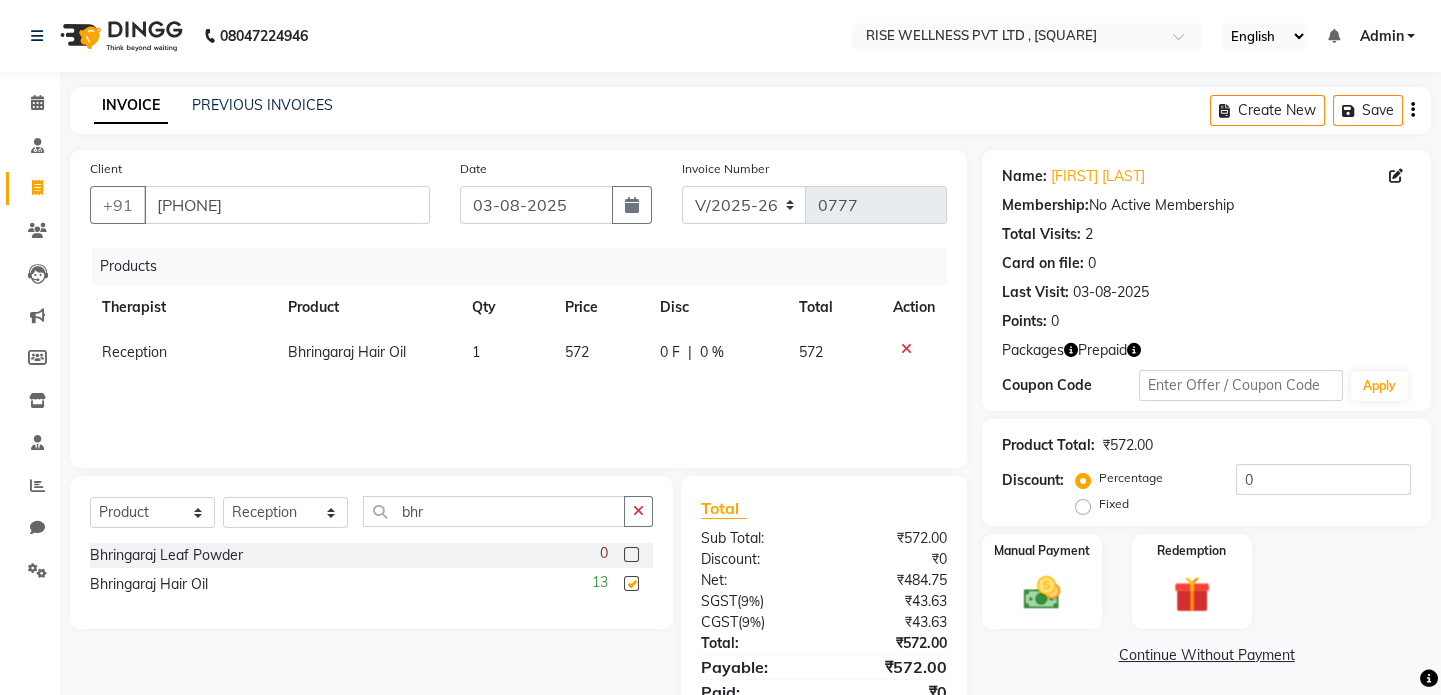 checkbox on "false" 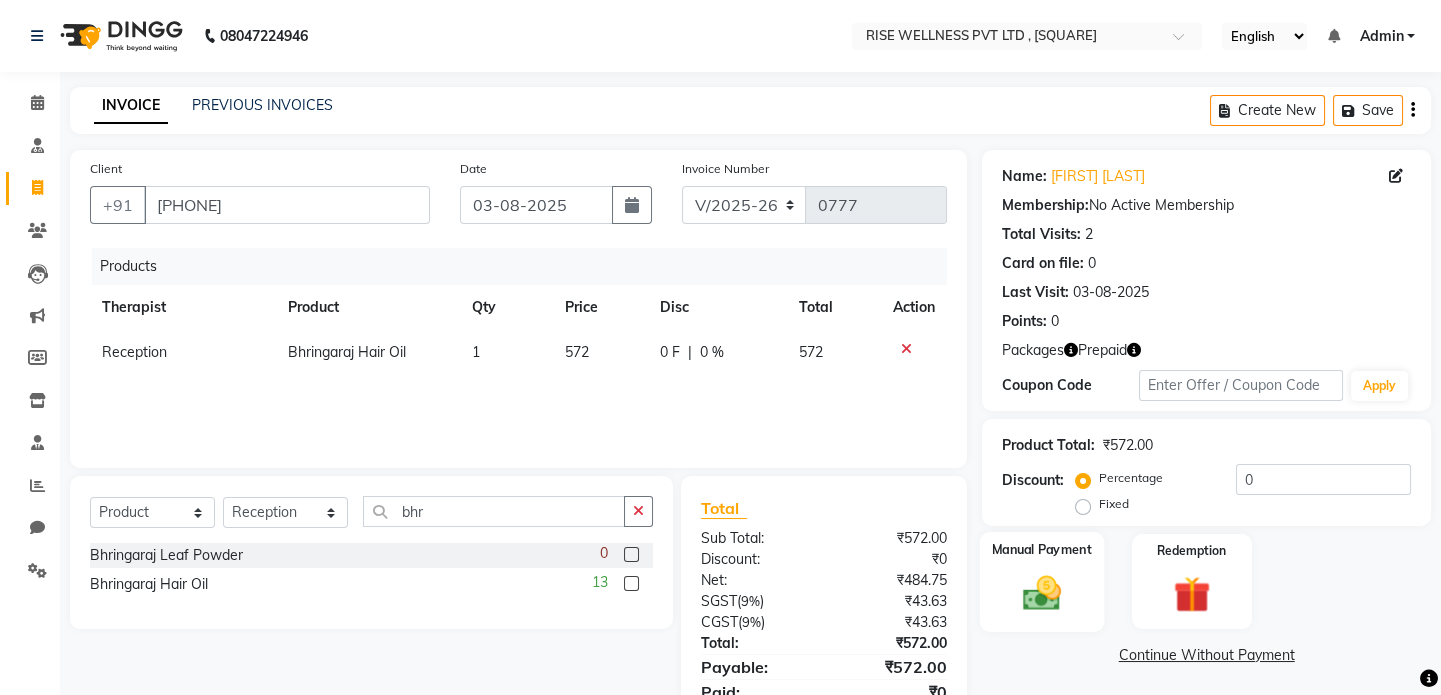 click 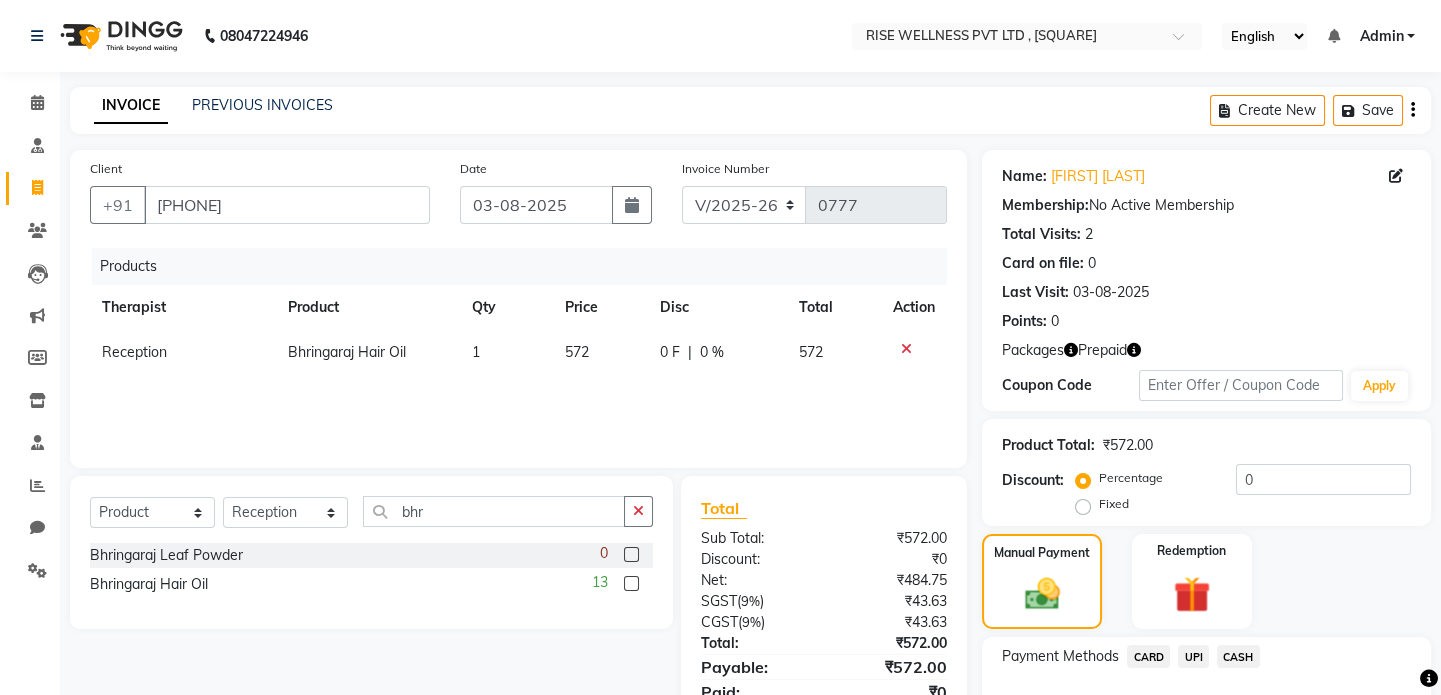 click on "CARD" 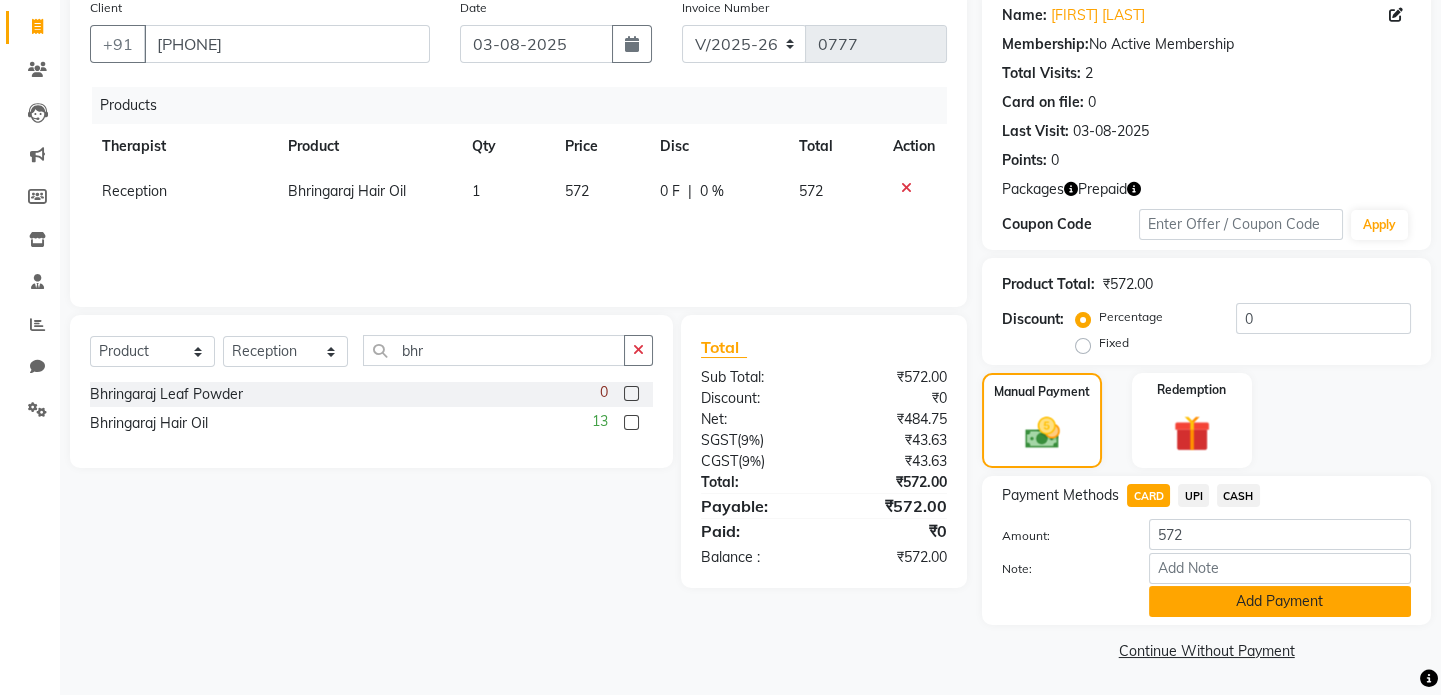 click on "Add Payment" 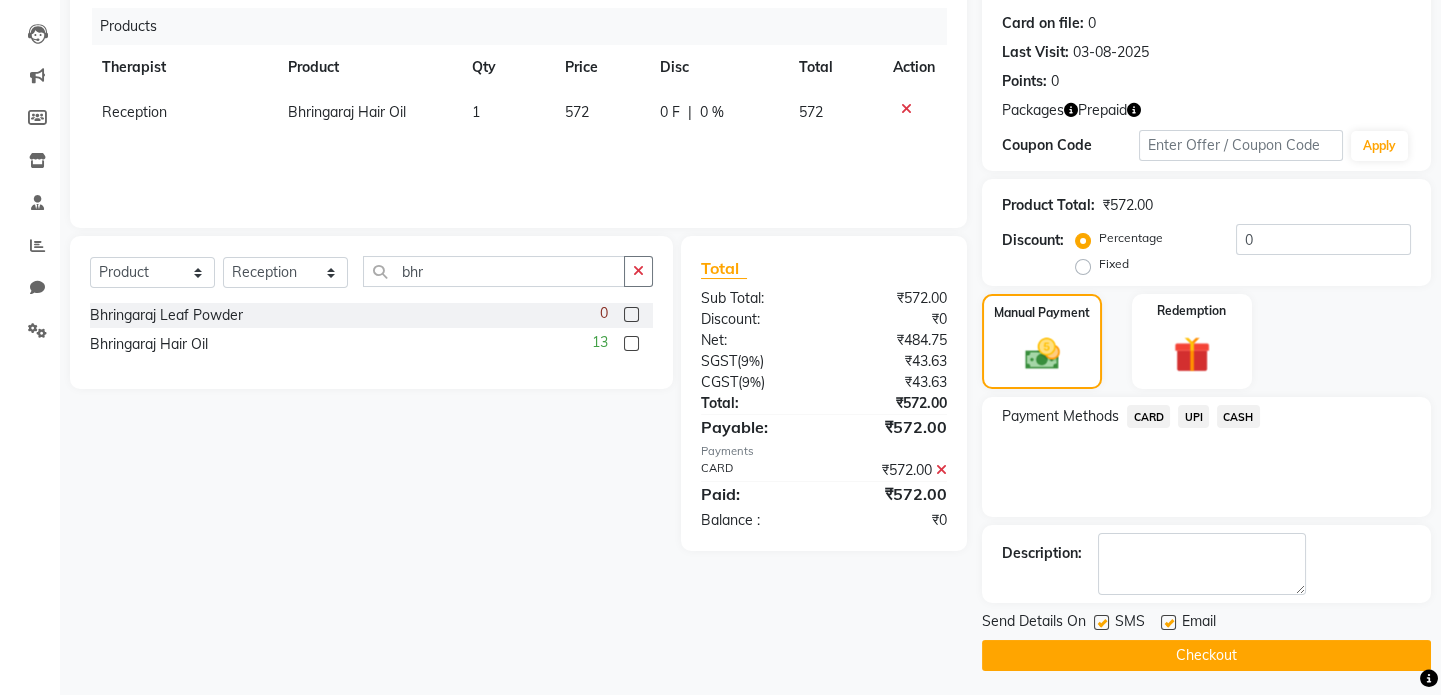 scroll, scrollTop: 245, scrollLeft: 0, axis: vertical 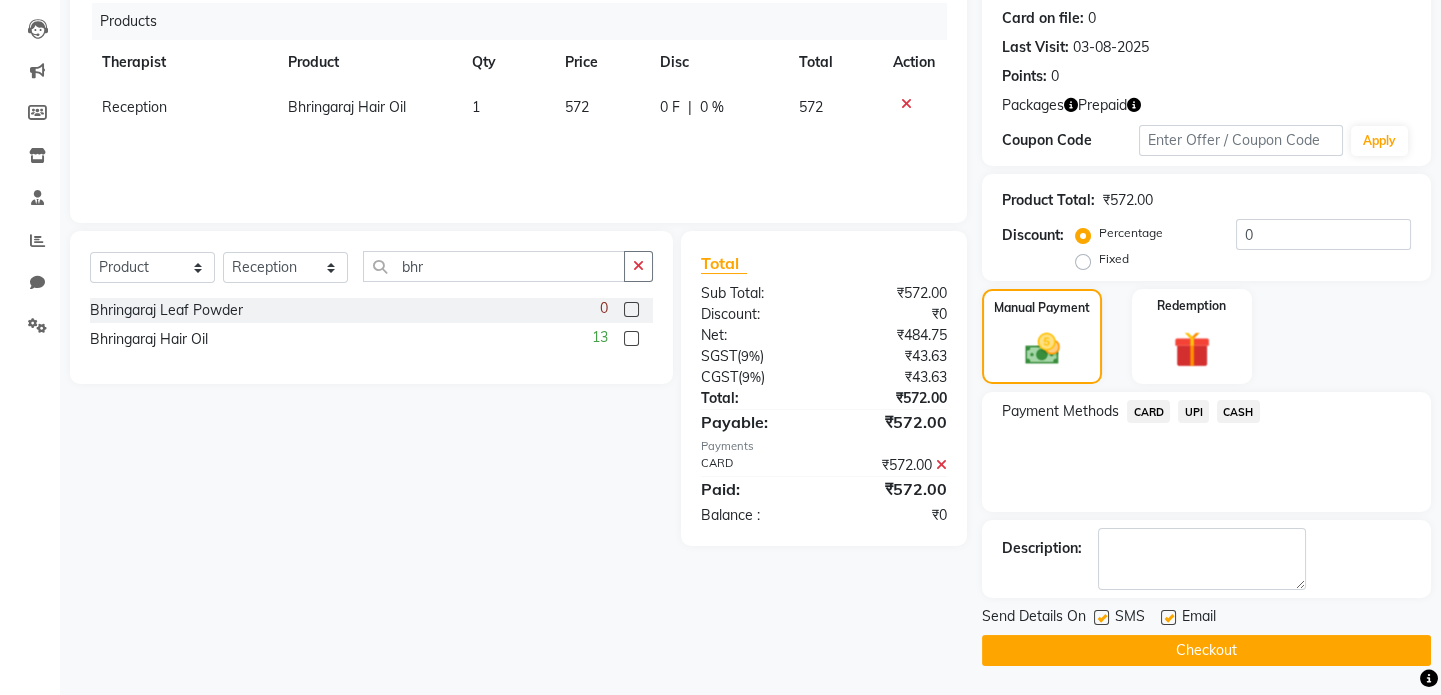 click on "Checkout" 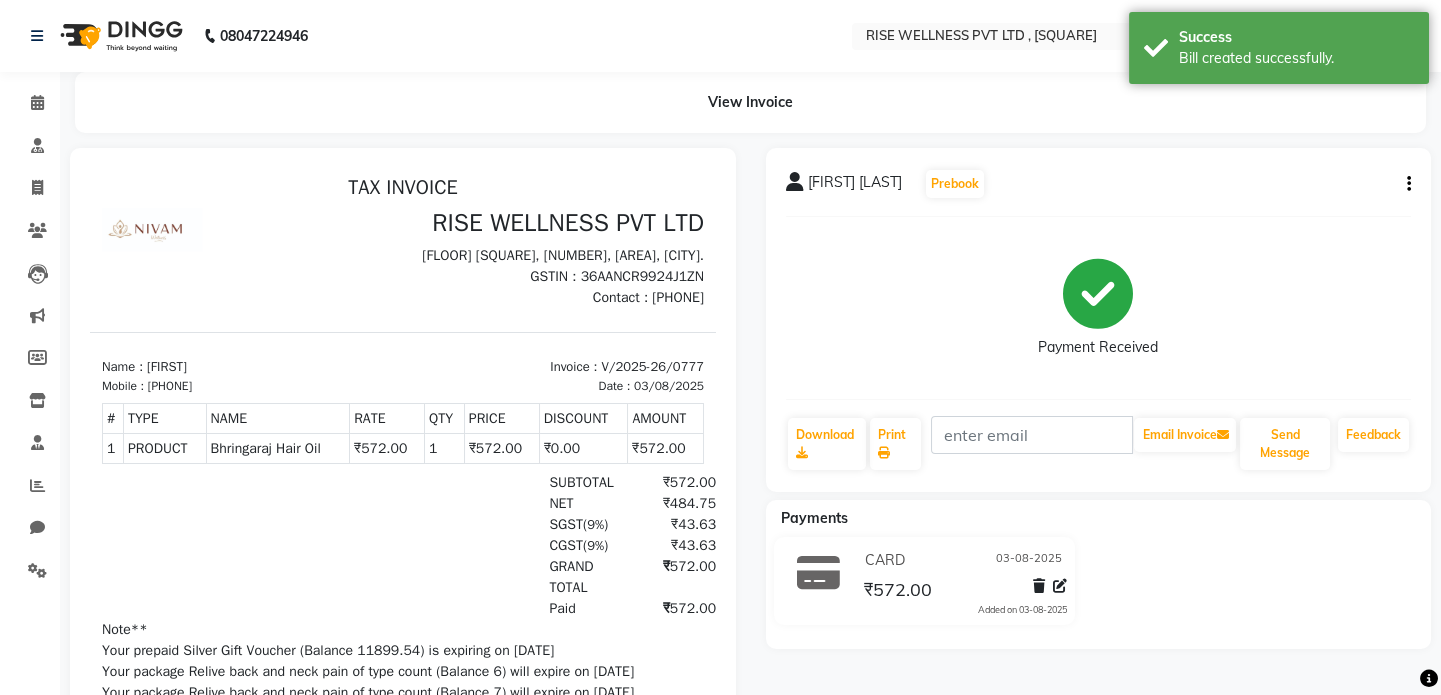 scroll, scrollTop: 0, scrollLeft: 0, axis: both 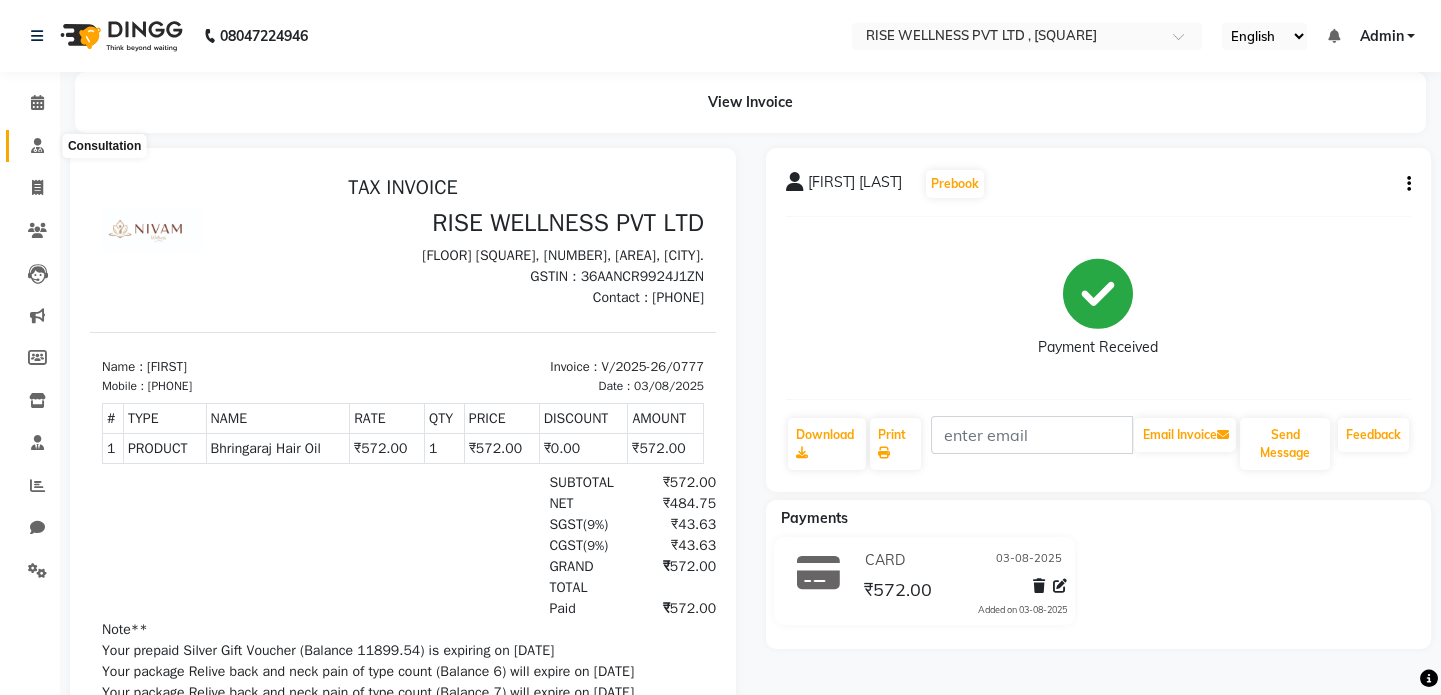 click 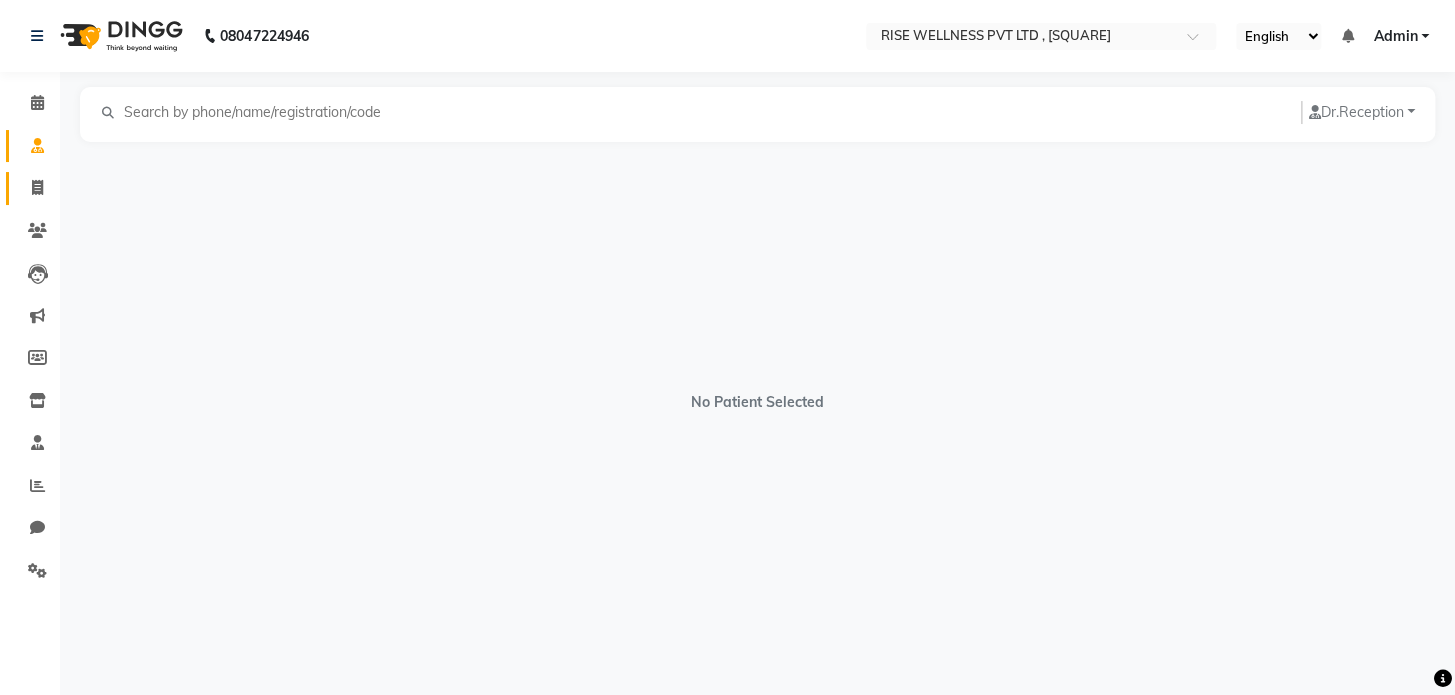 click on "Invoice" 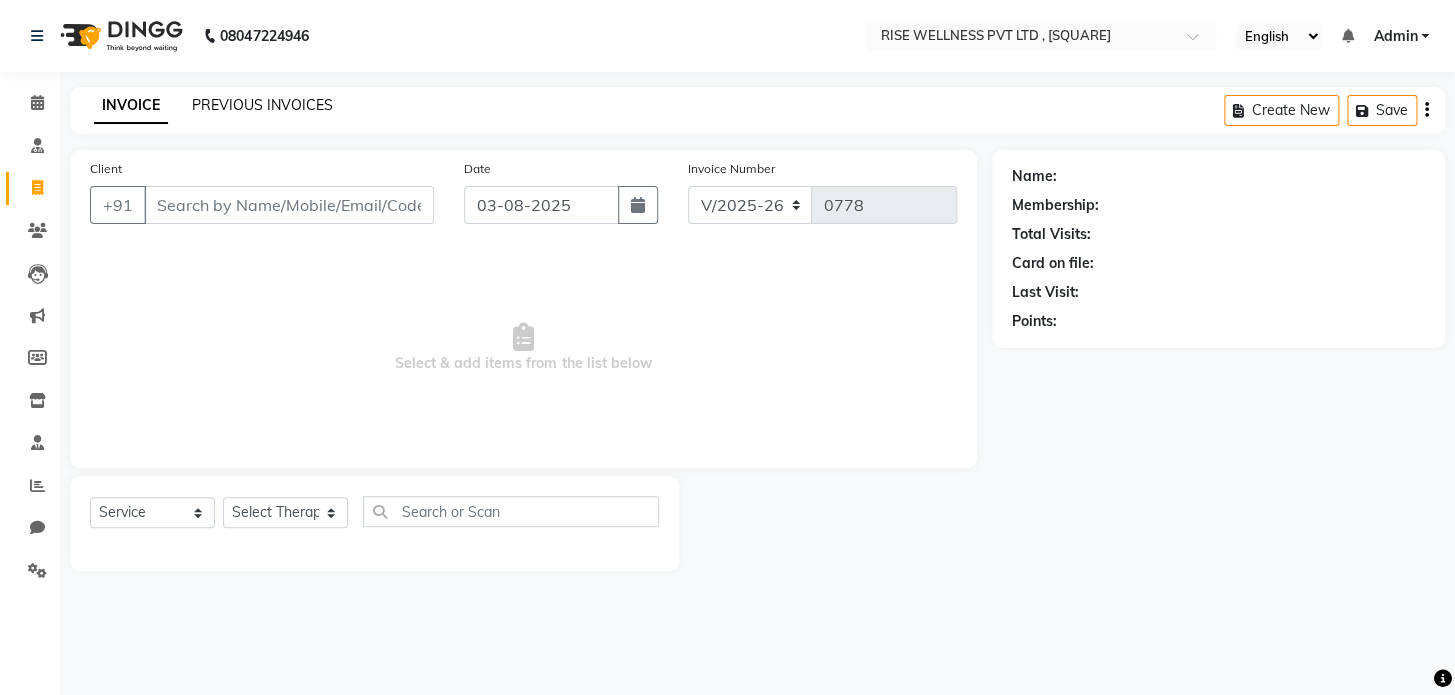 click on "PREVIOUS INVOICES" 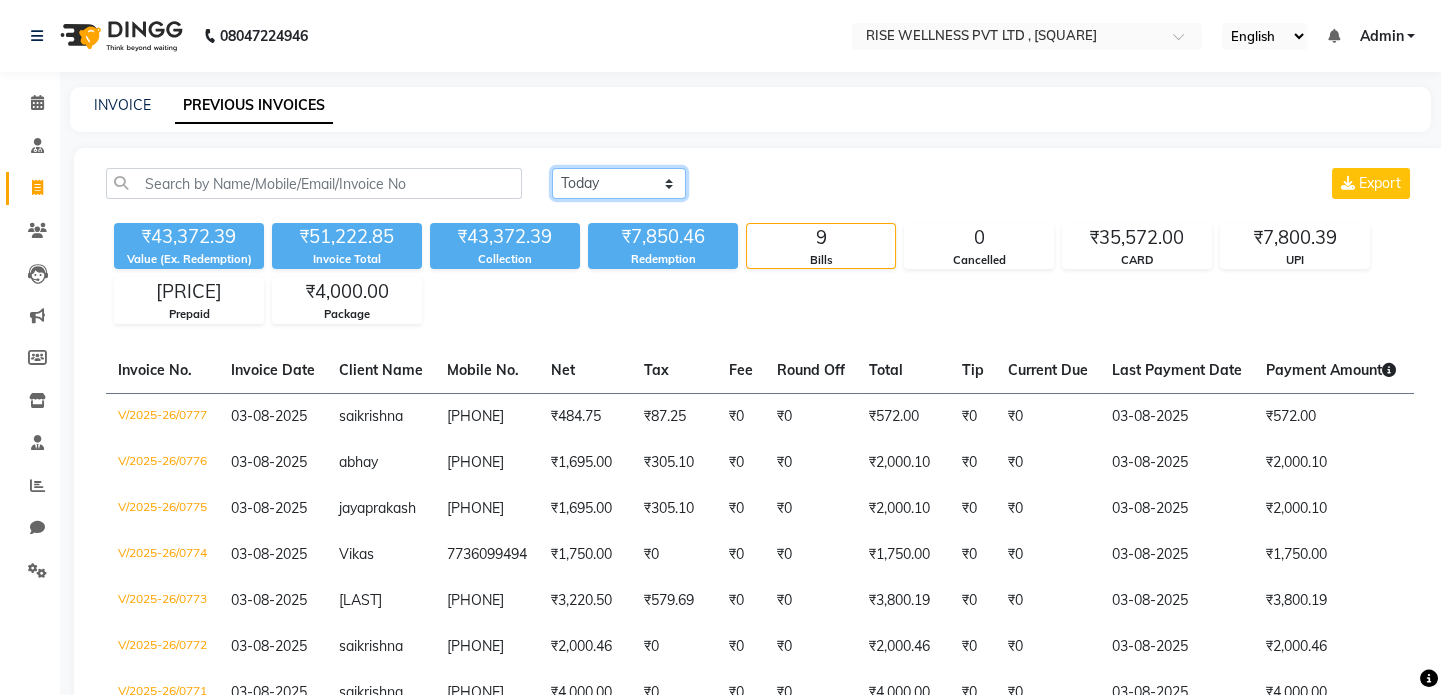 click on "Today Yesterday Custom Range" 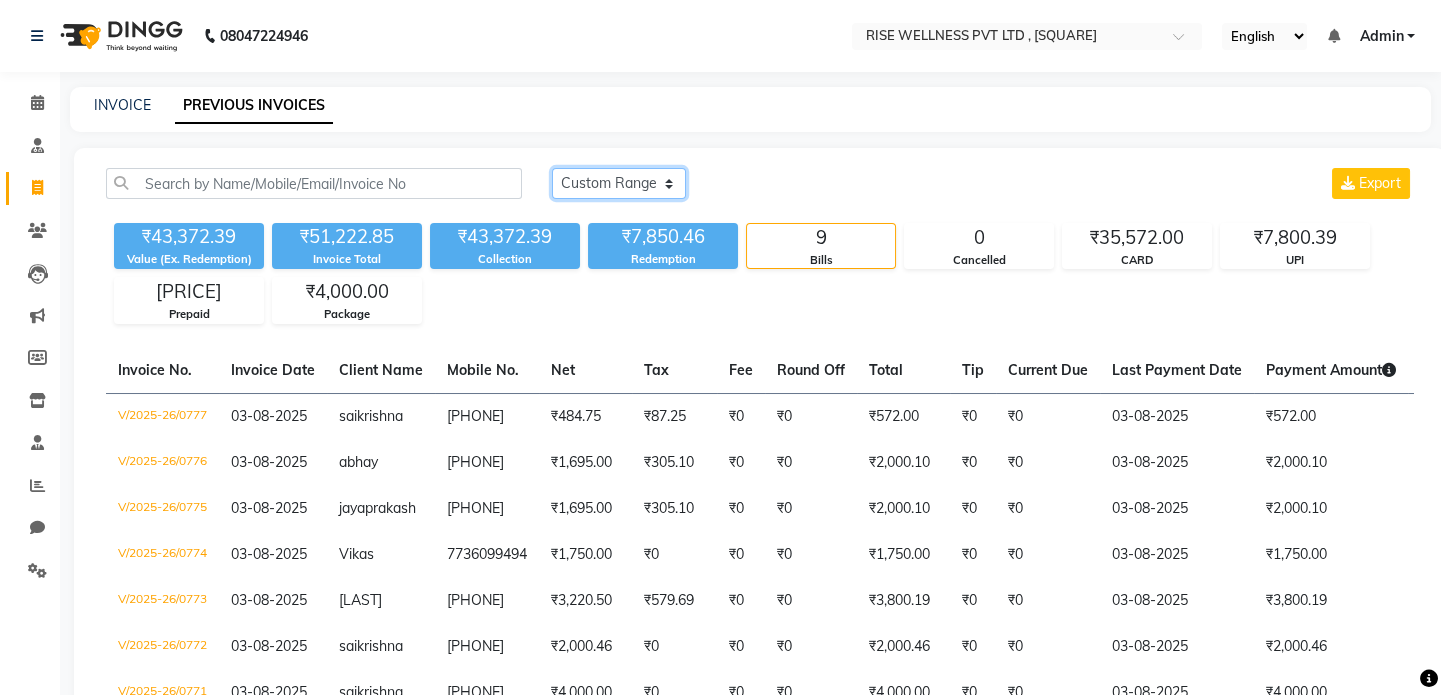 click on "Today Yesterday Custom Range" 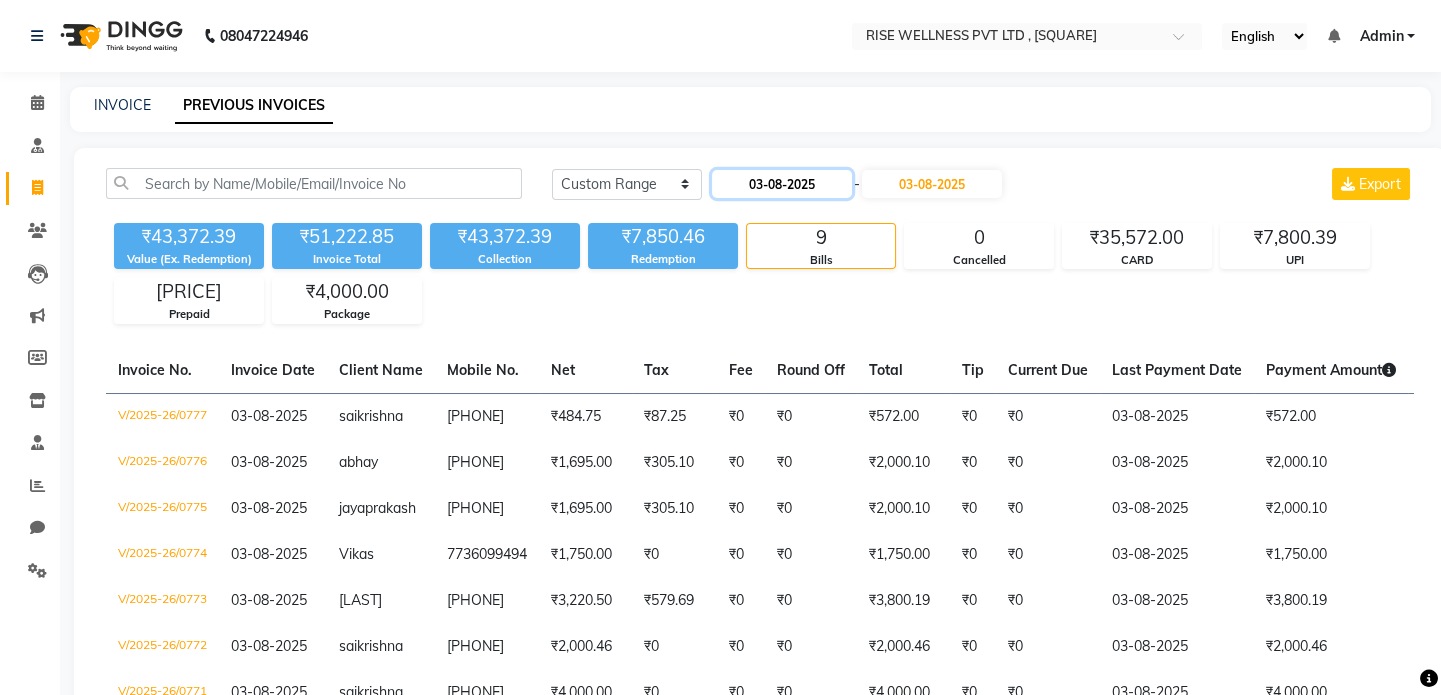 click on "03-08-2025" 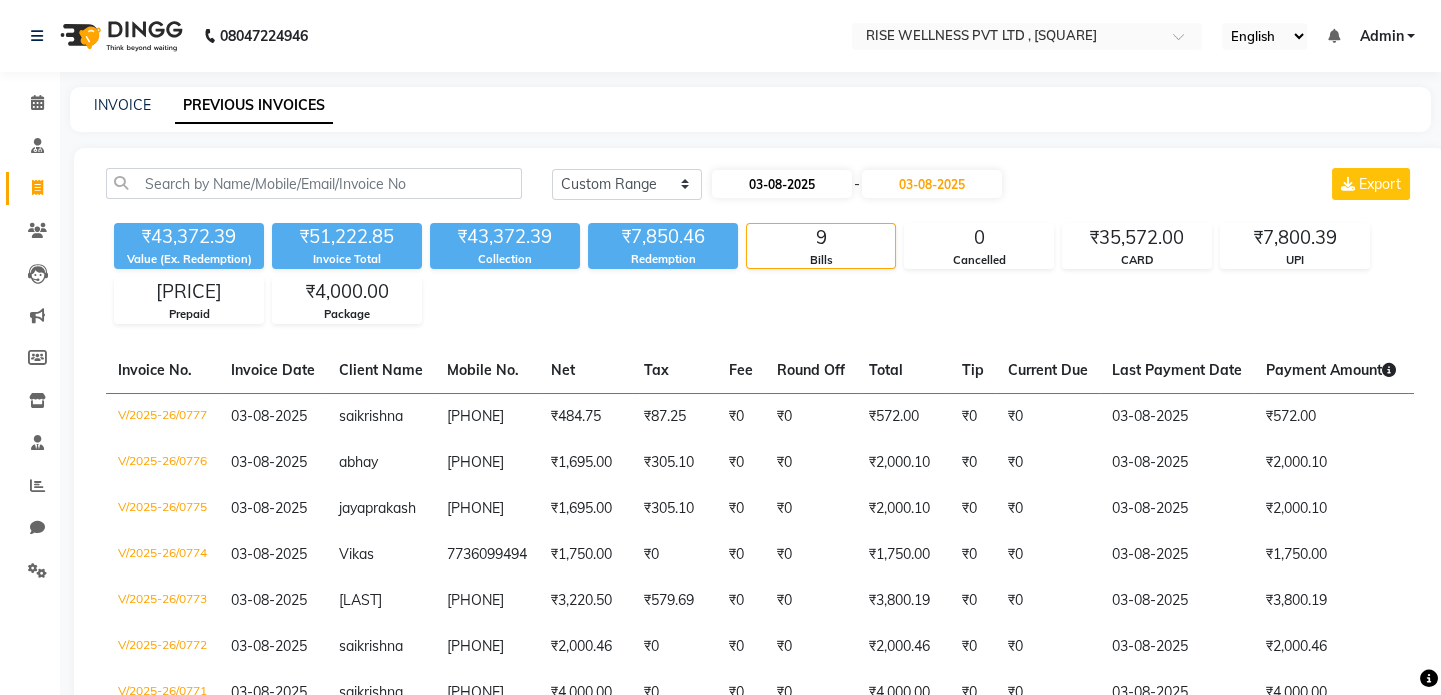select on "8" 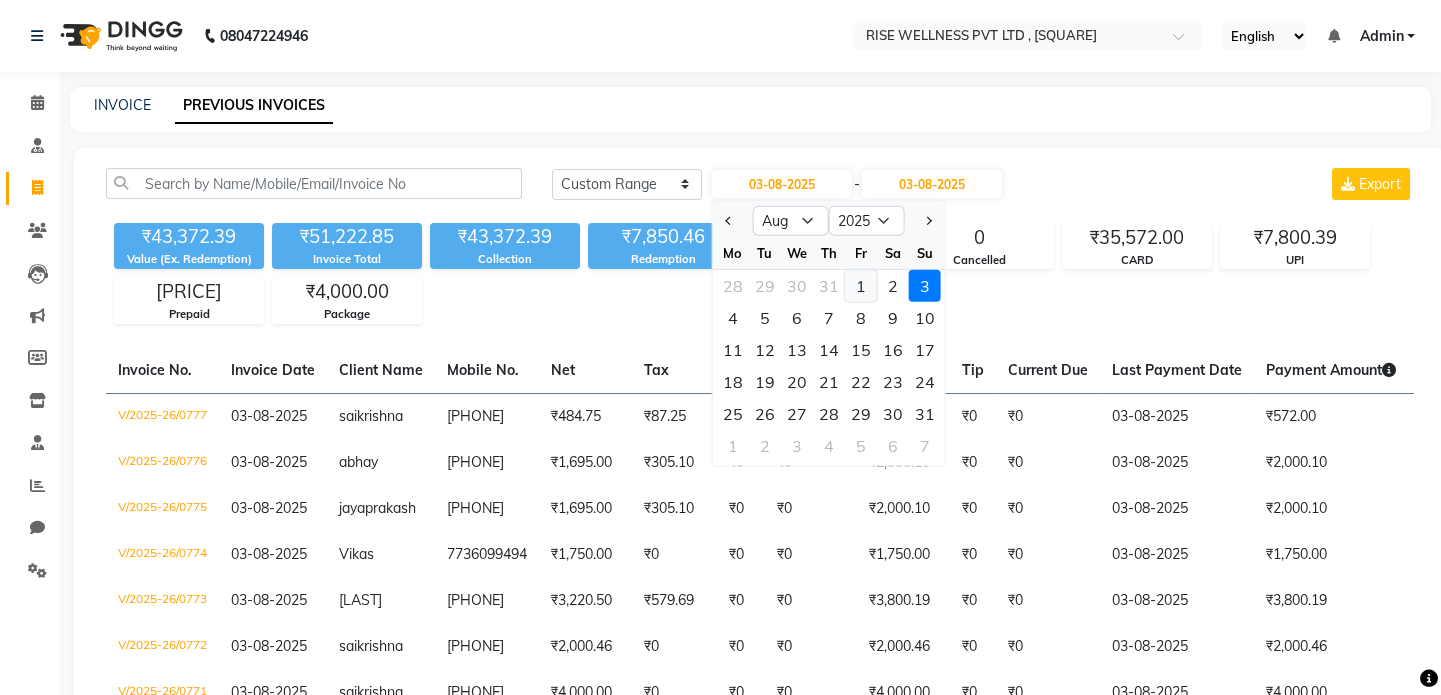 click on "1" 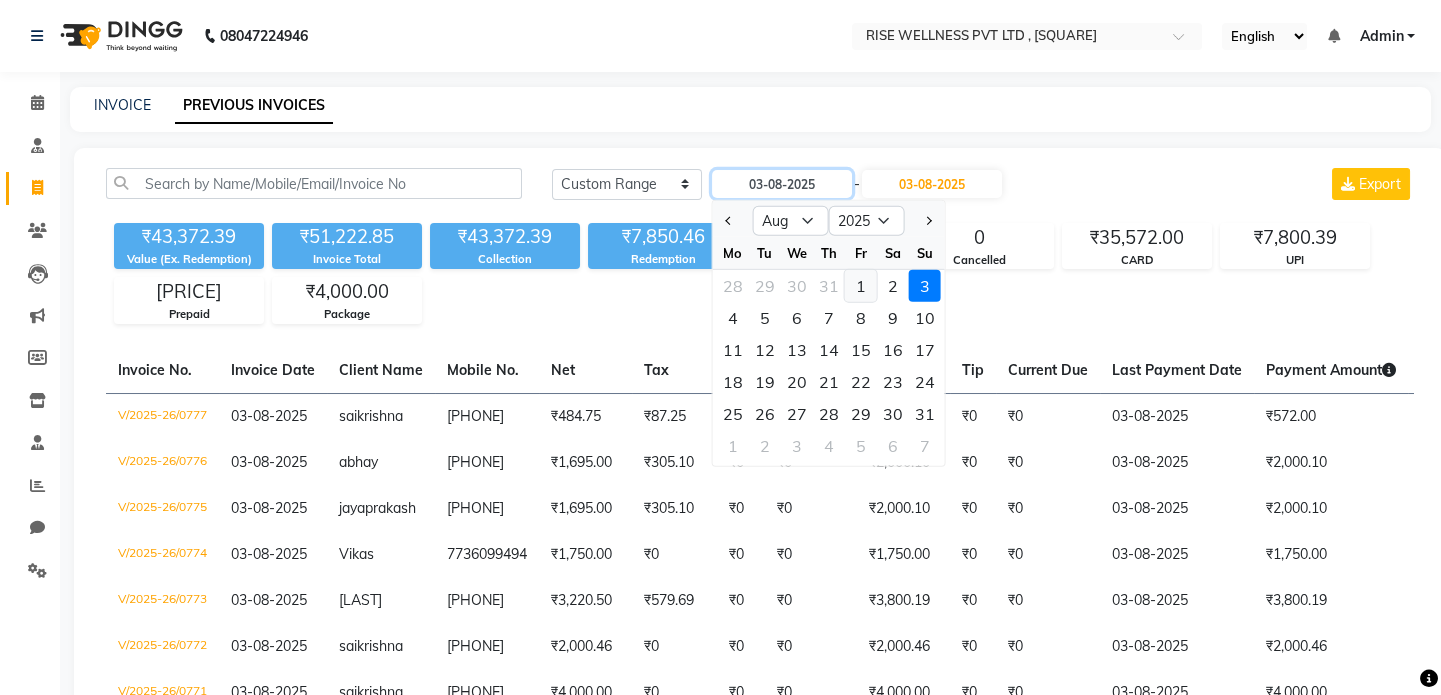 type on "01-08-2025" 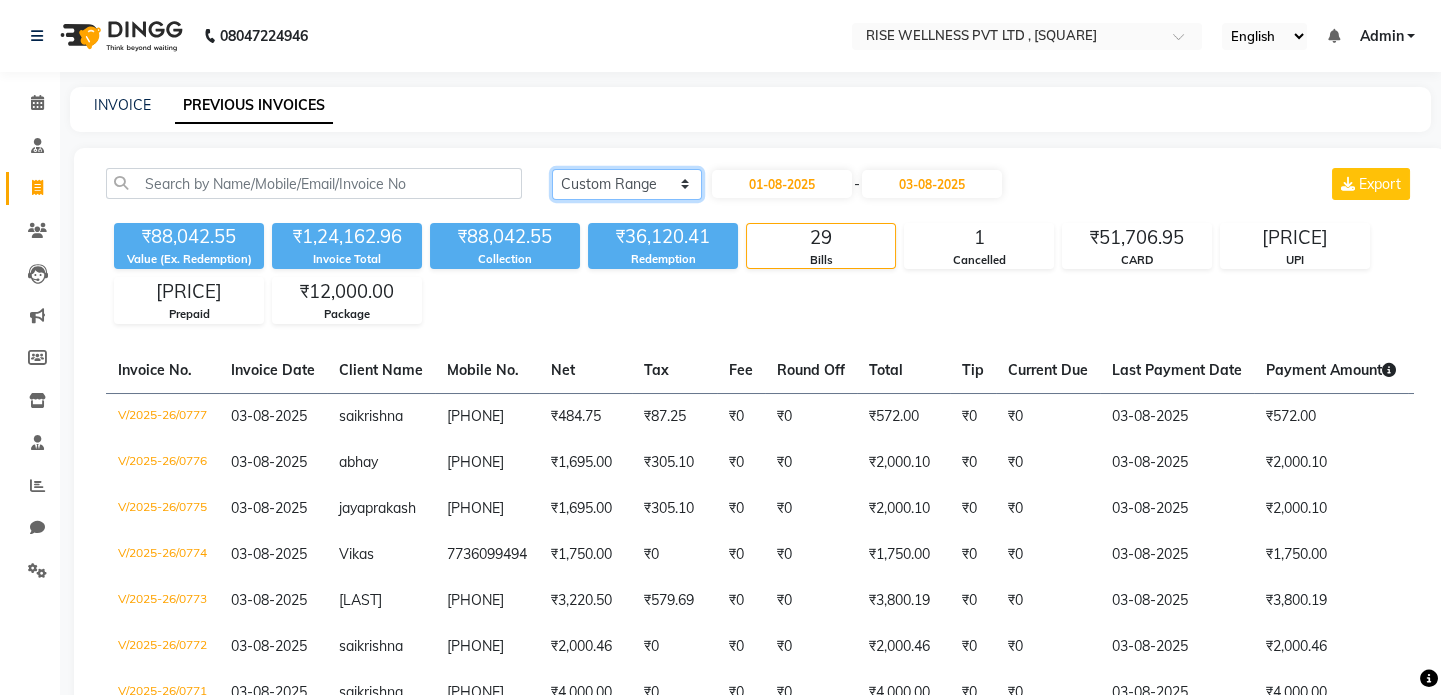 click on "Today Yesterday Custom Range" 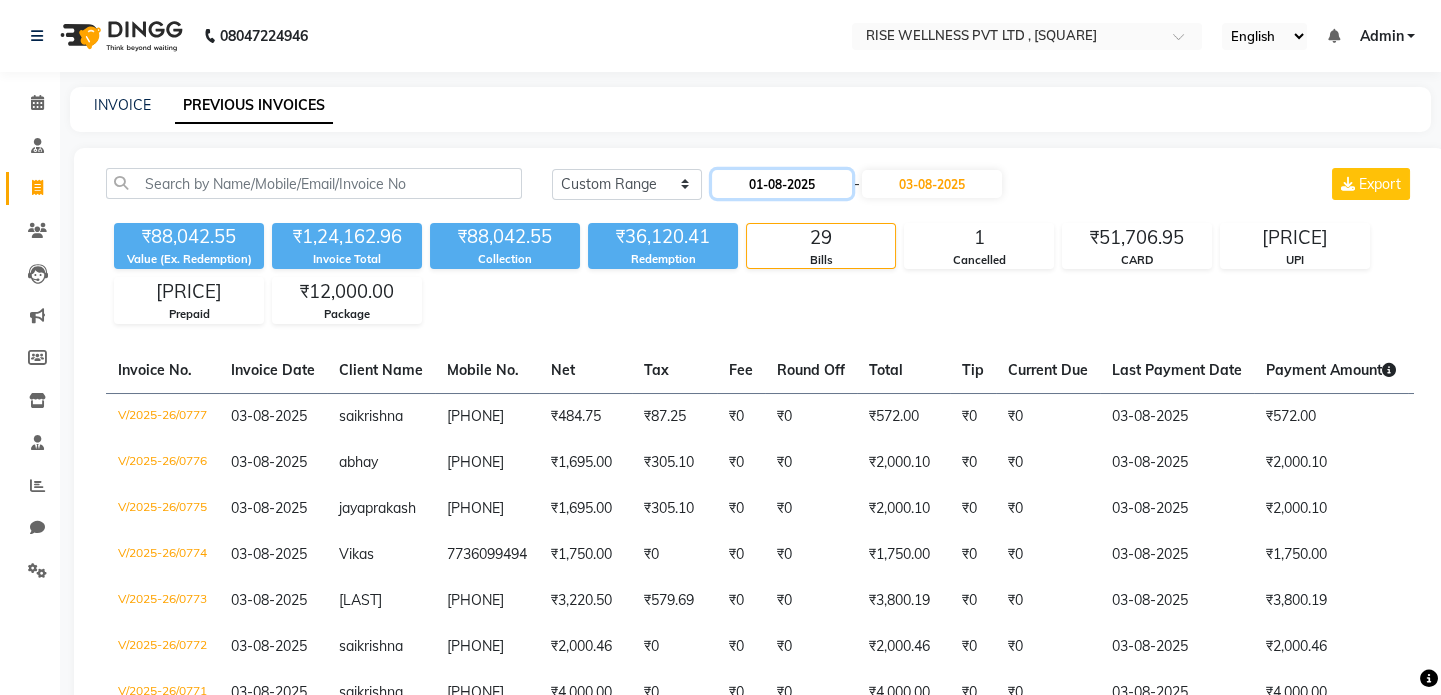 click on "01-08-2025" 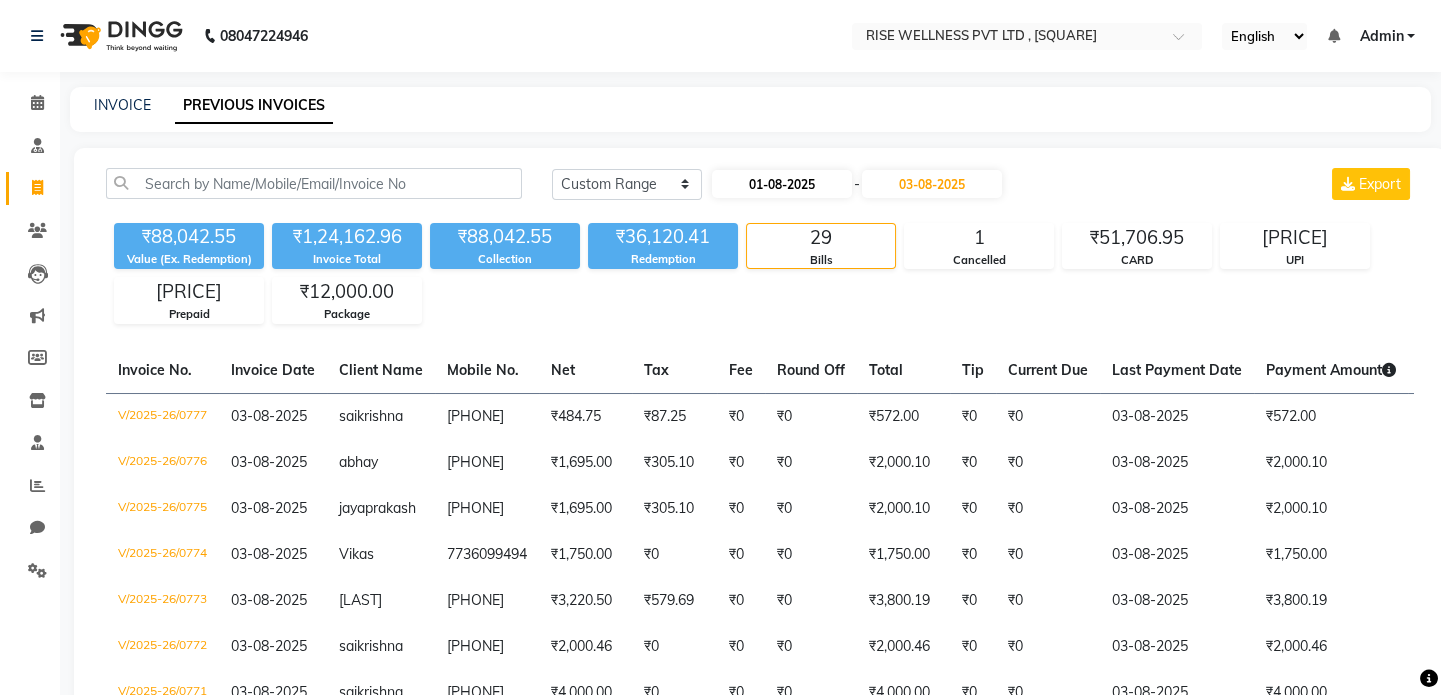 select on "8" 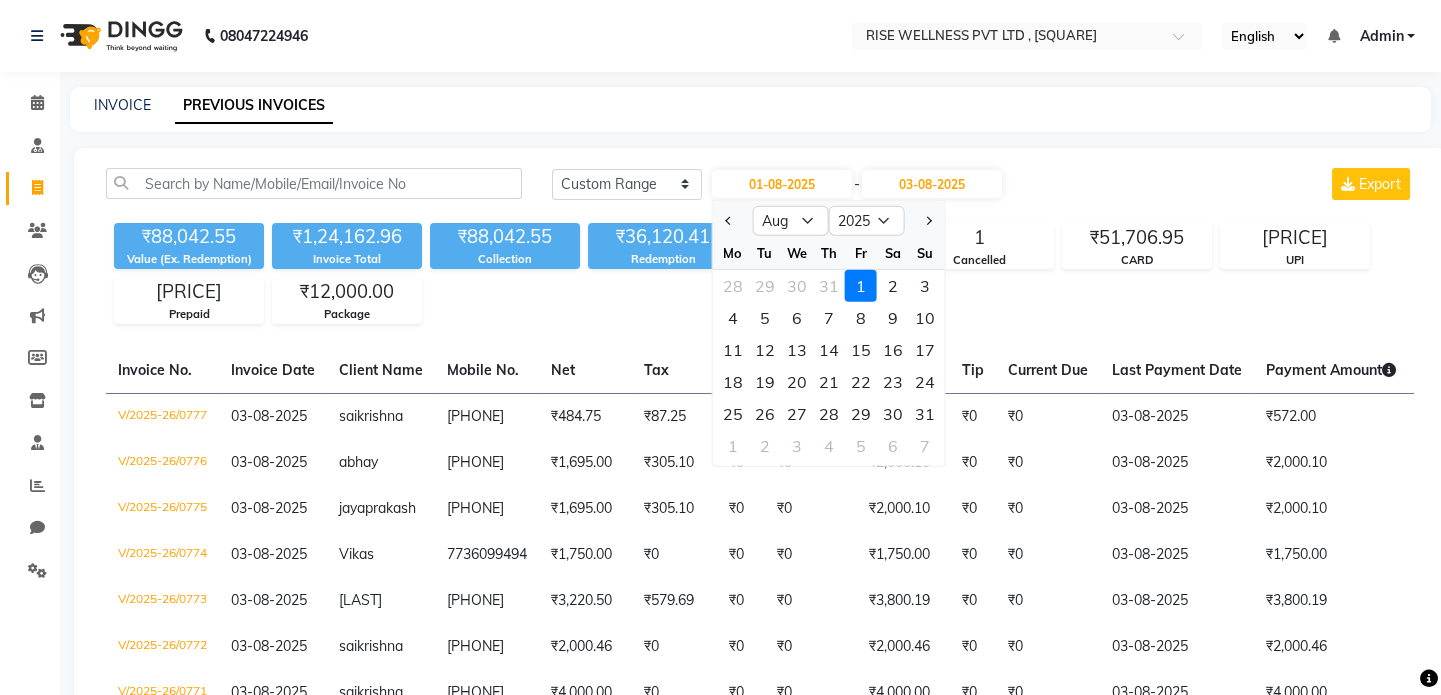 click on "INVOICE PREVIOUS INVOICES" 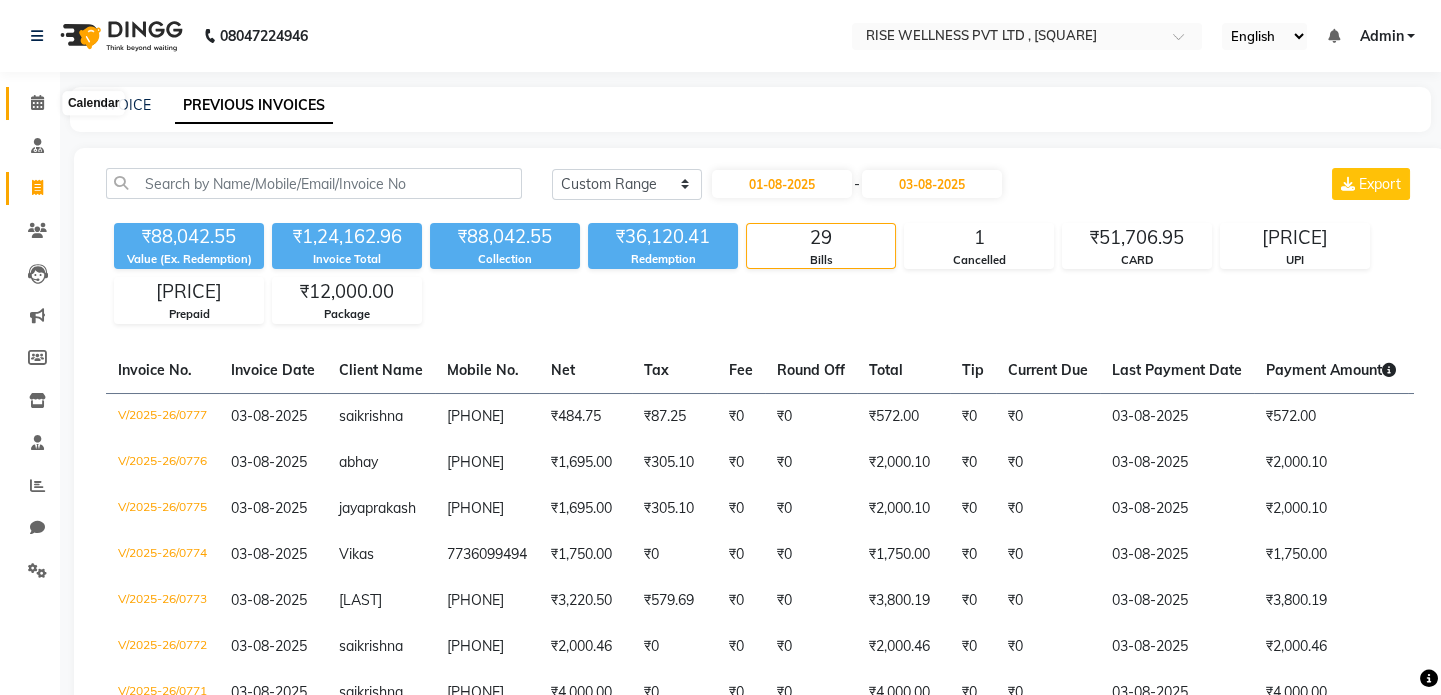 click 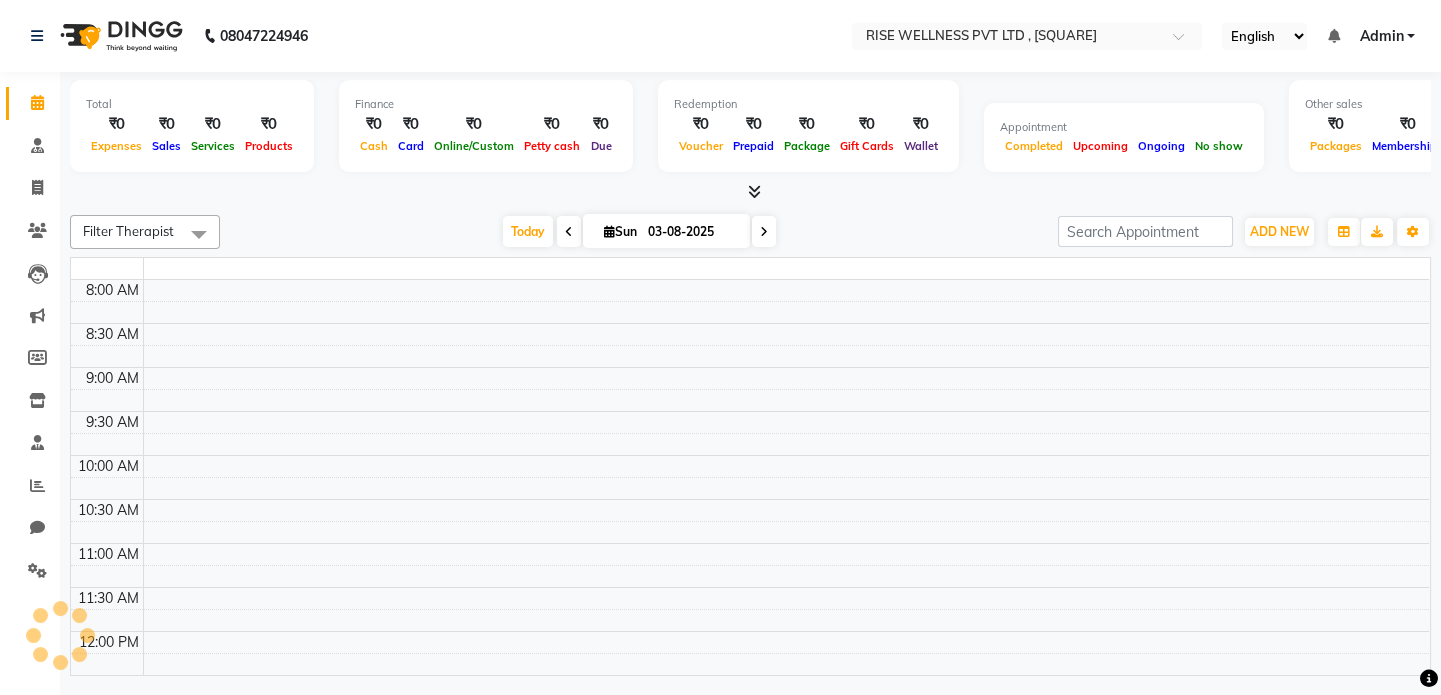 scroll, scrollTop: 0, scrollLeft: 0, axis: both 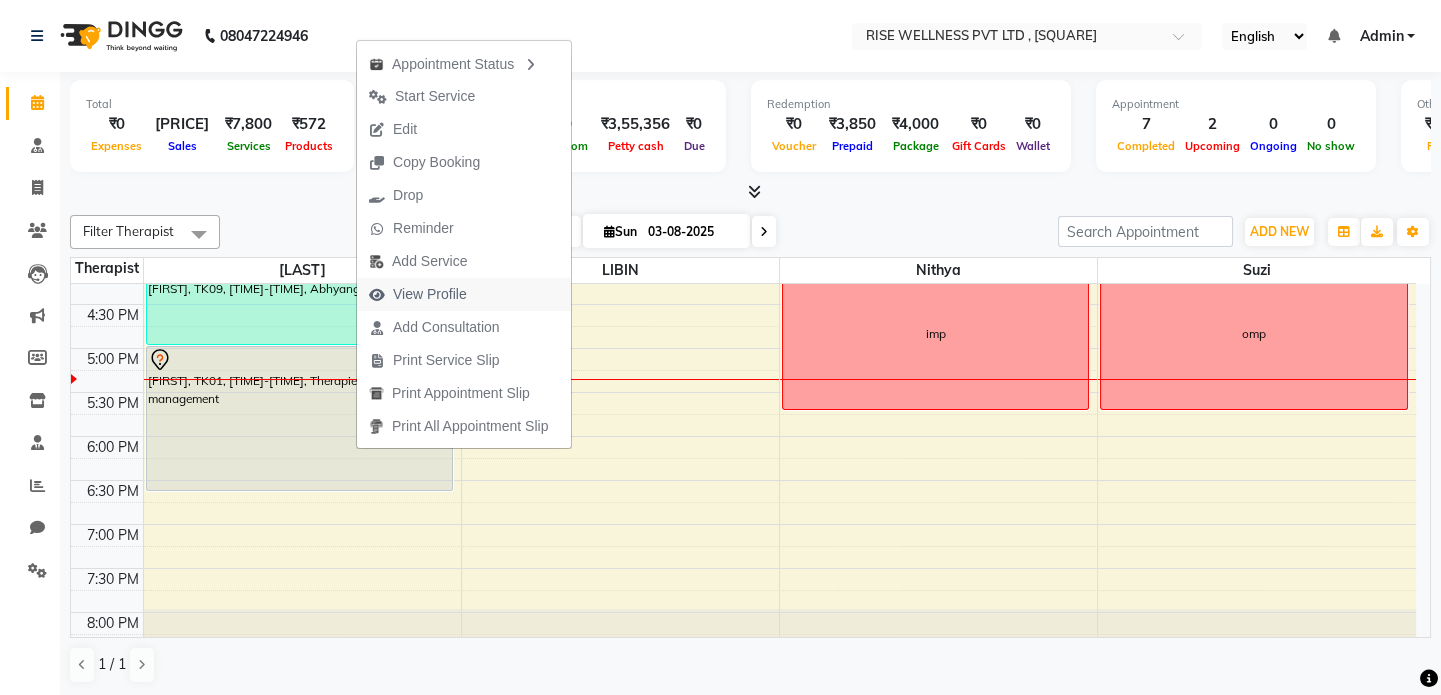drag, startPoint x: 444, startPoint y: 191, endPoint x: 455, endPoint y: 302, distance: 111.54372 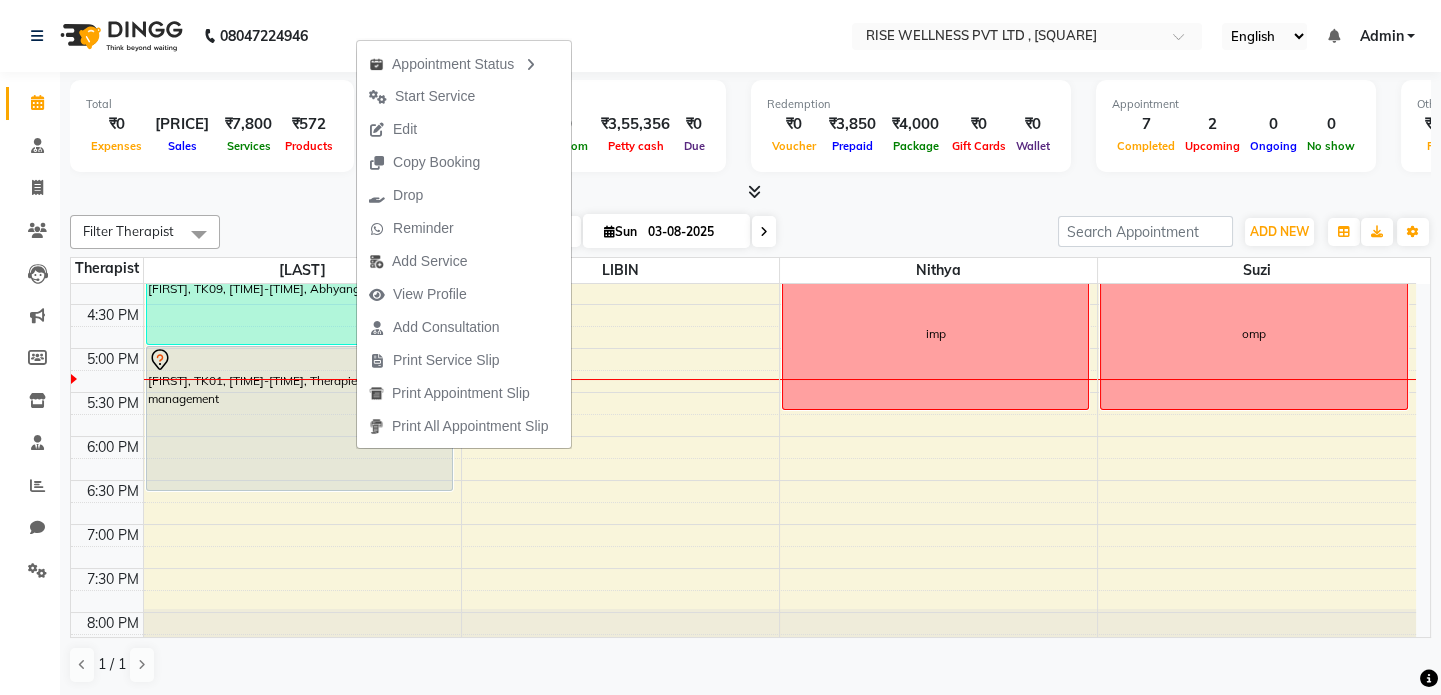 click on "8:00 AM 8:30 AM 9:00 AM 9:30 AM 10:00 AM 10:30 AM 11:00 AM 11:30 AM 12:00 PM 12:30 PM 1:00 PM 1:30 PM 2:00 PM 2:30 PM 3:00 PM 3:30 PM 4:00 PM 4:30 PM 5:00 PM 5:30 PM 6:00 PM 6:30 PM 7:00 PM 7:30 PM 8:00 PM 8:30 PM     sai krishna, TK04, 09:40 AM-10:25 AM, Abhyangam - reflexology( head, neck,hand,back,foot)     vignesh, TK10, 10:50 AM-12:30 PM, Therapies - Detox             vignesh, TK07, 12:30 PM-01:30 PM, Abhyangam - Full body     jaya prakash, TK09, 04:00 PM-05:00 PM, Abhyangam - Full body             sai charan, TK01, 05:00 PM-06:40 PM, Therapies - Pain management     sai krishna, TK06, 09:50 AM-10:35 AM, Abhyangam - Shirodhara     Vikas, TK03, 12:30 PM-01:30 PM, Abhyangam - Full body     abhay, TK08, 01:30 PM-02:30 PM, Abhyangam - Full body     sai krishna, TK05, 08:45 AM-10:25 AM, Therapies - Pain management  imp   omp" at bounding box center [743, 128] 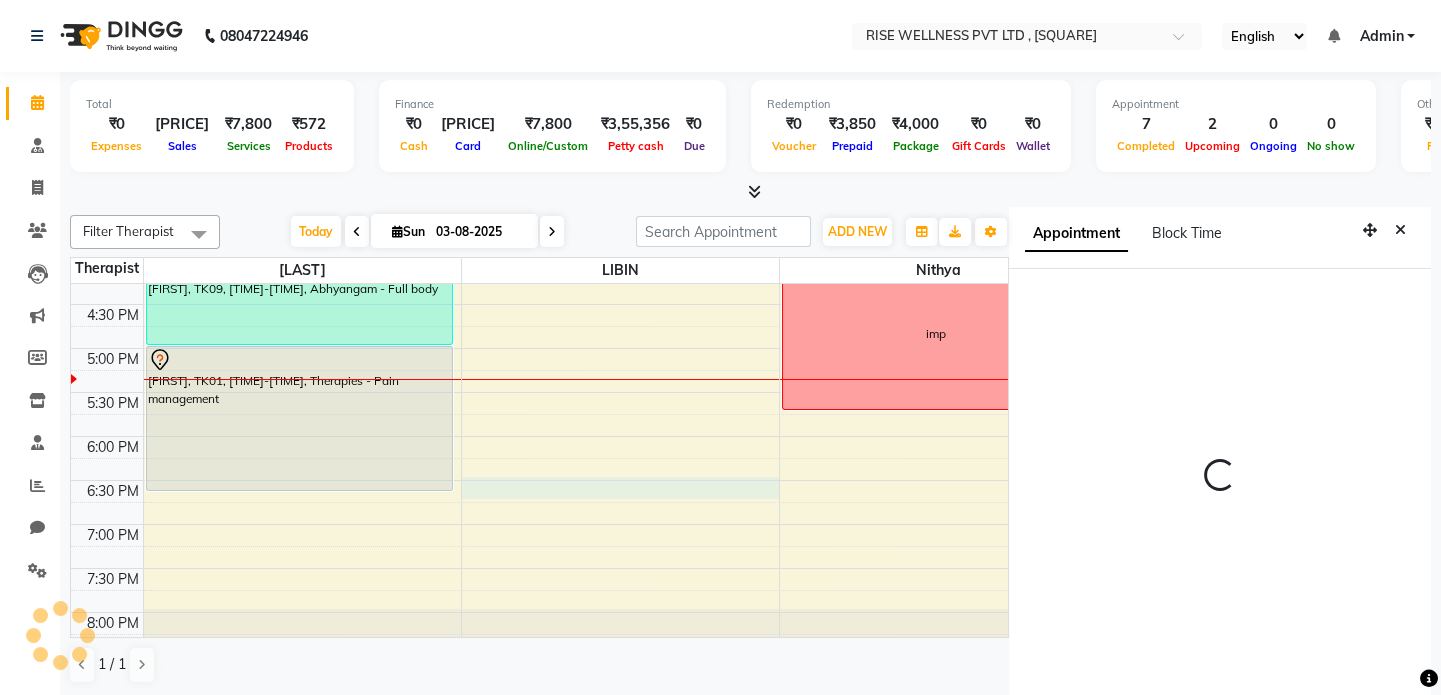 select on "1110" 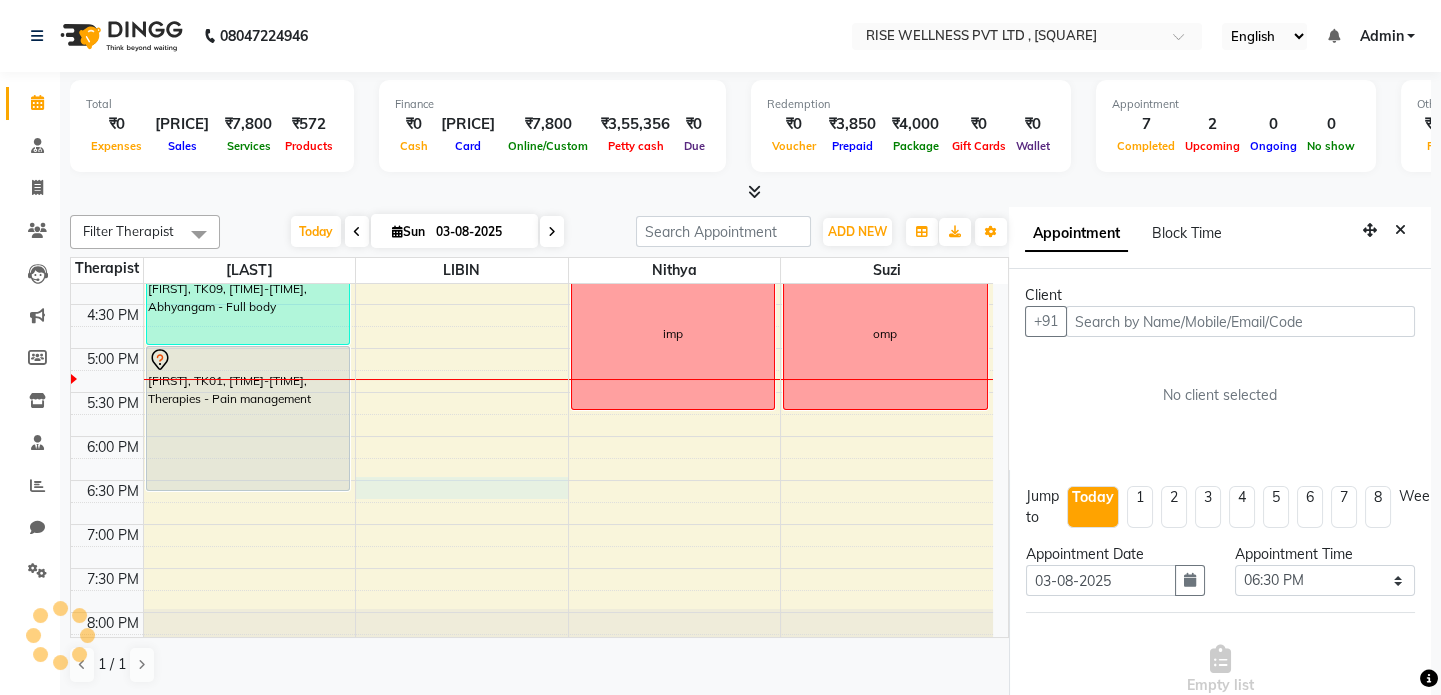 scroll, scrollTop: 8, scrollLeft: 0, axis: vertical 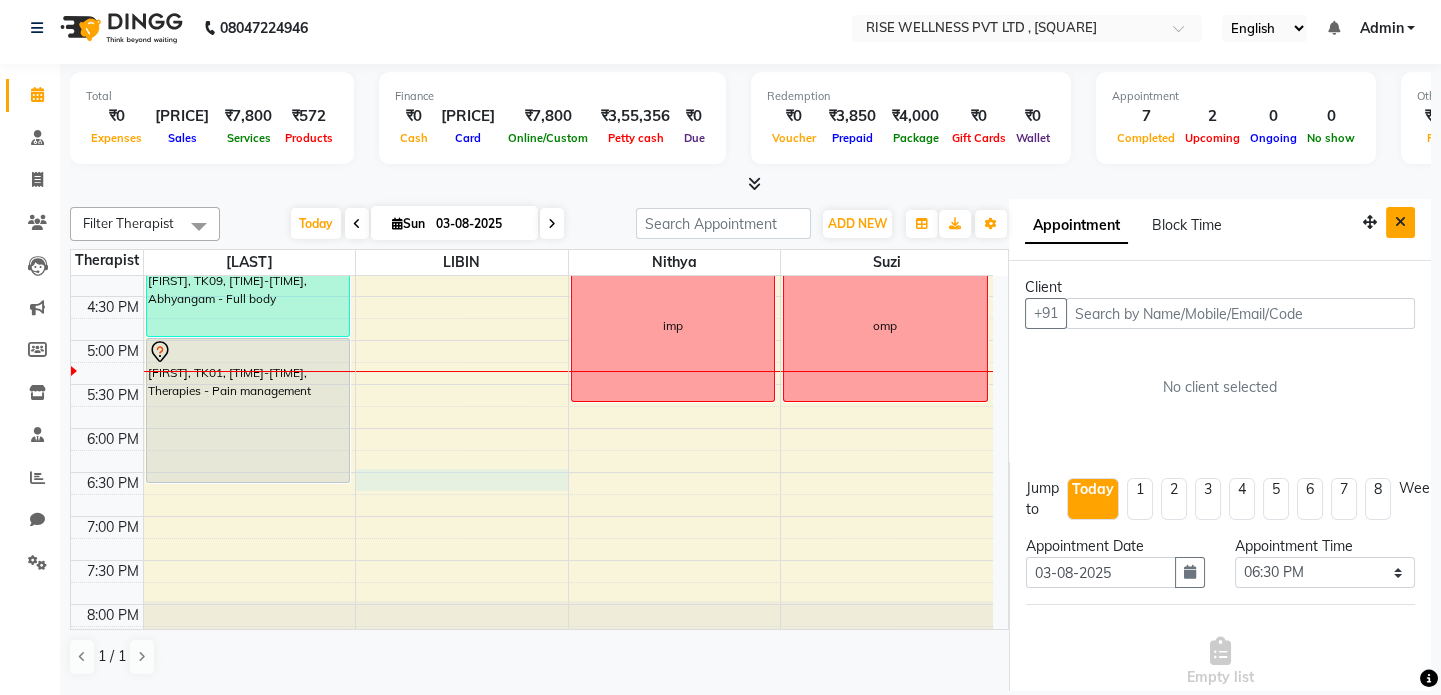 click at bounding box center [1400, 222] 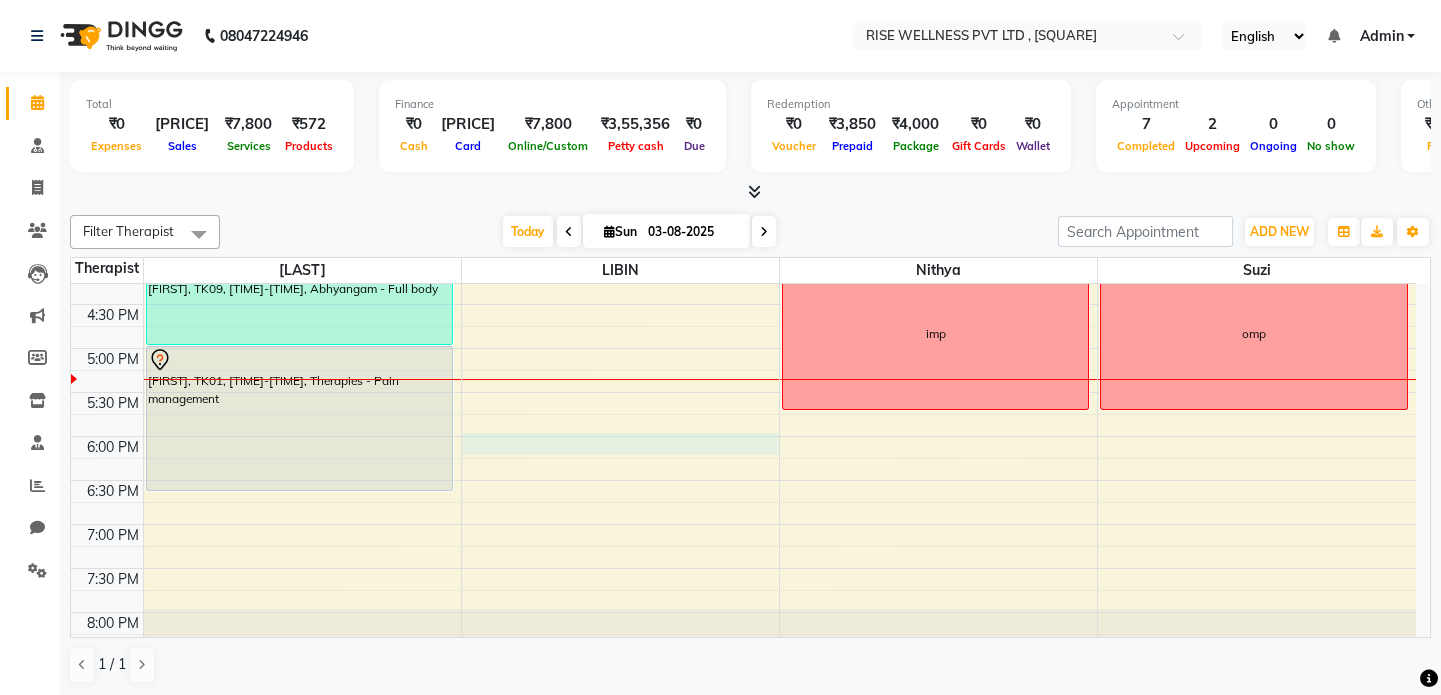 click on "8:00 AM 8:30 AM 9:00 AM 9:30 AM 10:00 AM 10:30 AM 11:00 AM 11:30 AM 12:00 PM 12:30 PM 1:00 PM 1:30 PM 2:00 PM 2:30 PM 3:00 PM 3:30 PM 4:00 PM 4:30 PM 5:00 PM 5:30 PM 6:00 PM 6:30 PM 7:00 PM 7:30 PM 8:00 PM 8:30 PM     sai krishna, TK04, 09:40 AM-10:25 AM, Abhyangam - reflexology( head, neck,hand,back,foot)     vignesh, TK10, 10:50 AM-12:30 PM, Therapies - Detox             vignesh, TK07, 12:30 PM-01:30 PM, Abhyangam - Full body     jaya prakash, TK09, 04:00 PM-05:00 PM, Abhyangam - Full body             sai charan, TK01, 05:00 PM-06:40 PM, Therapies - Pain management     sai krishna, TK06, 09:50 AM-10:35 AM, Abhyangam - Shirodhara     Vikas, TK03, 12:30 PM-01:30 PM, Abhyangam - Full body     abhay, TK08, 01:30 PM-02:30 PM, Abhyangam - Full body     sai krishna, TK05, 08:45 AM-10:25 AM, Therapies - Pain management  imp   omp" at bounding box center (743, 128) 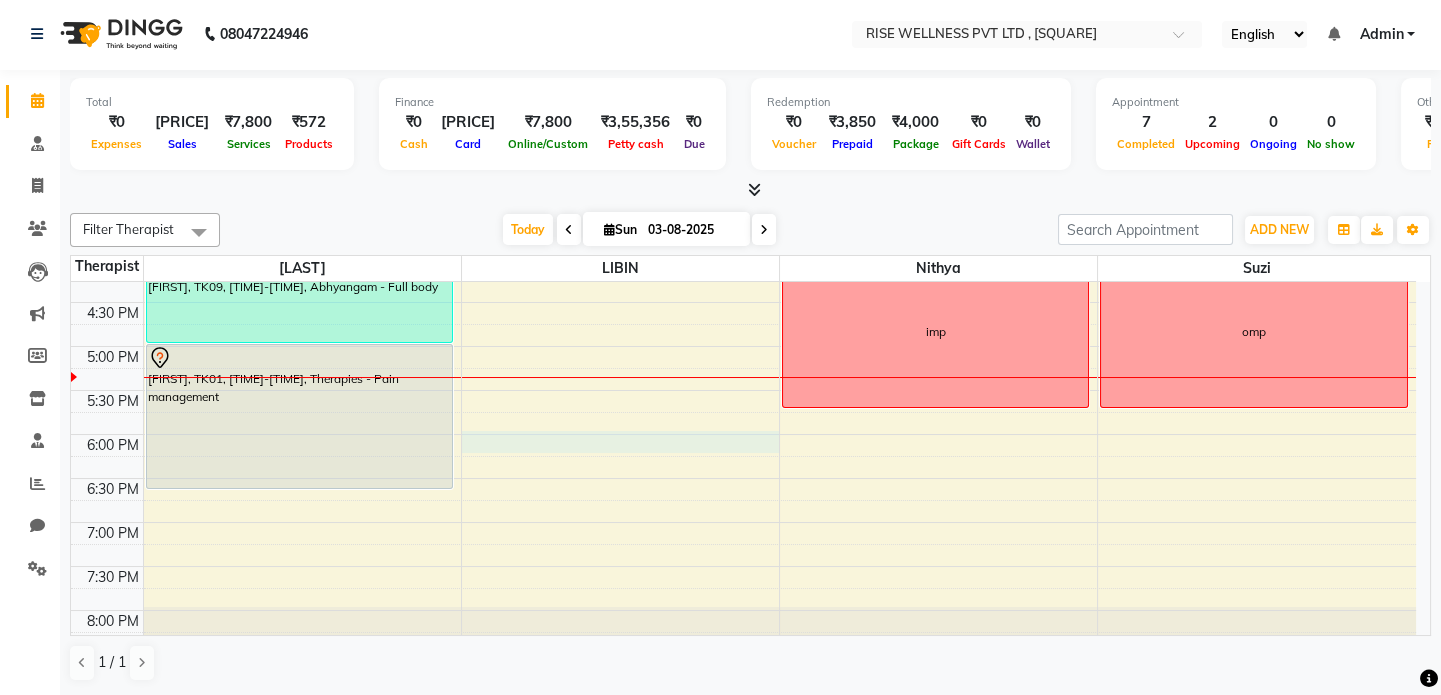 select on "1080" 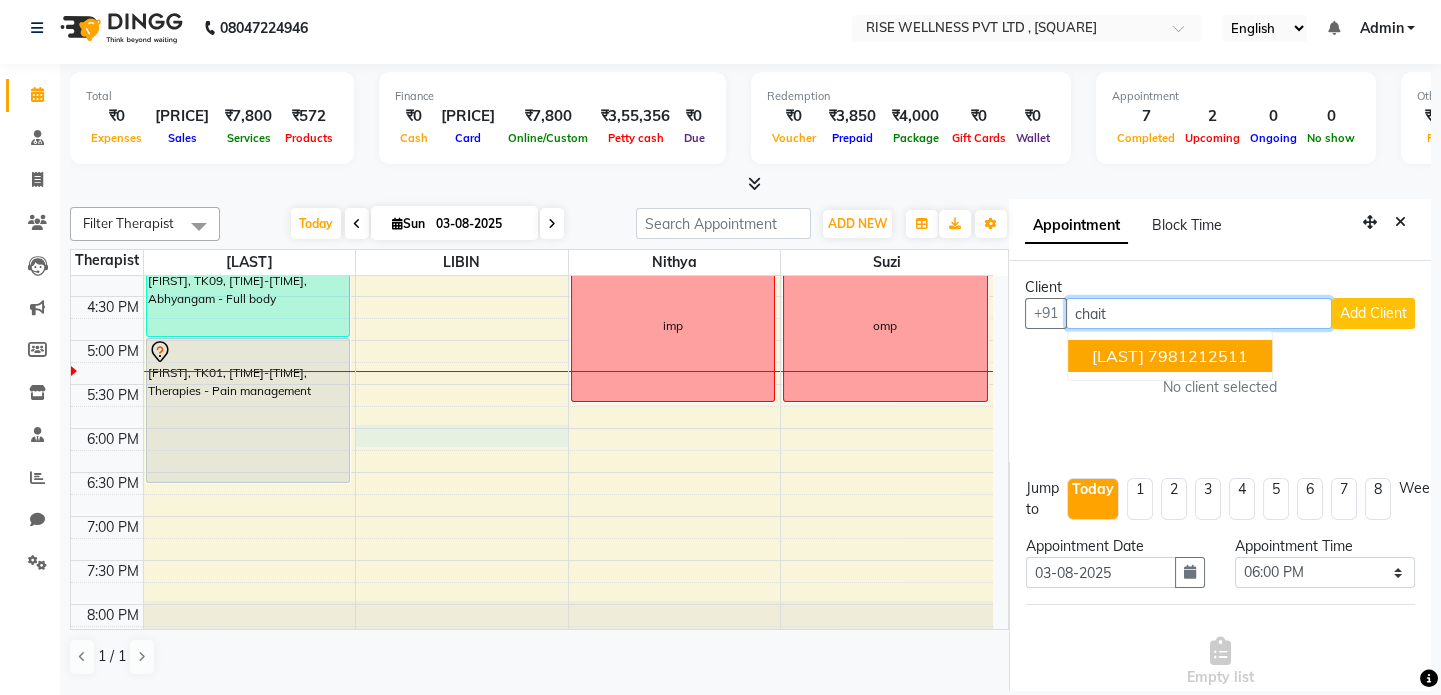 click on "7981212511" at bounding box center (1198, 356) 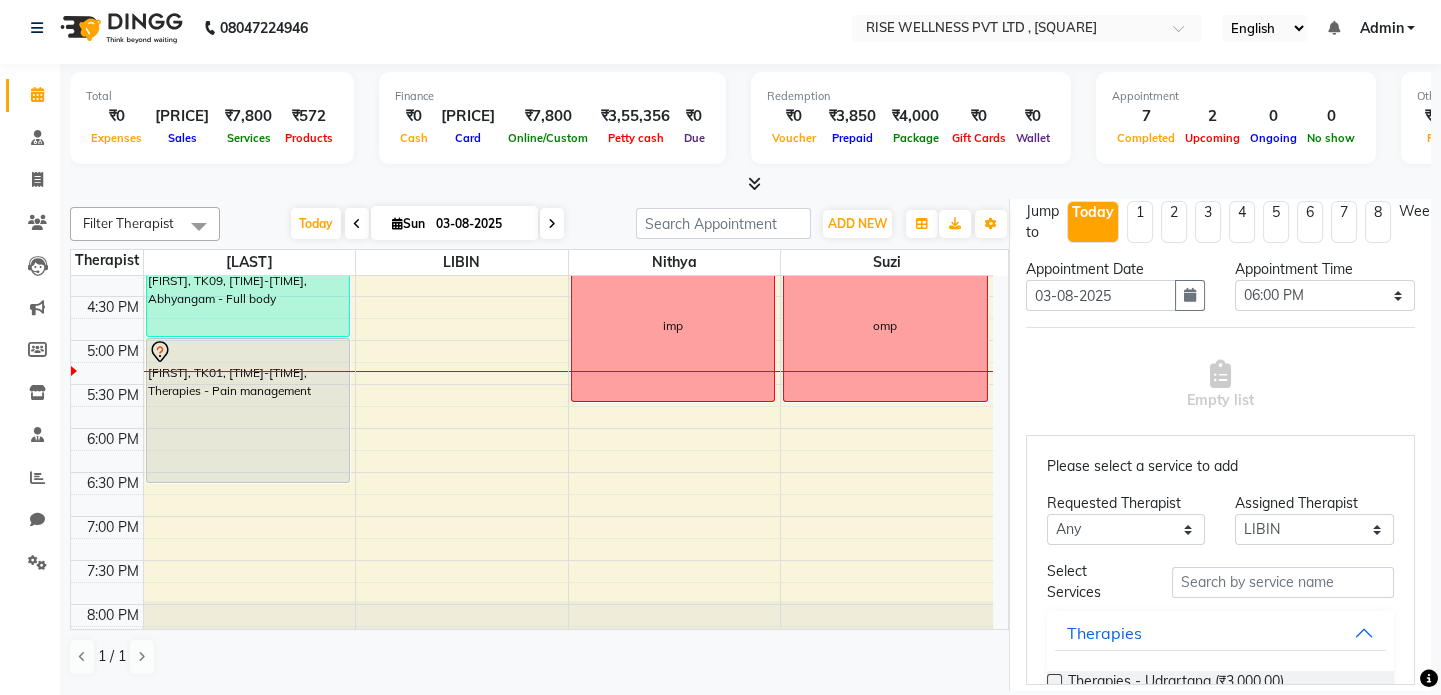 scroll, scrollTop: 454, scrollLeft: 0, axis: vertical 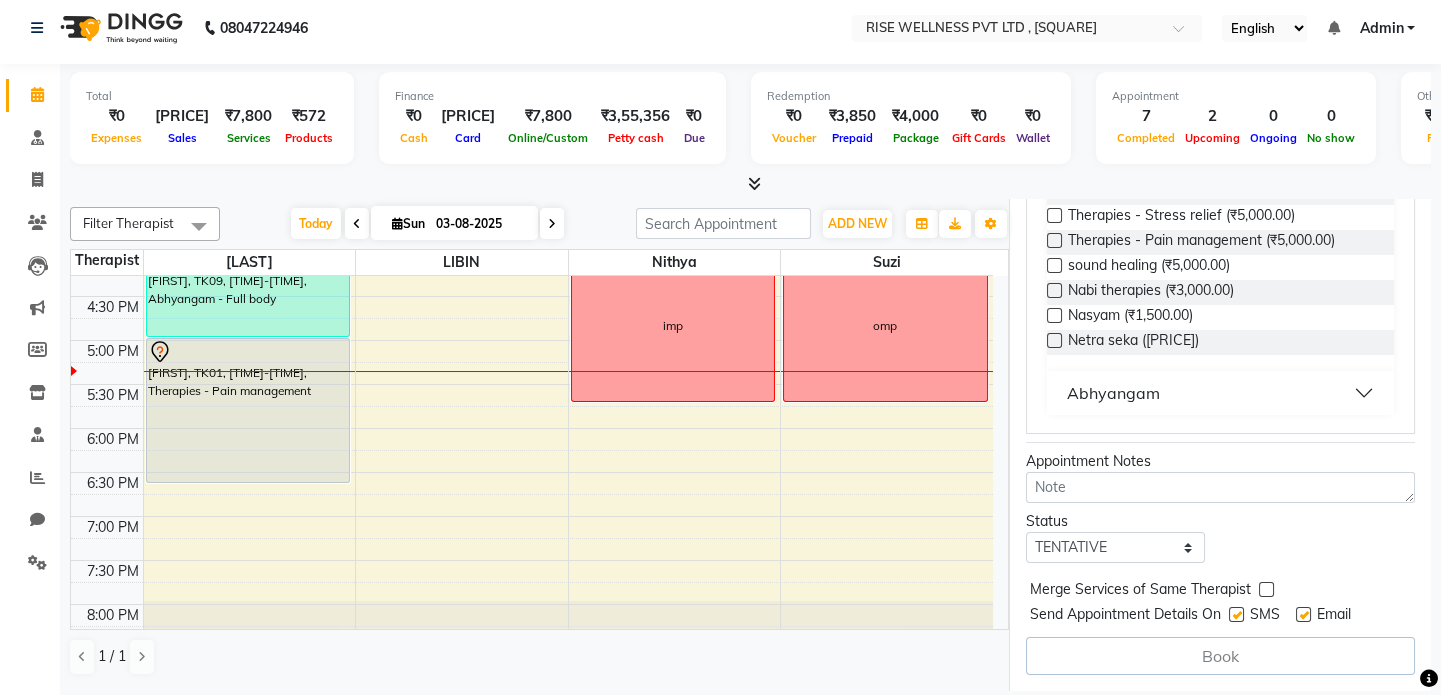 type on "7981212511" 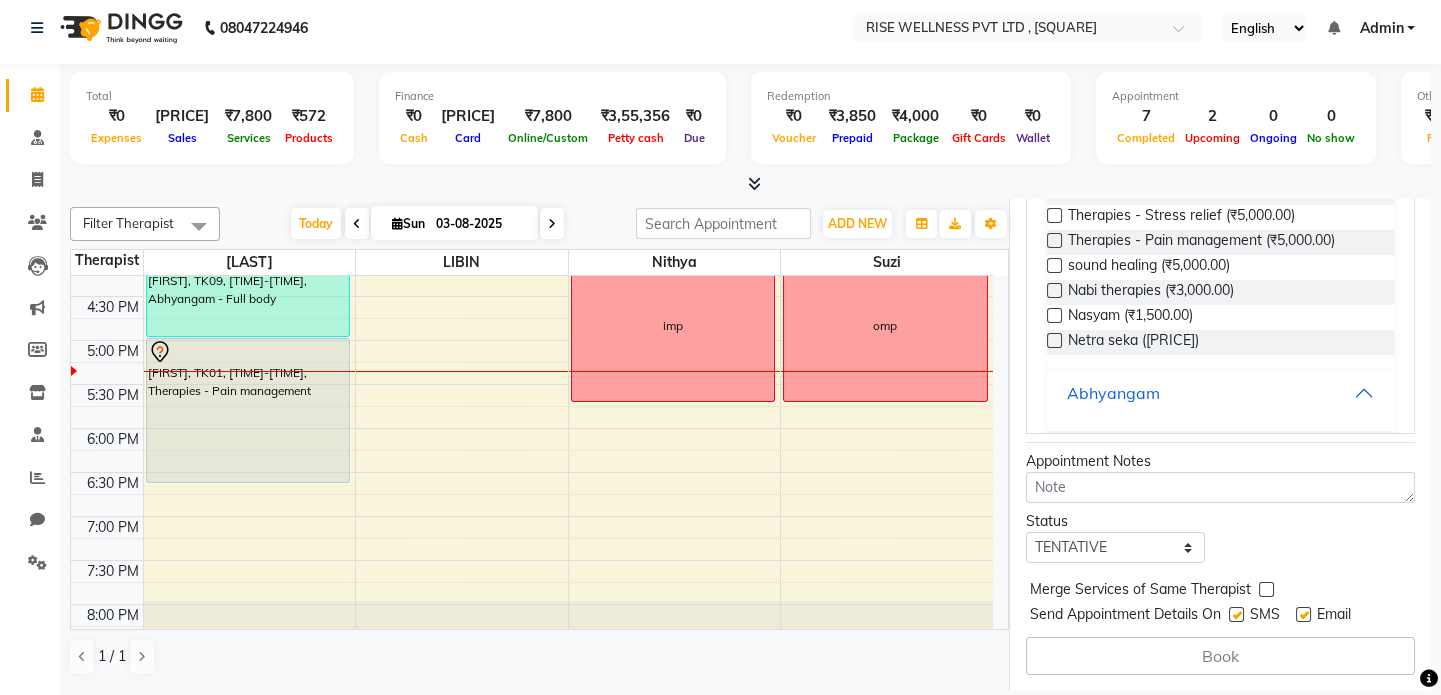 scroll, scrollTop: 200, scrollLeft: 0, axis: vertical 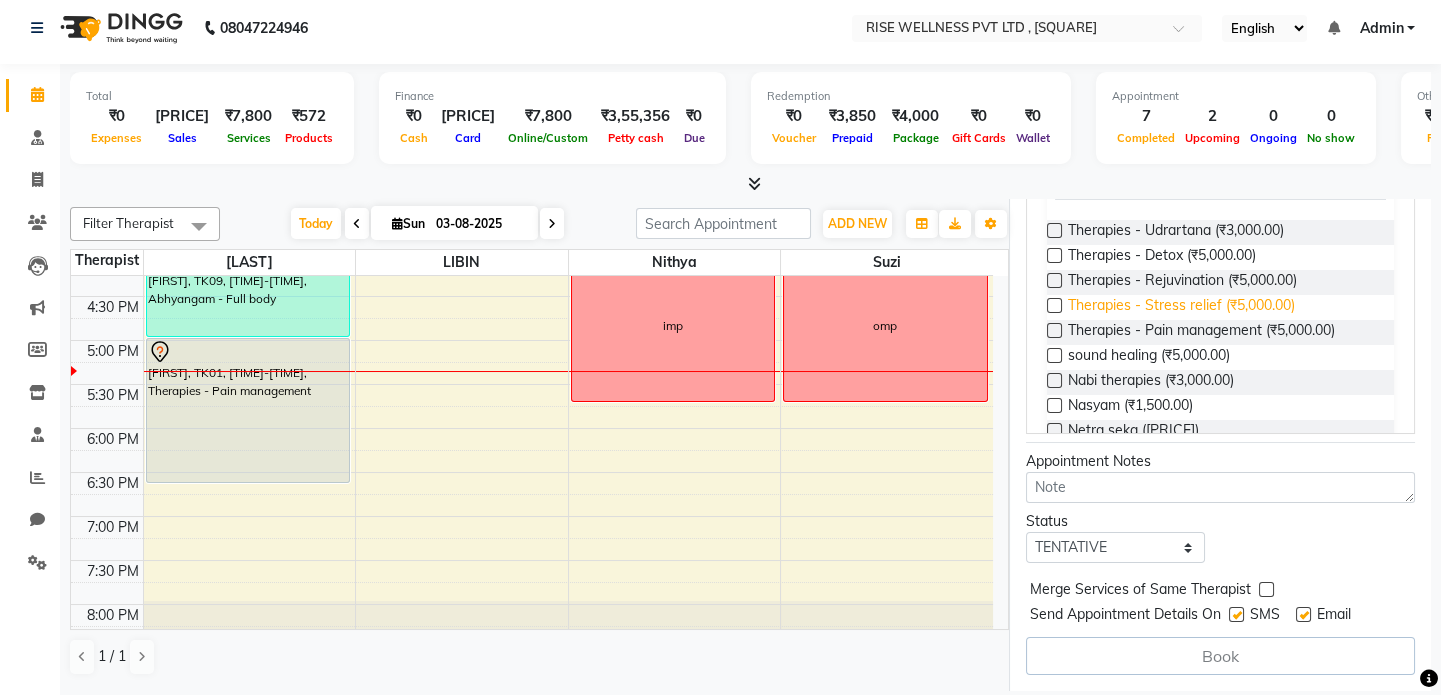click on "Therapies - Stress relief (₹5,000.00)" at bounding box center [1181, 307] 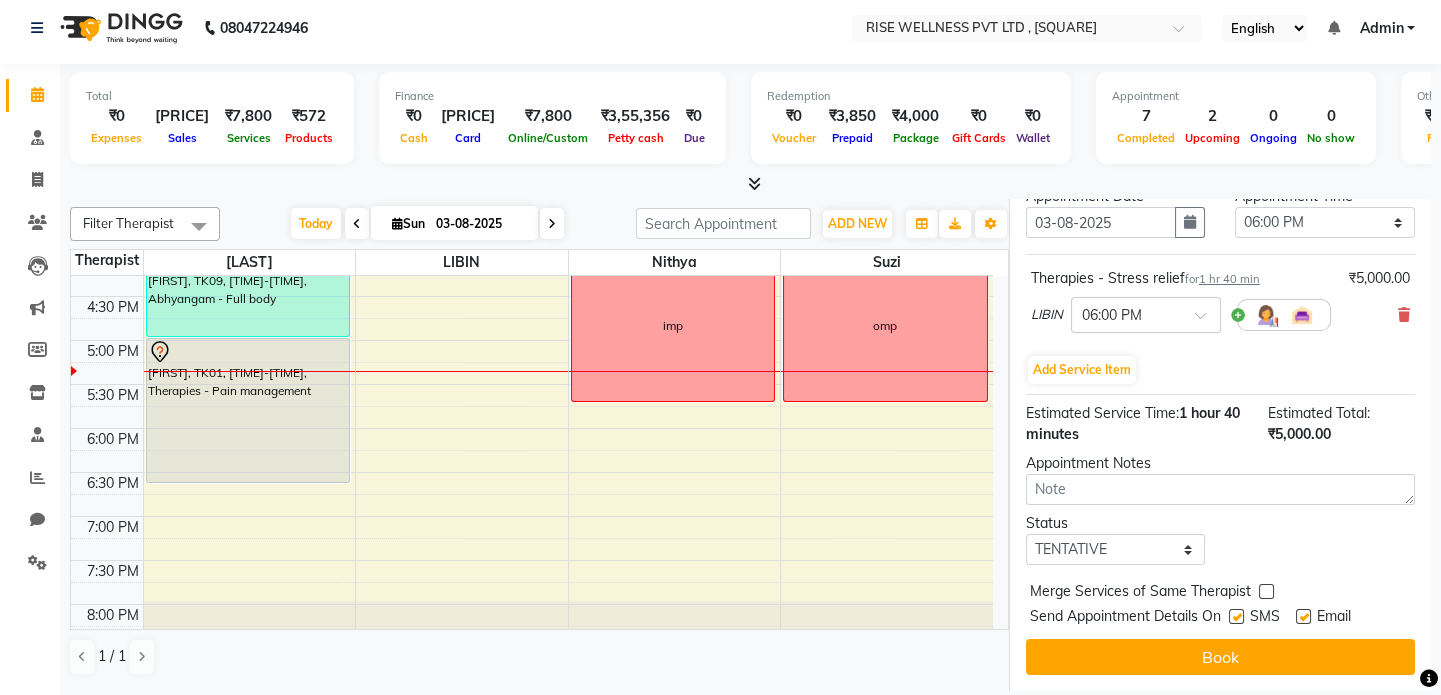 scroll, scrollTop: 396, scrollLeft: 0, axis: vertical 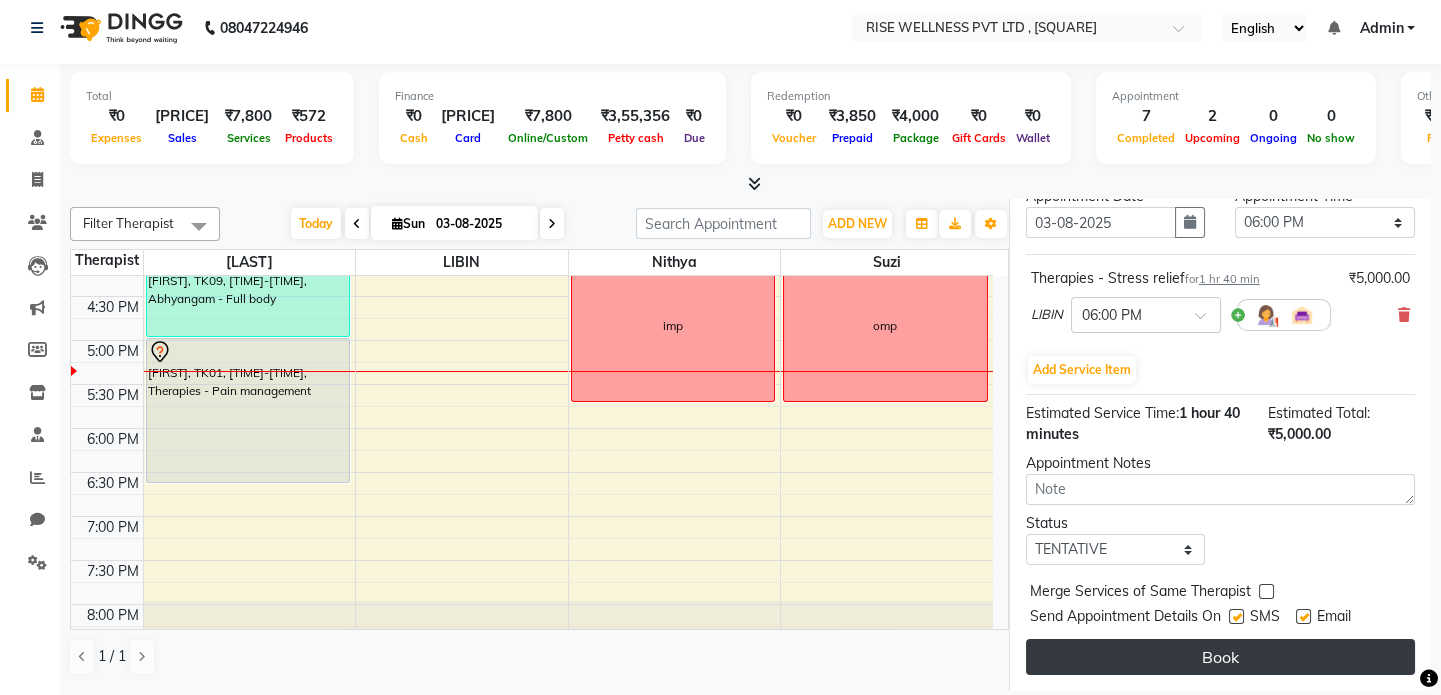 click on "Book" at bounding box center [1220, 657] 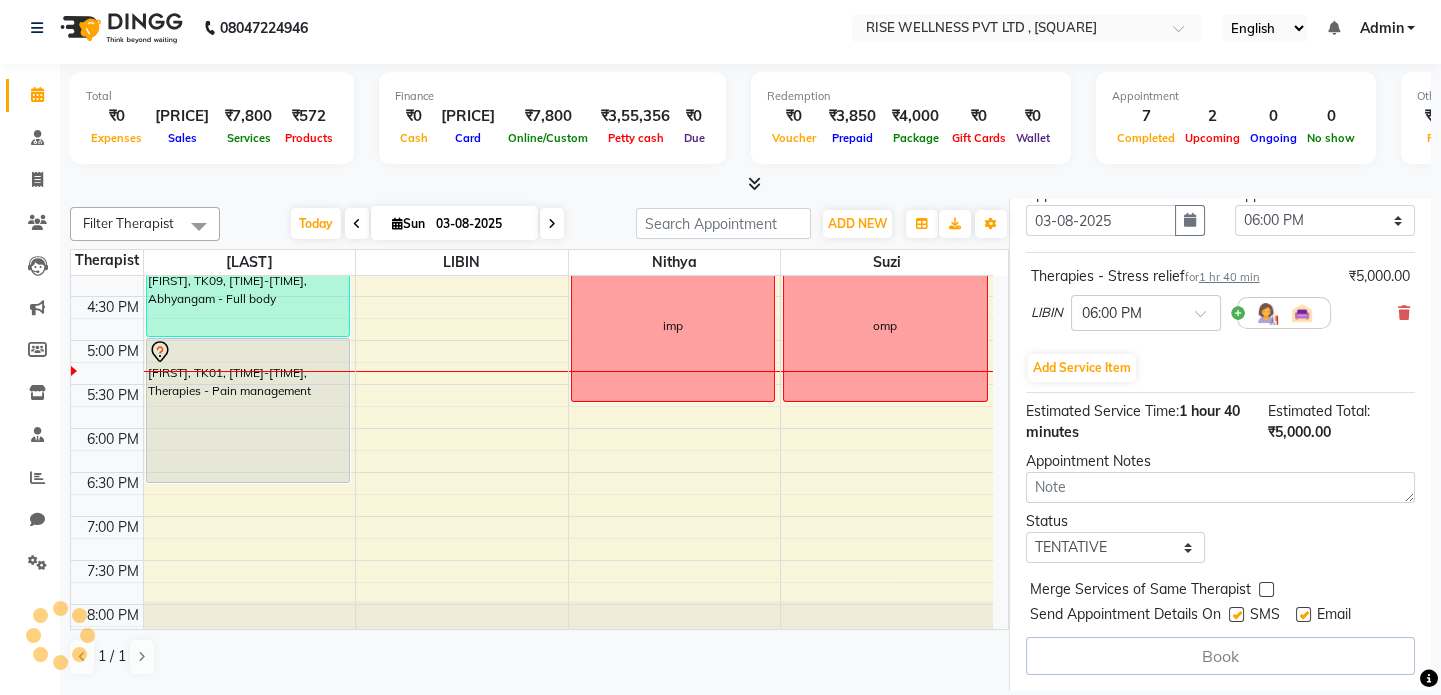 select on "69785" 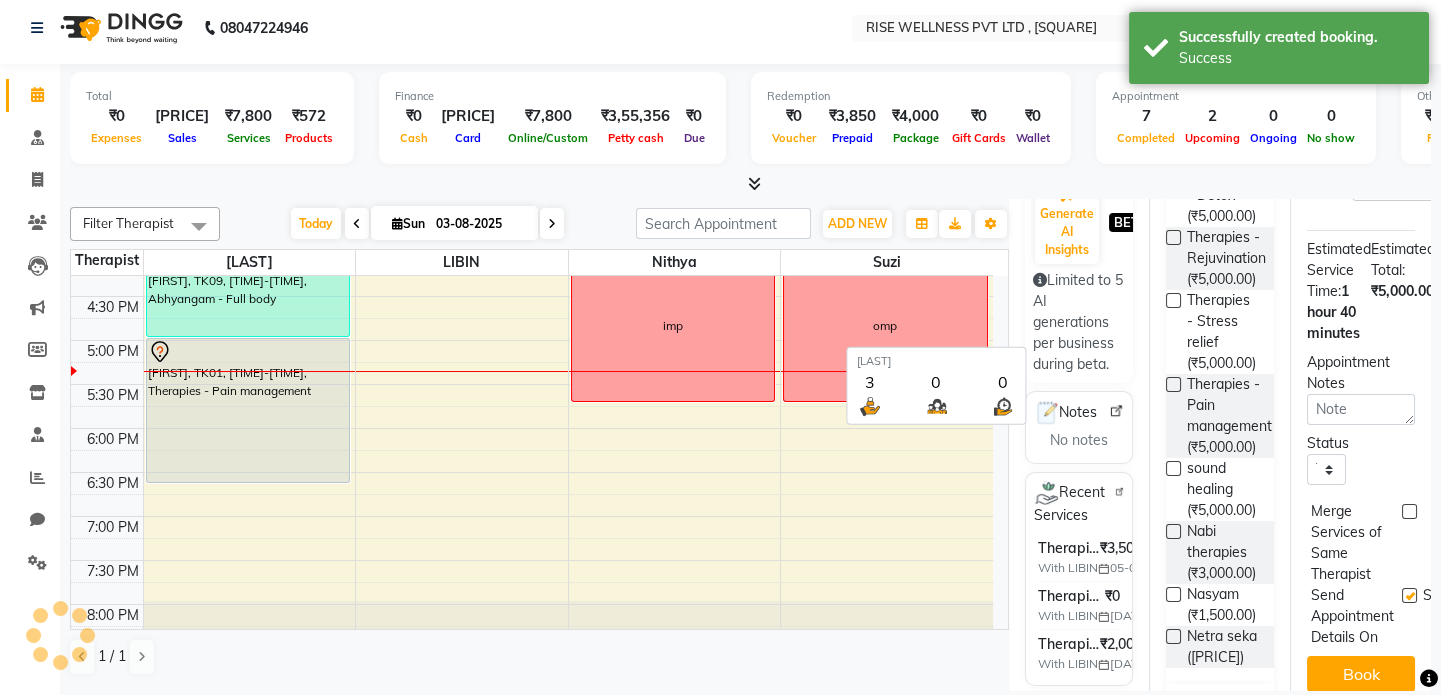 scroll, scrollTop: 0, scrollLeft: 0, axis: both 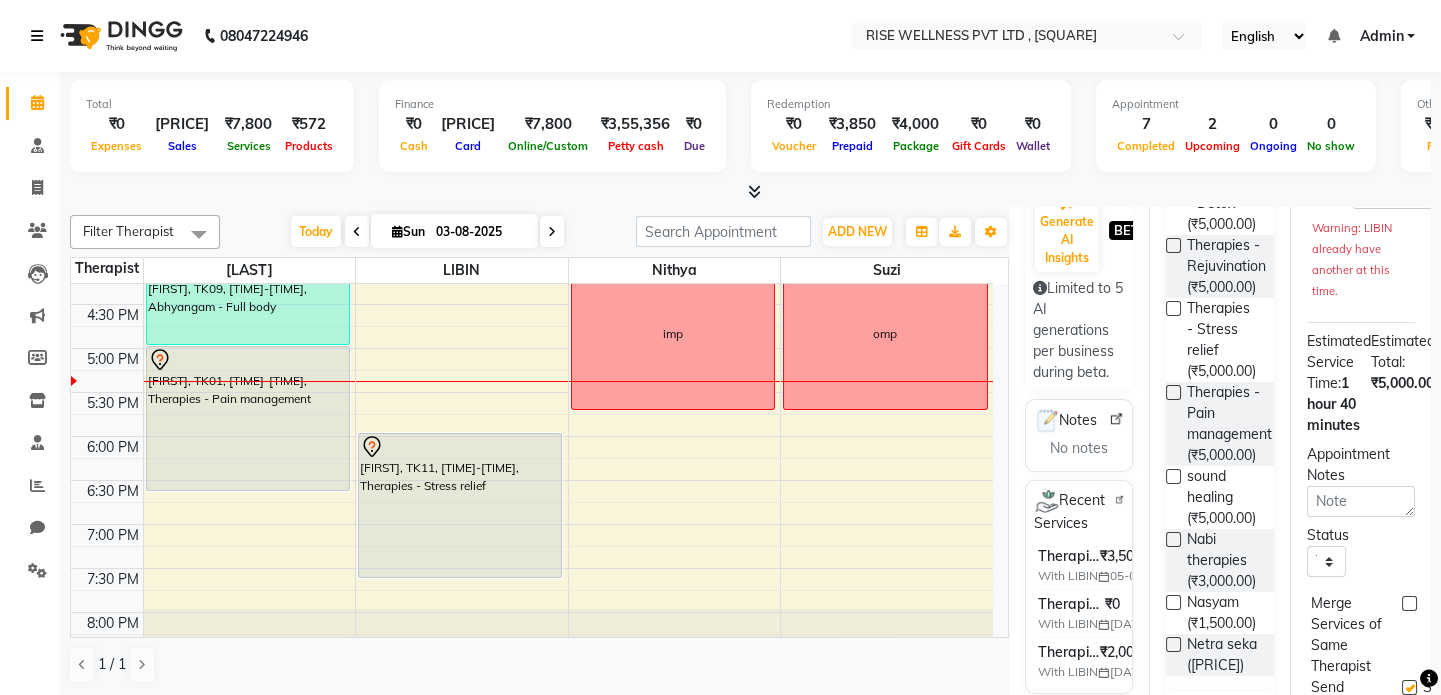 click at bounding box center (41, 36) 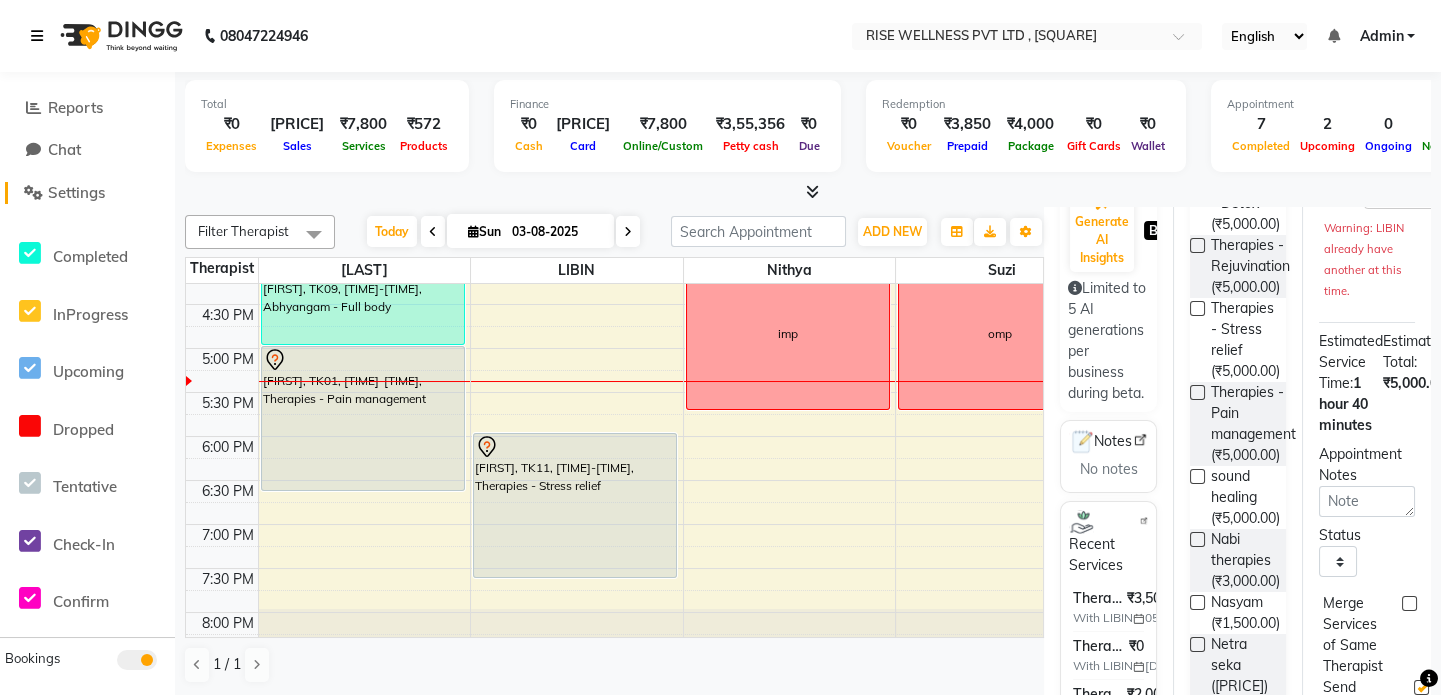 scroll, scrollTop: 545, scrollLeft: 0, axis: vertical 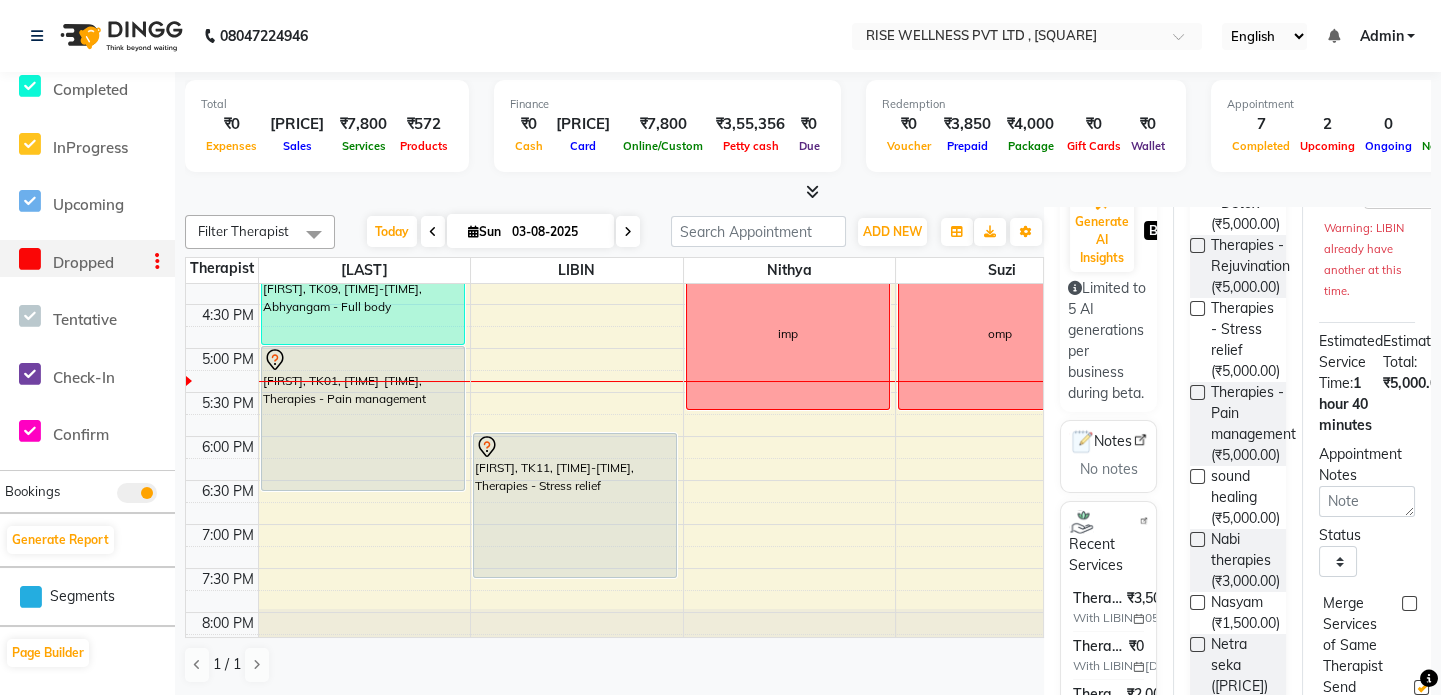 click on "Dropped" 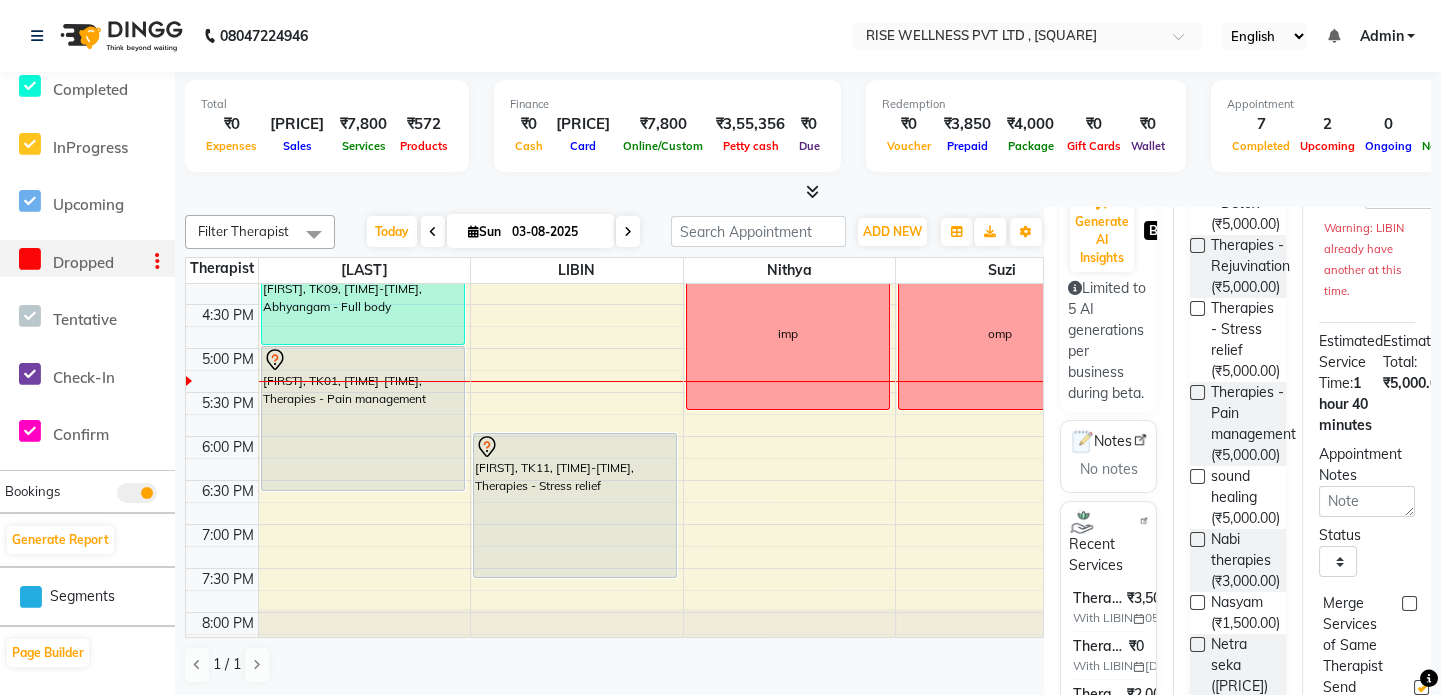 click 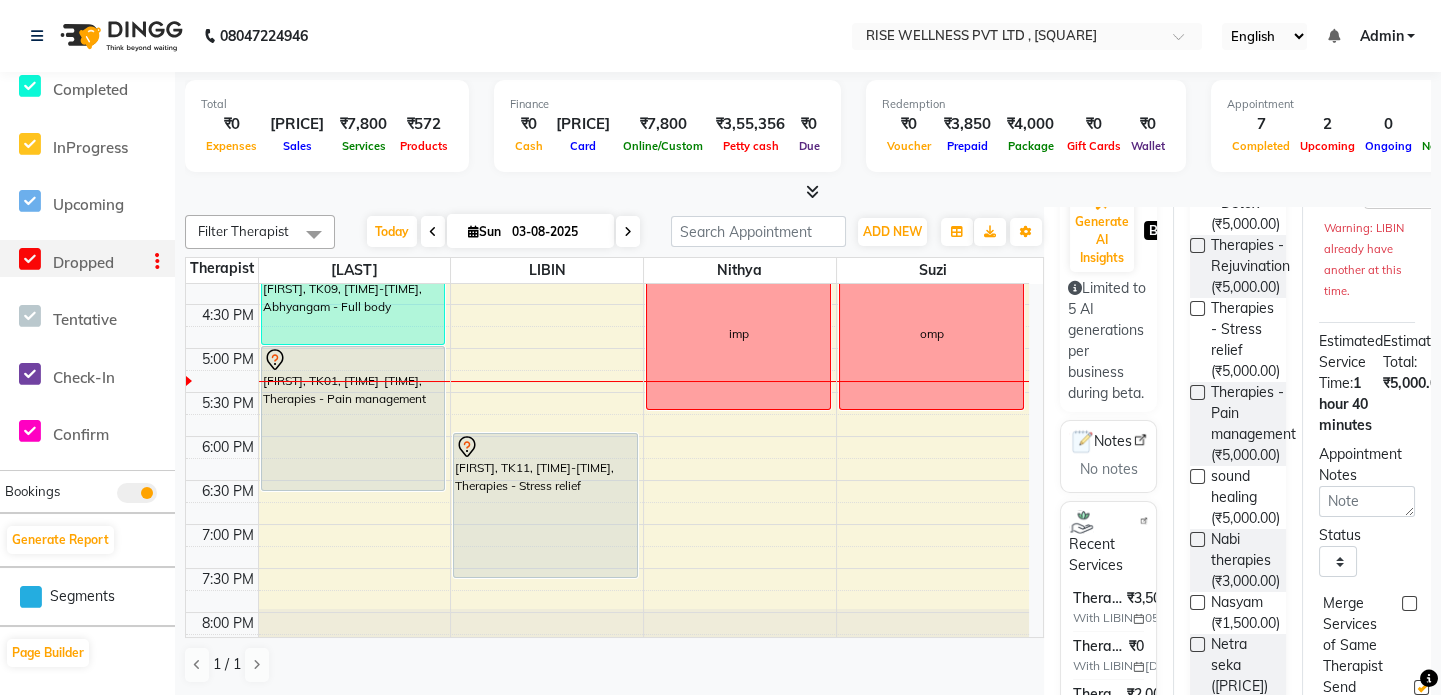 click on "1 / 1" at bounding box center [614, 665] 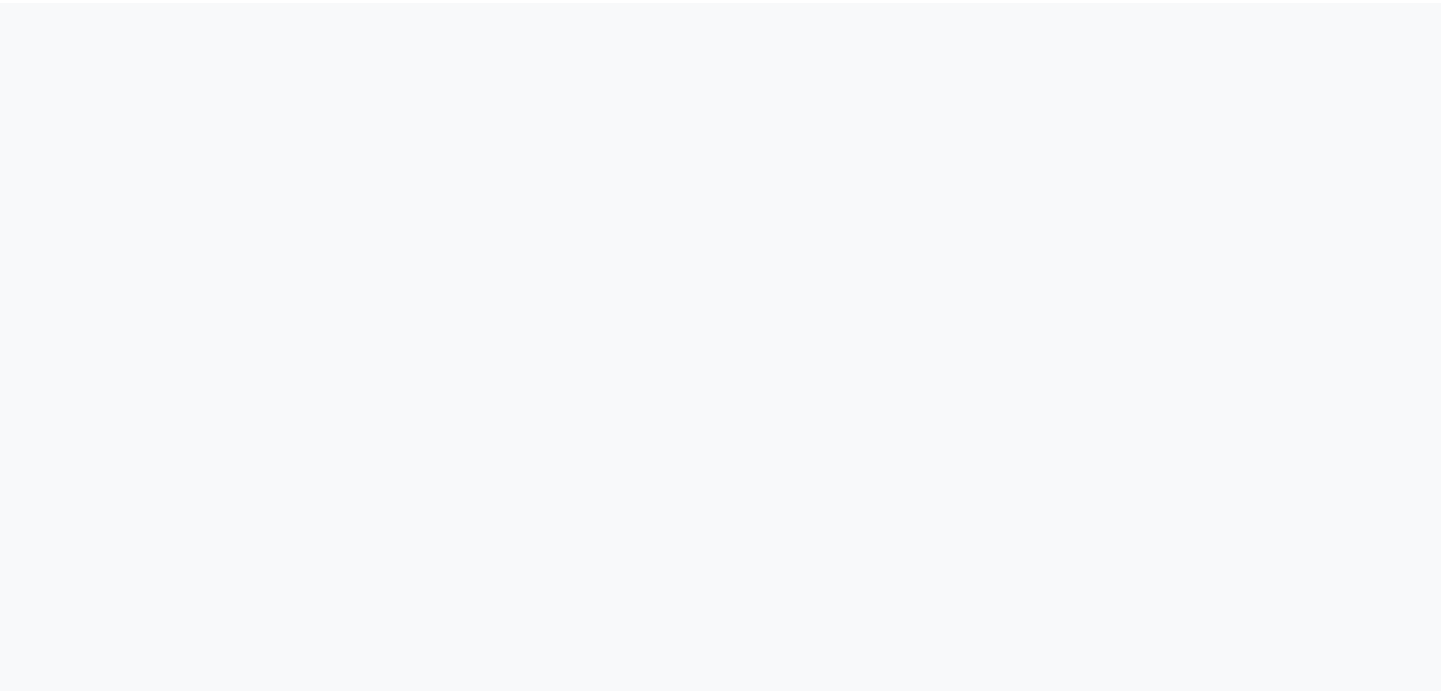 scroll, scrollTop: 0, scrollLeft: 0, axis: both 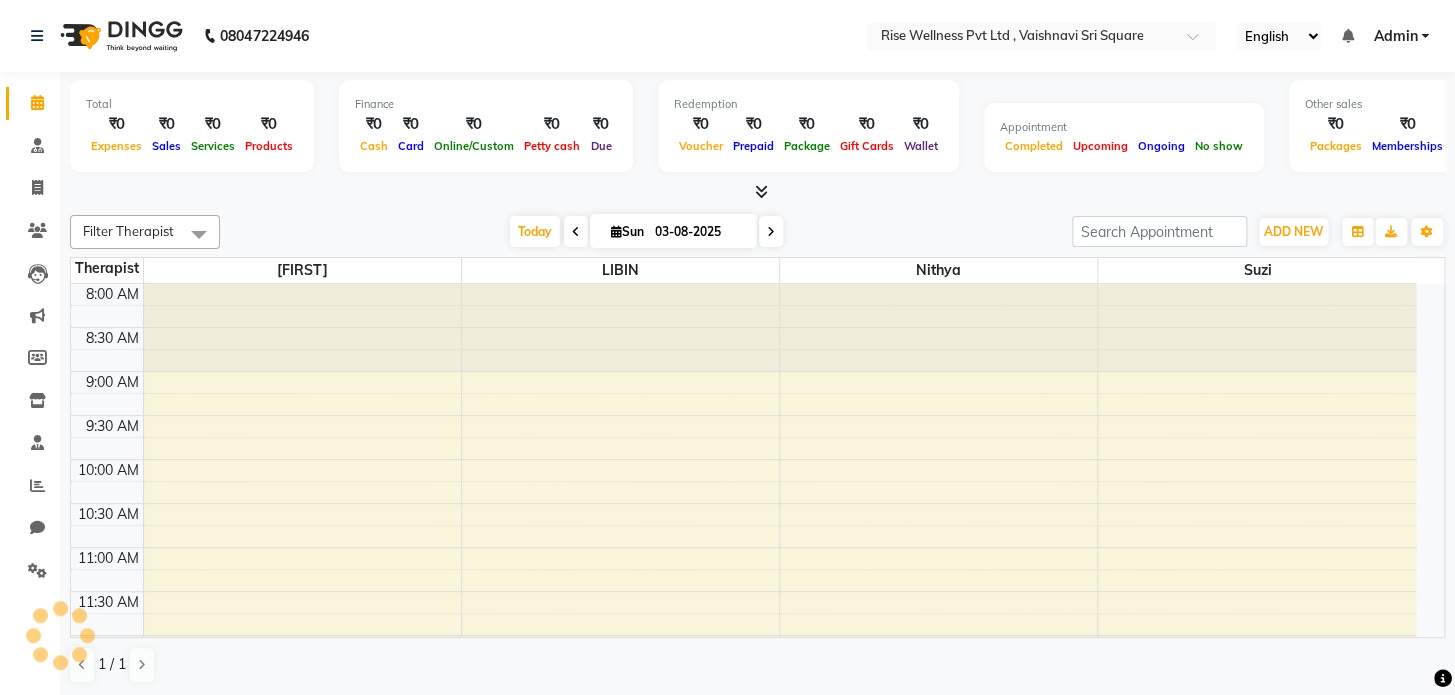 select on "en" 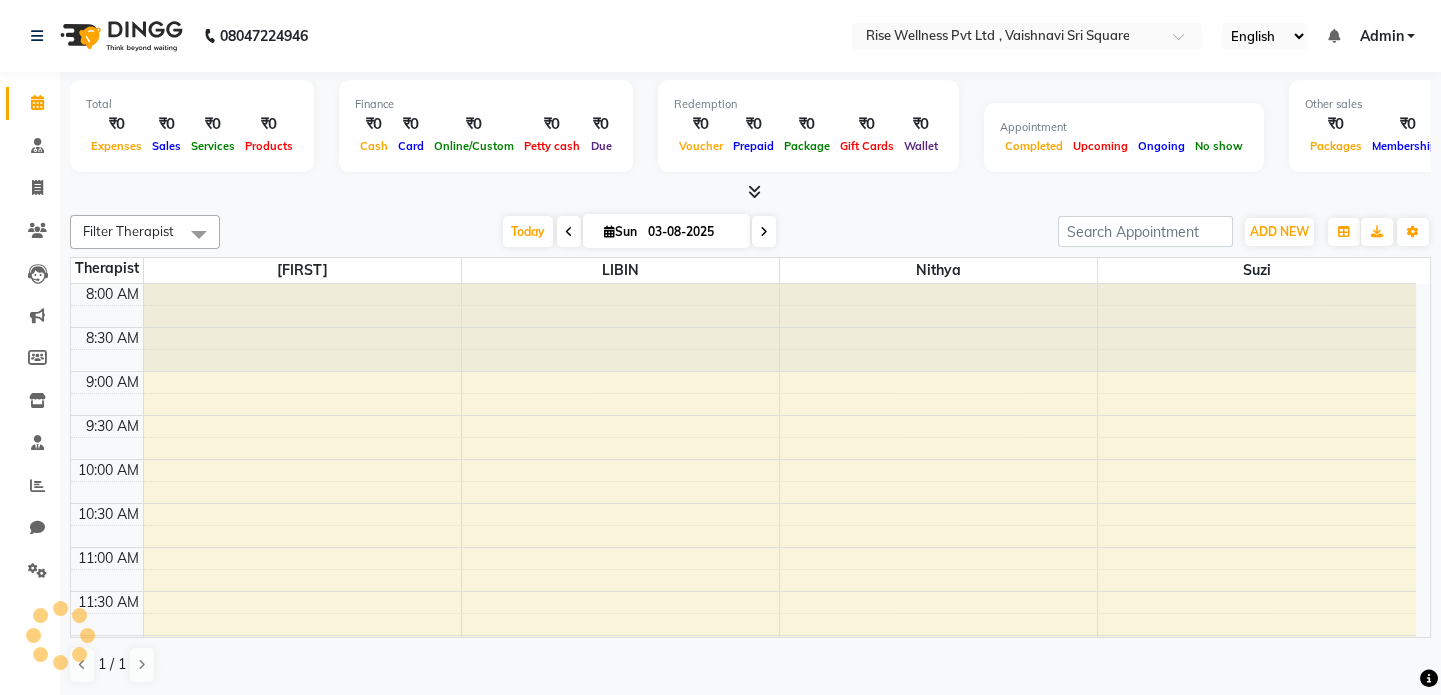 scroll, scrollTop: 0, scrollLeft: 0, axis: both 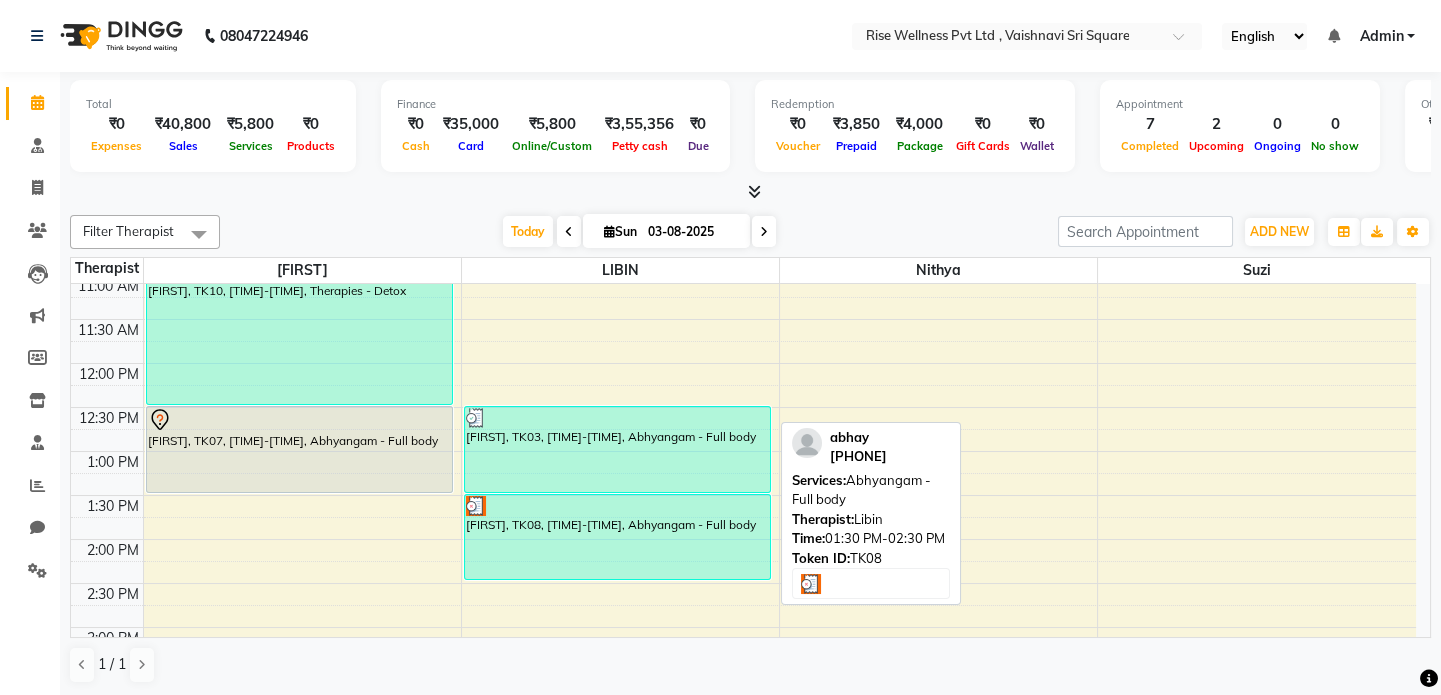 click on "[FIRST], TK08, 01:30 PM-02:30 PM, Abhyangam - Full body" at bounding box center (617, 537) 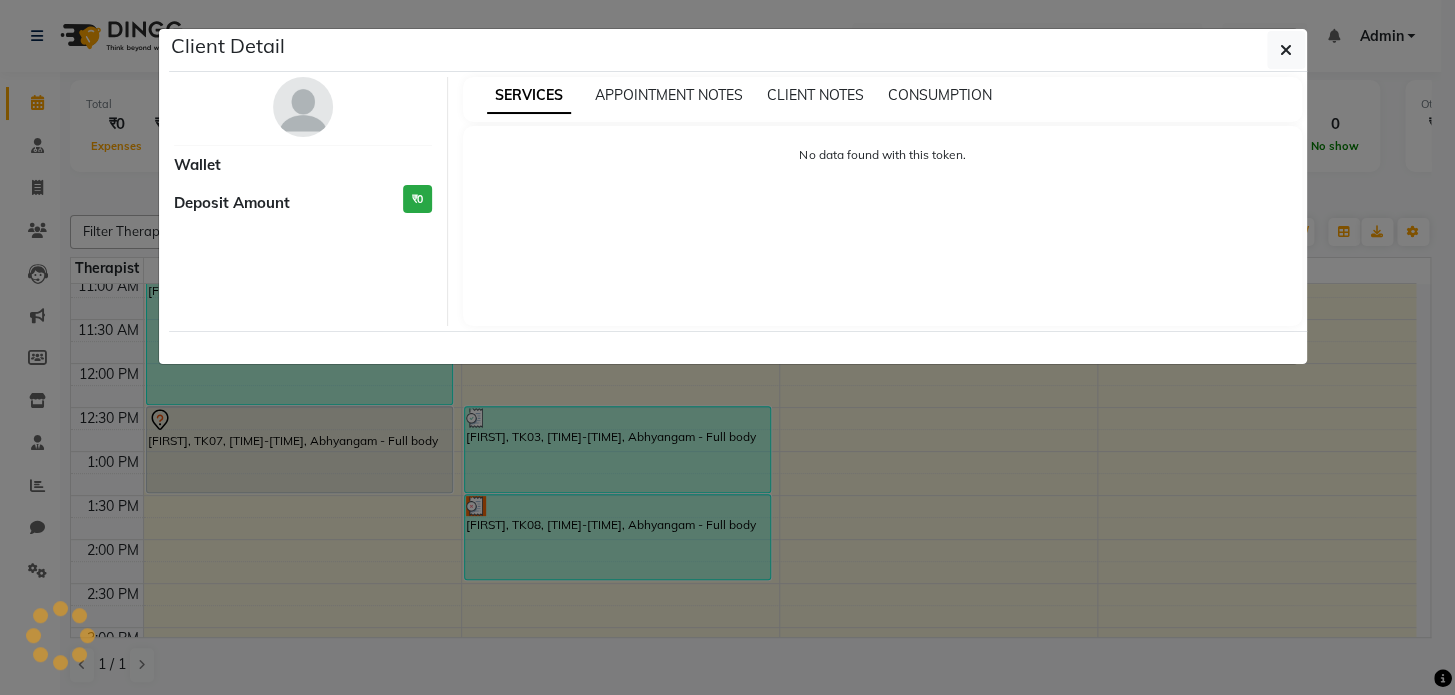 select on "3" 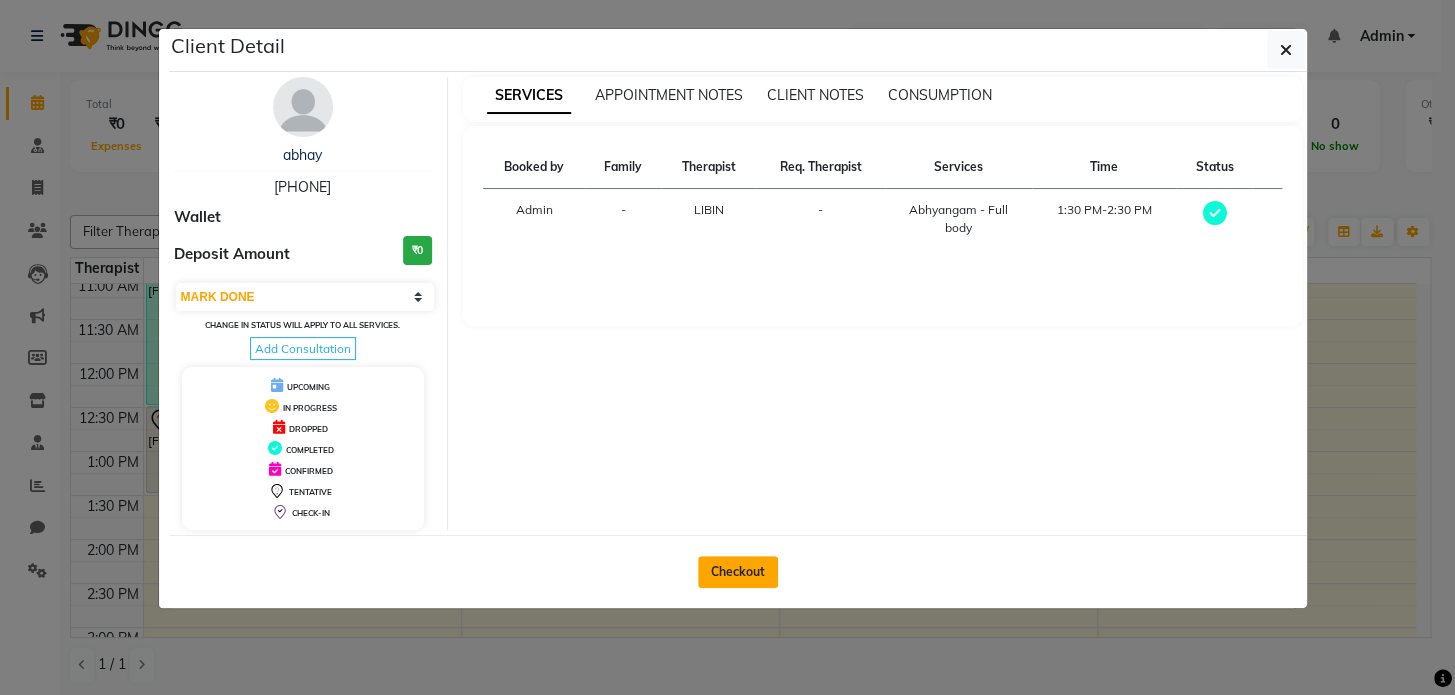 click on "Checkout" 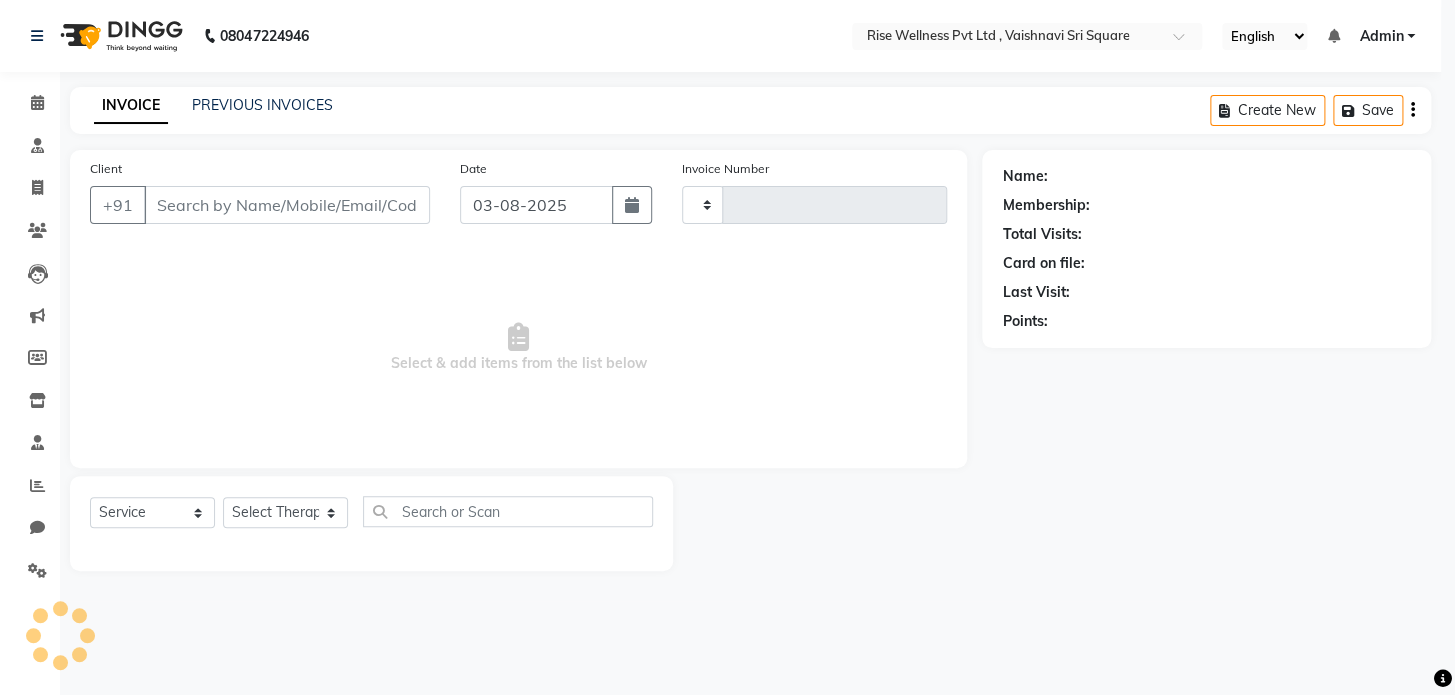 type on "0776" 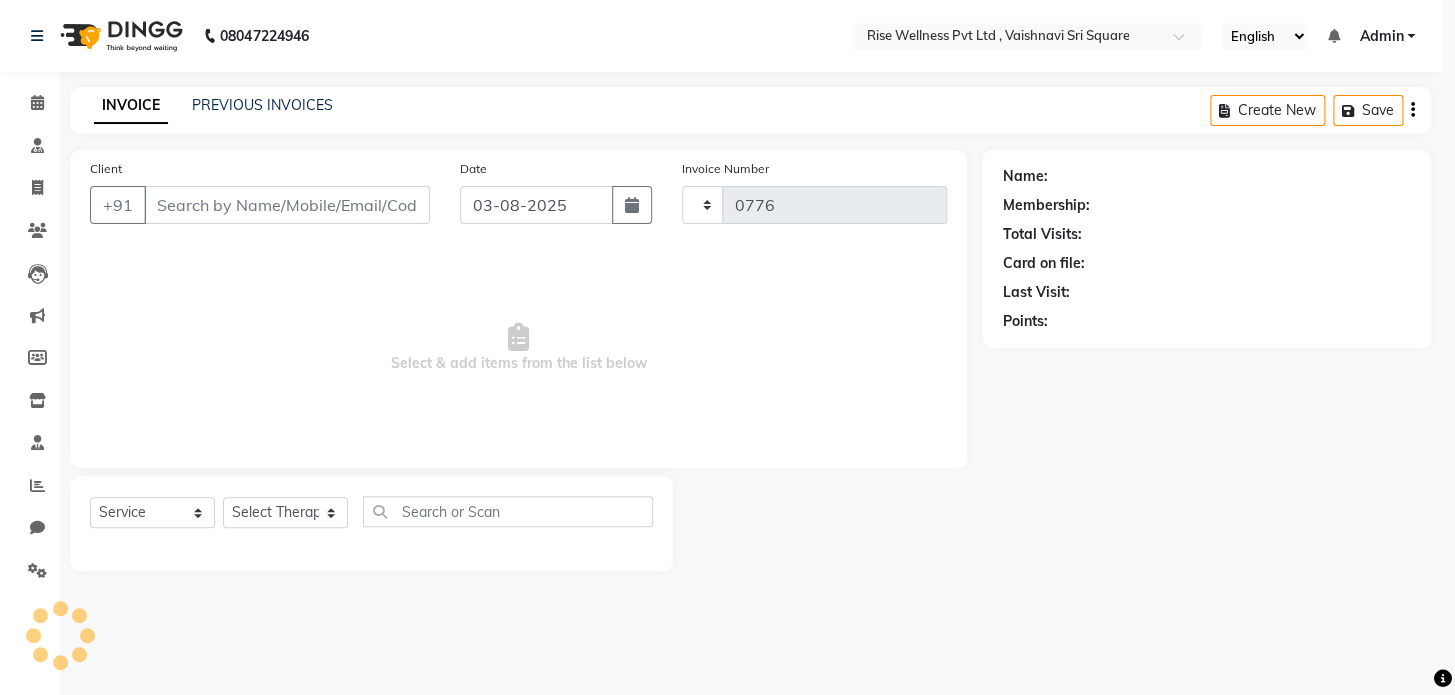 select on "7497" 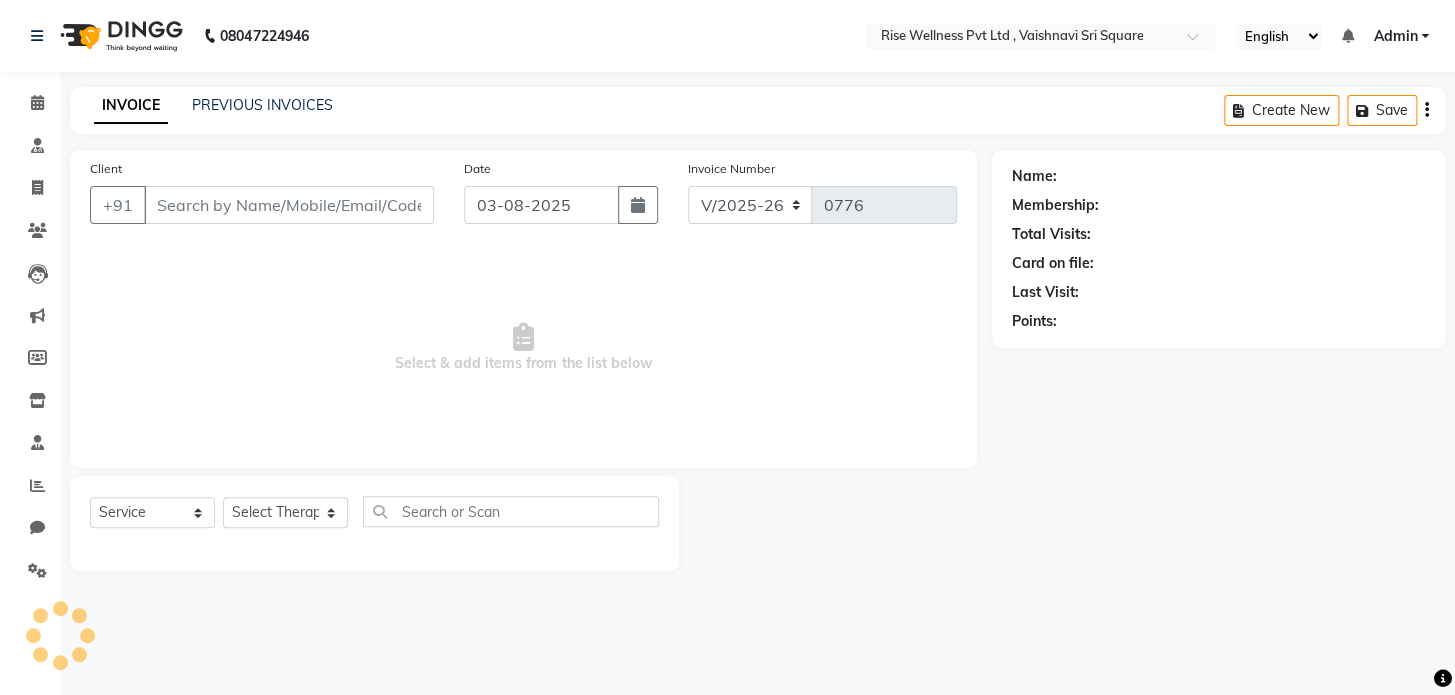 select on "V" 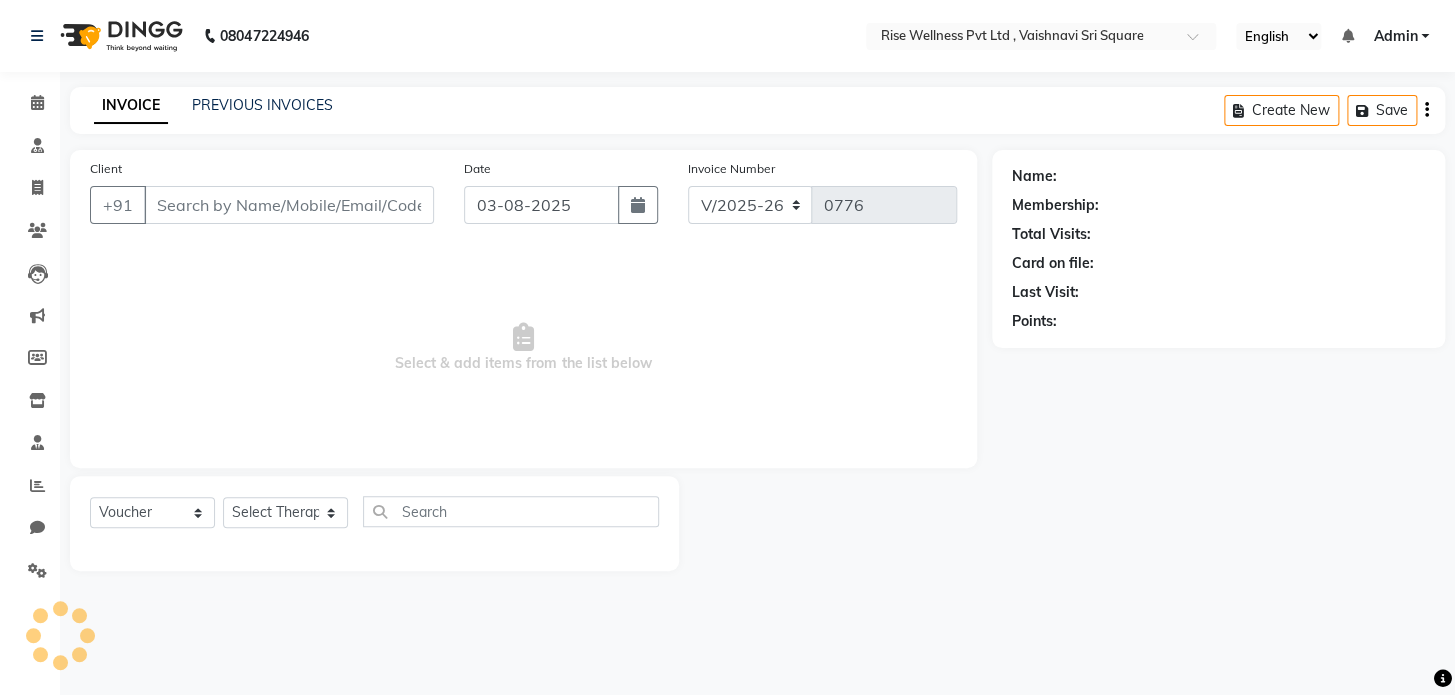 type on "[PHONE]" 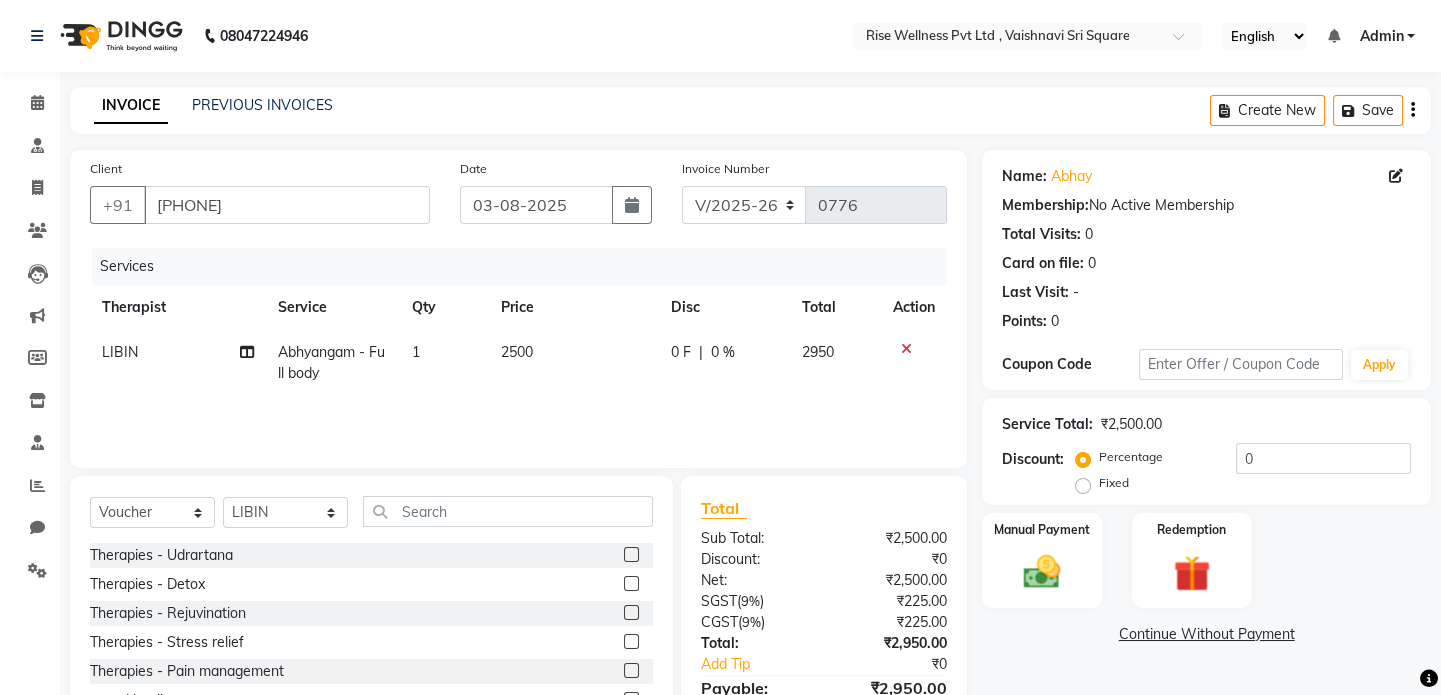 click on "Service Total:  ₹2,500.00  Discount:  Percentage   Fixed  0" 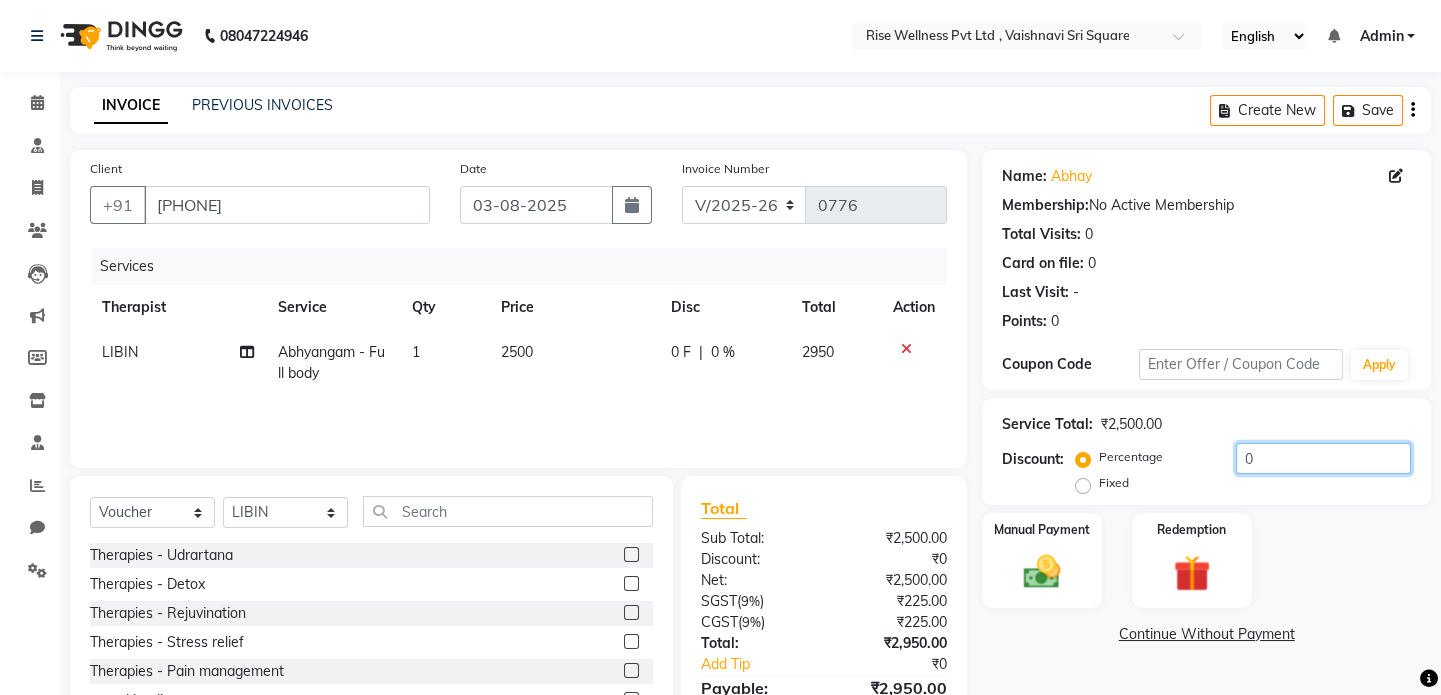click on "0" 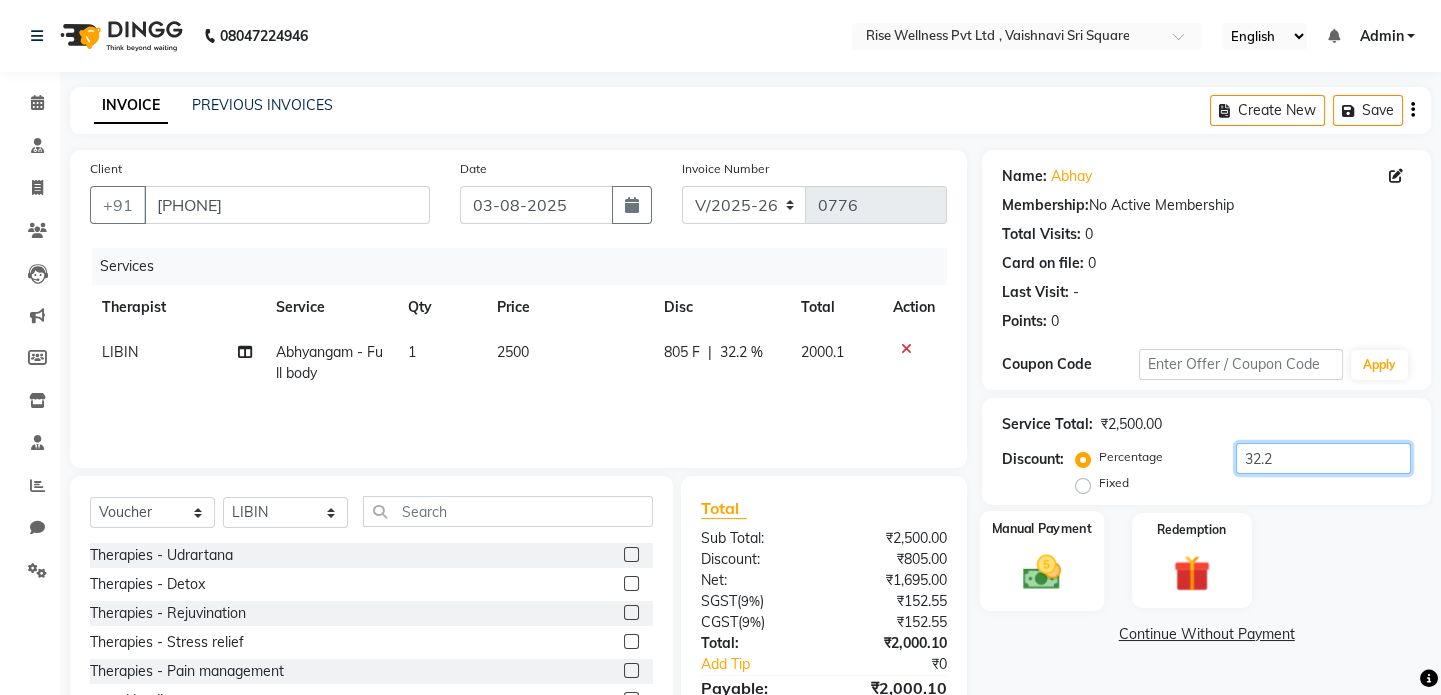 type on "32.2" 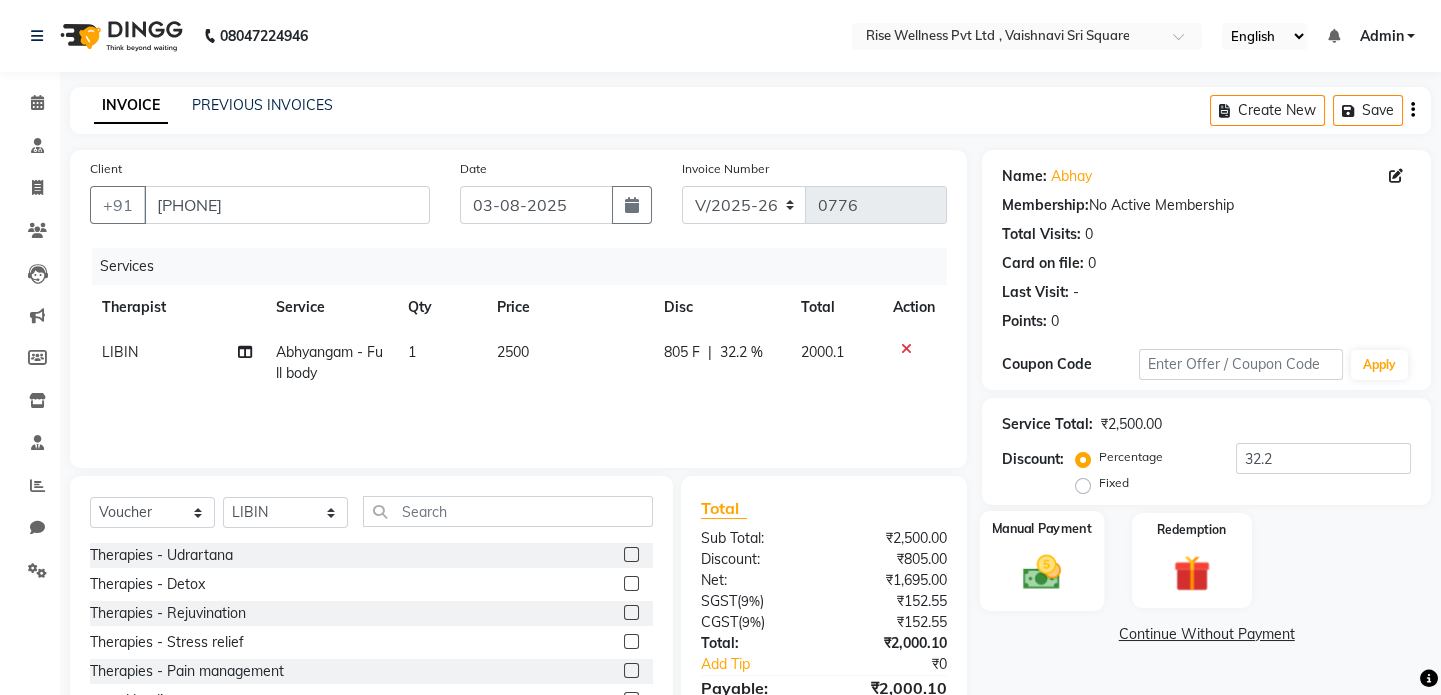click on "Manual Payment" 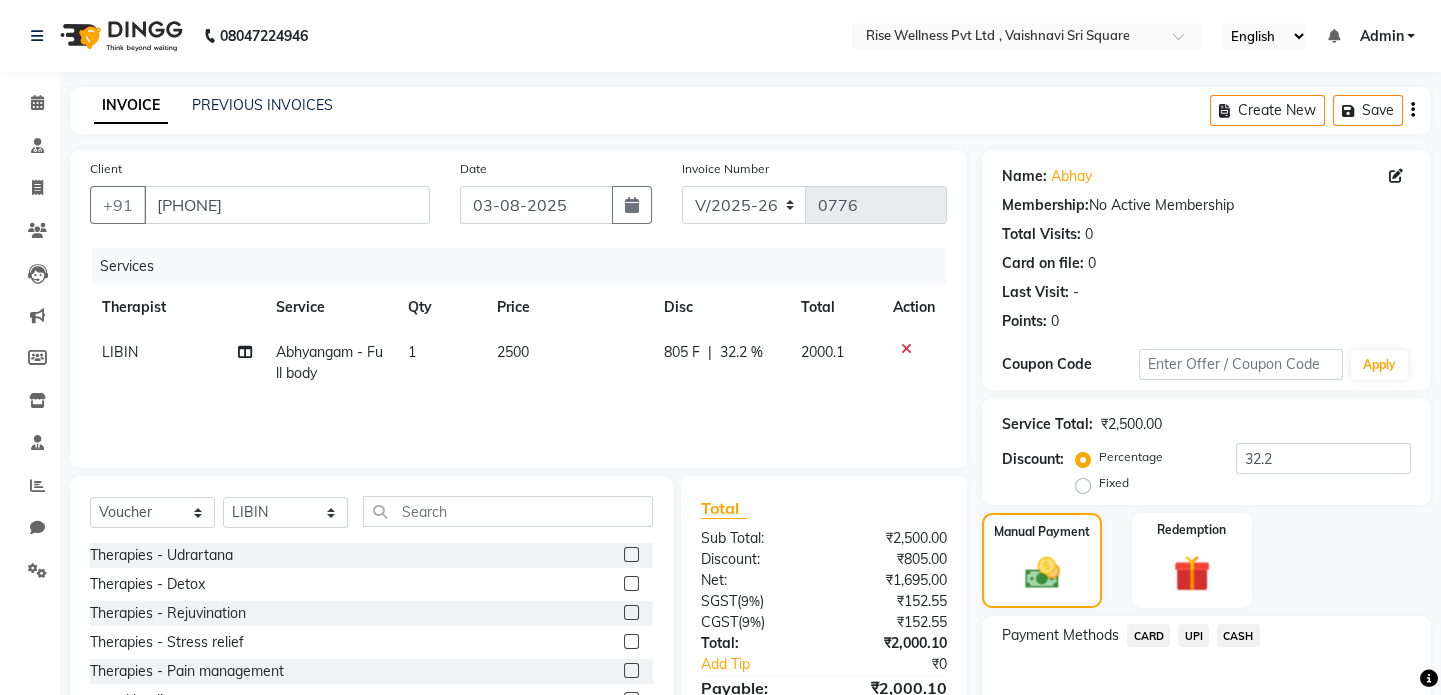 click on "UPI" 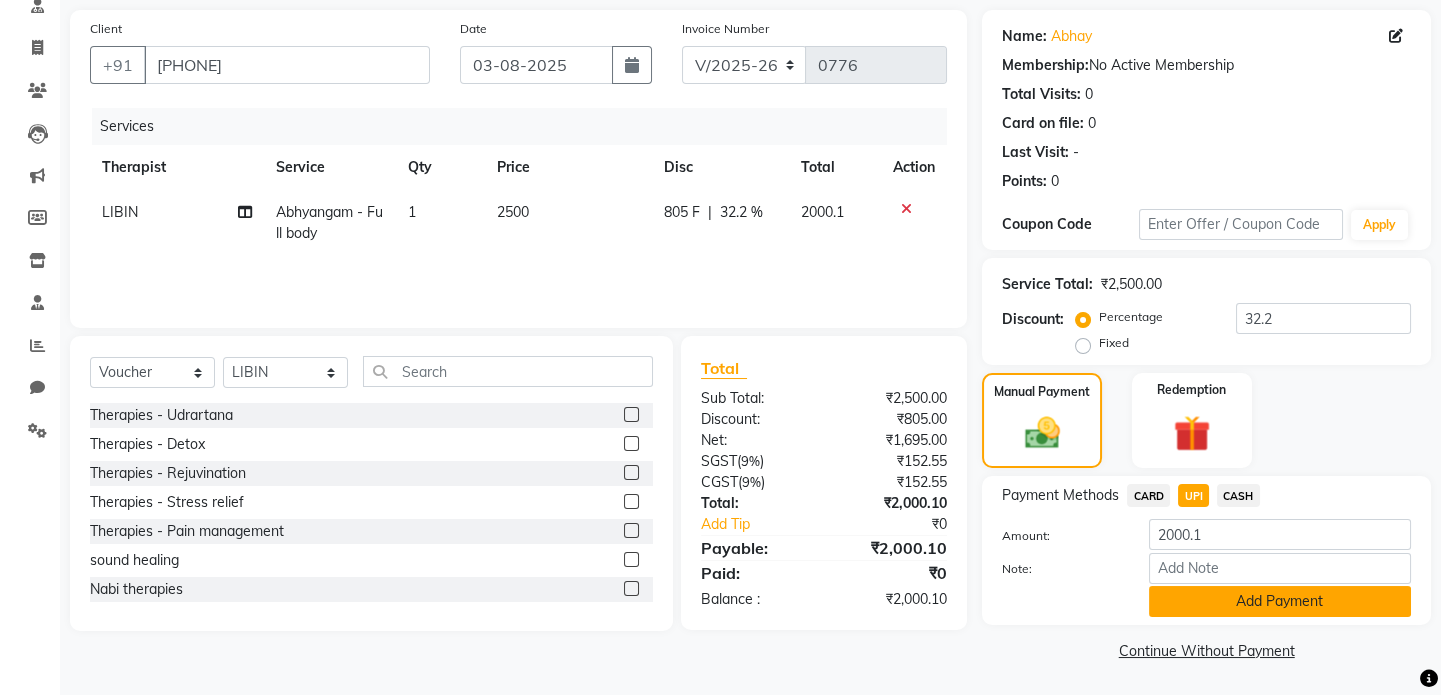 click on "Add Payment" 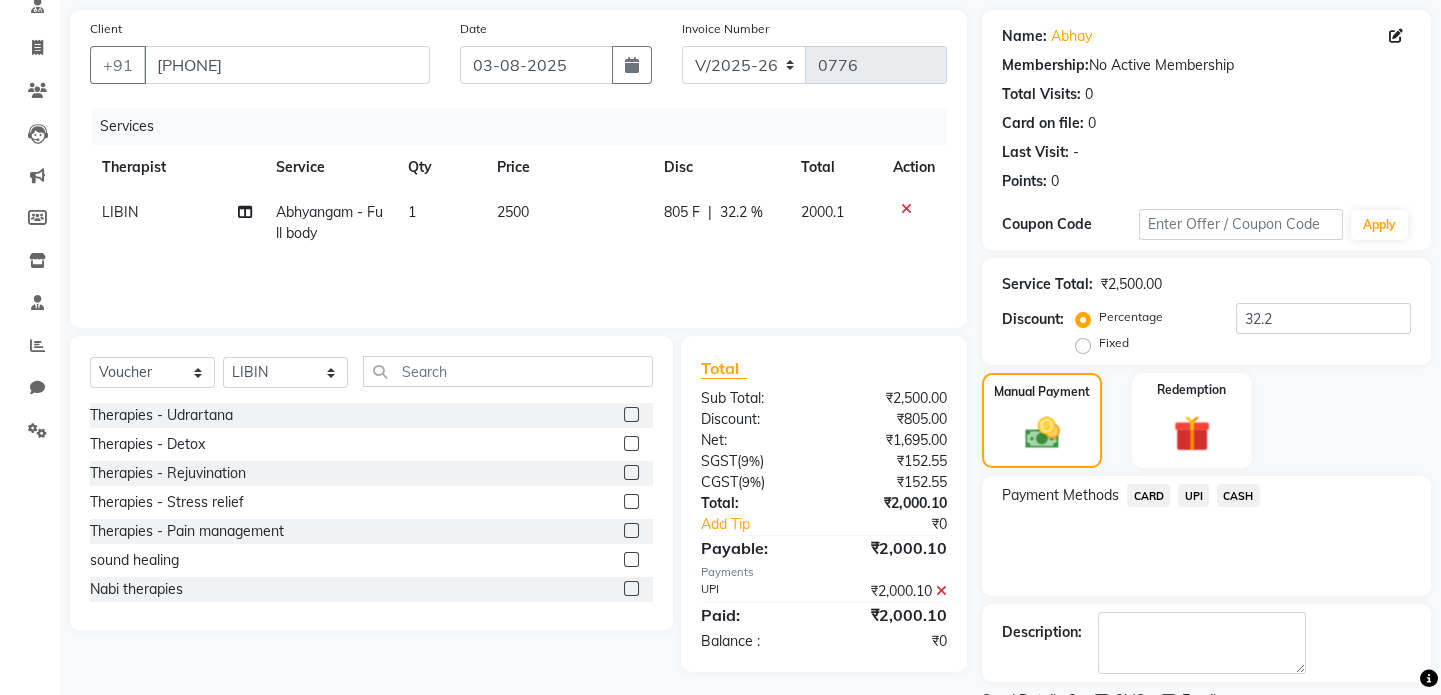 scroll, scrollTop: 223, scrollLeft: 0, axis: vertical 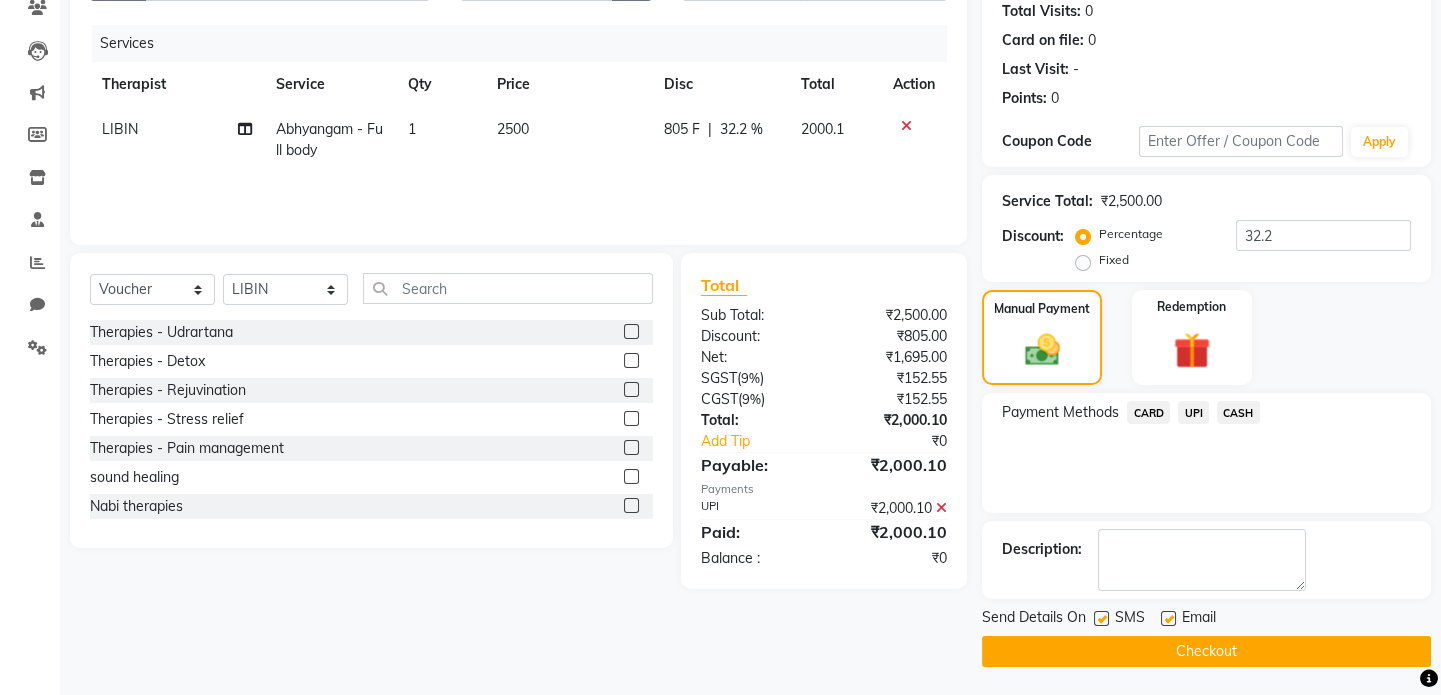 click on "Checkout" 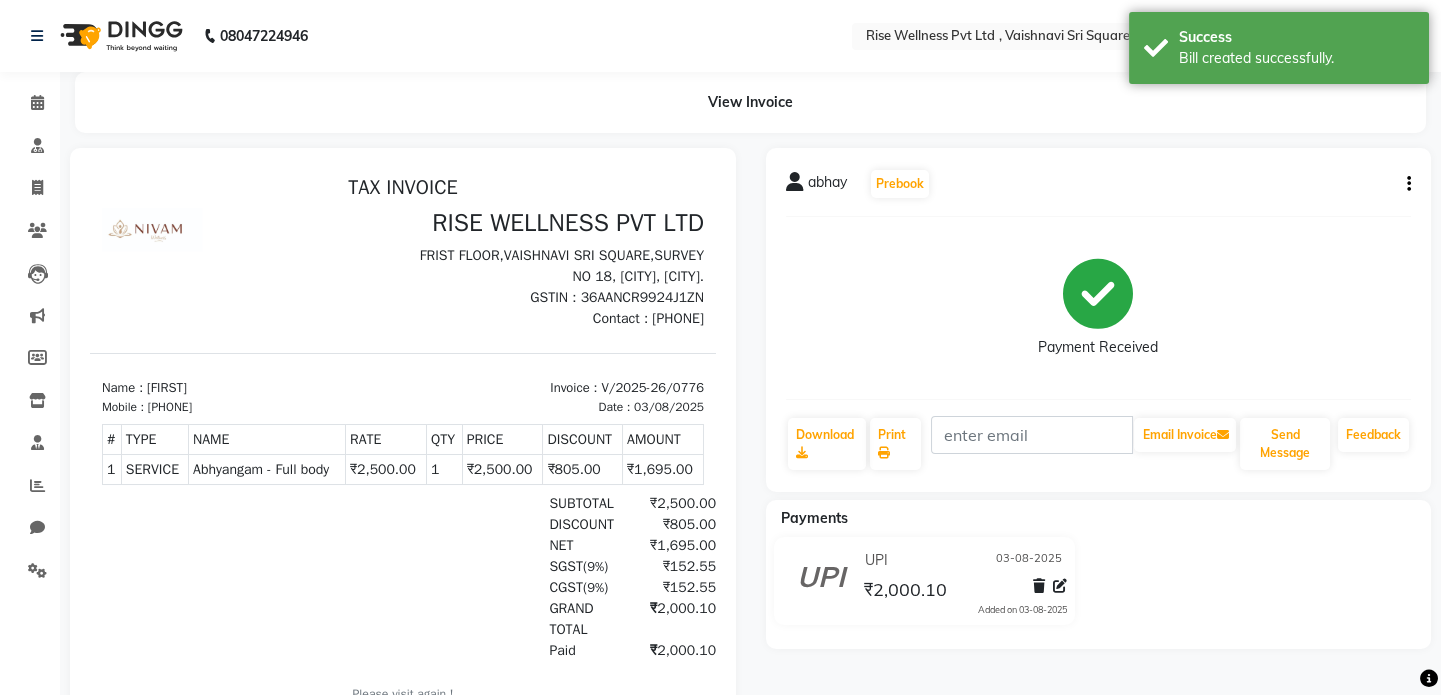 scroll, scrollTop: 0, scrollLeft: 0, axis: both 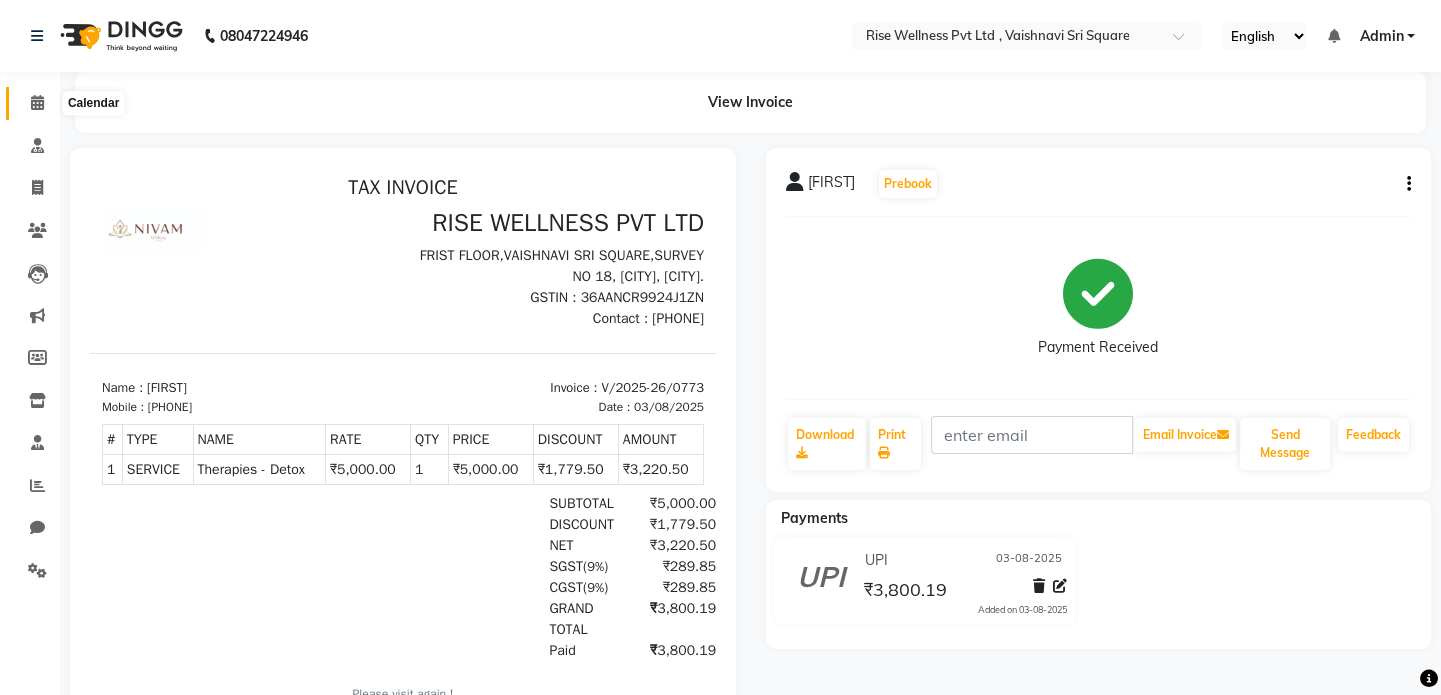 click 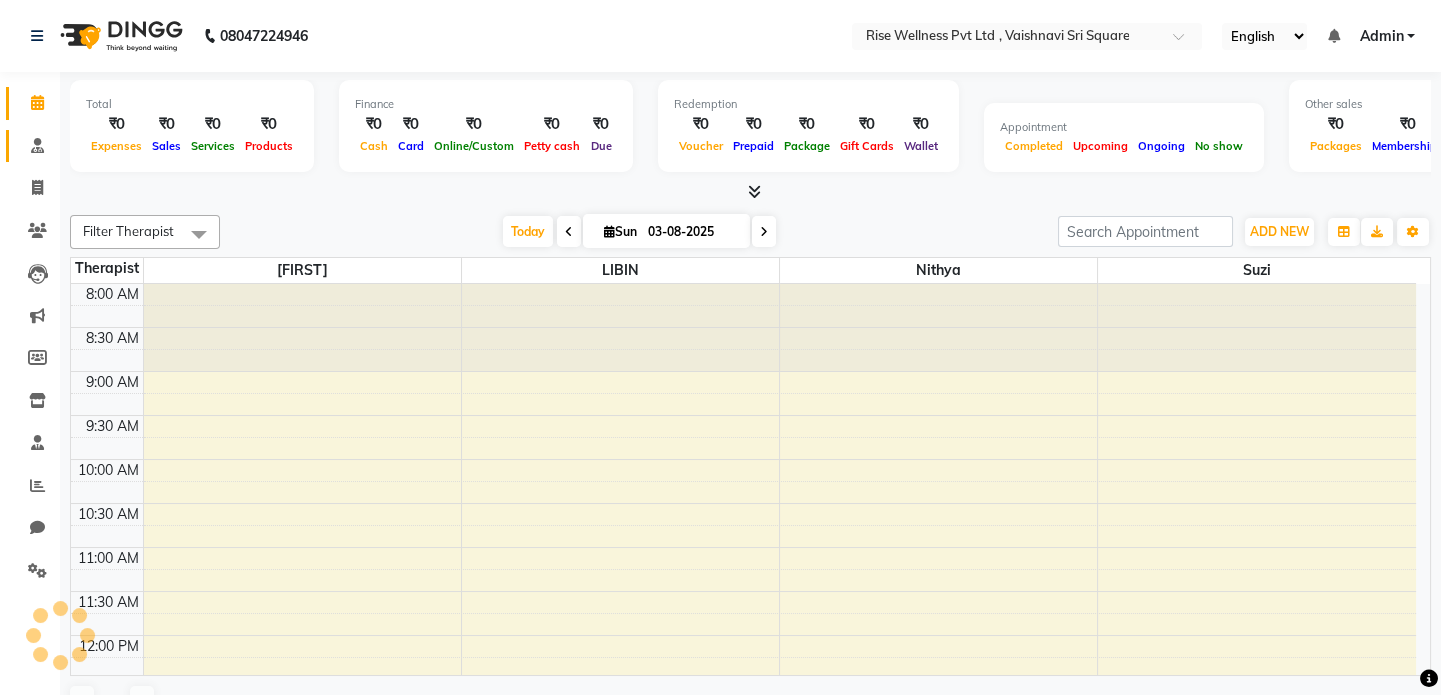 scroll, scrollTop: 0, scrollLeft: 0, axis: both 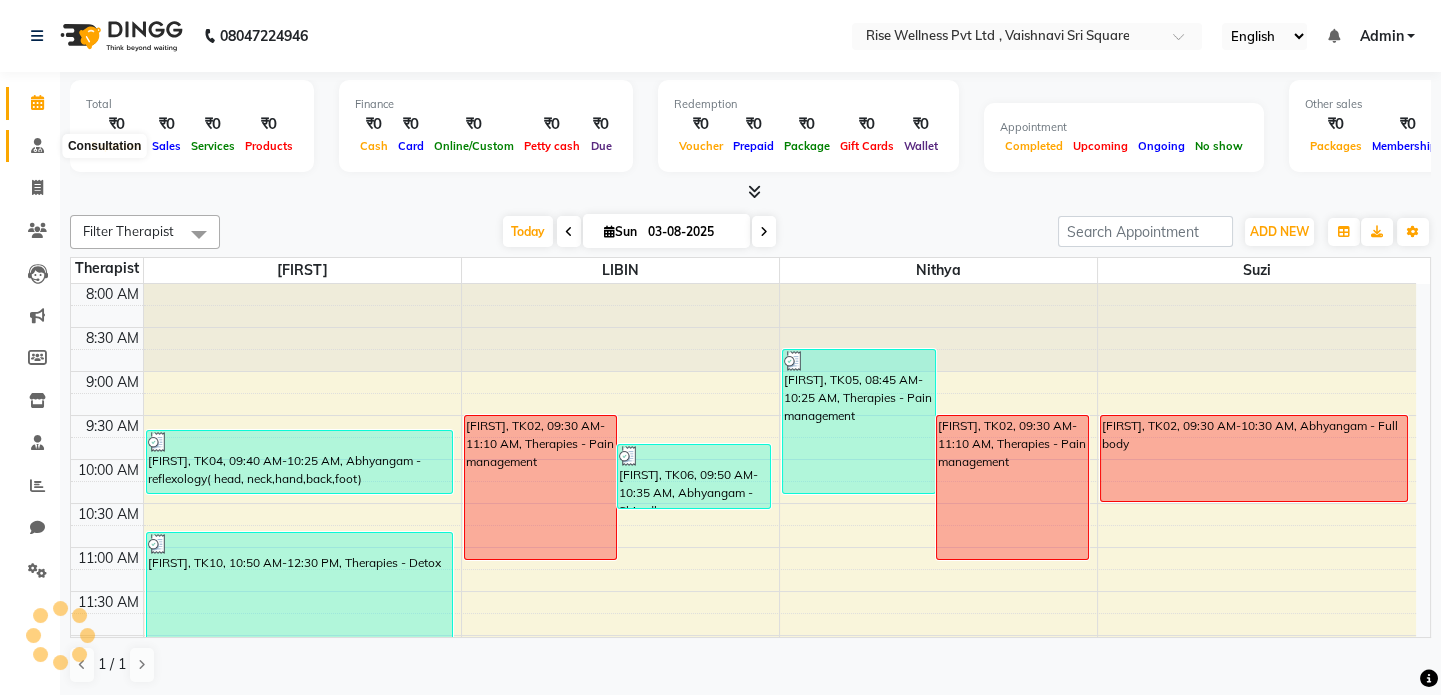 click 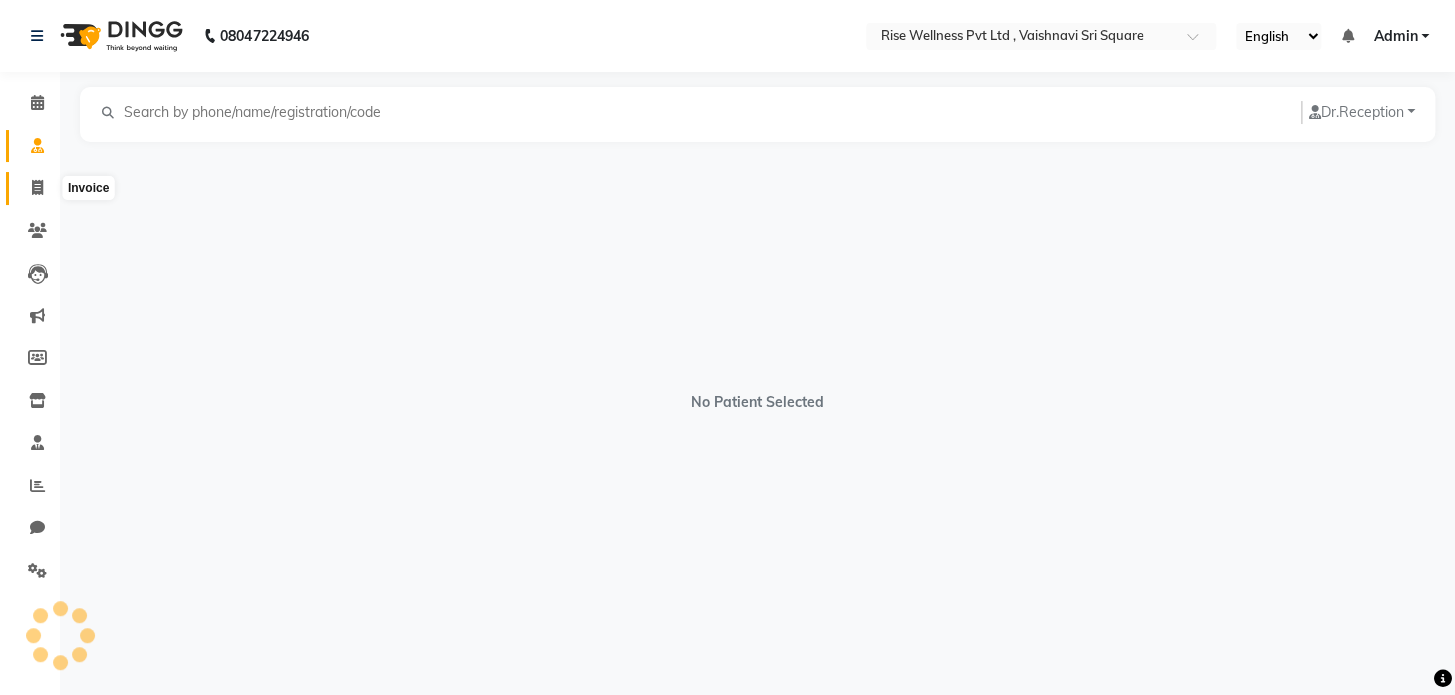 click 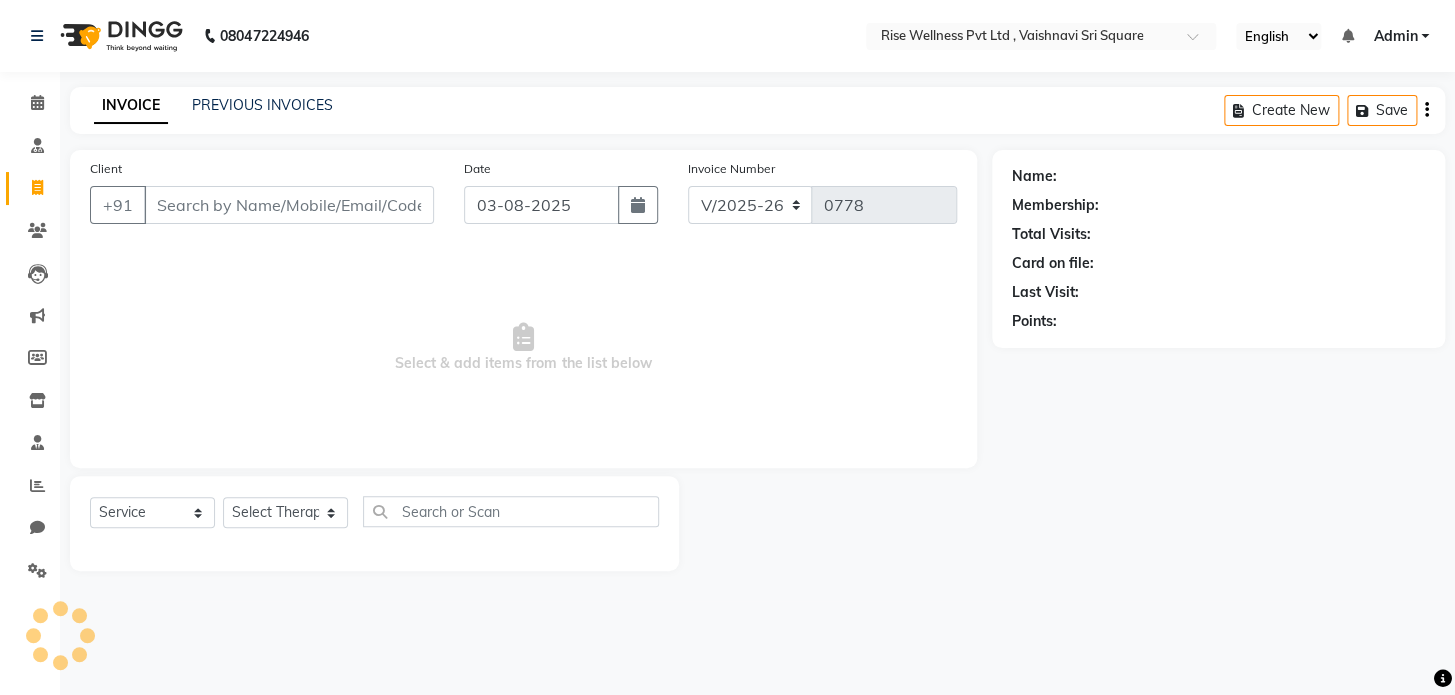 click on "INVOICE PREVIOUS INVOICES Create New   Save" 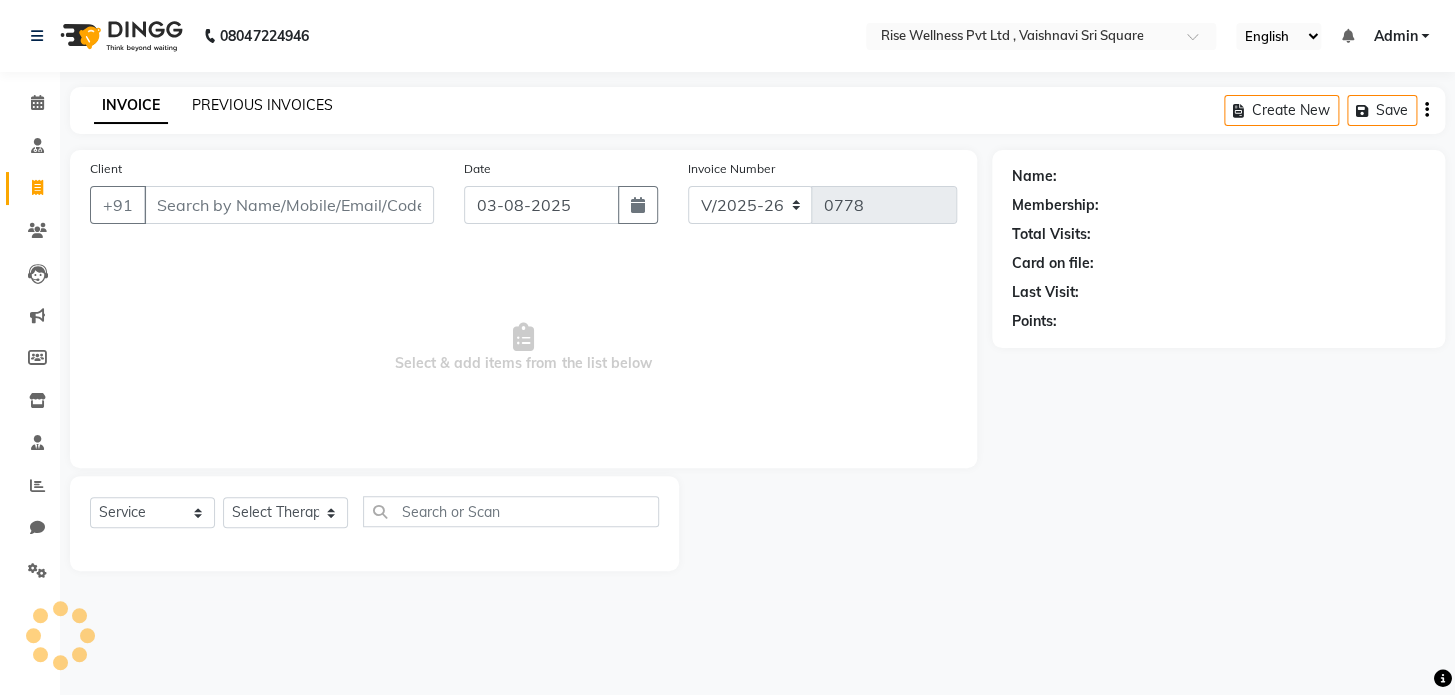 click on "PREVIOUS INVOICES" 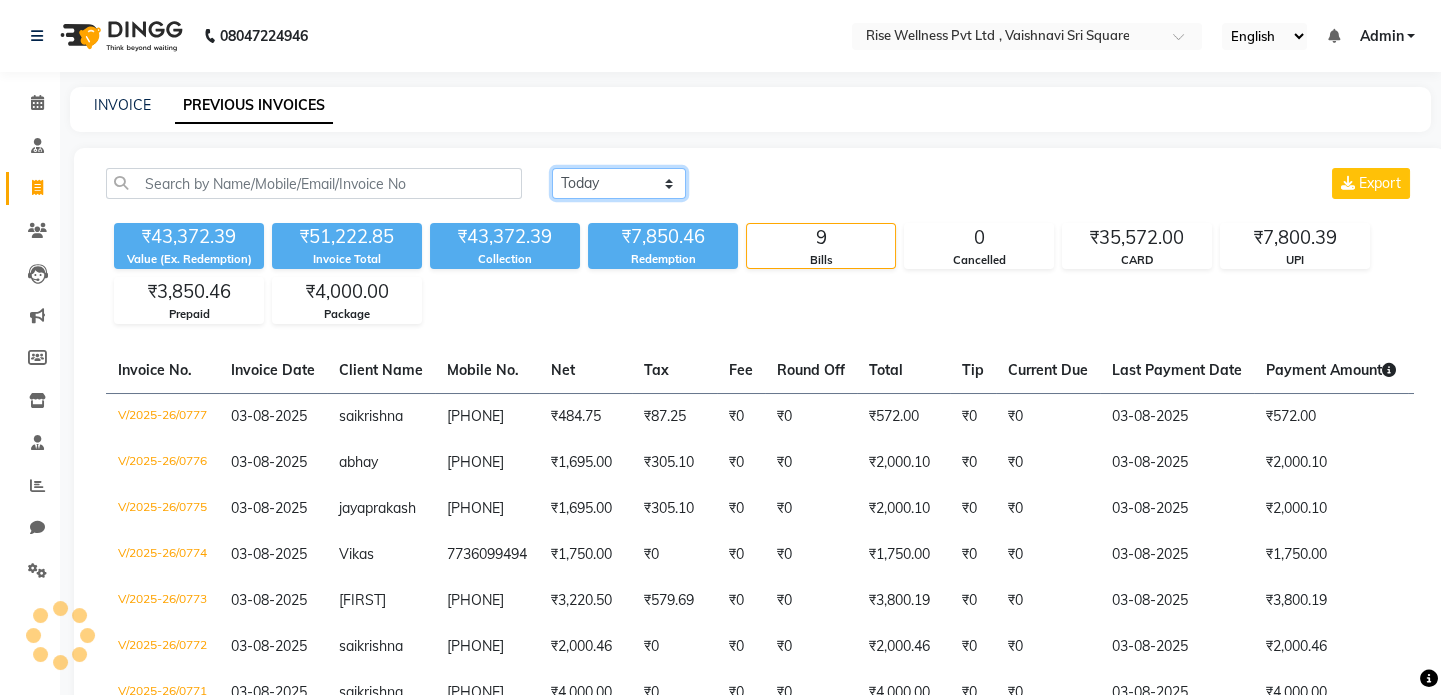 click on "Today Yesterday Custom Range" 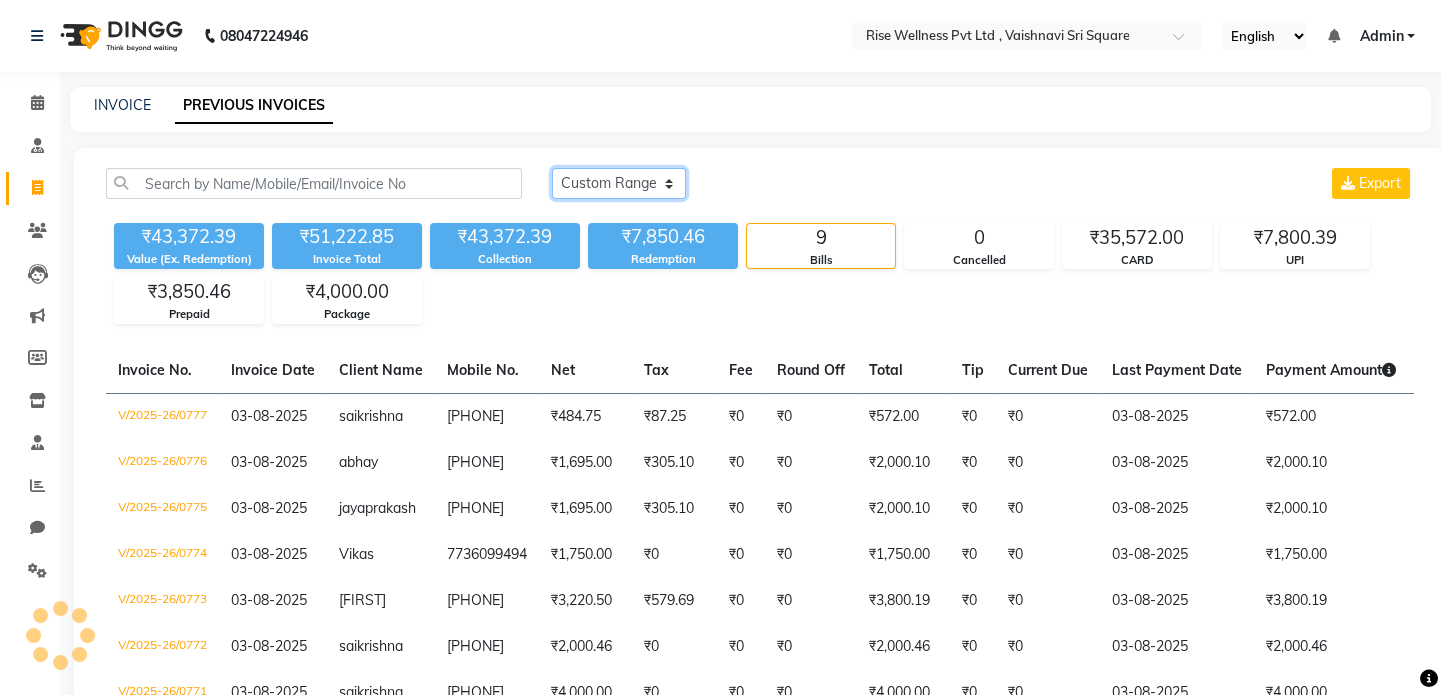 click on "Today Yesterday Custom Range" 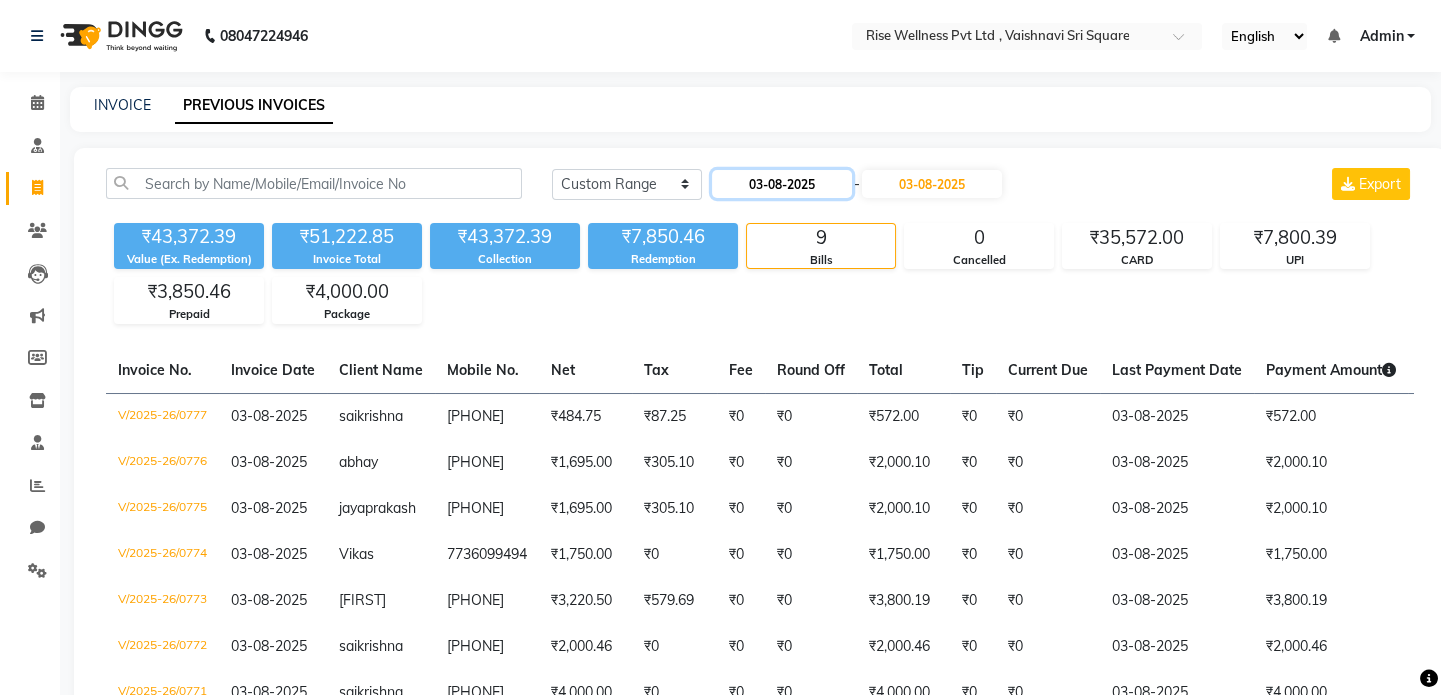 click on "03-08-2025" 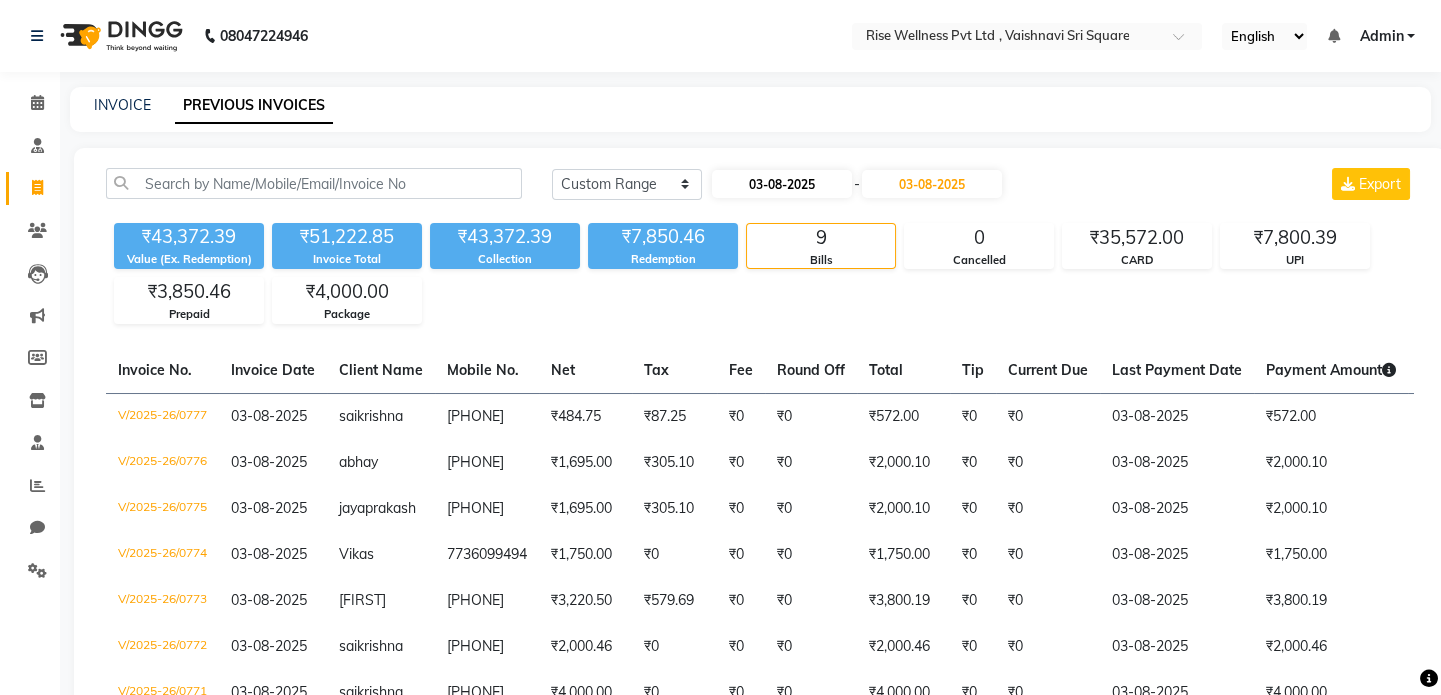 select on "8" 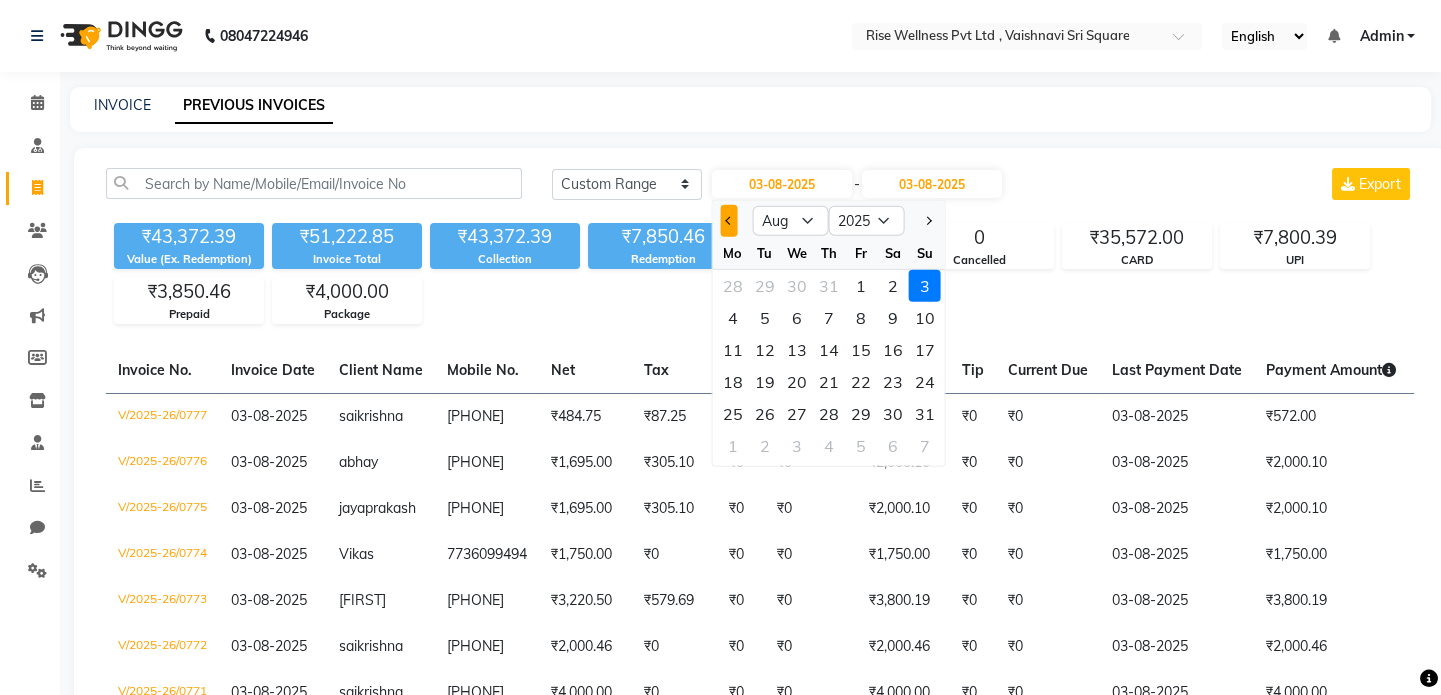 click 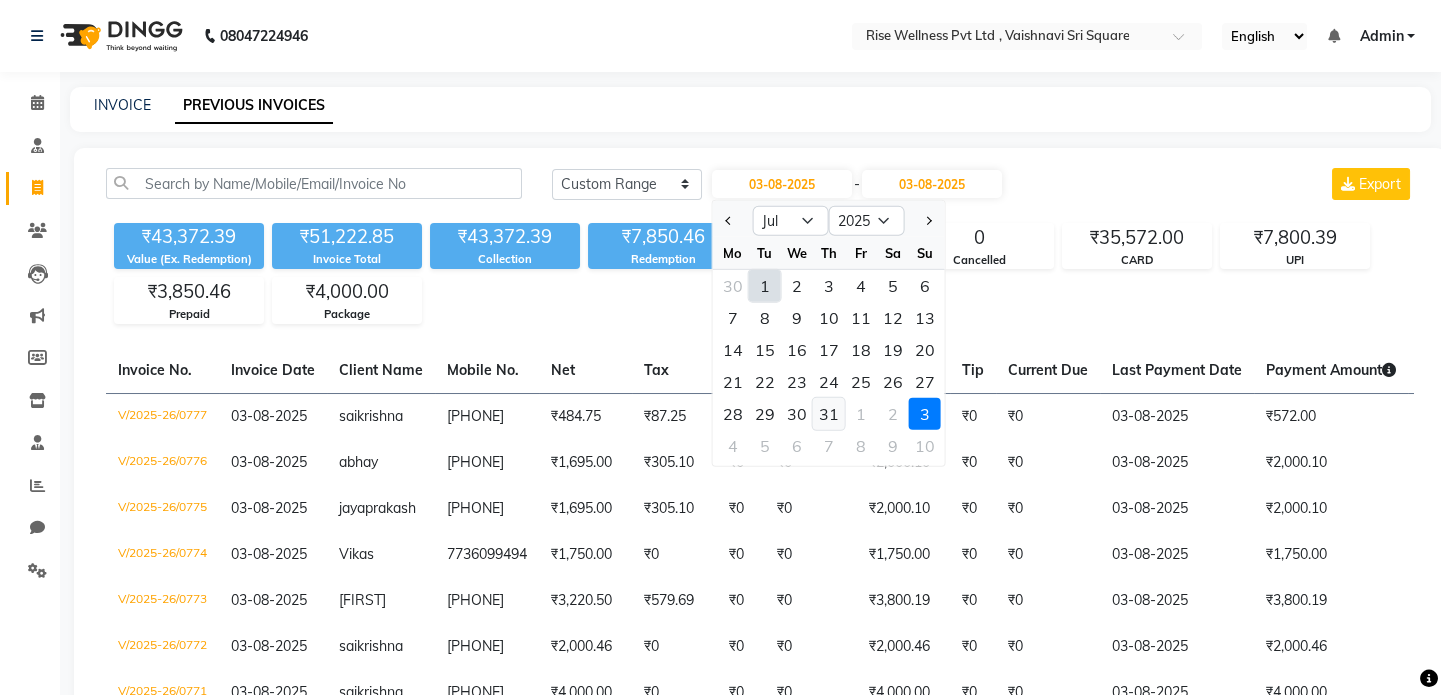 click on "31" 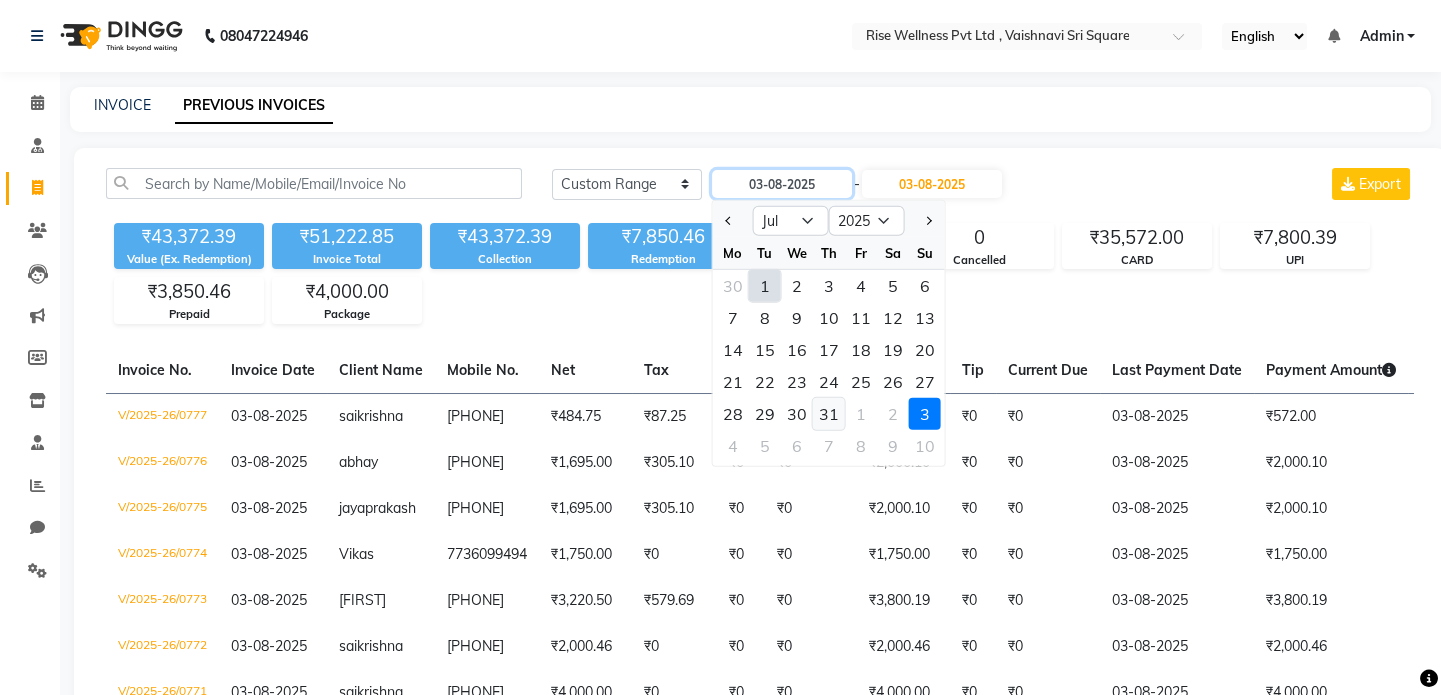 type on "31-07-2025" 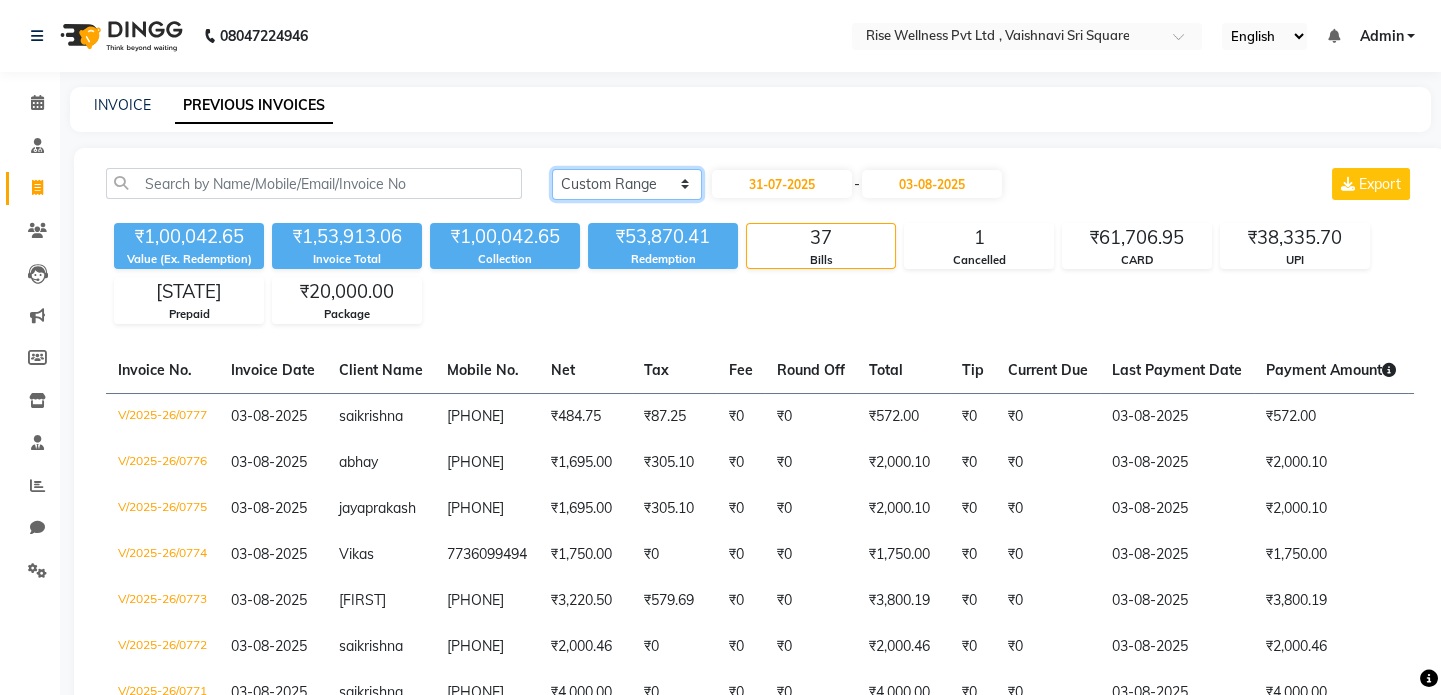 click on "Today Yesterday Custom Range" 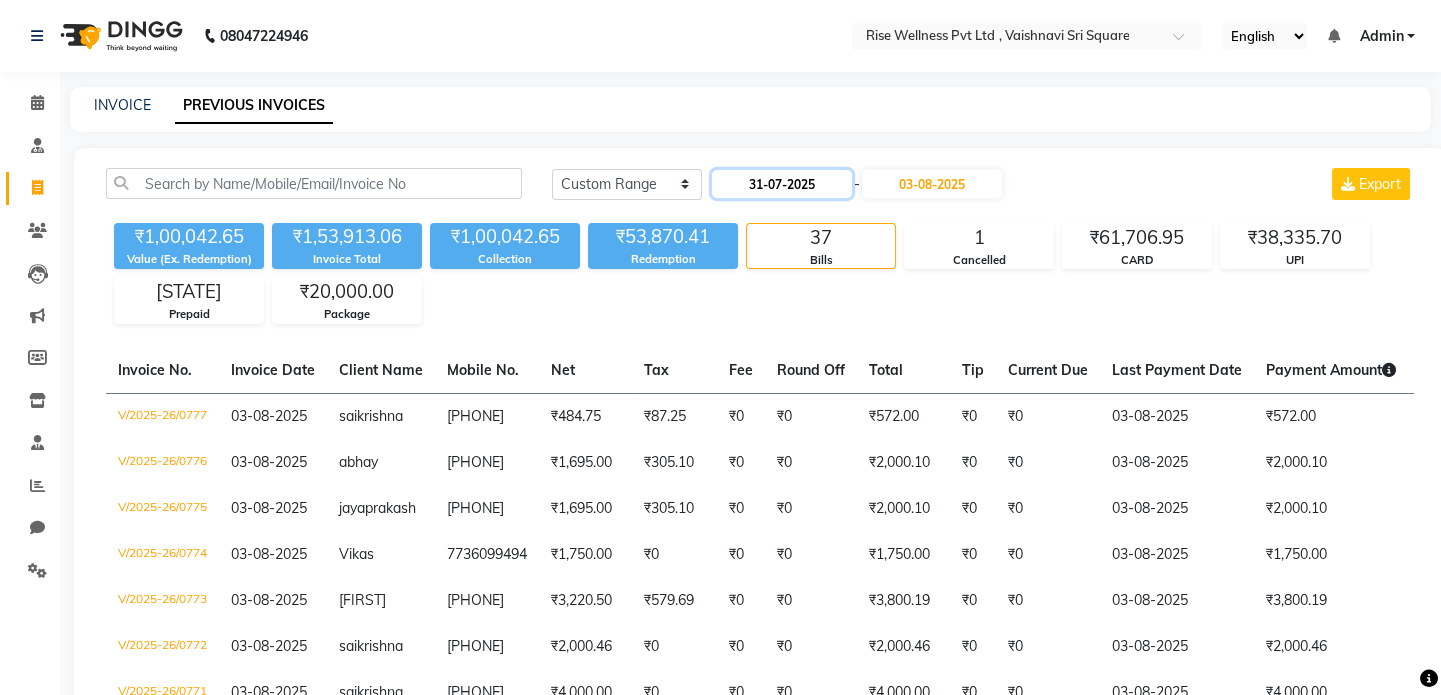 click on "31-07-2025" 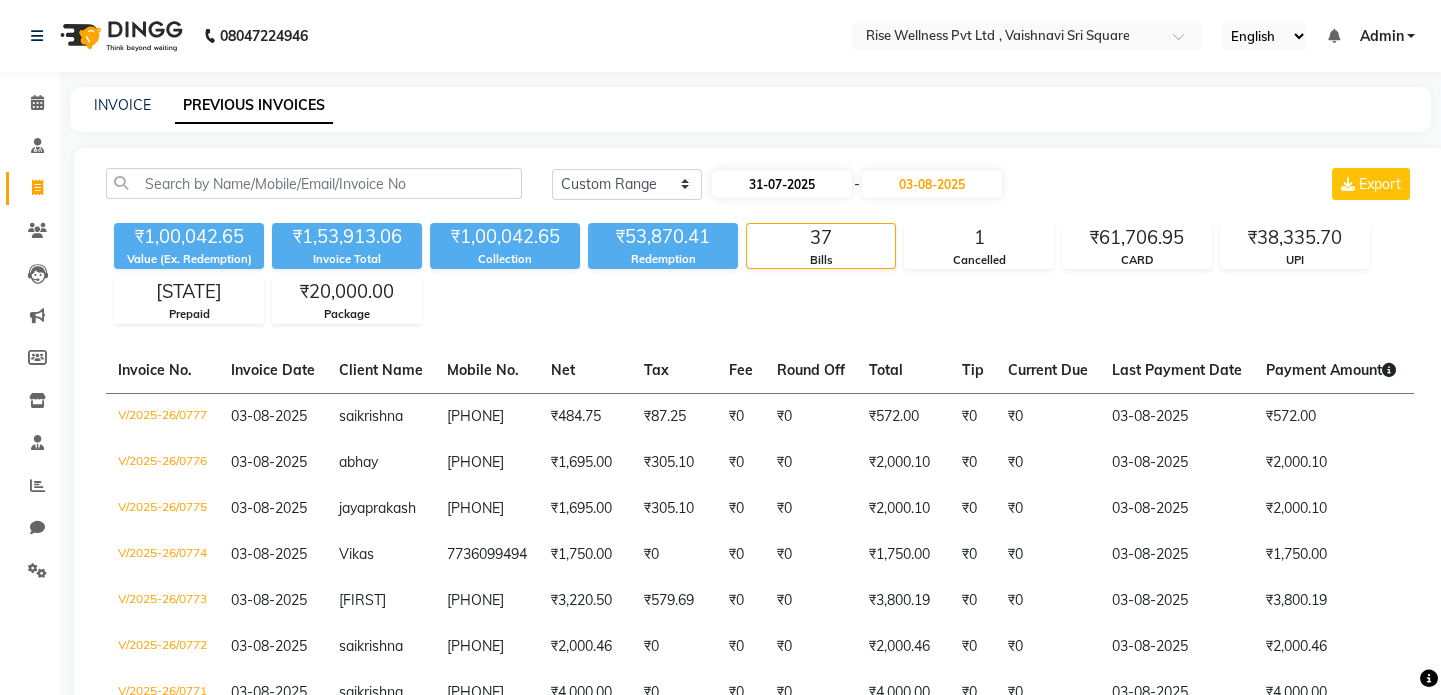 select on "7" 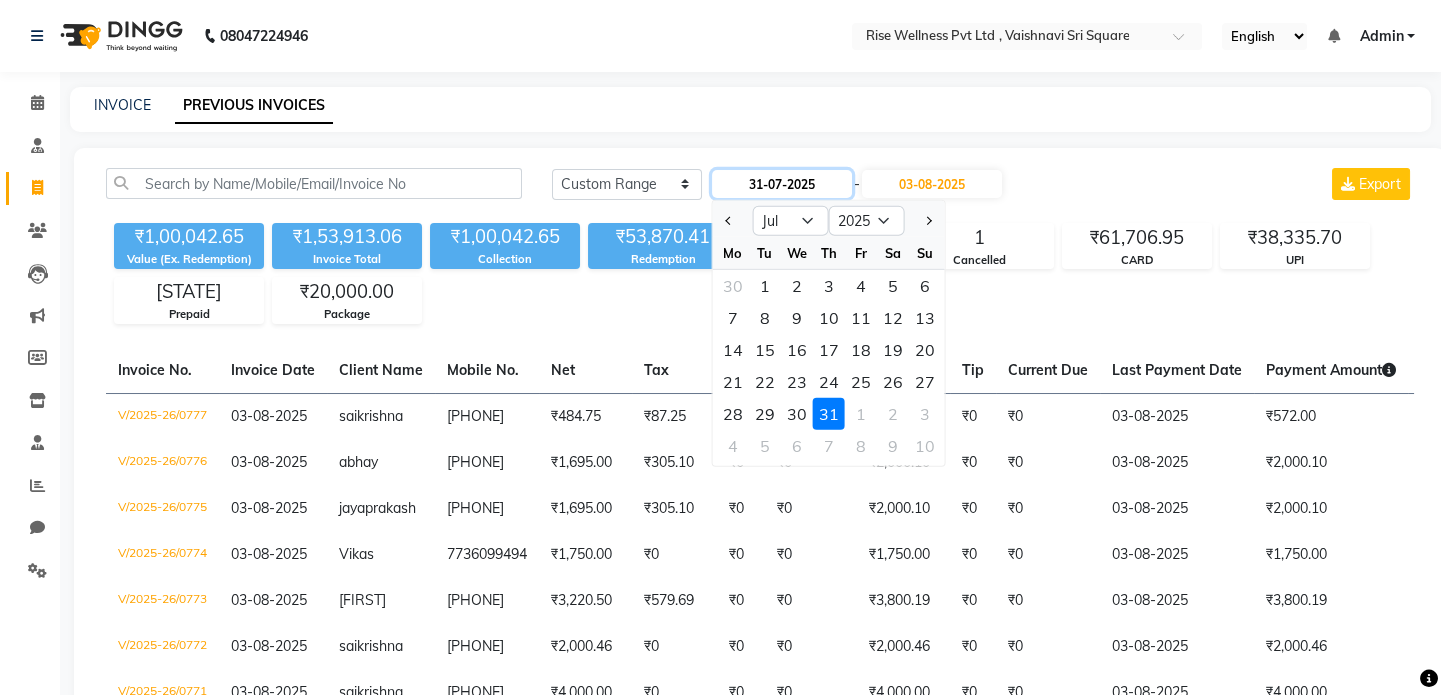 click on "31-07-2025" 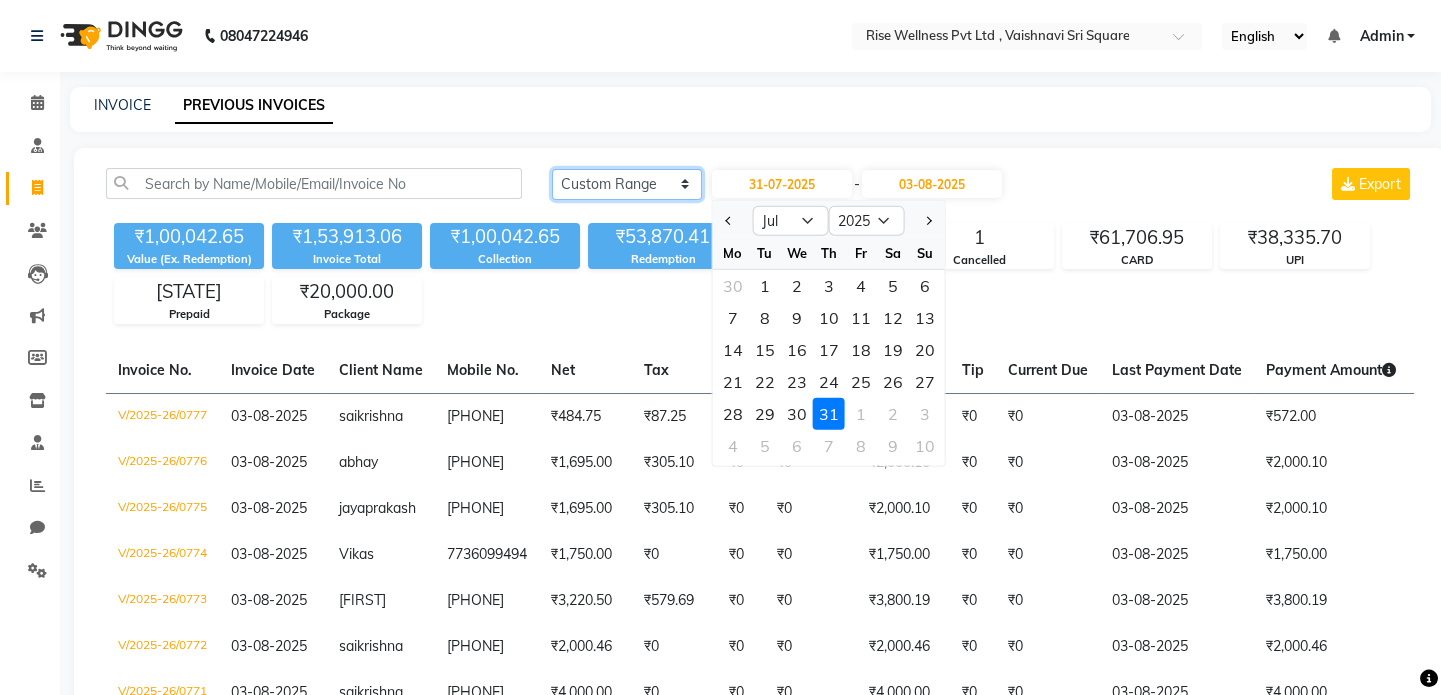 click on "Today Yesterday Custom Range" 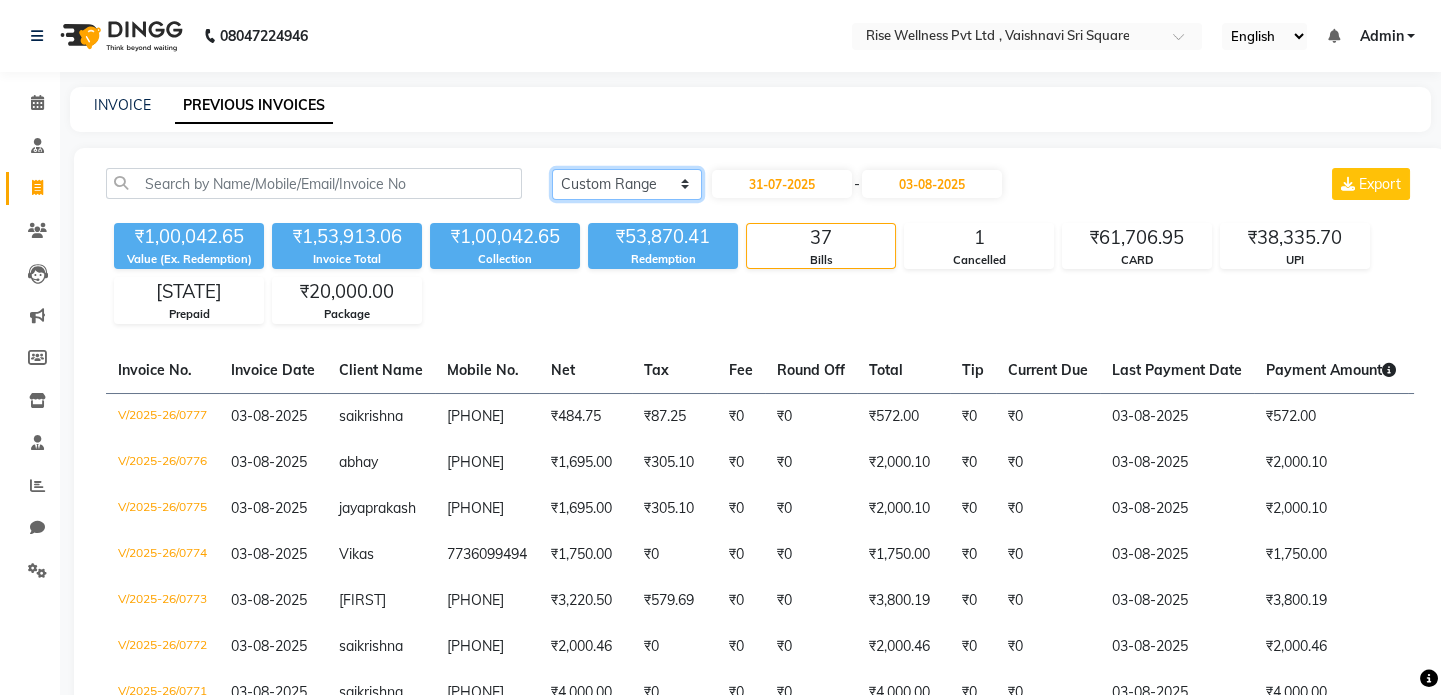 click on "Today Yesterday Custom Range" 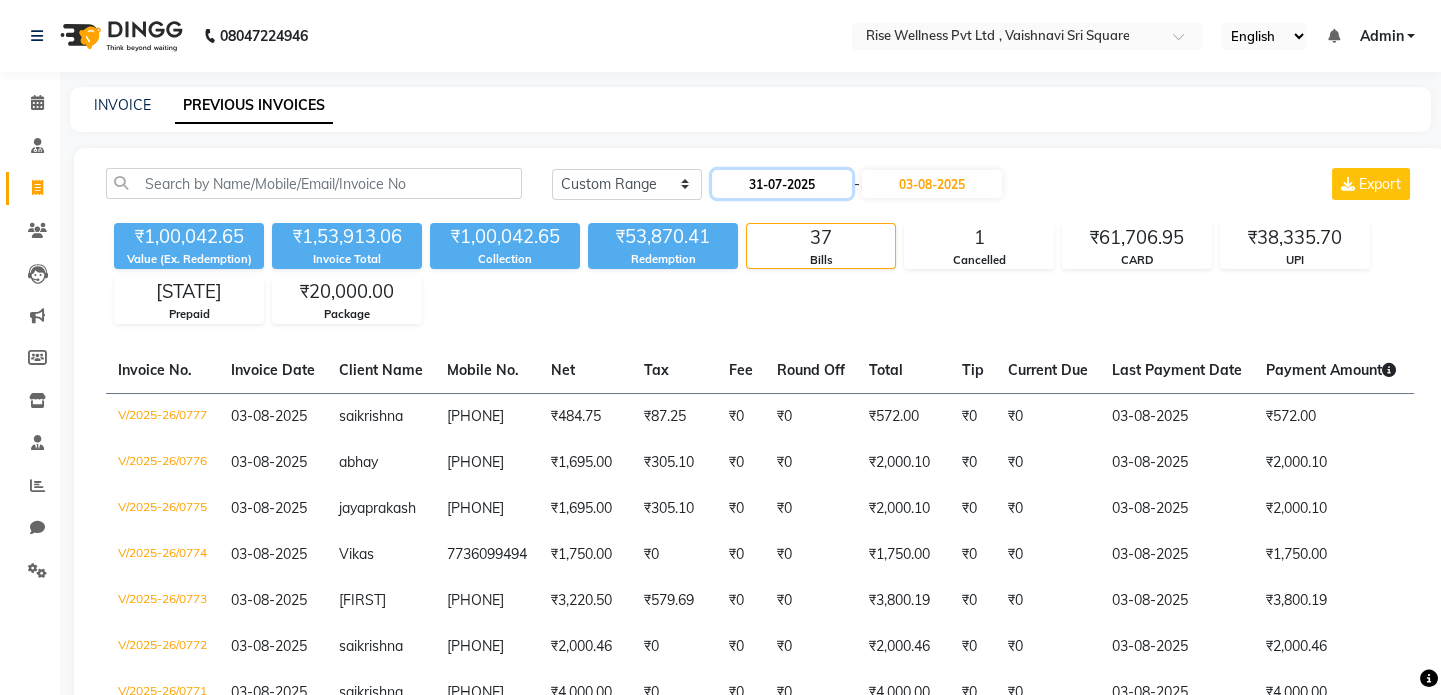 click on "31-07-2025" 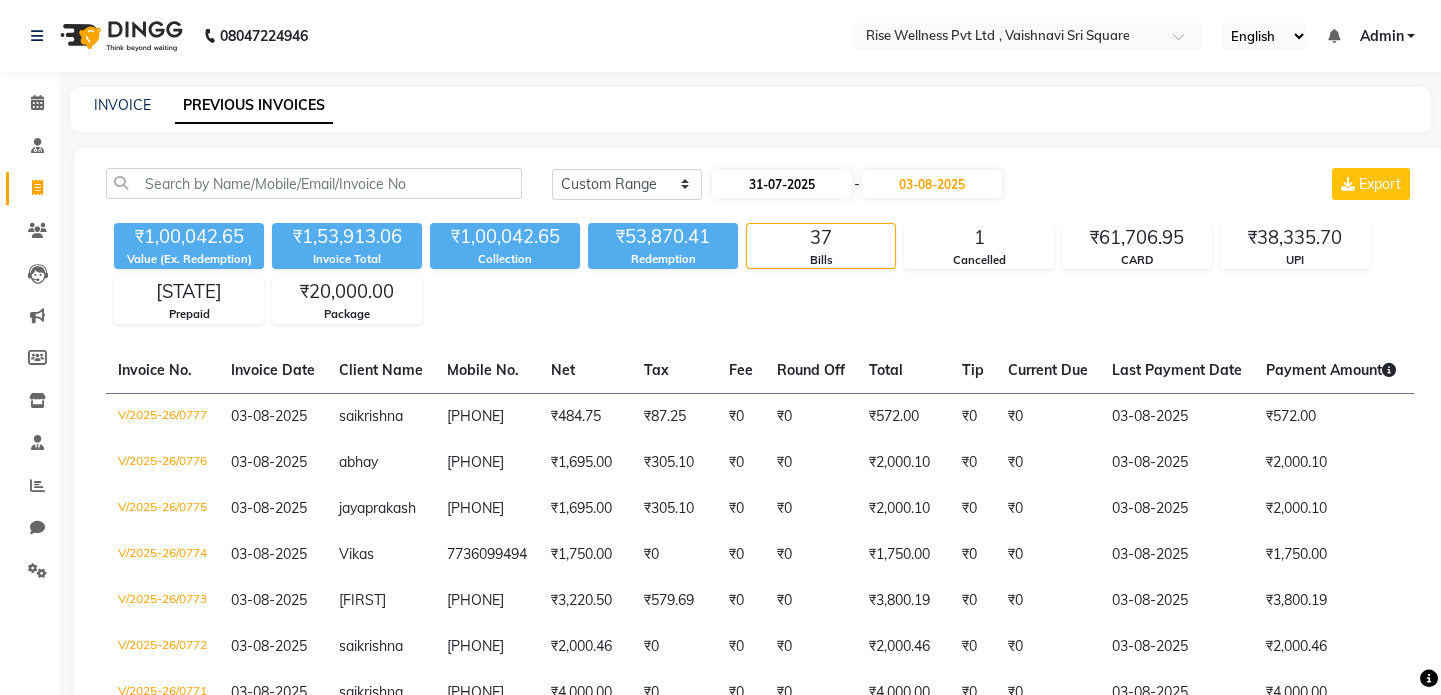 select on "7" 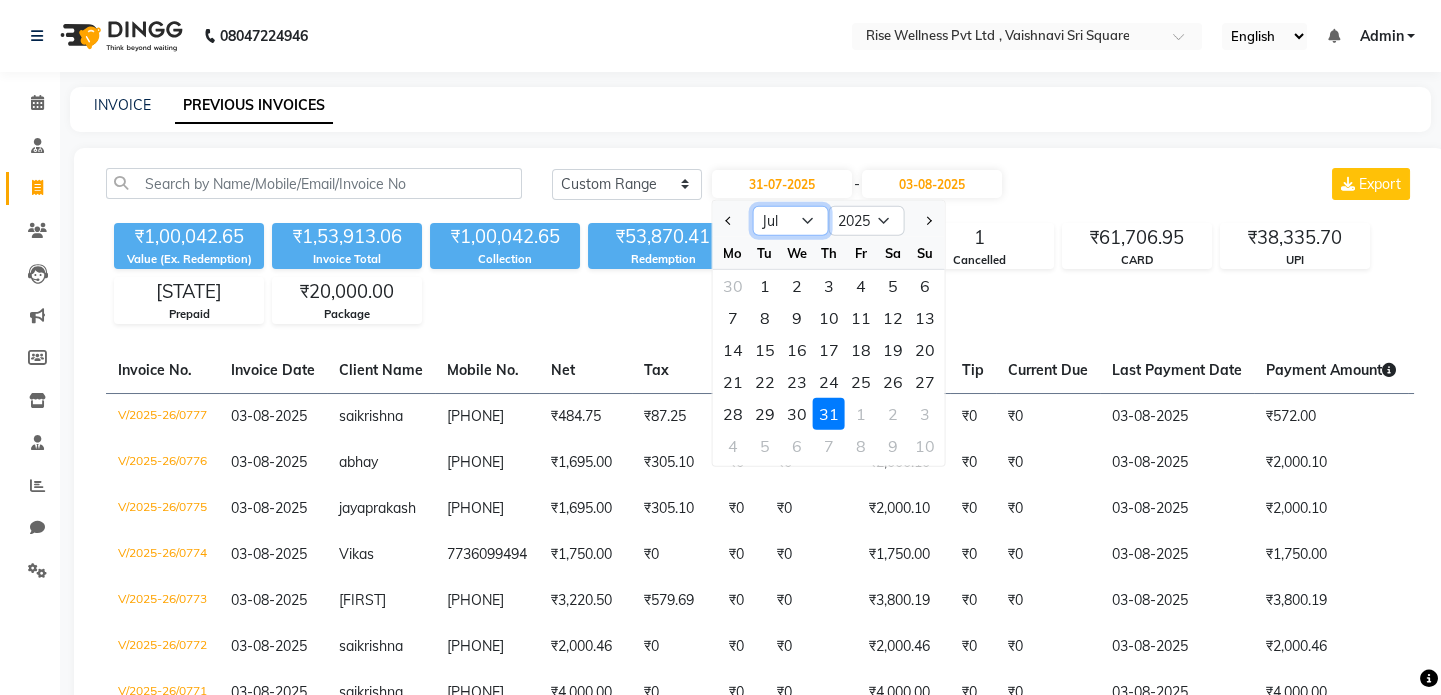 click on "Jan Feb Mar Apr May Jun Jul Aug Sep Oct Nov Dec" 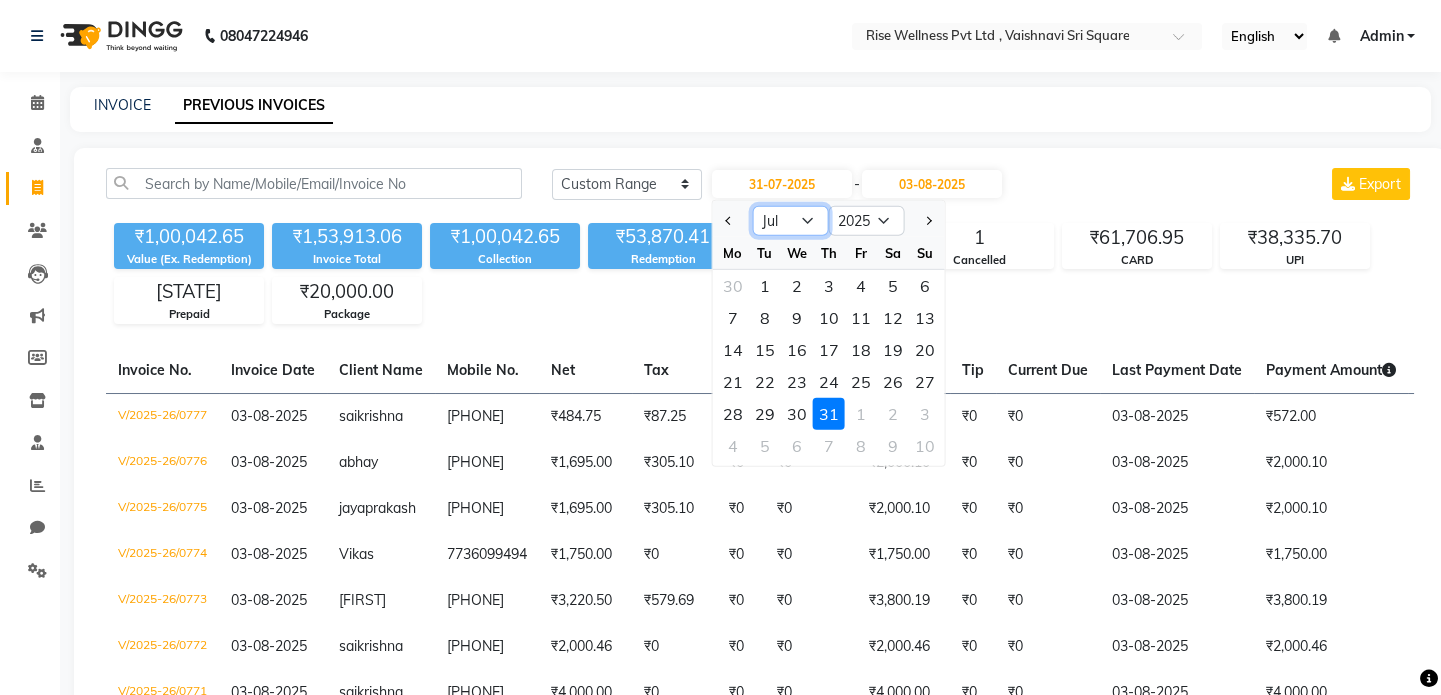 select on "8" 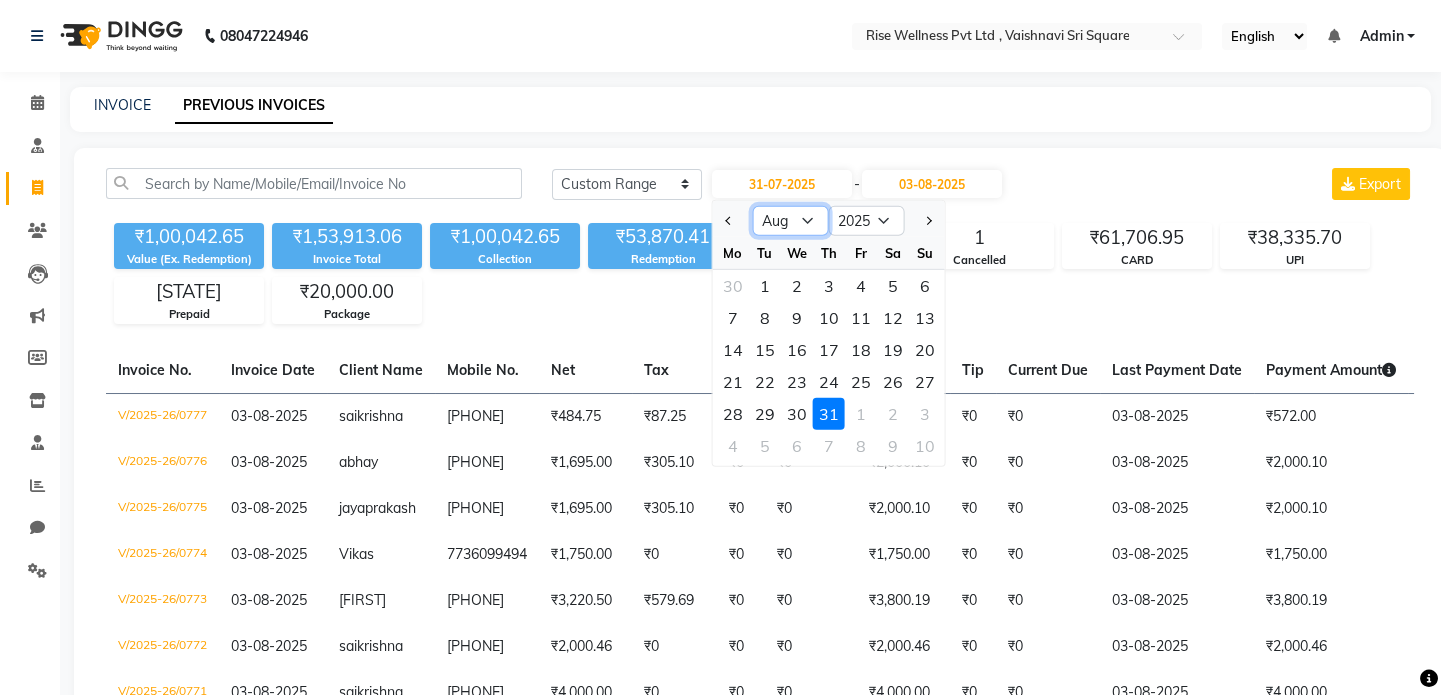 click on "Jan Feb Mar Apr May Jun Jul Aug Sep Oct Nov Dec" 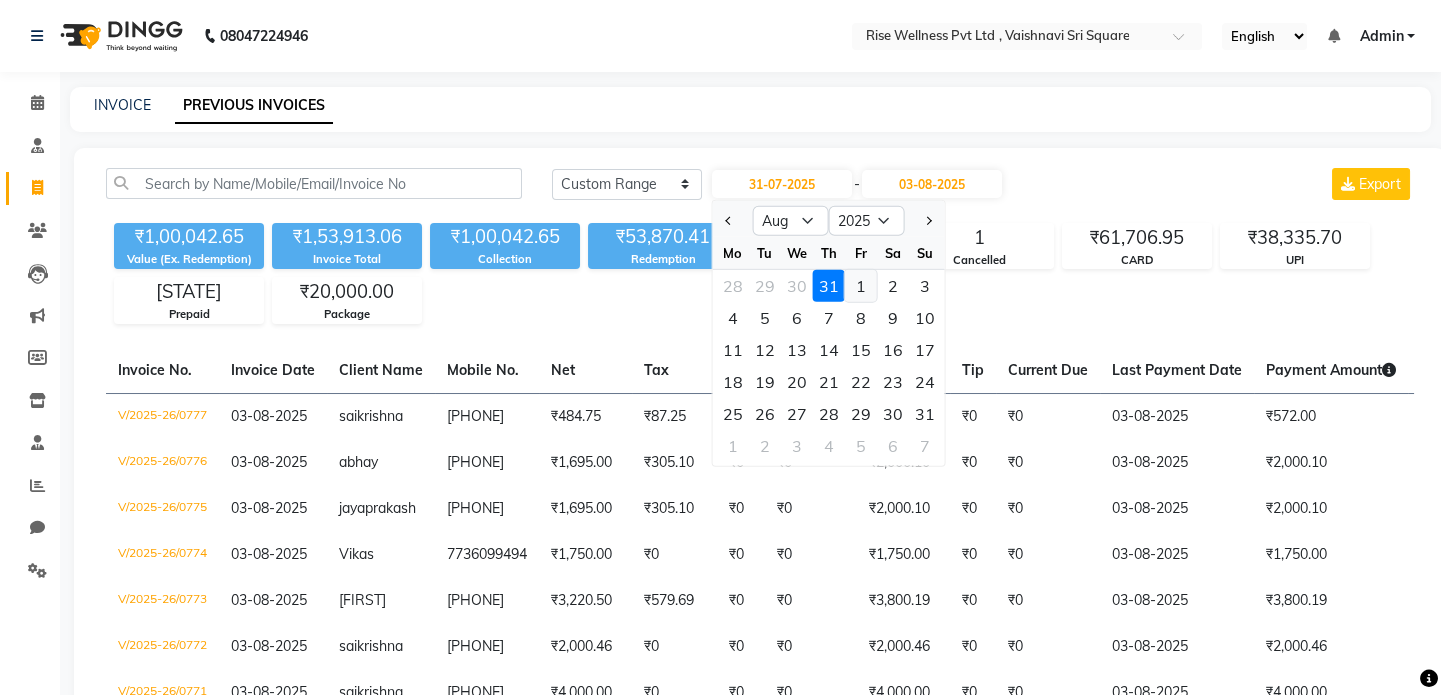 click on "1" 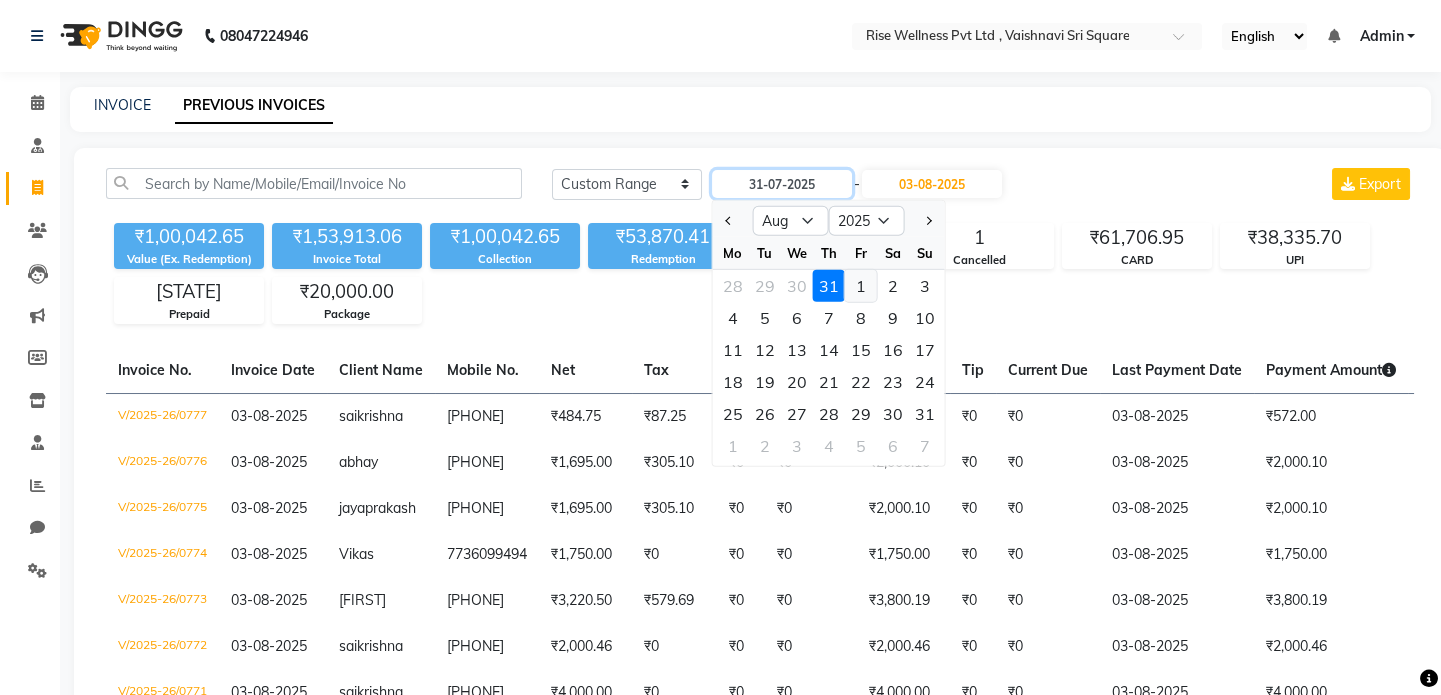 type on "01-08-2025" 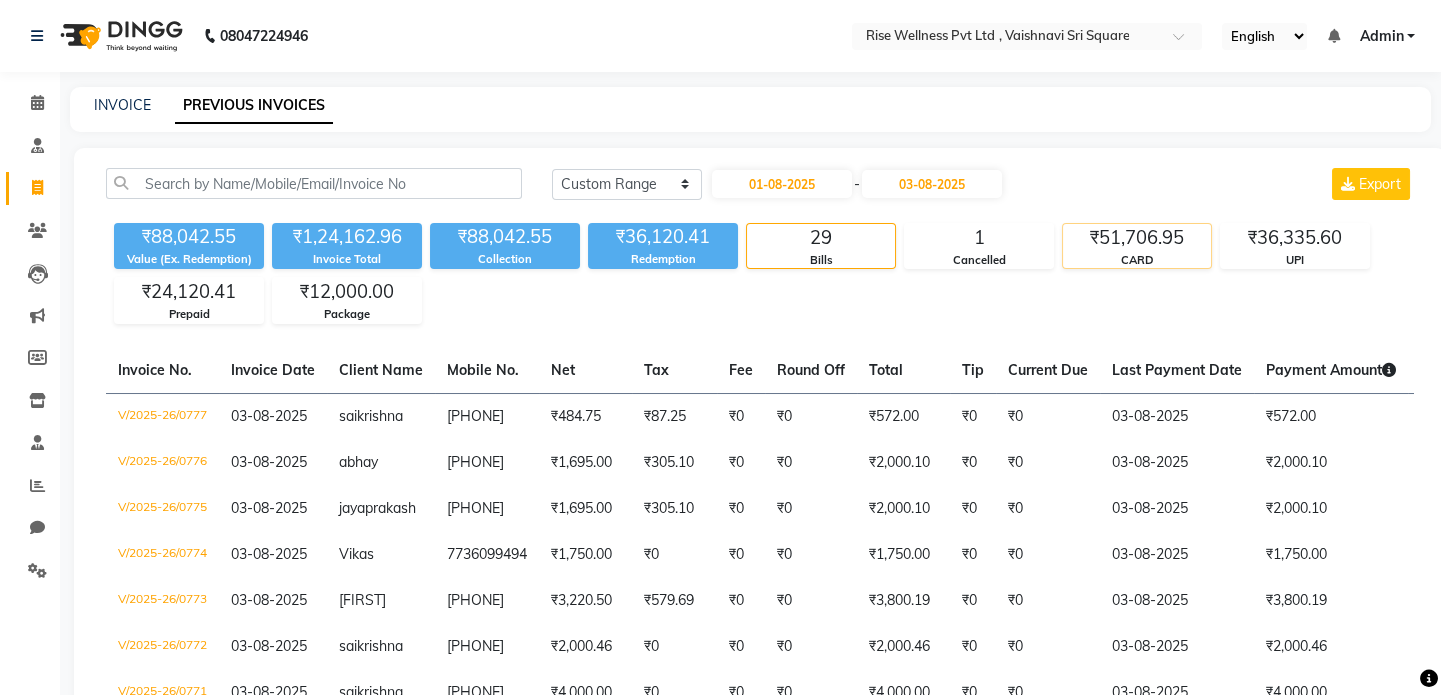 click on "₹51,706.95" 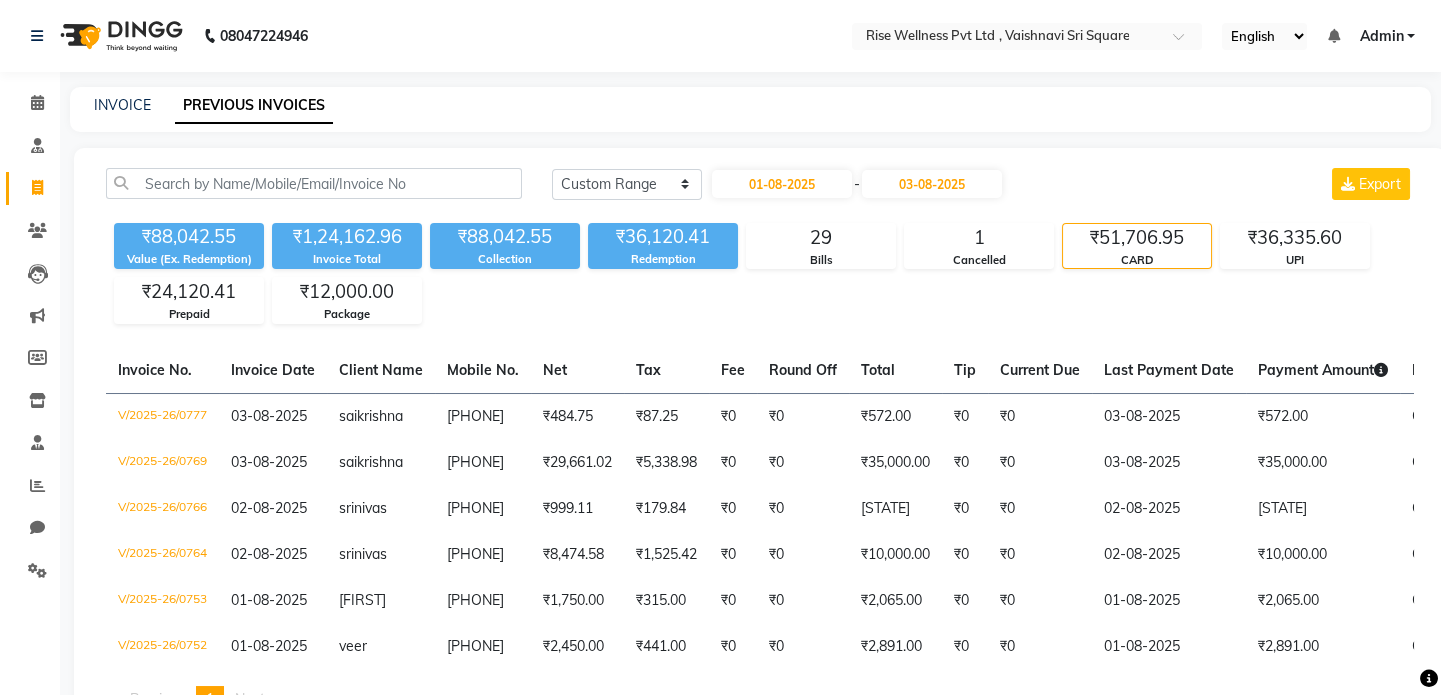 click on "₹51,706.95" 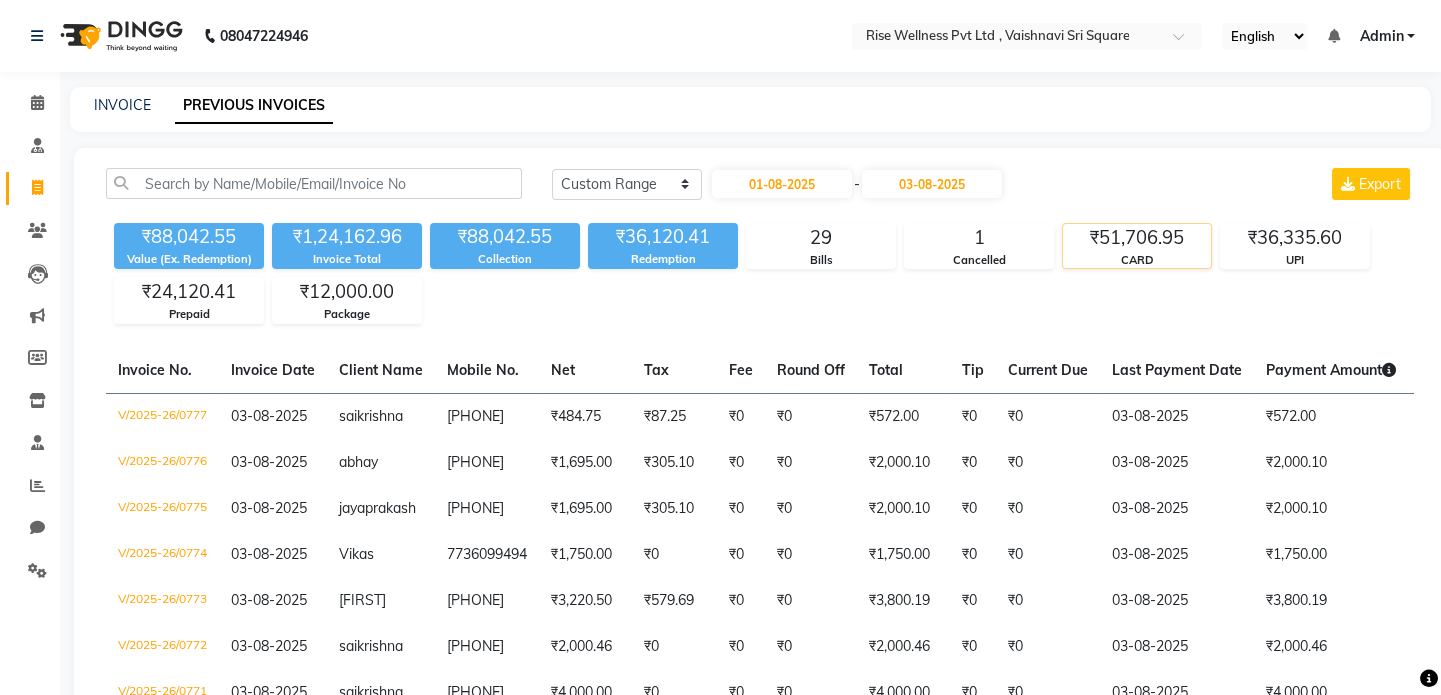 click on "₹51,706.95" 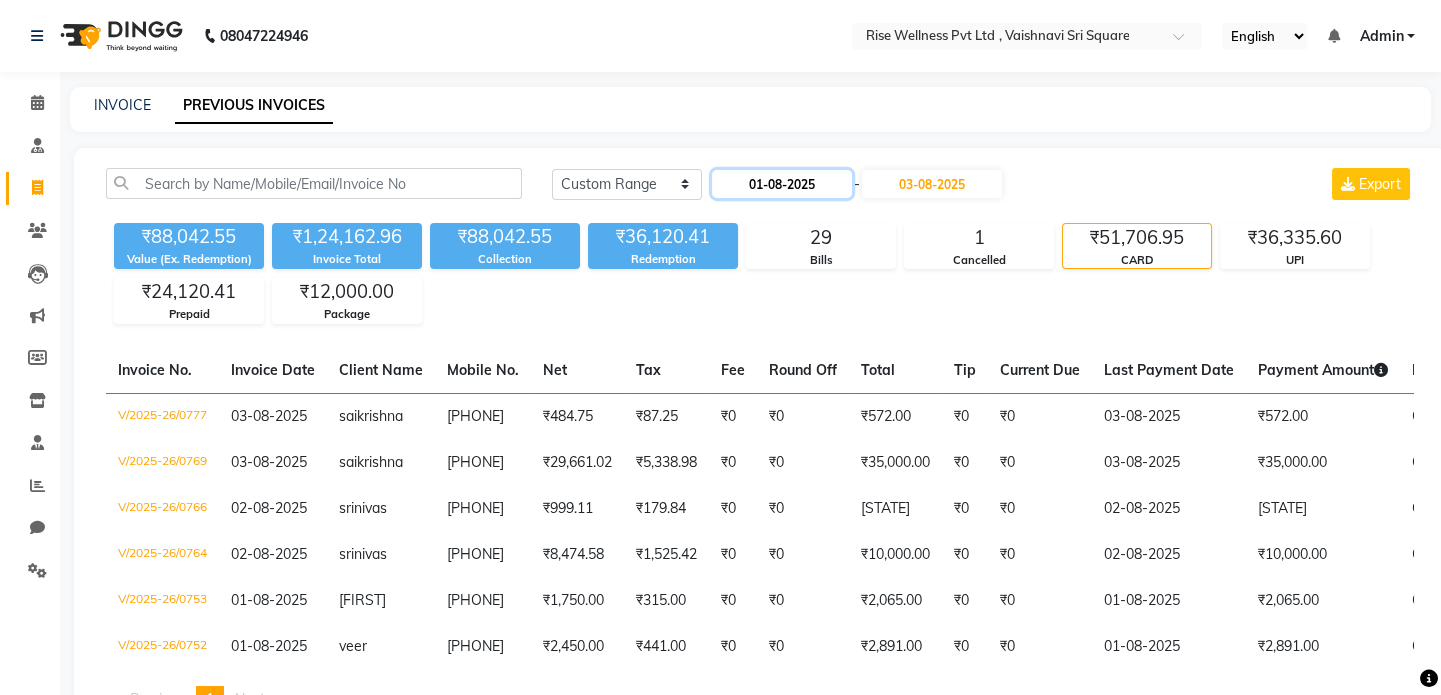 click on "01-08-2025" 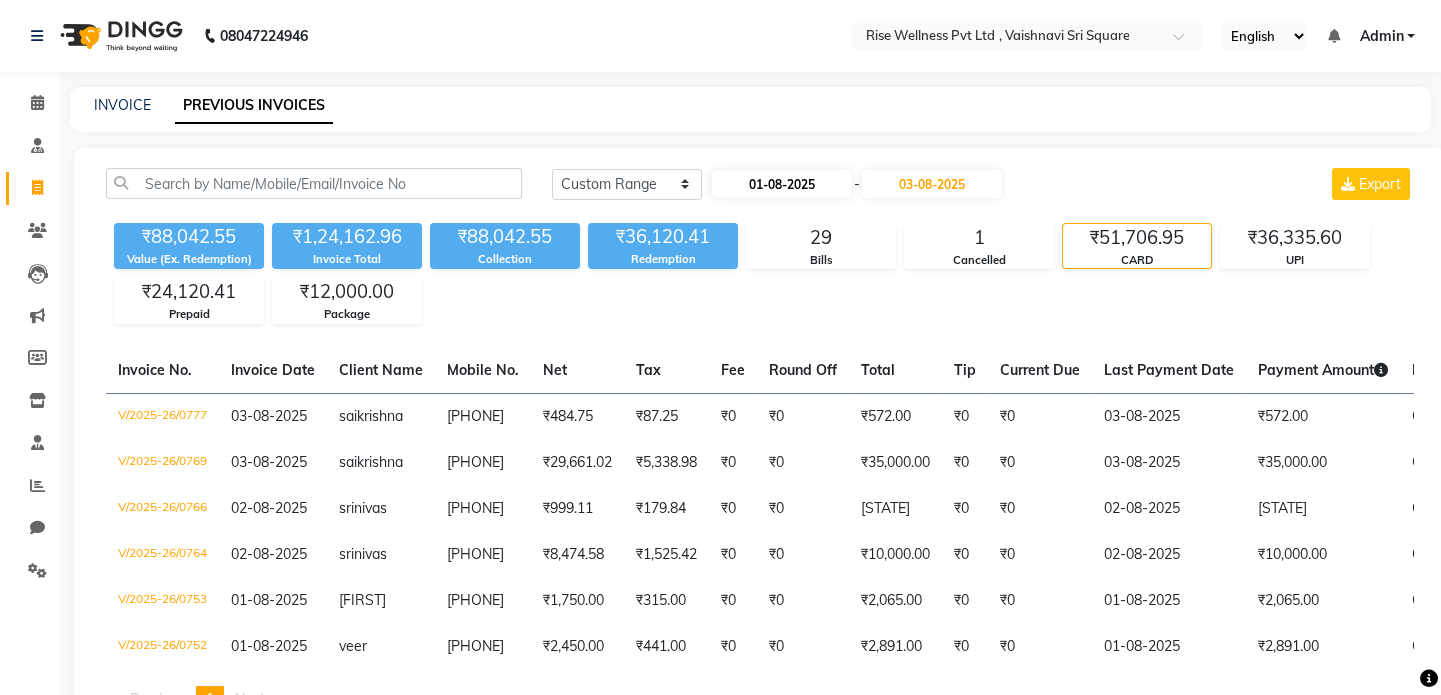 select on "8" 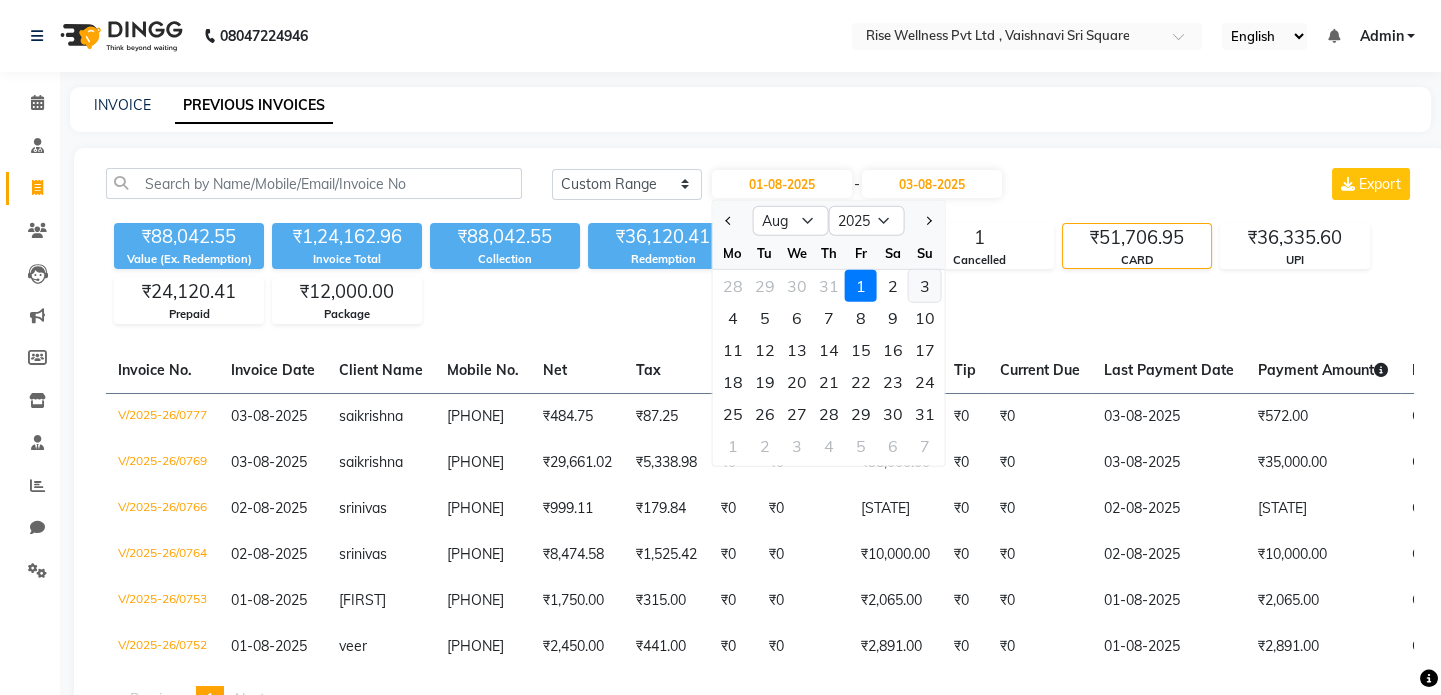 click on "3" 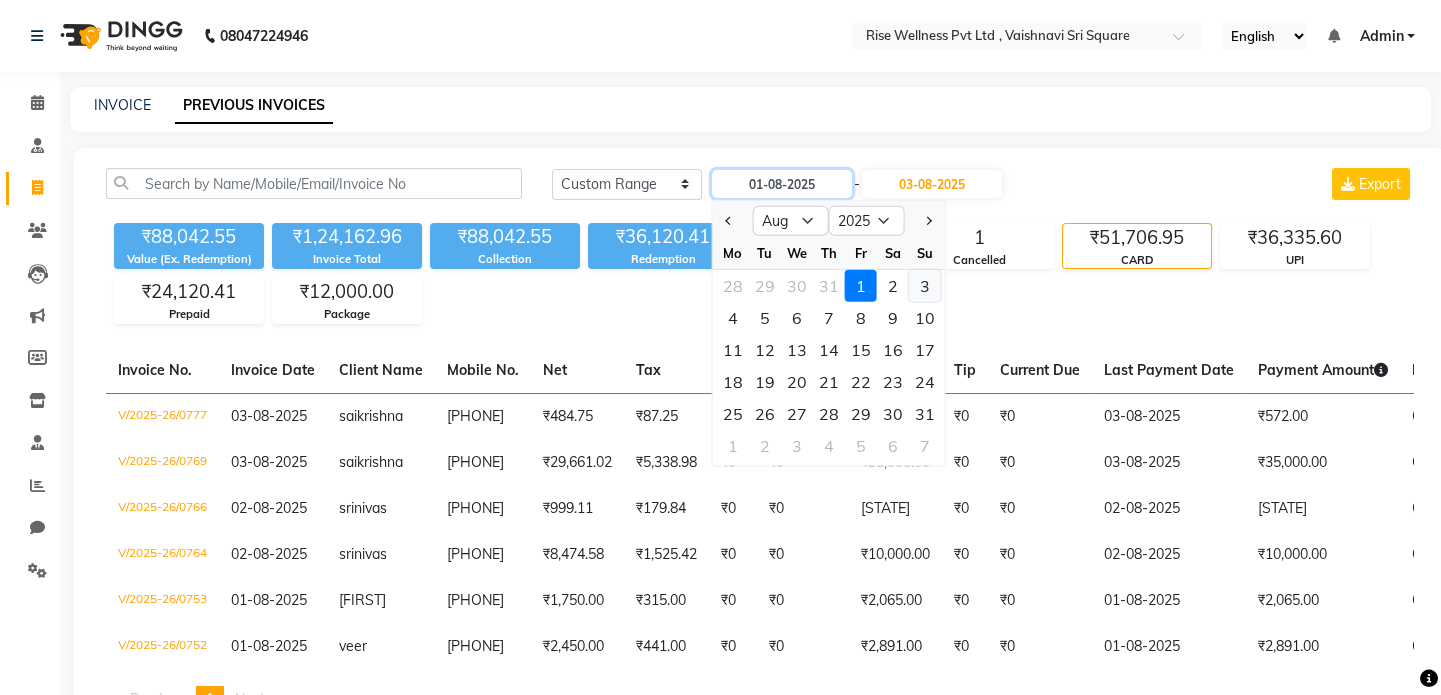 type on "03-08-2025" 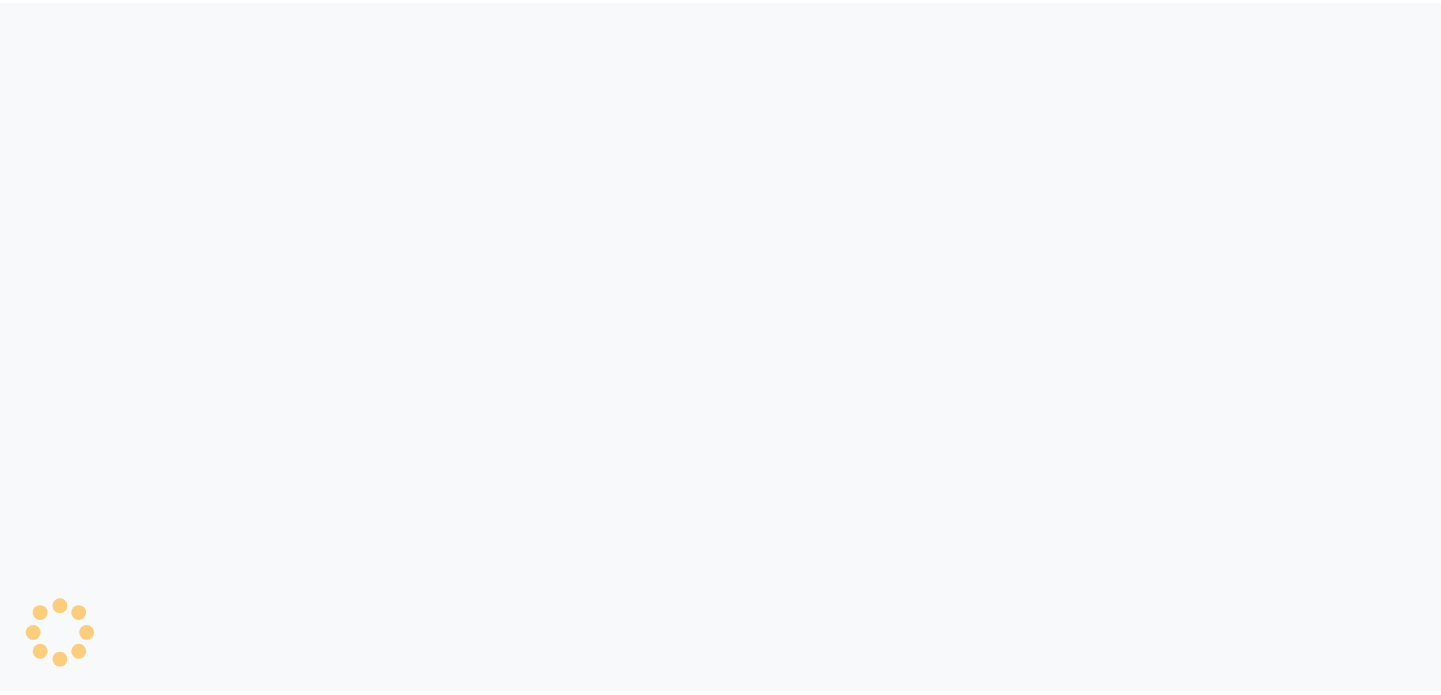 scroll, scrollTop: 0, scrollLeft: 0, axis: both 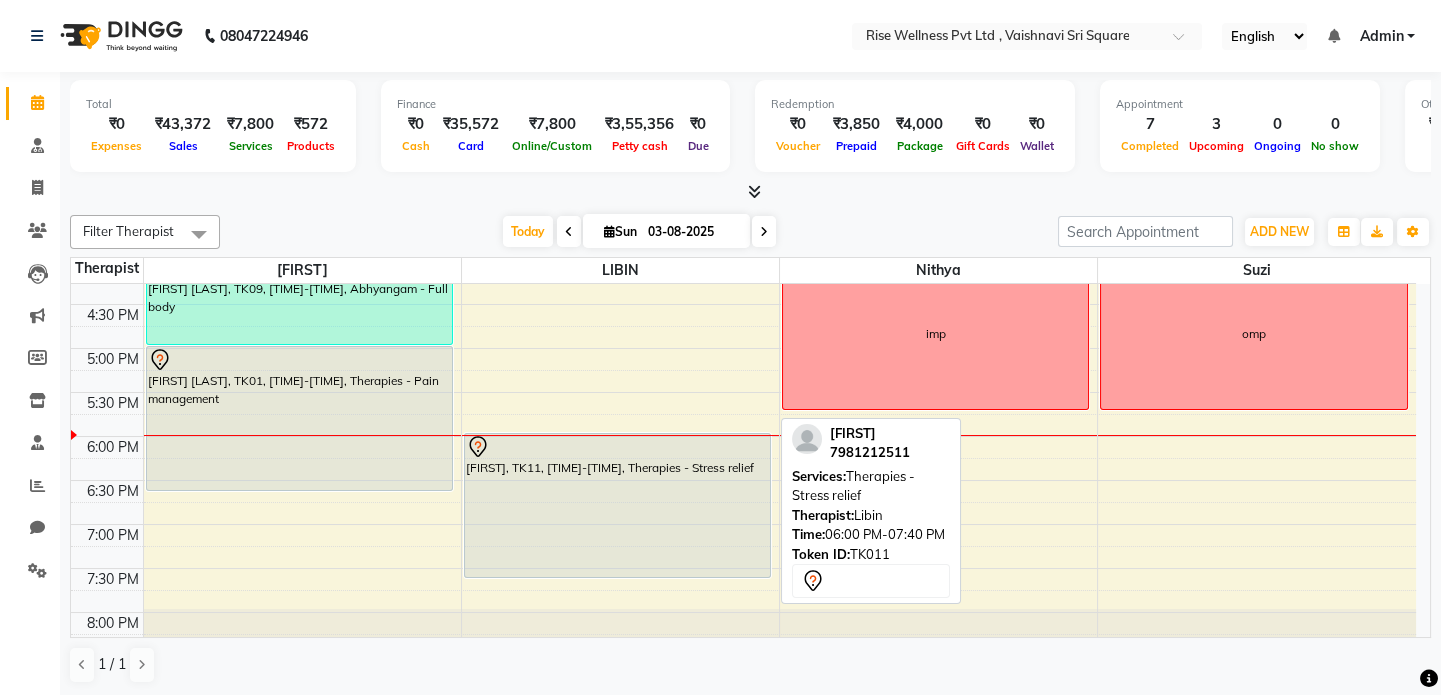 click on "[FIRST], TK11, [TIME]-[TIME], Therapies - Stress relief" at bounding box center (617, 505) 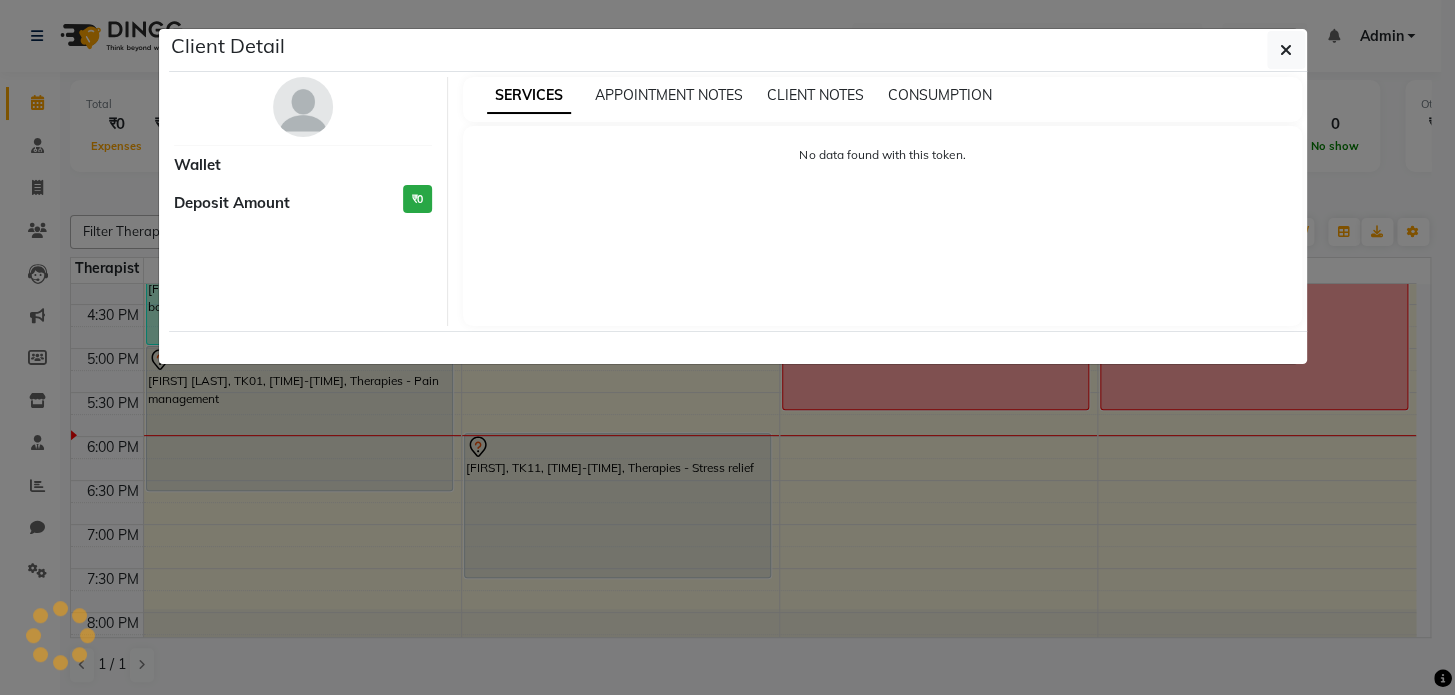 select on "7" 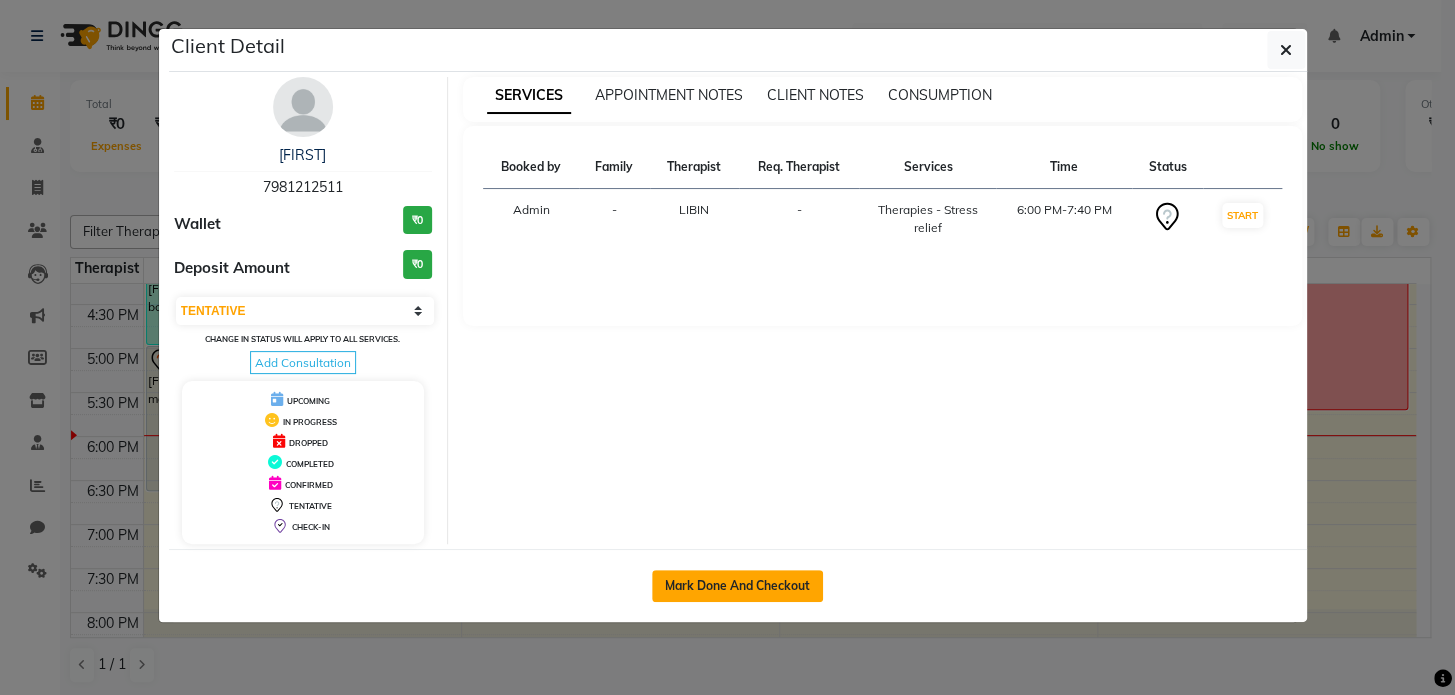click on "Mark Done And Checkout" 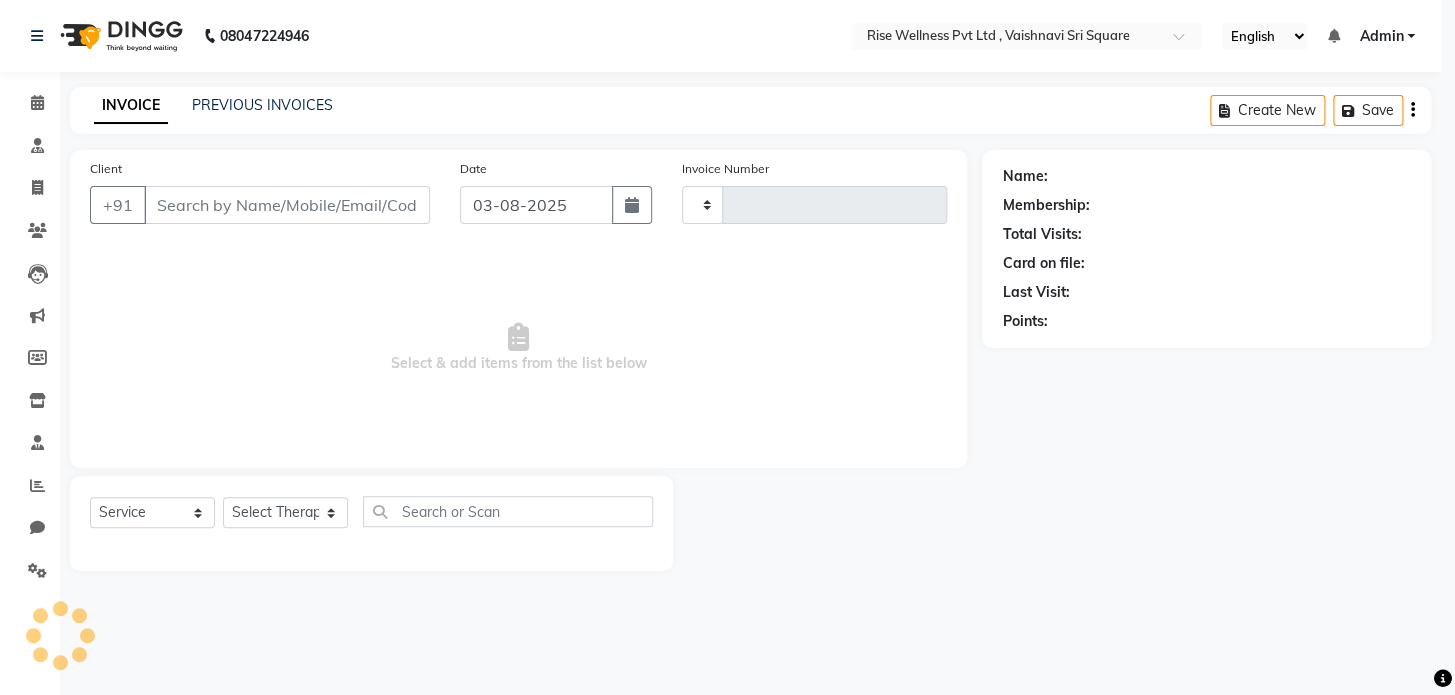 type on "0778" 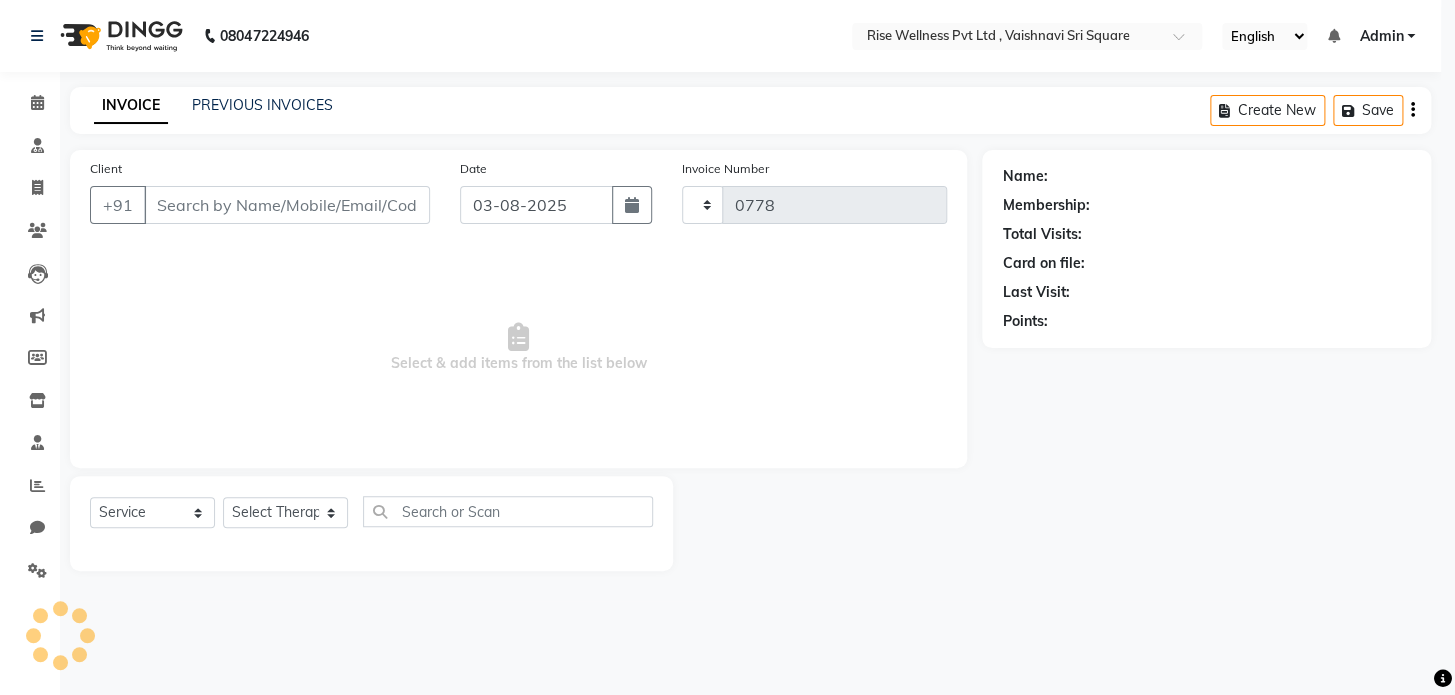 select on "7497" 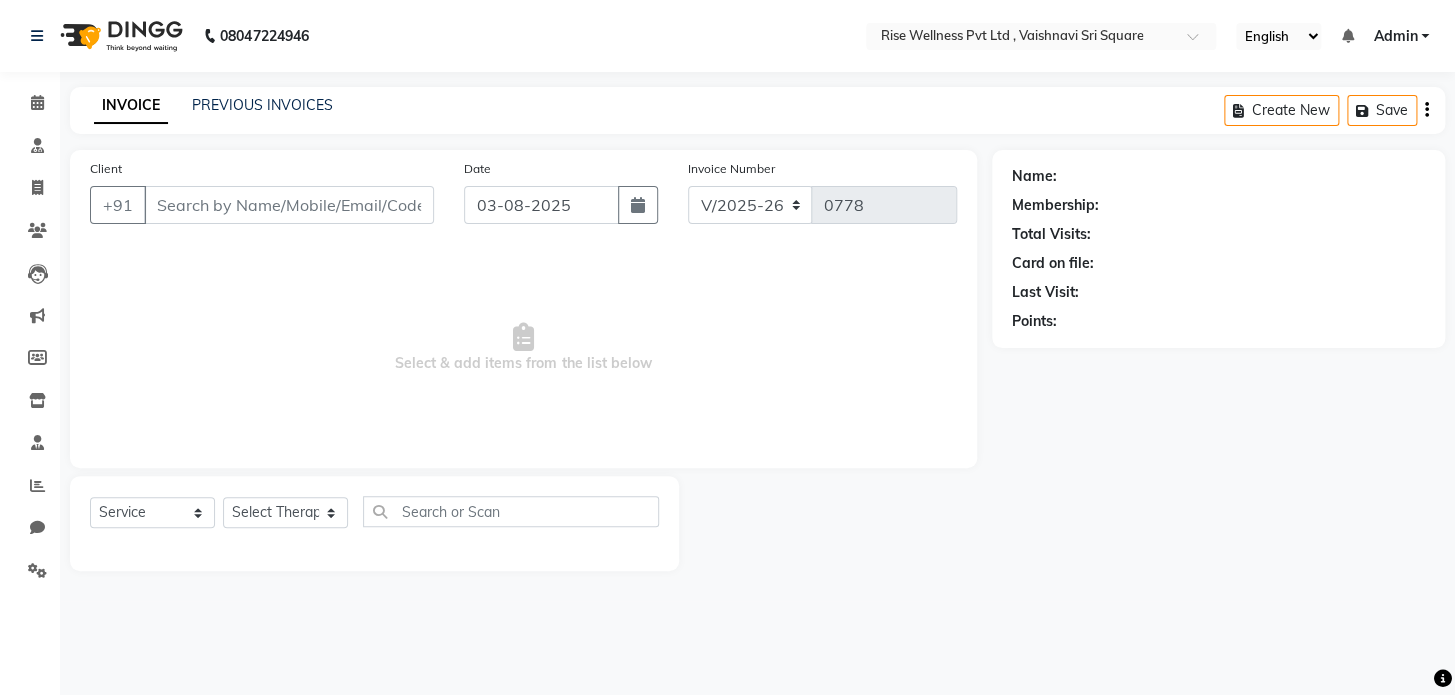 select on "V" 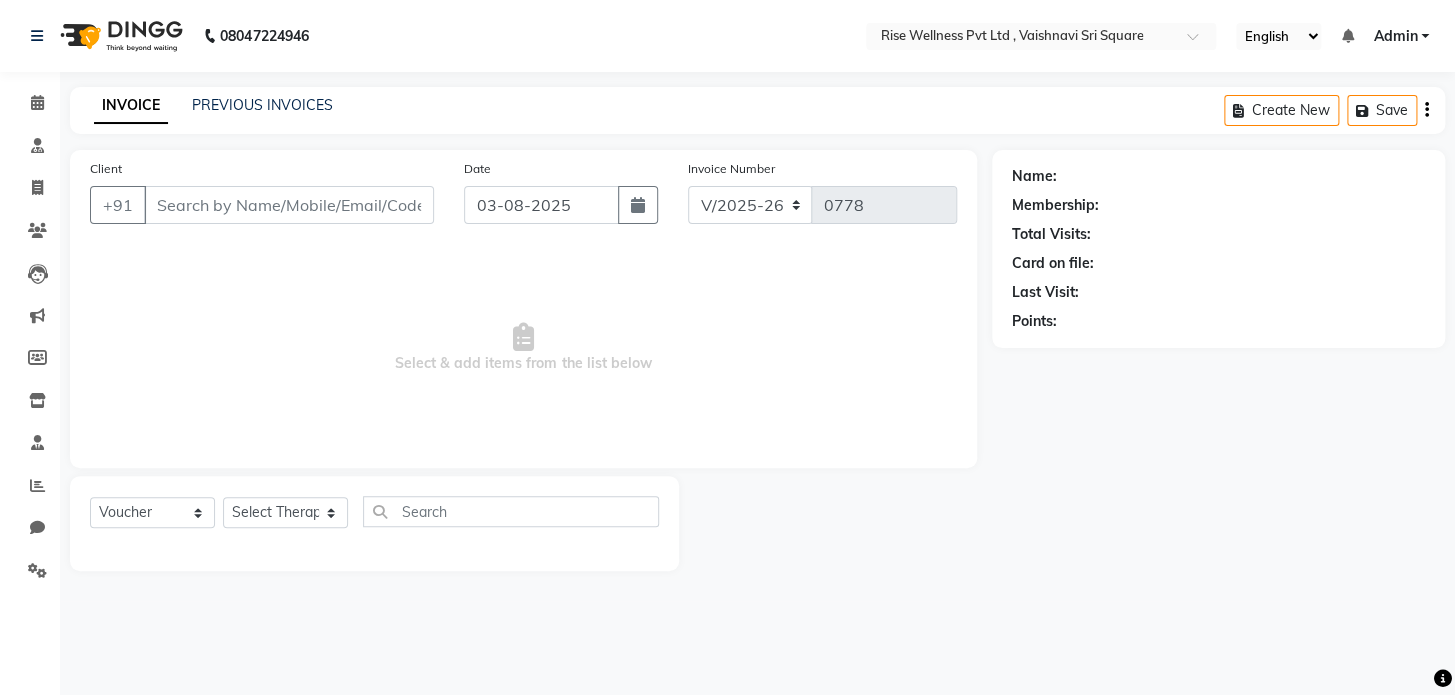 type on "7981212511" 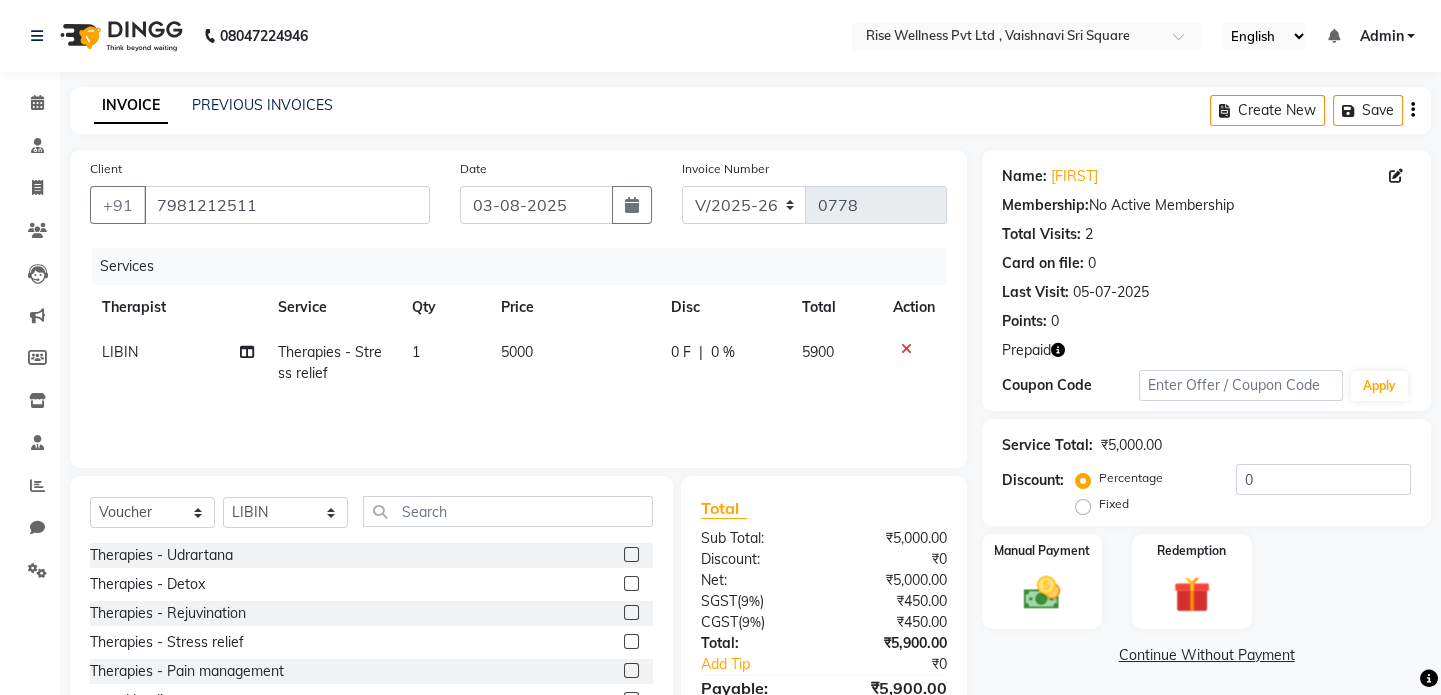 click 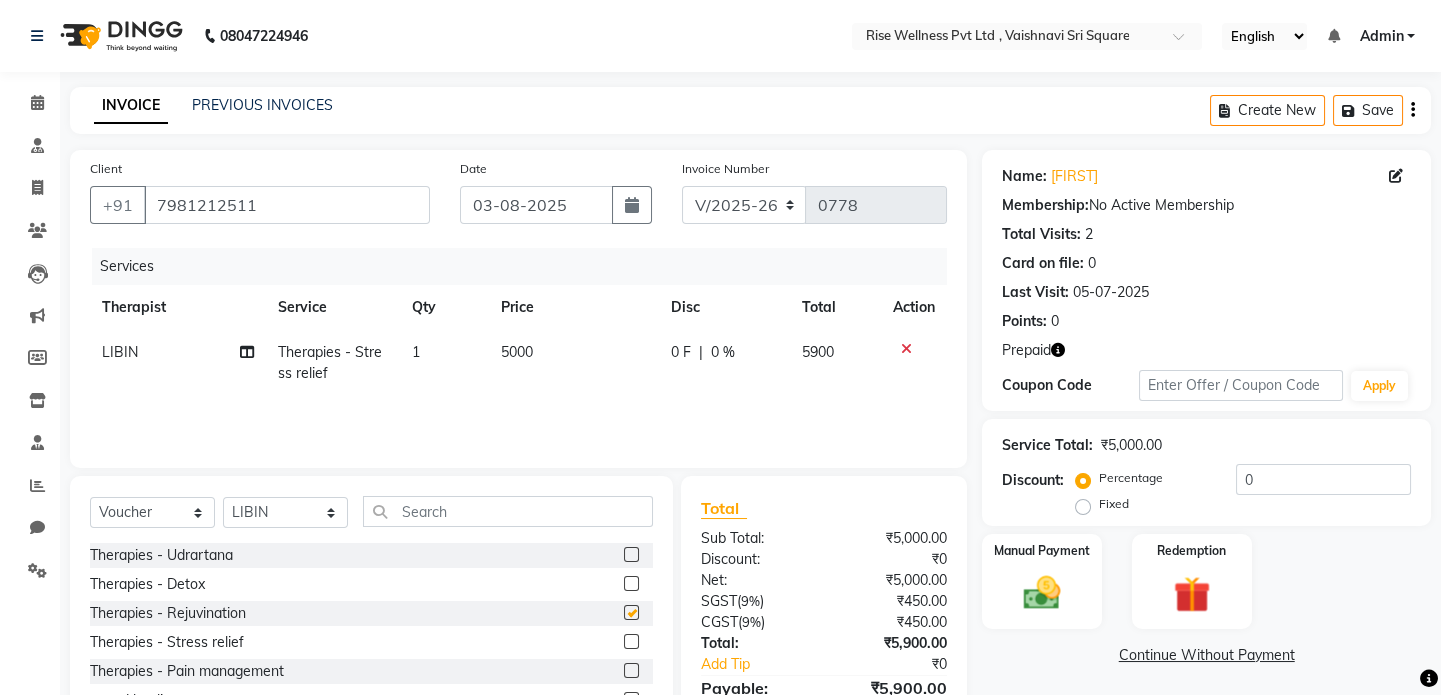 checkbox on "false" 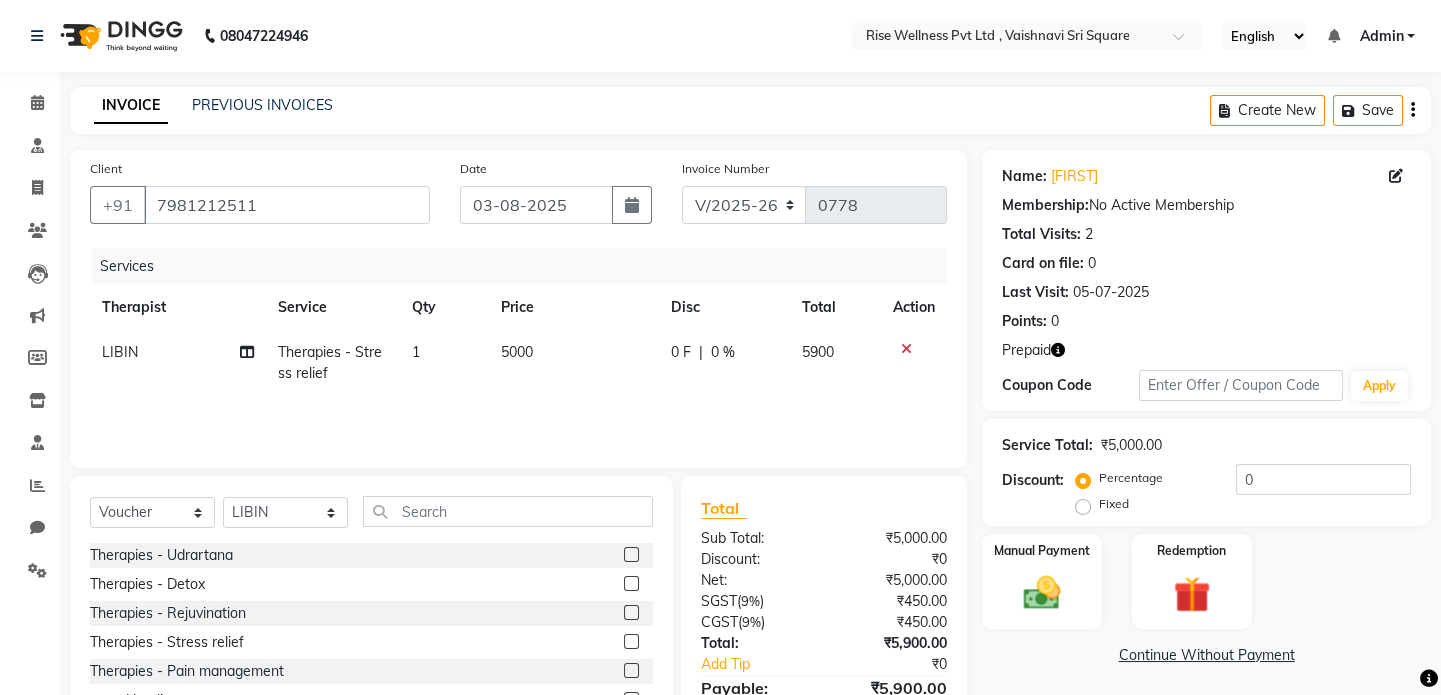 click 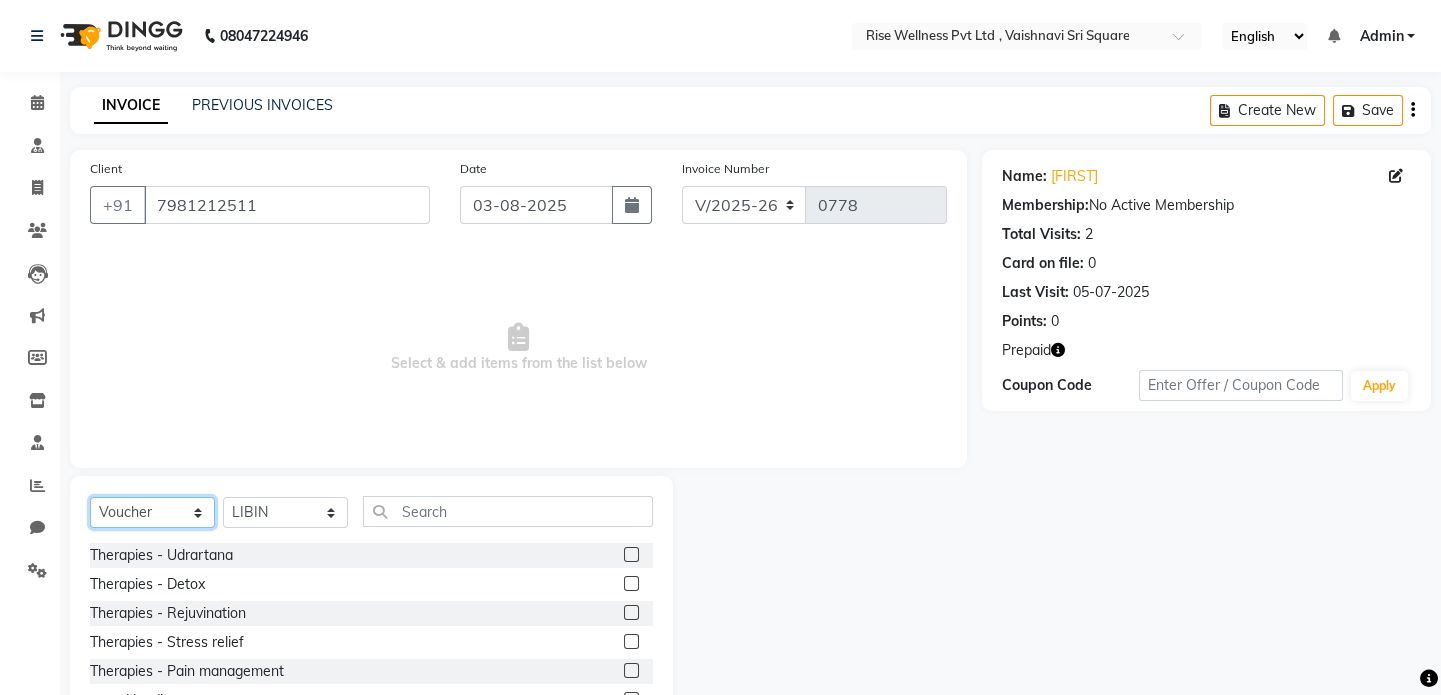 click on "Select  Service  Product  Membership  Package Voucher Prepaid Gift Card" 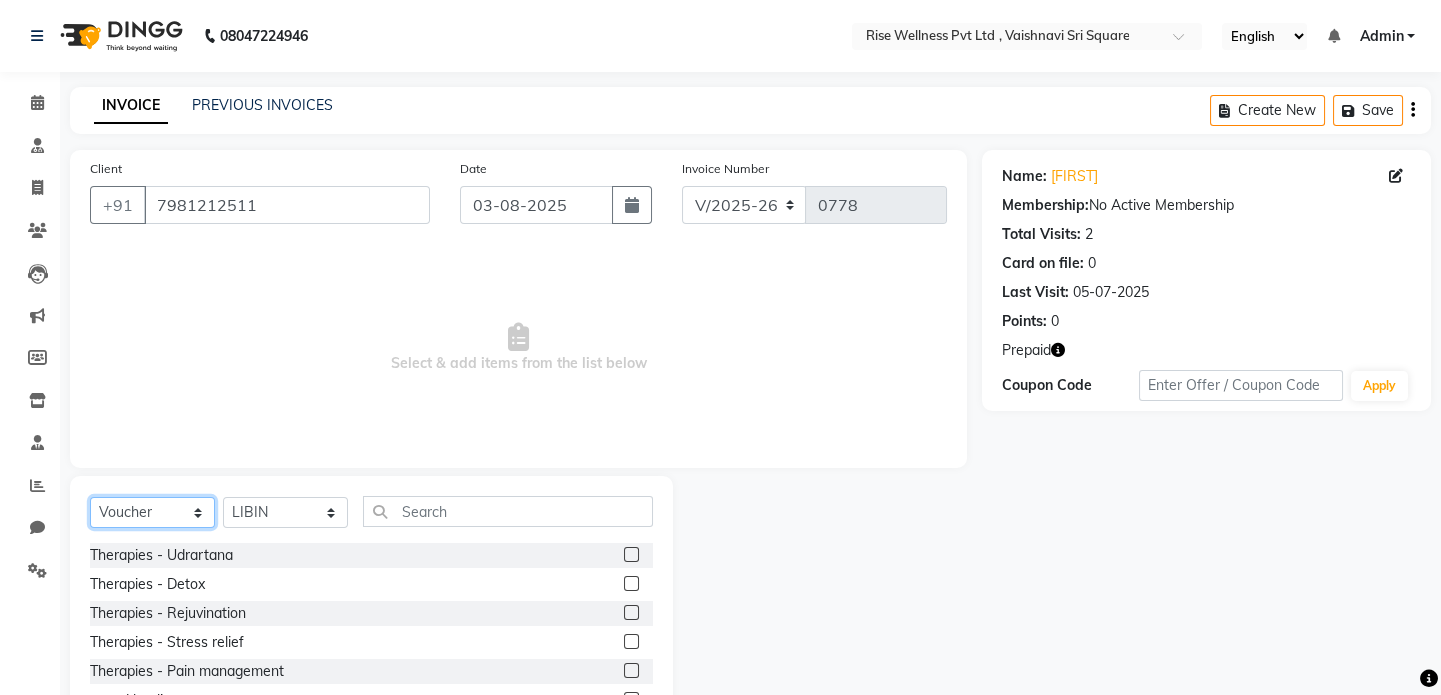 select on "service" 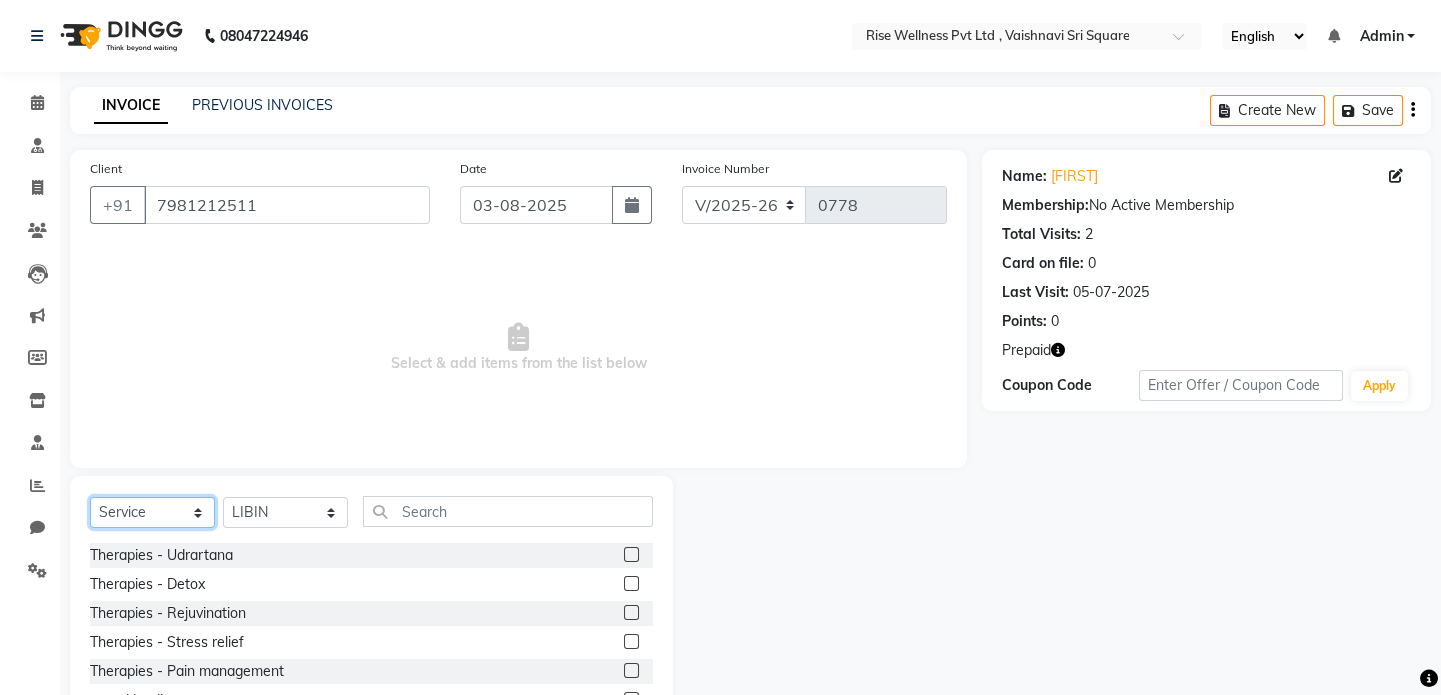 click on "Select  Service  Product  Membership  Package Voucher Prepaid Gift Card" 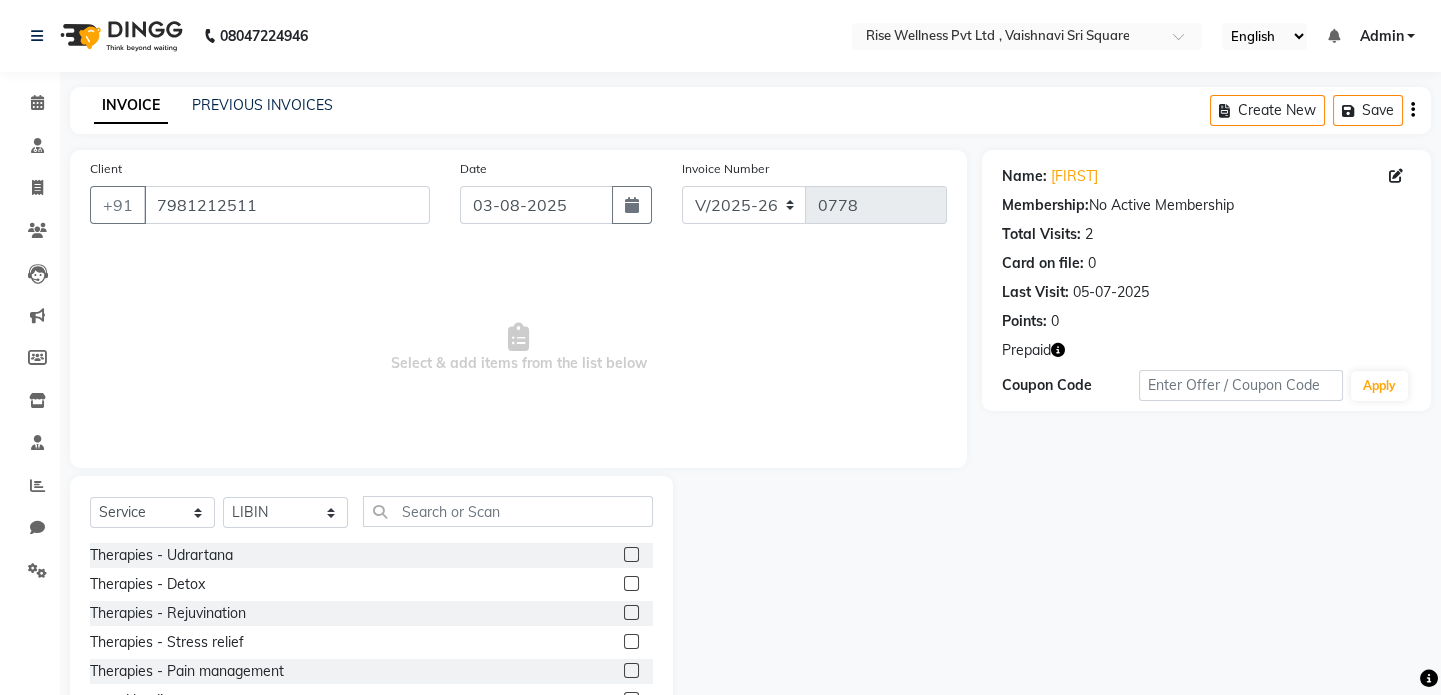 click 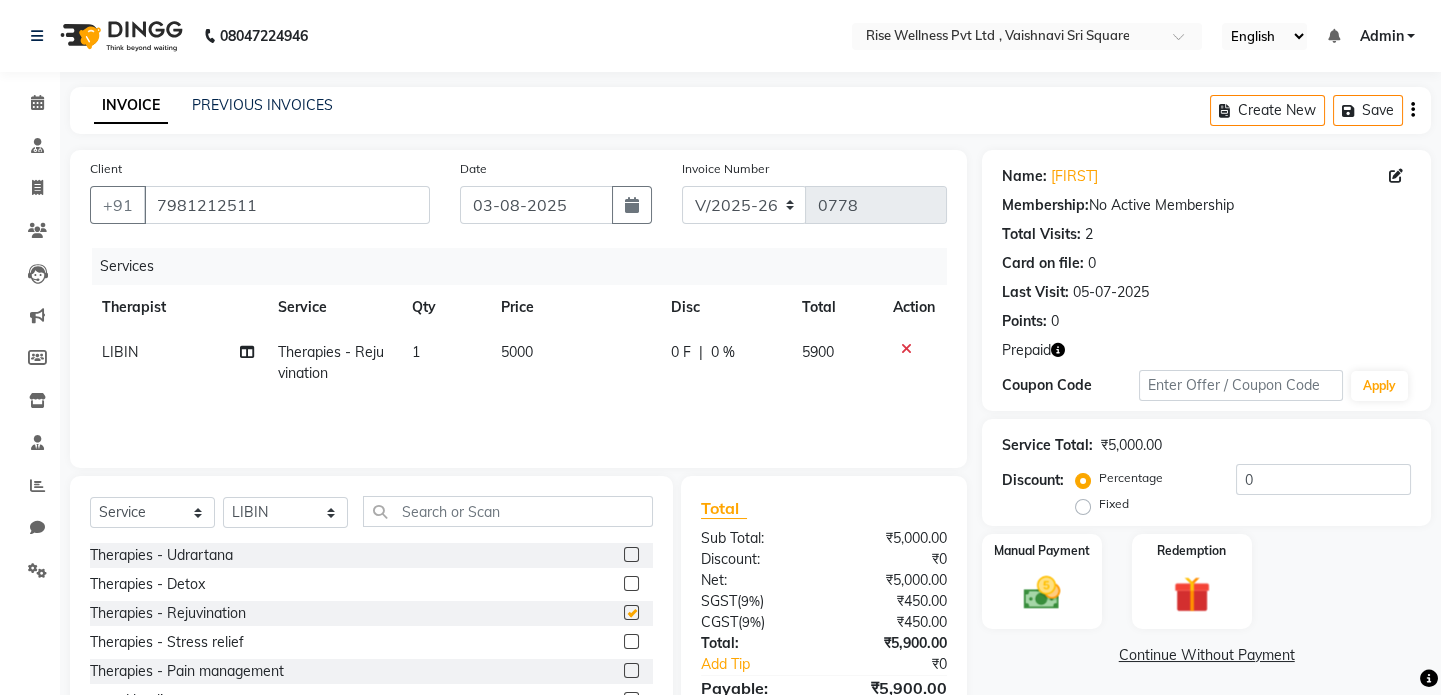 checkbox on "false" 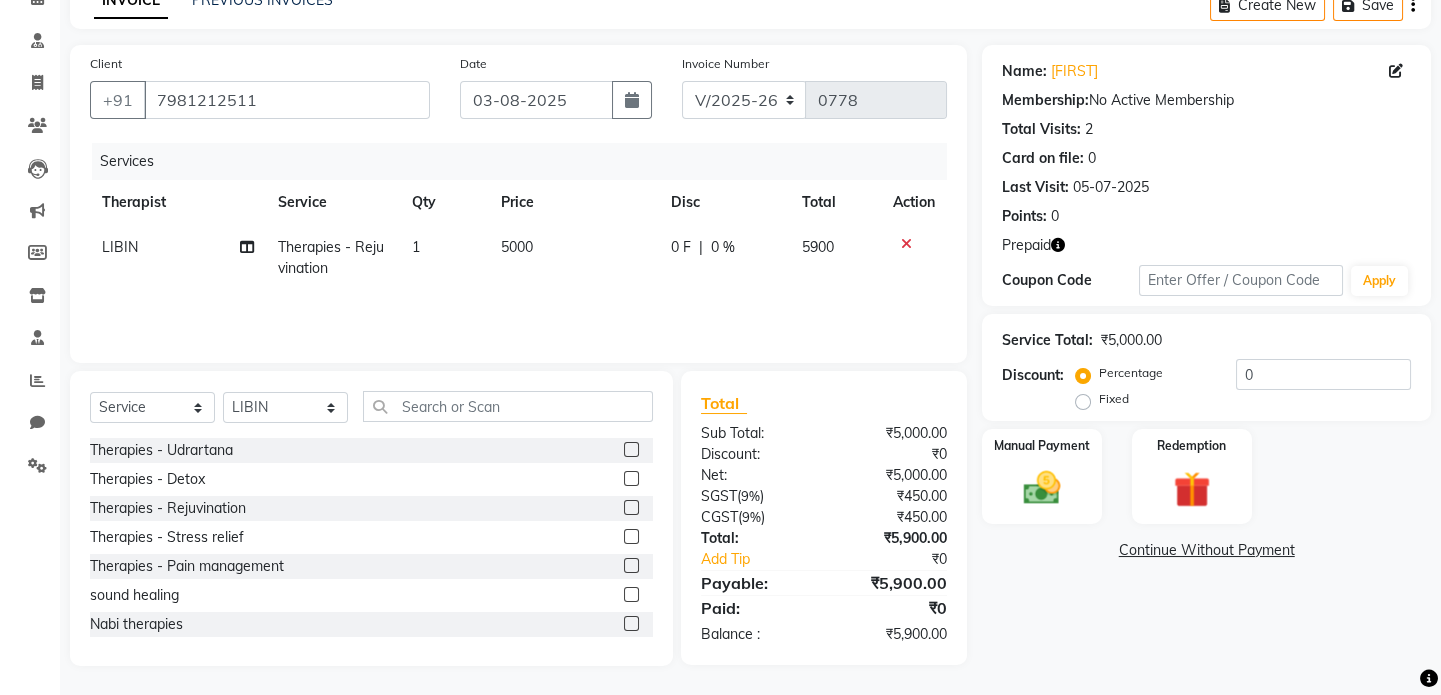 scroll, scrollTop: 106, scrollLeft: 0, axis: vertical 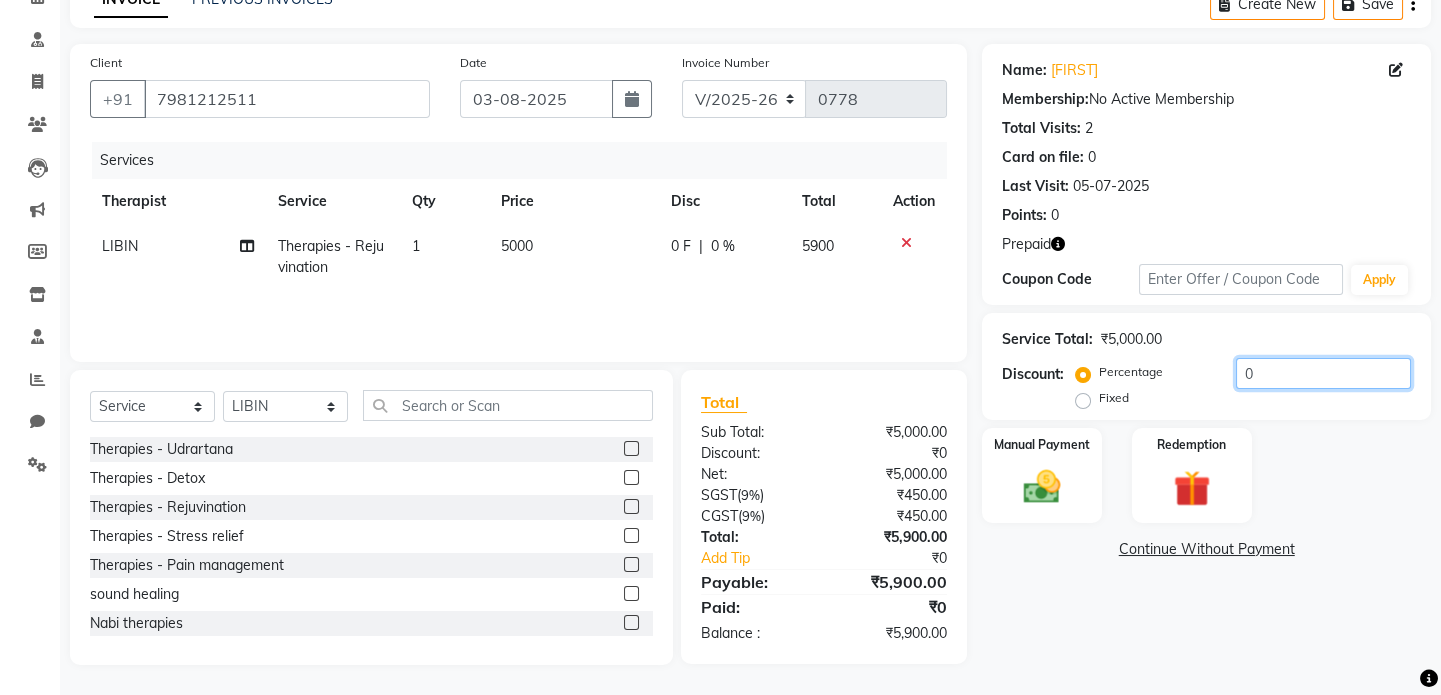 click on "0" 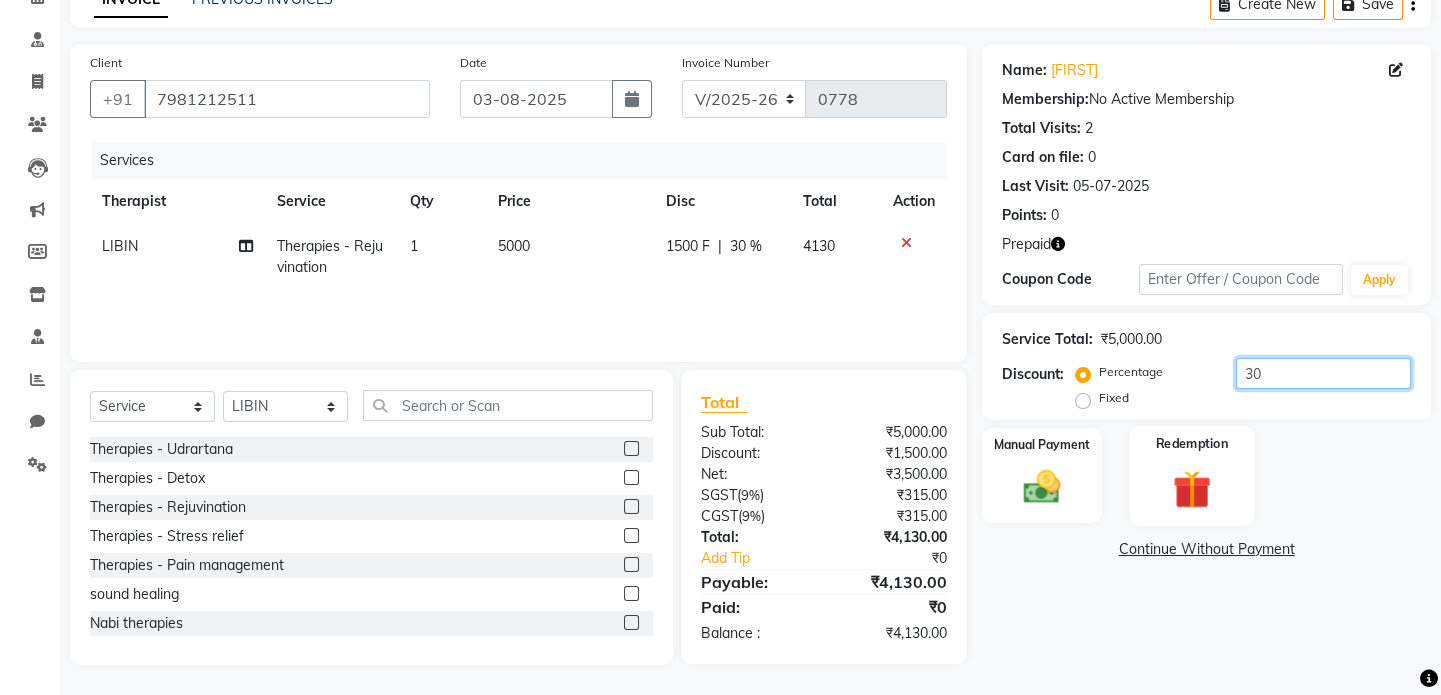 type on "30" 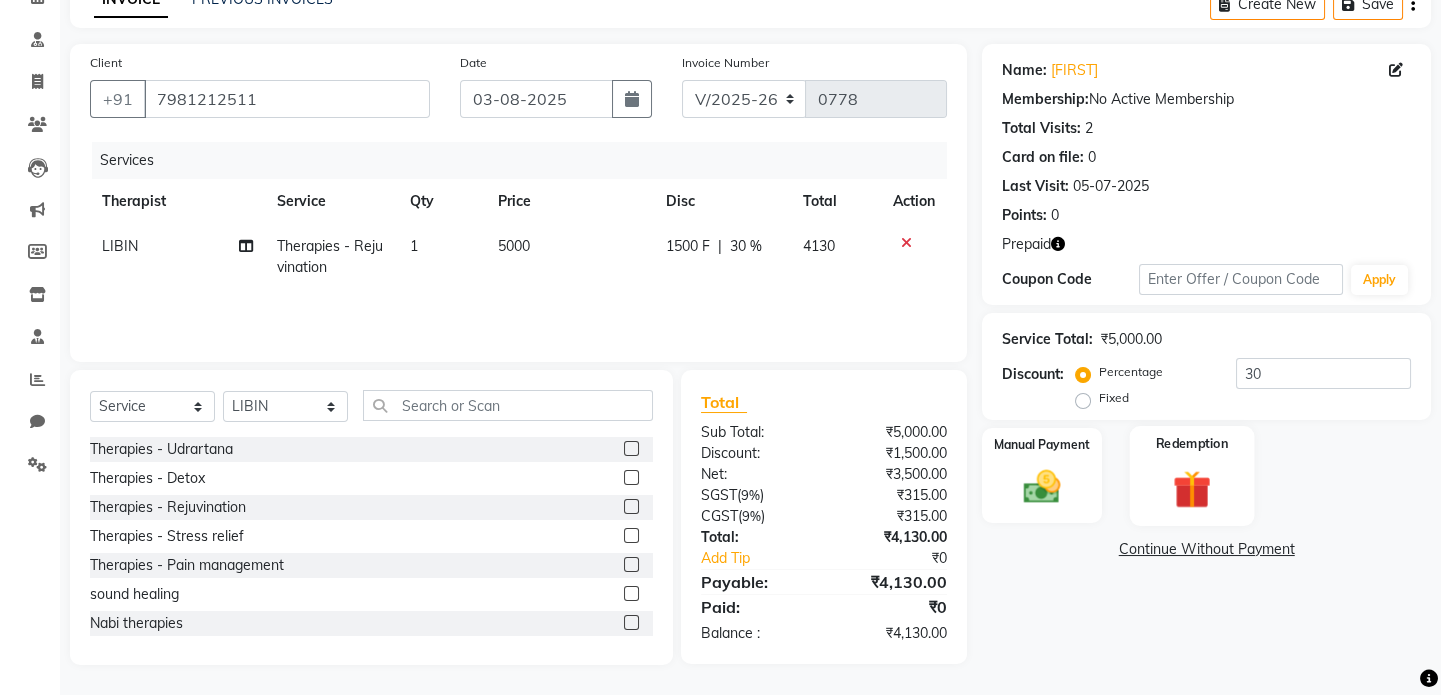 click 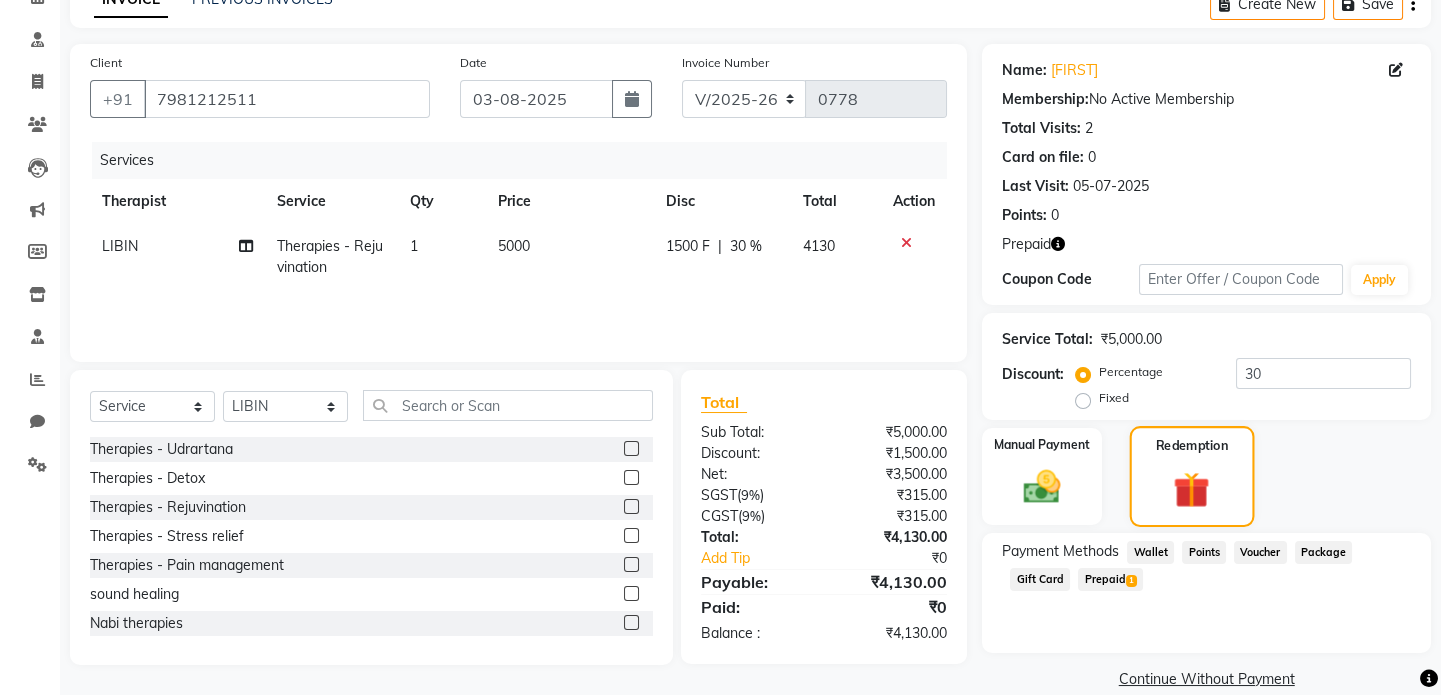 scroll, scrollTop: 133, scrollLeft: 0, axis: vertical 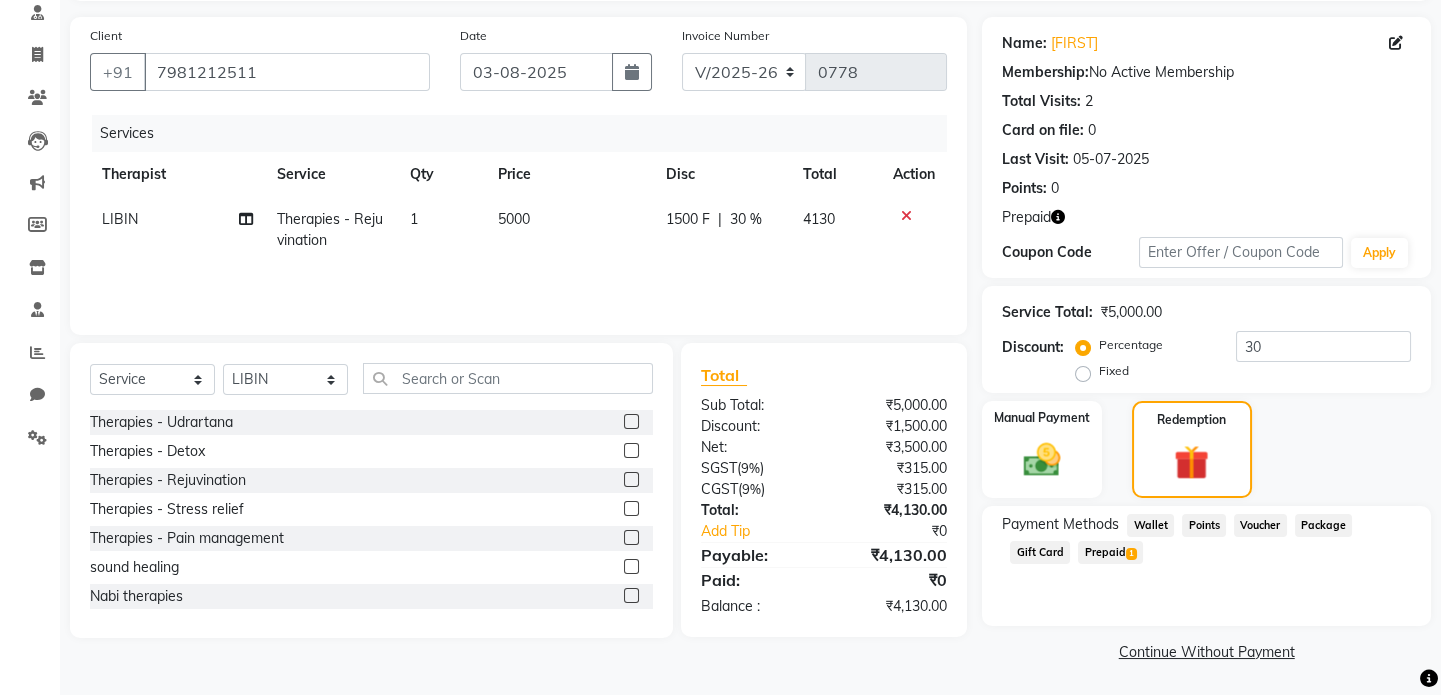 click on "1" 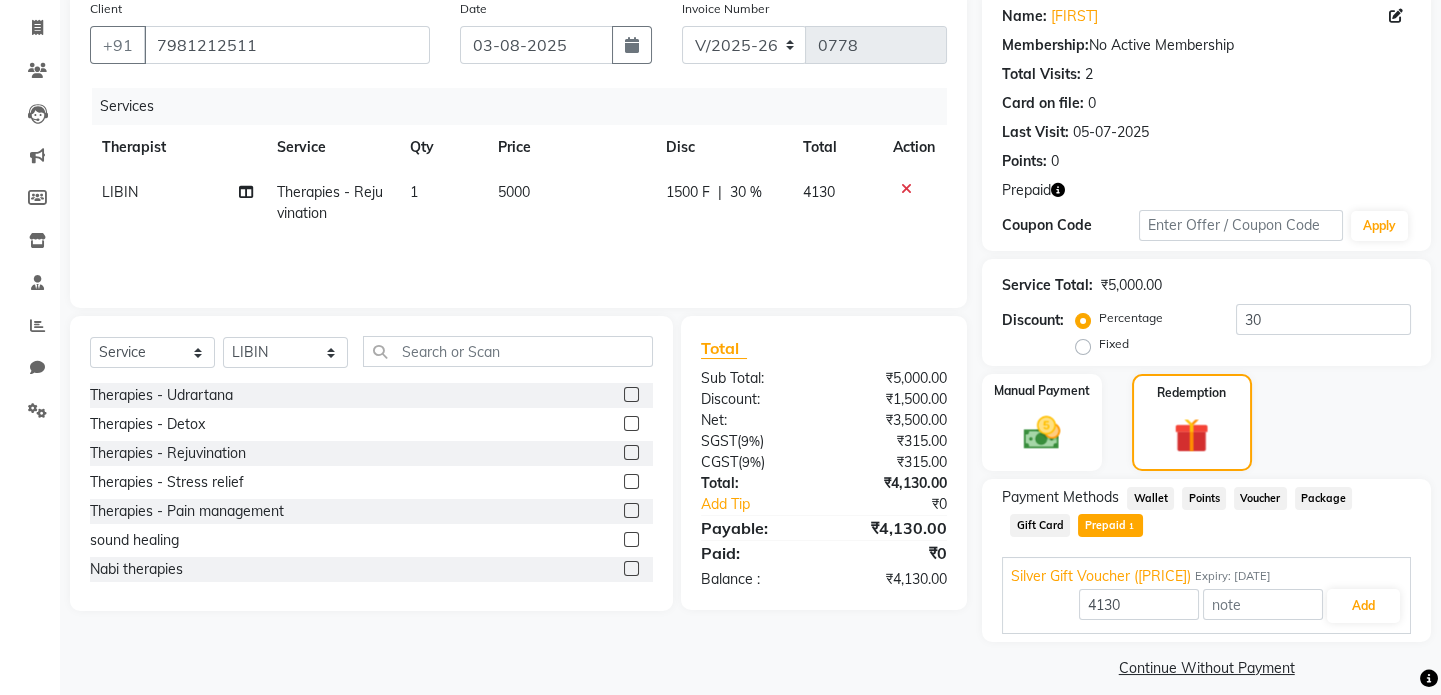 scroll, scrollTop: 176, scrollLeft: 0, axis: vertical 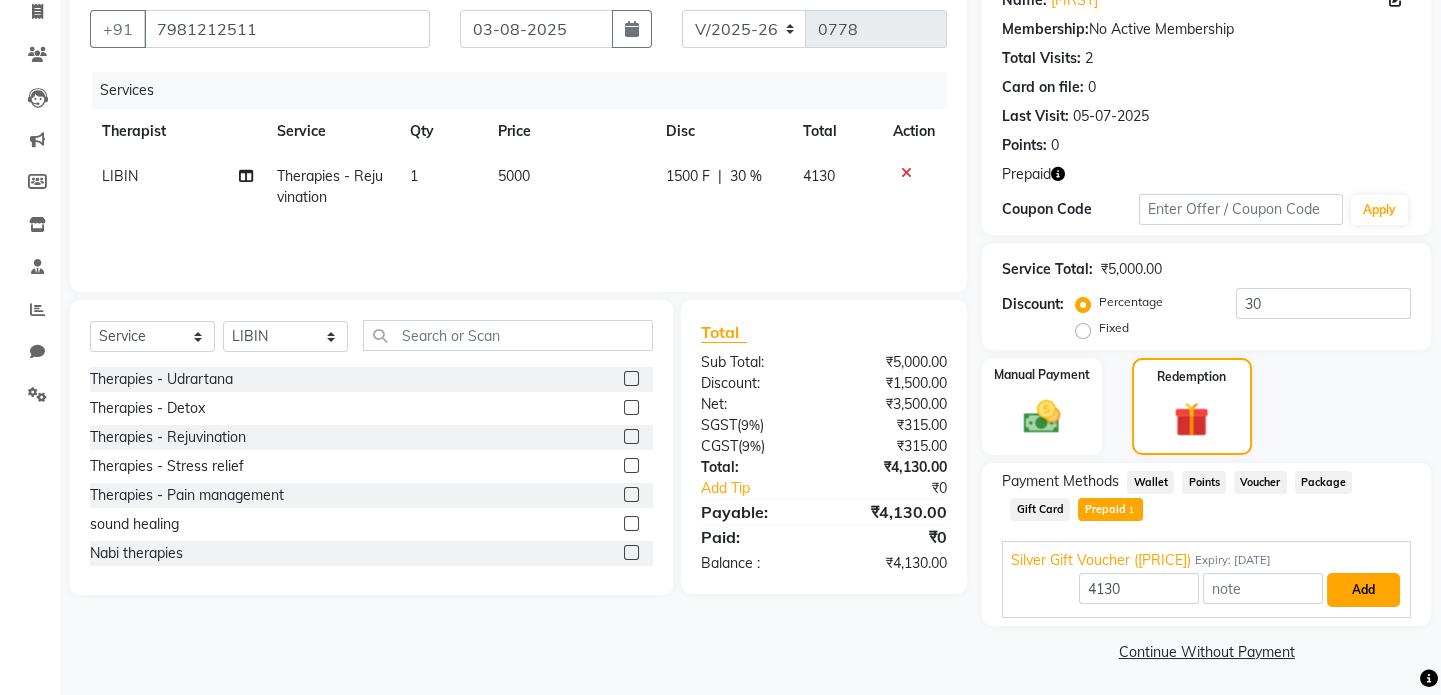 click on "Add" at bounding box center [1363, 590] 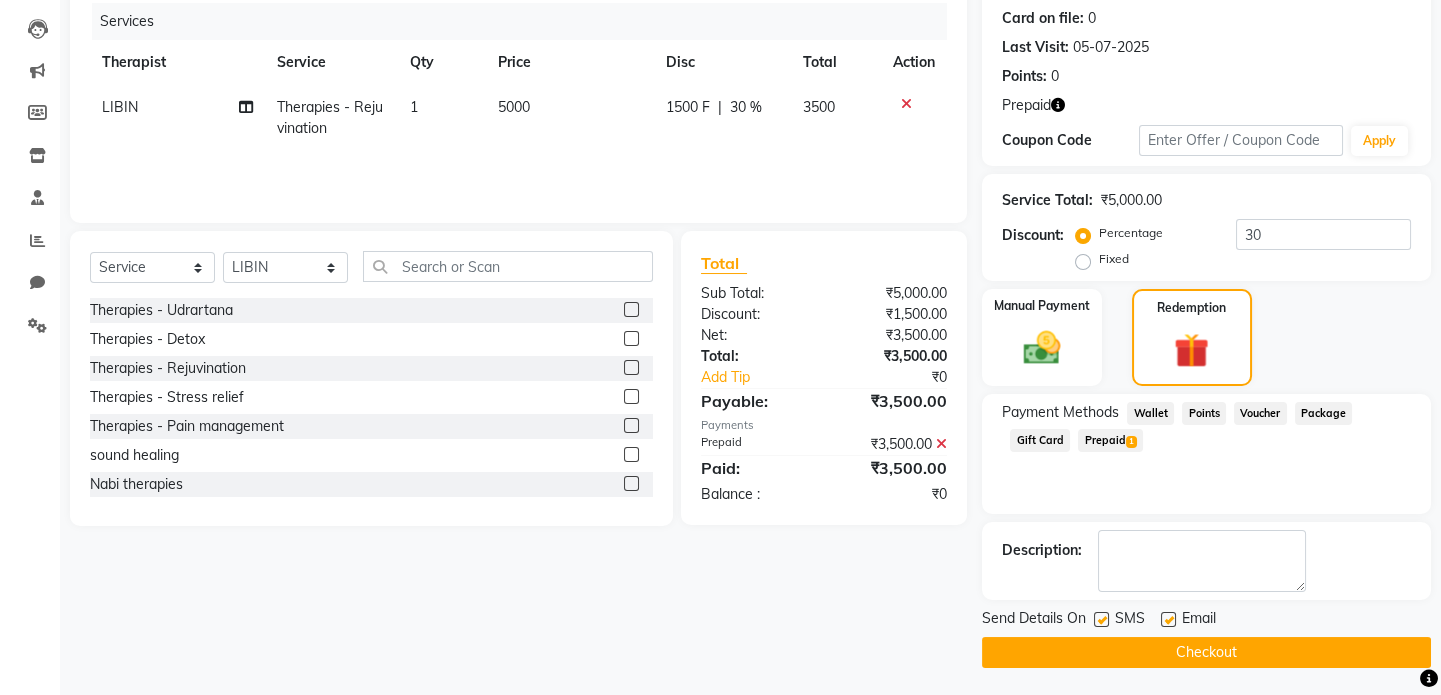 scroll, scrollTop: 246, scrollLeft: 0, axis: vertical 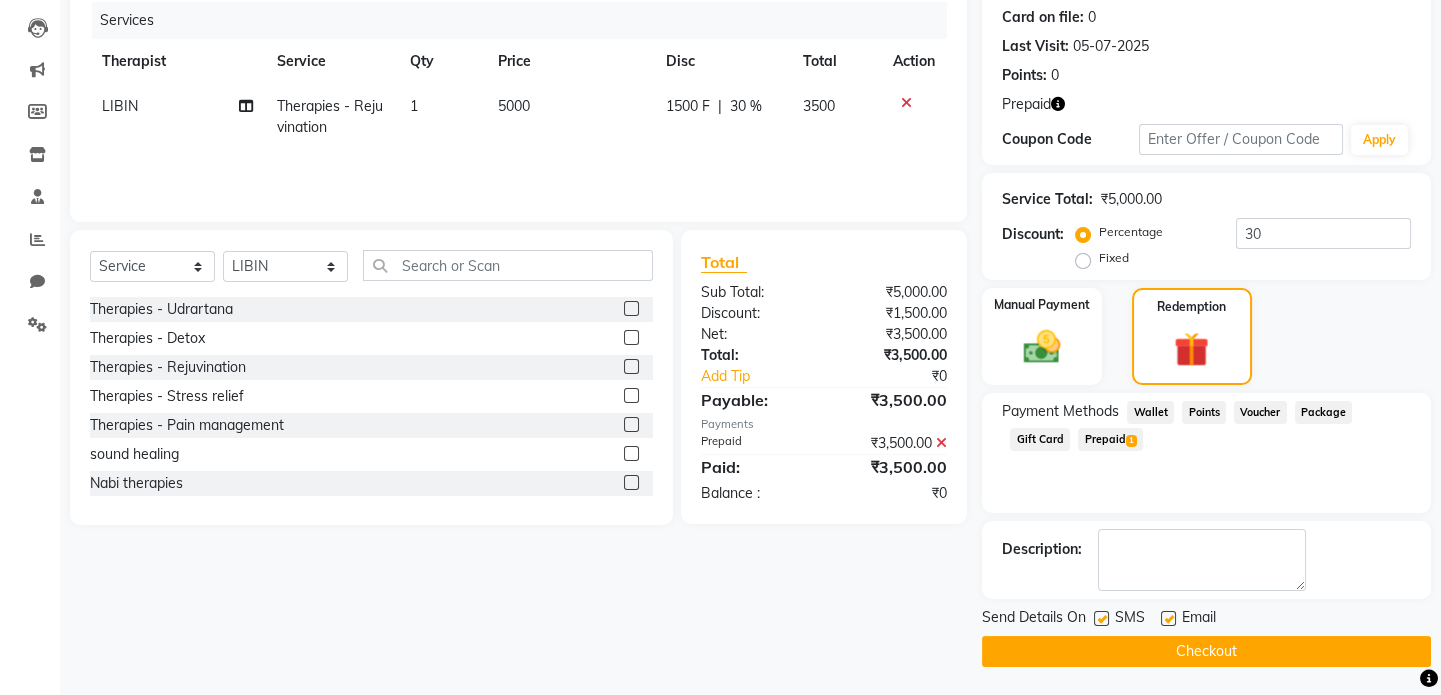 click on "Checkout" 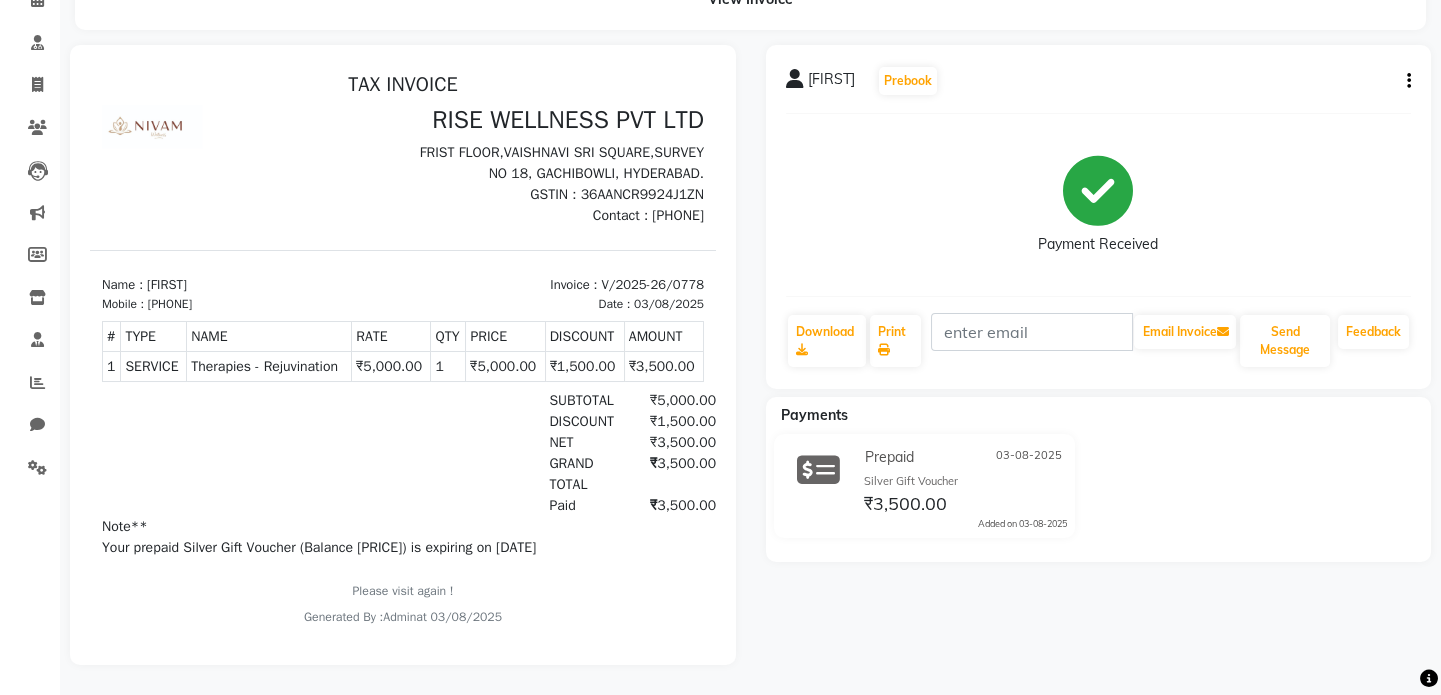 scroll, scrollTop: 115, scrollLeft: 0, axis: vertical 